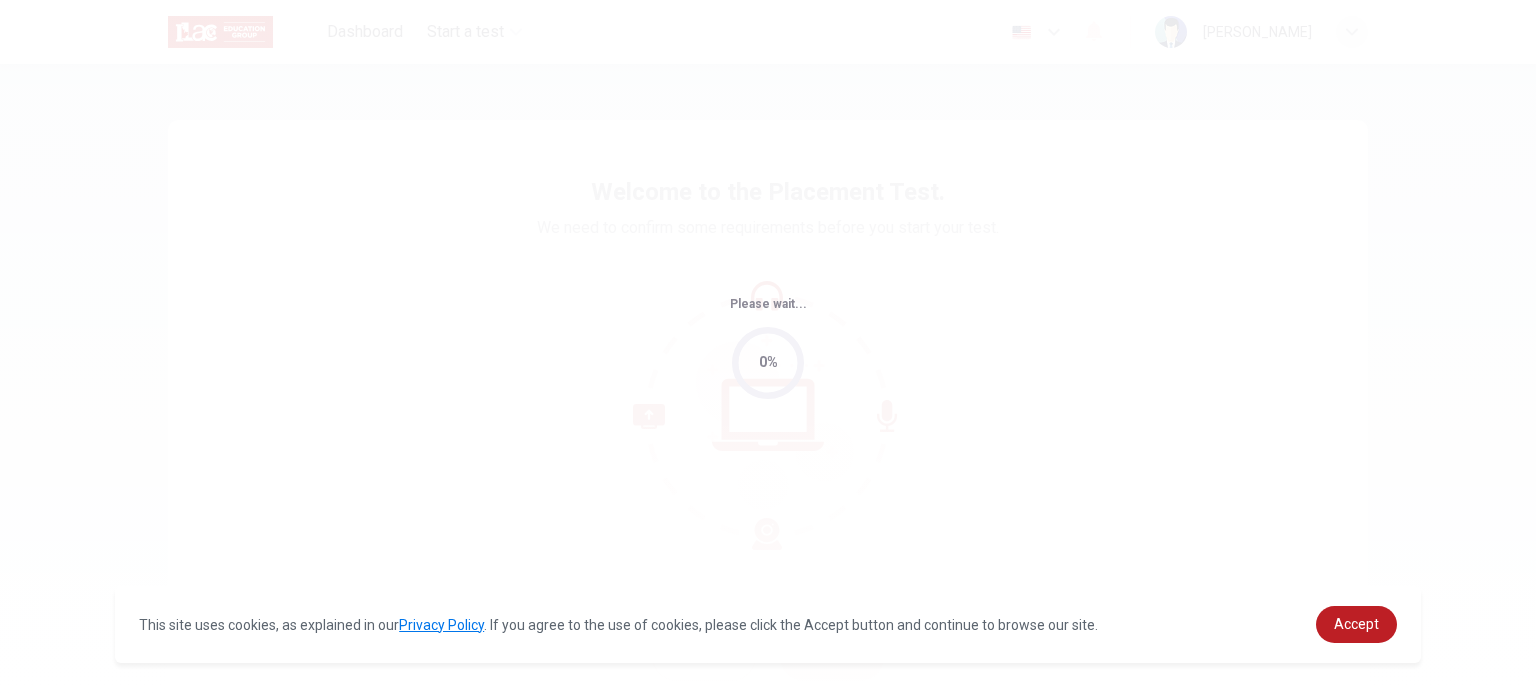 scroll, scrollTop: 0, scrollLeft: 0, axis: both 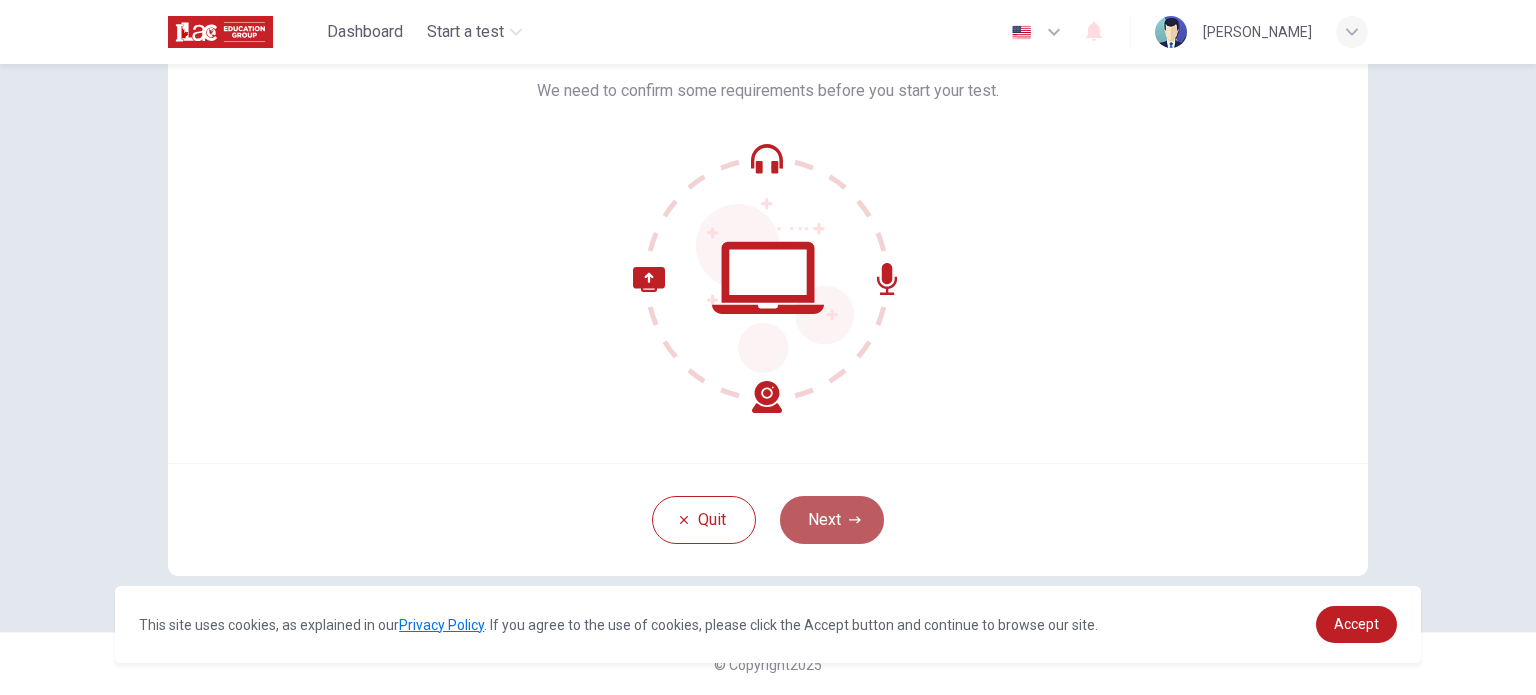 click on "Next" at bounding box center (832, 520) 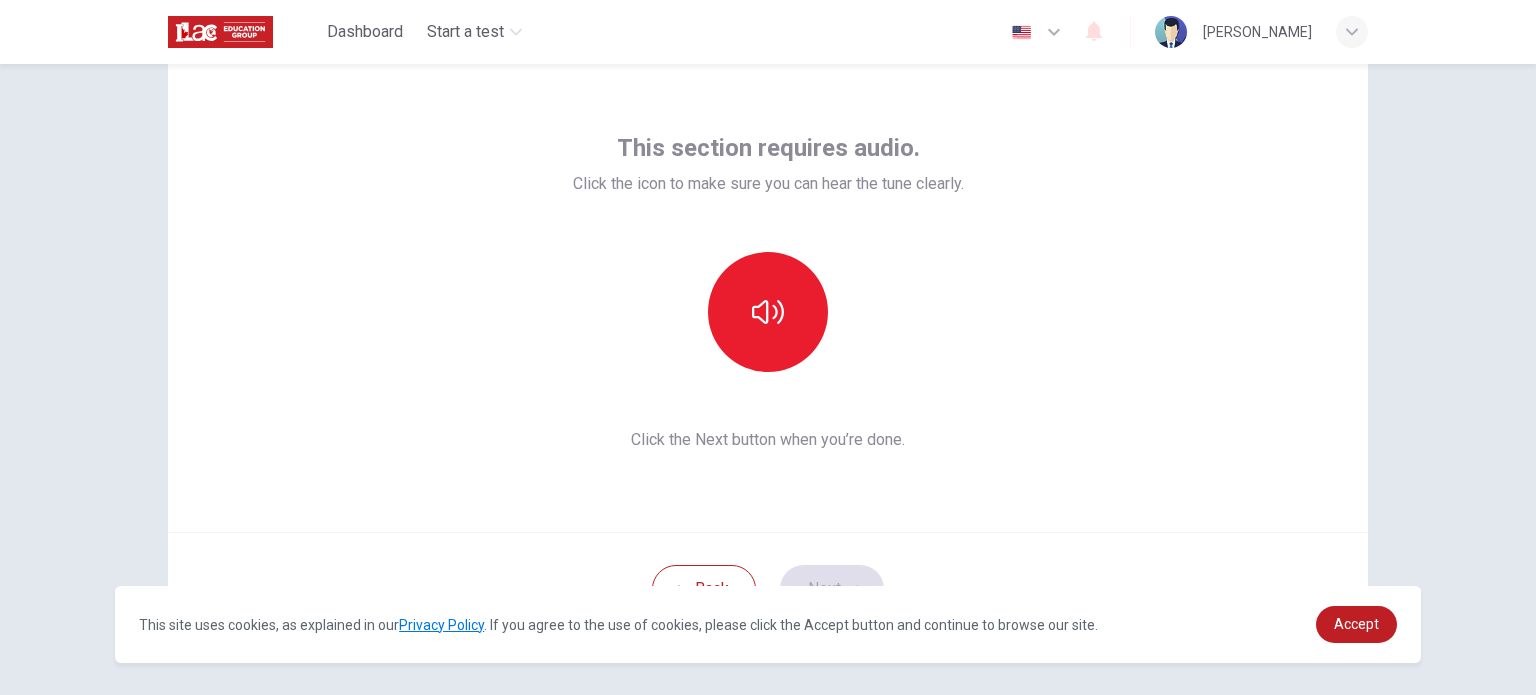 scroll, scrollTop: 37, scrollLeft: 0, axis: vertical 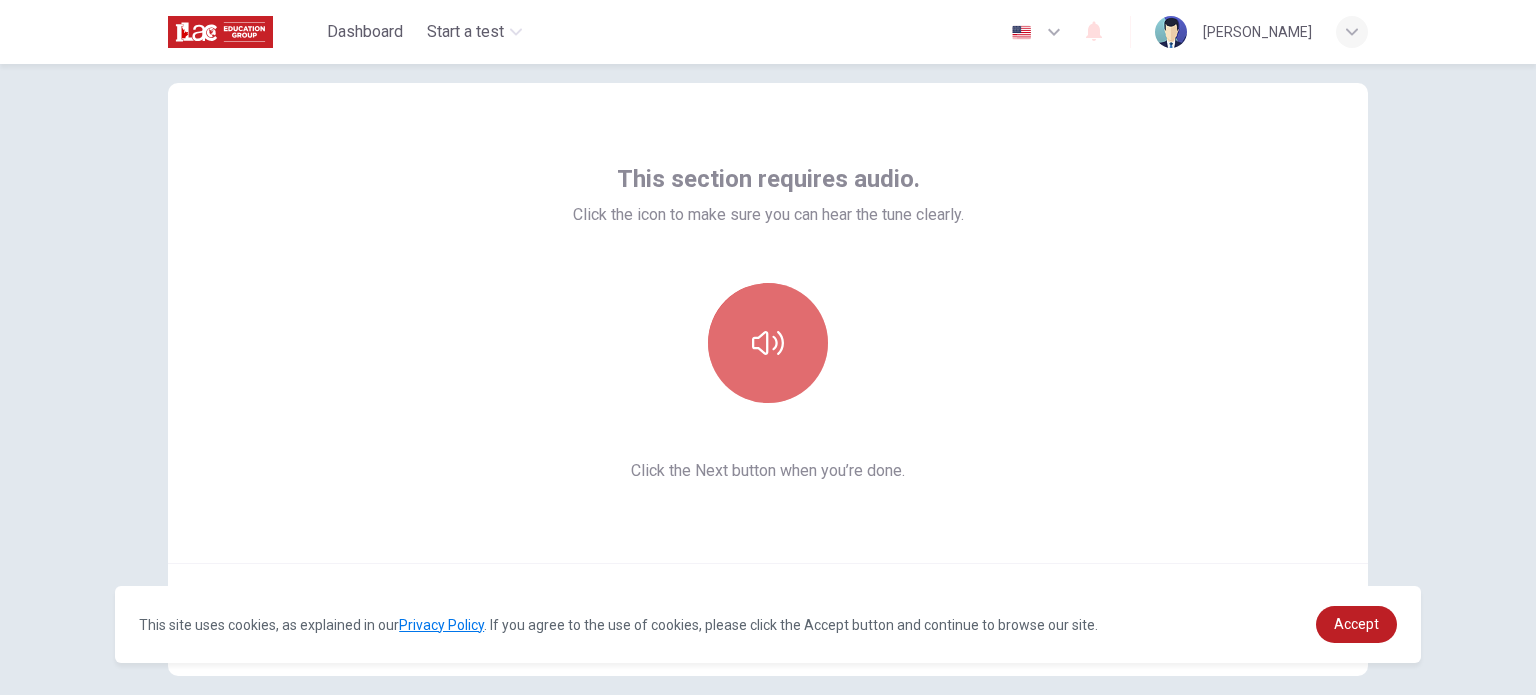 click at bounding box center [768, 343] 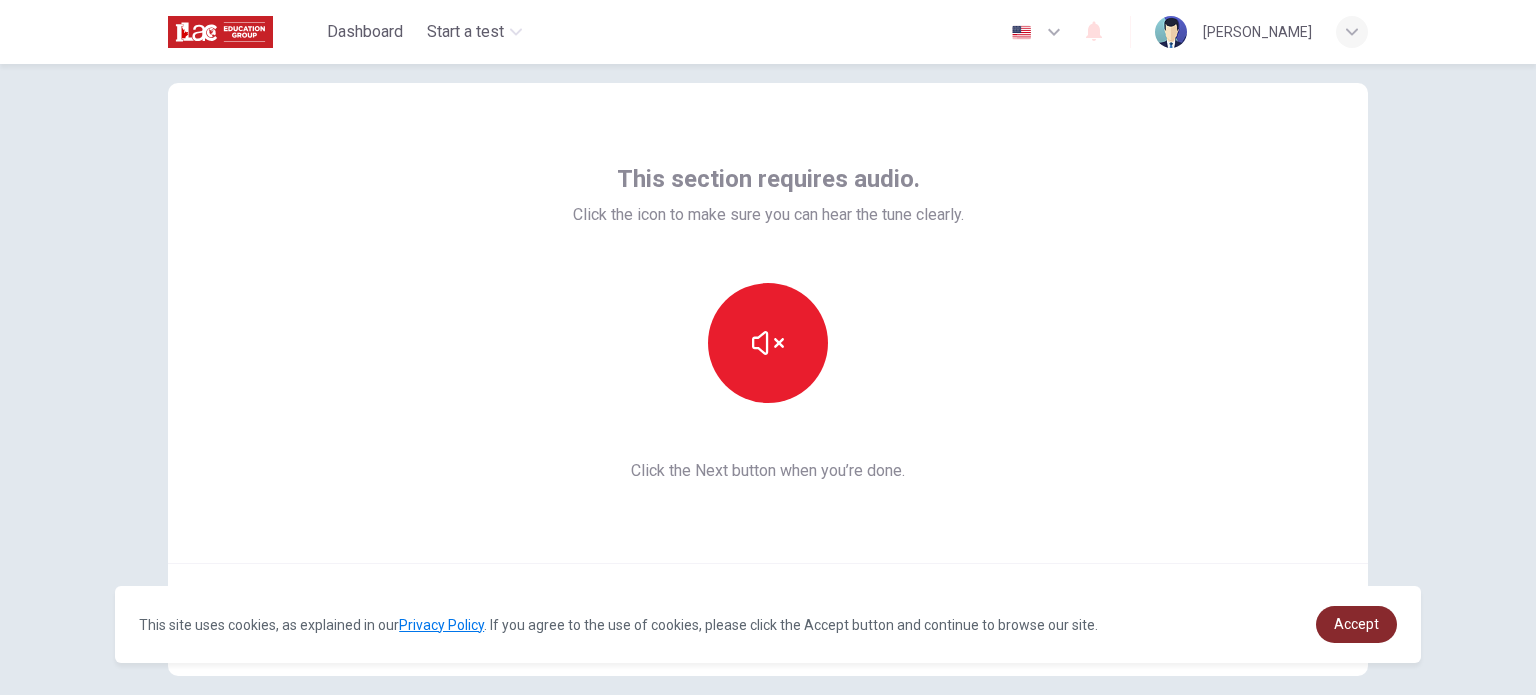 click on "Accept" at bounding box center [1356, 624] 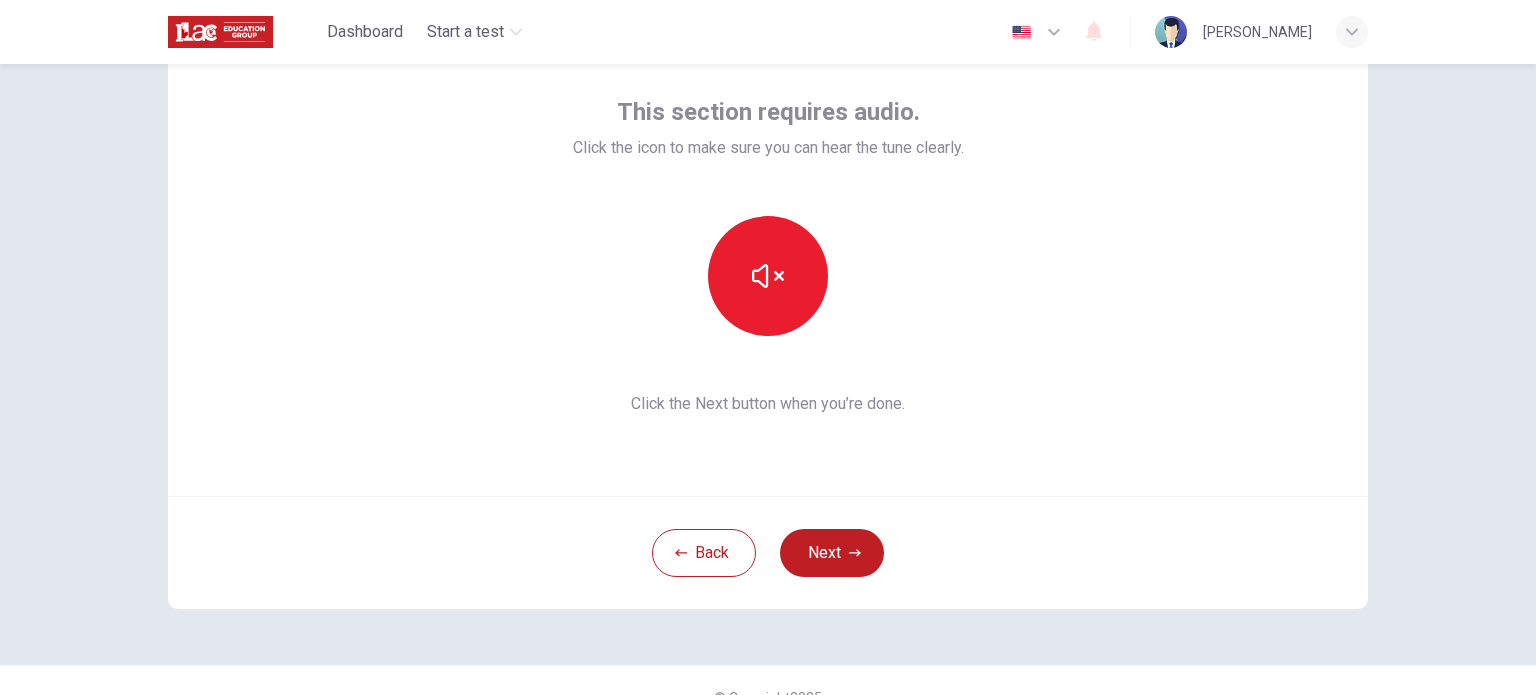scroll, scrollTop: 137, scrollLeft: 0, axis: vertical 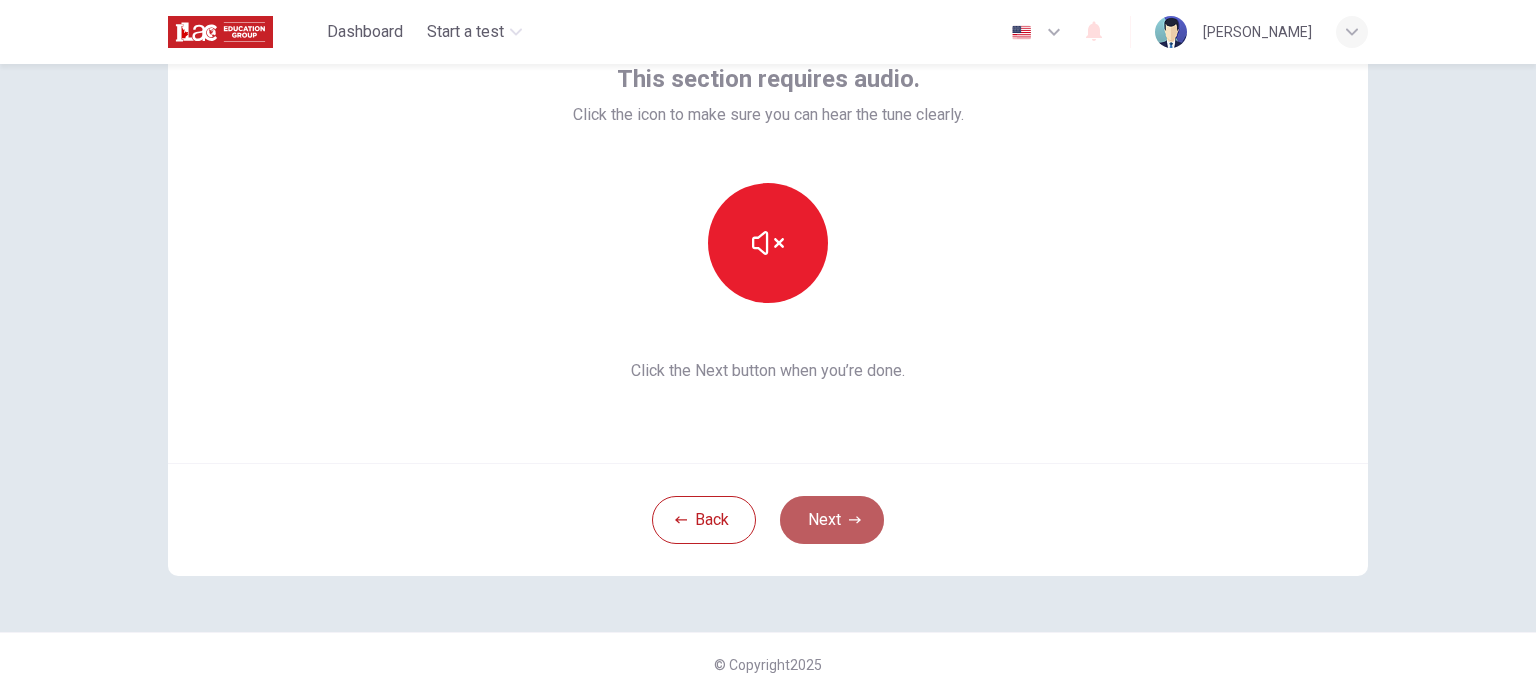 click on "Next" at bounding box center (832, 520) 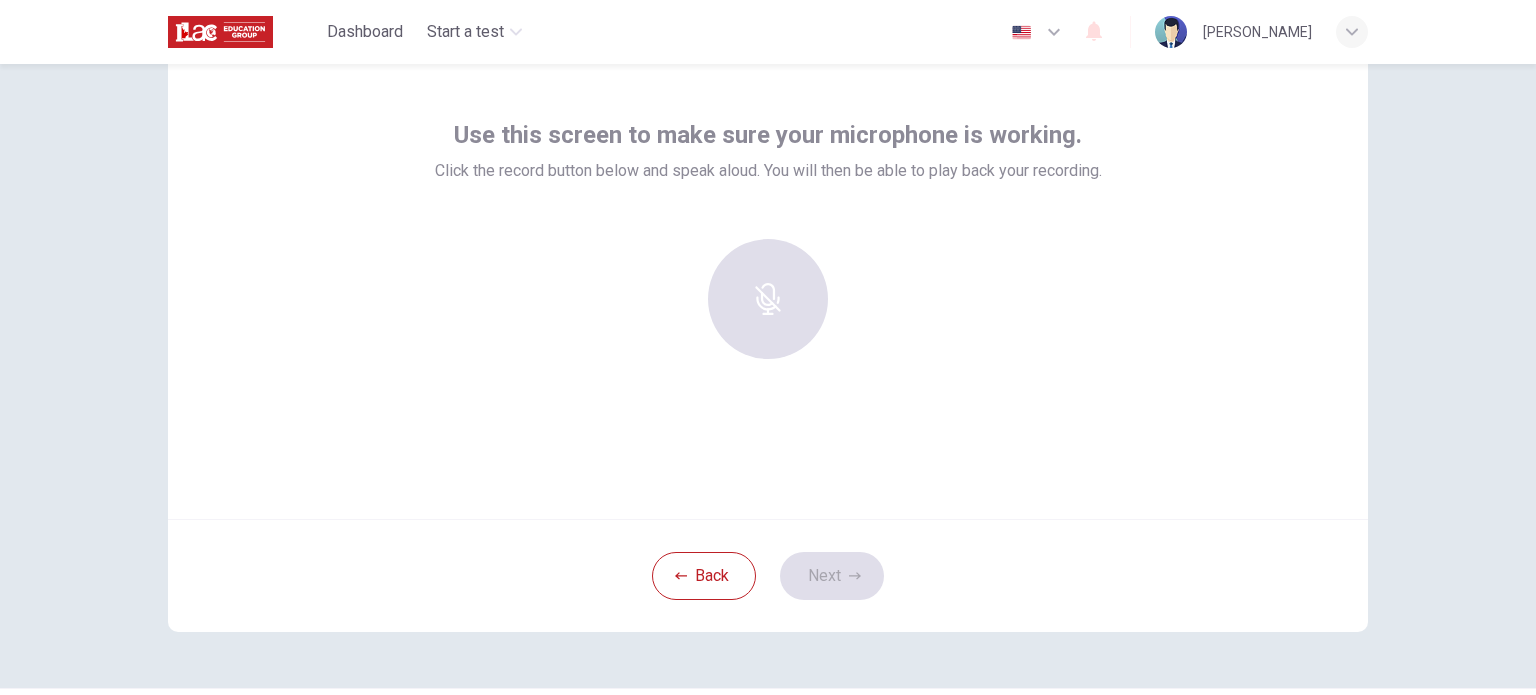 scroll, scrollTop: 37, scrollLeft: 0, axis: vertical 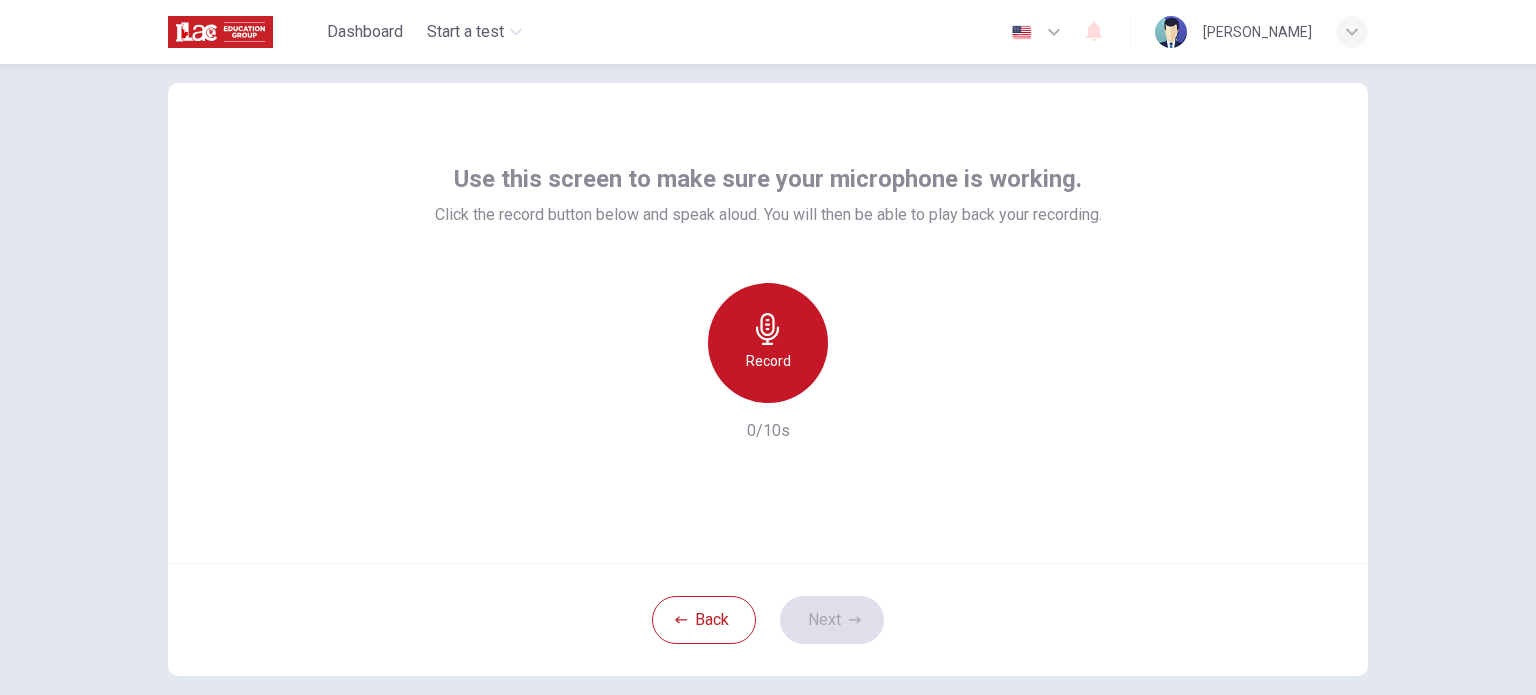 click on "Record" at bounding box center [768, 343] 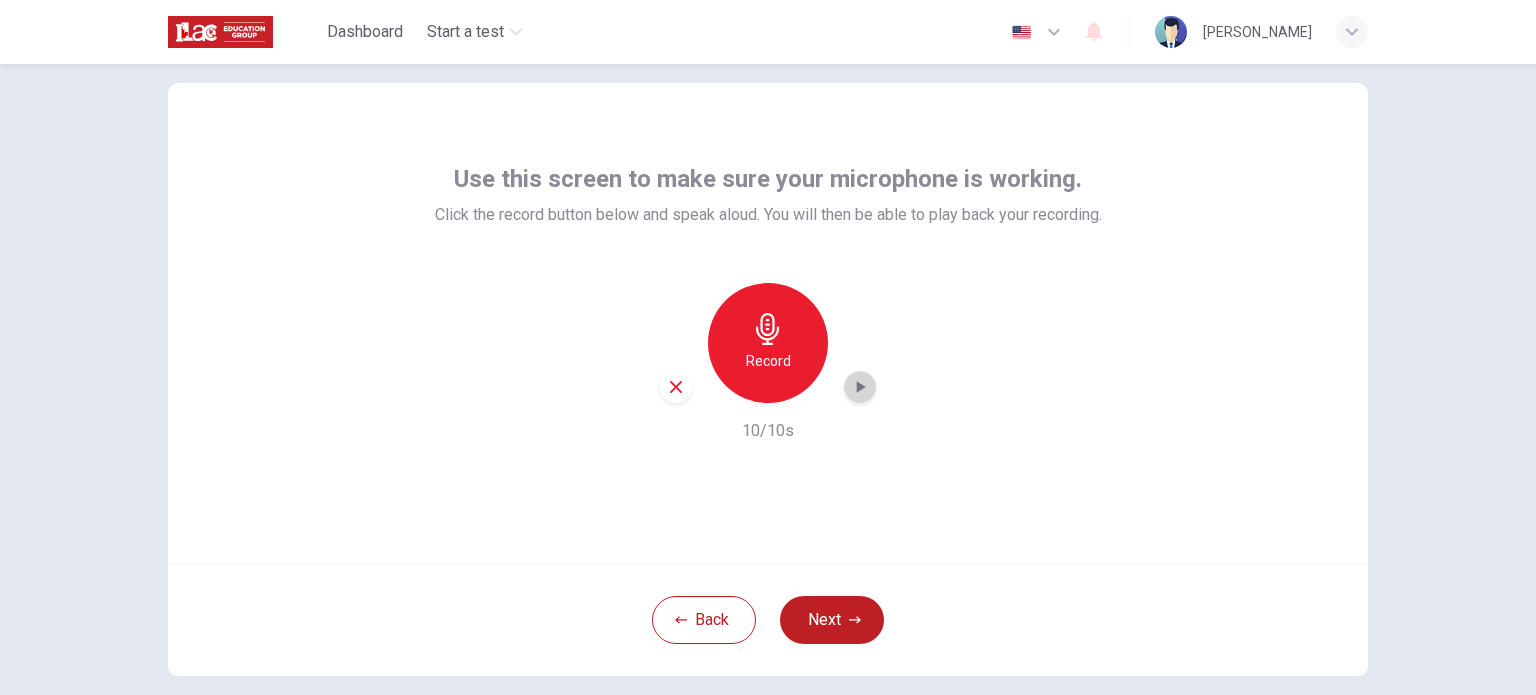 click 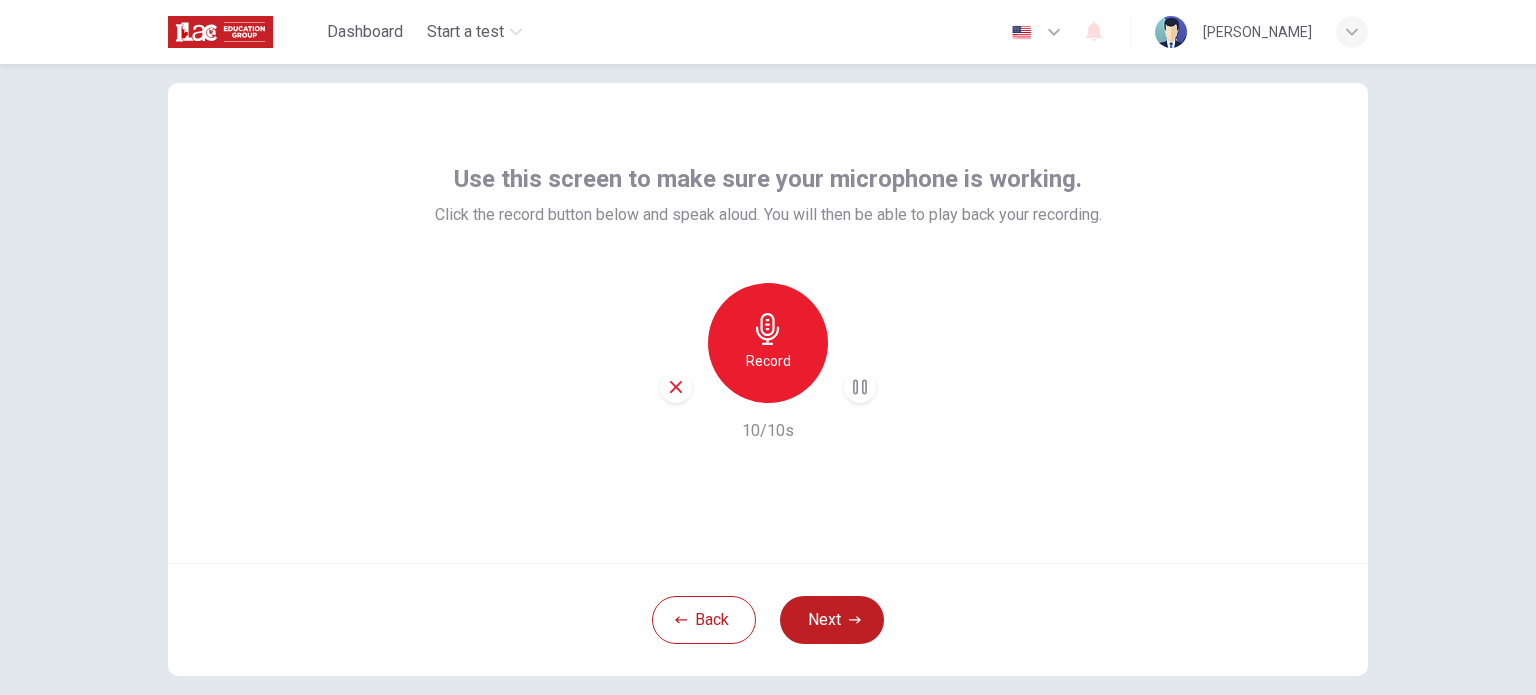 scroll, scrollTop: 137, scrollLeft: 0, axis: vertical 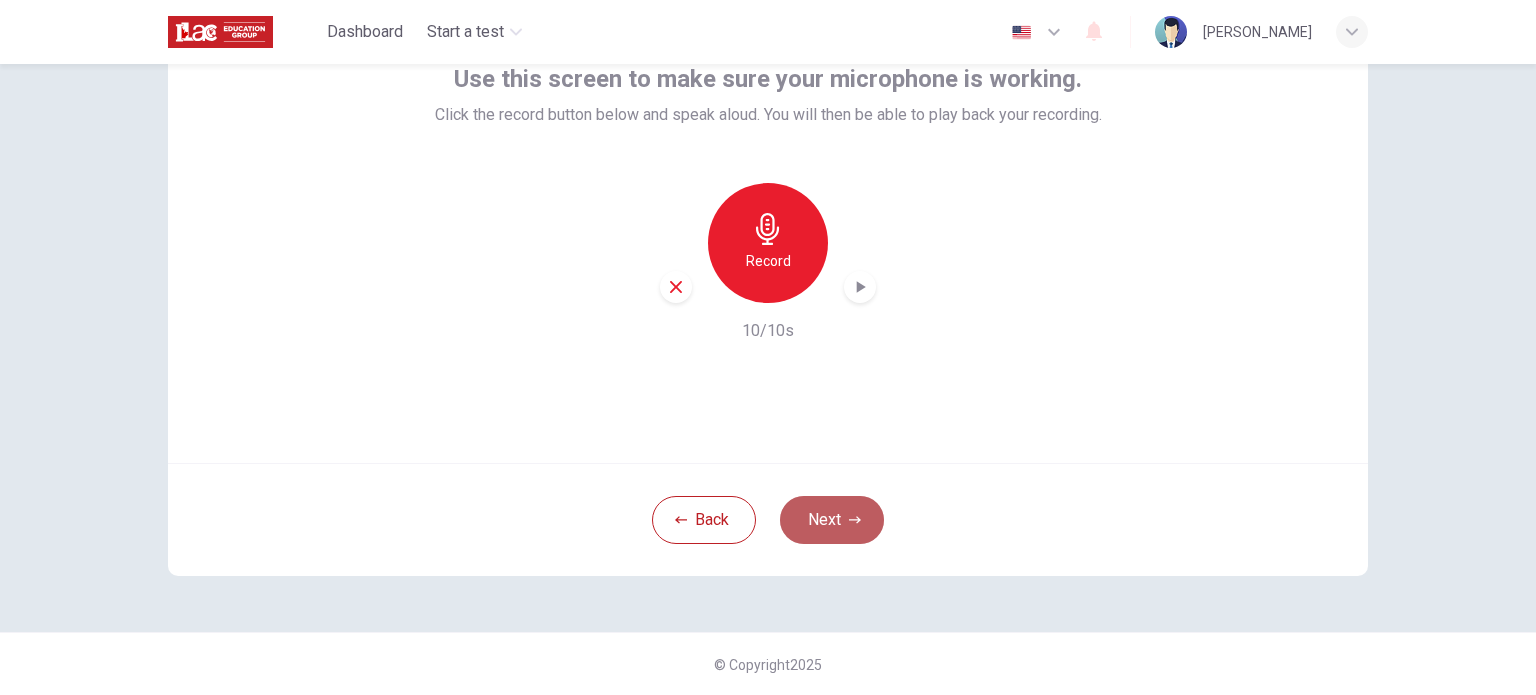 click on "Next" at bounding box center [832, 520] 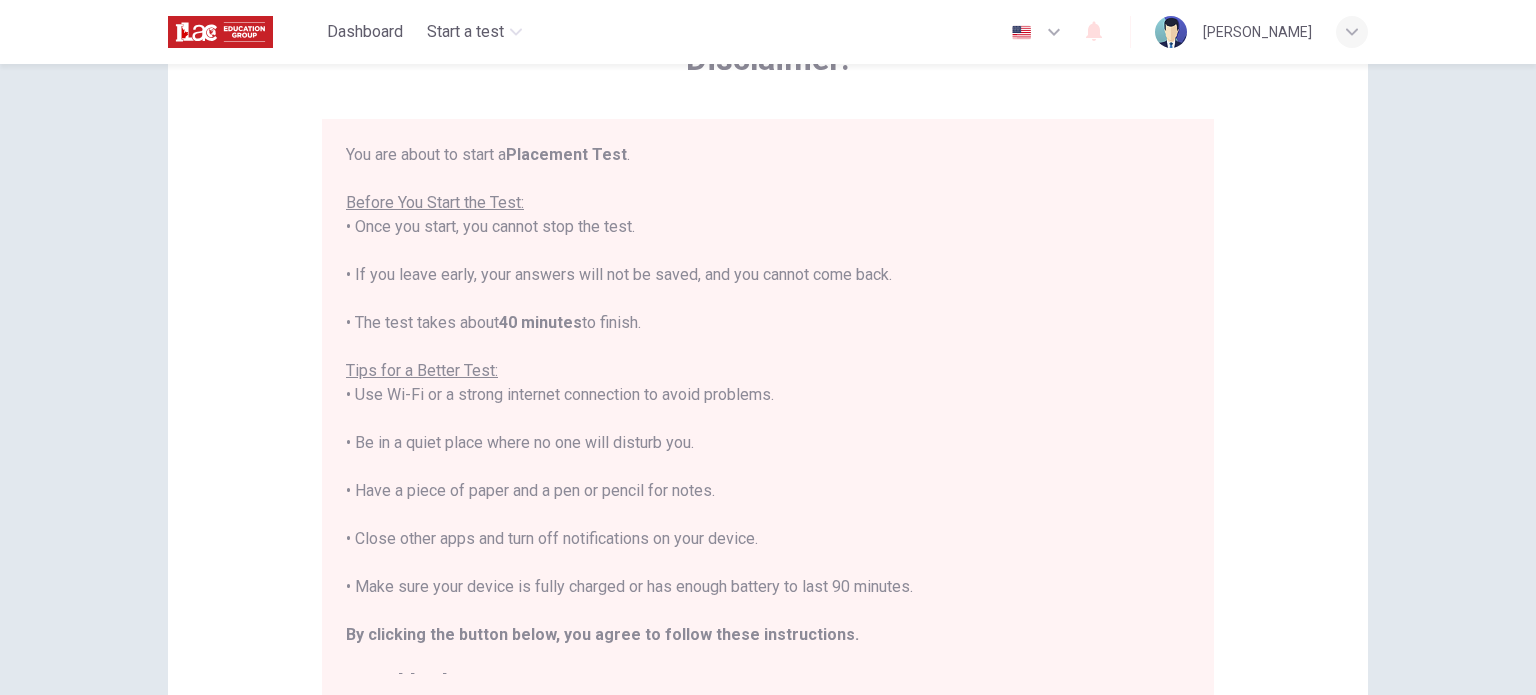 scroll, scrollTop: 23, scrollLeft: 0, axis: vertical 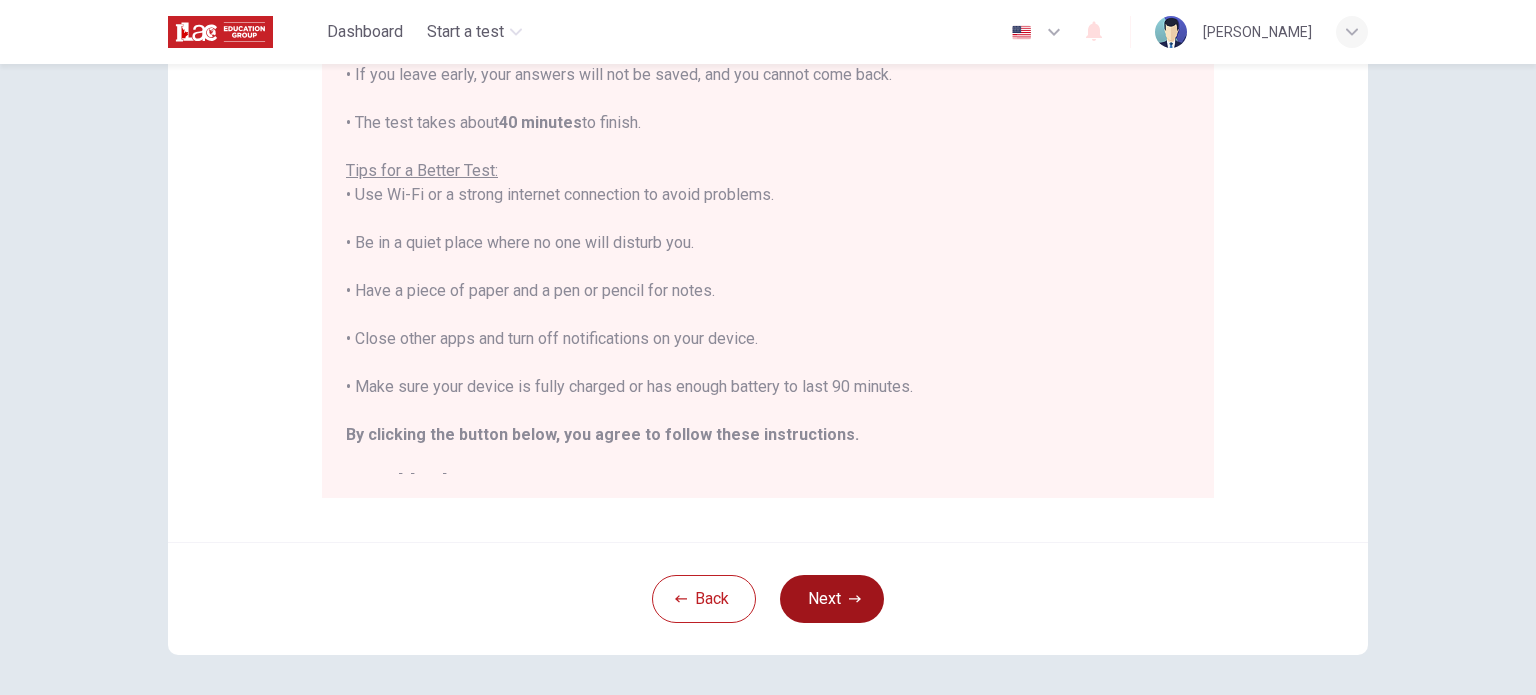 click on "Next" at bounding box center (832, 599) 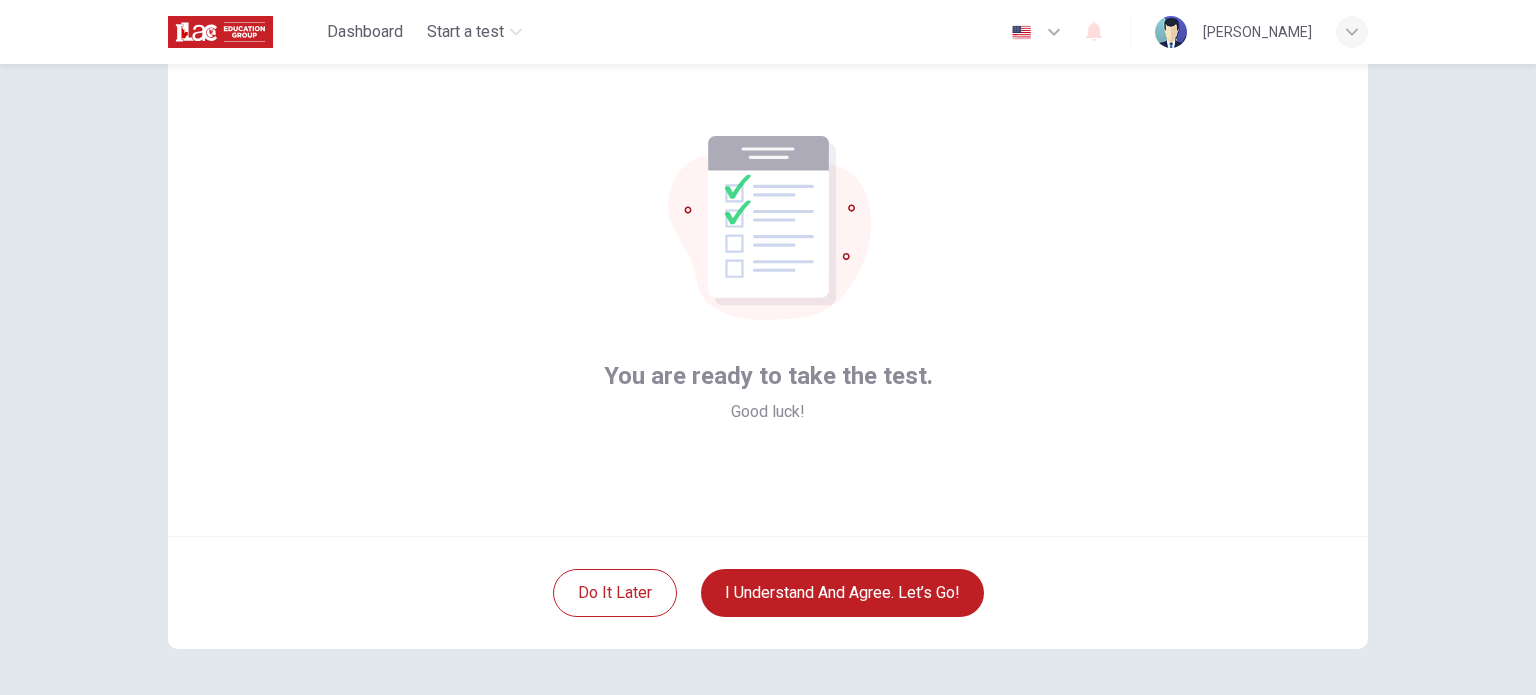 scroll, scrollTop: 100, scrollLeft: 0, axis: vertical 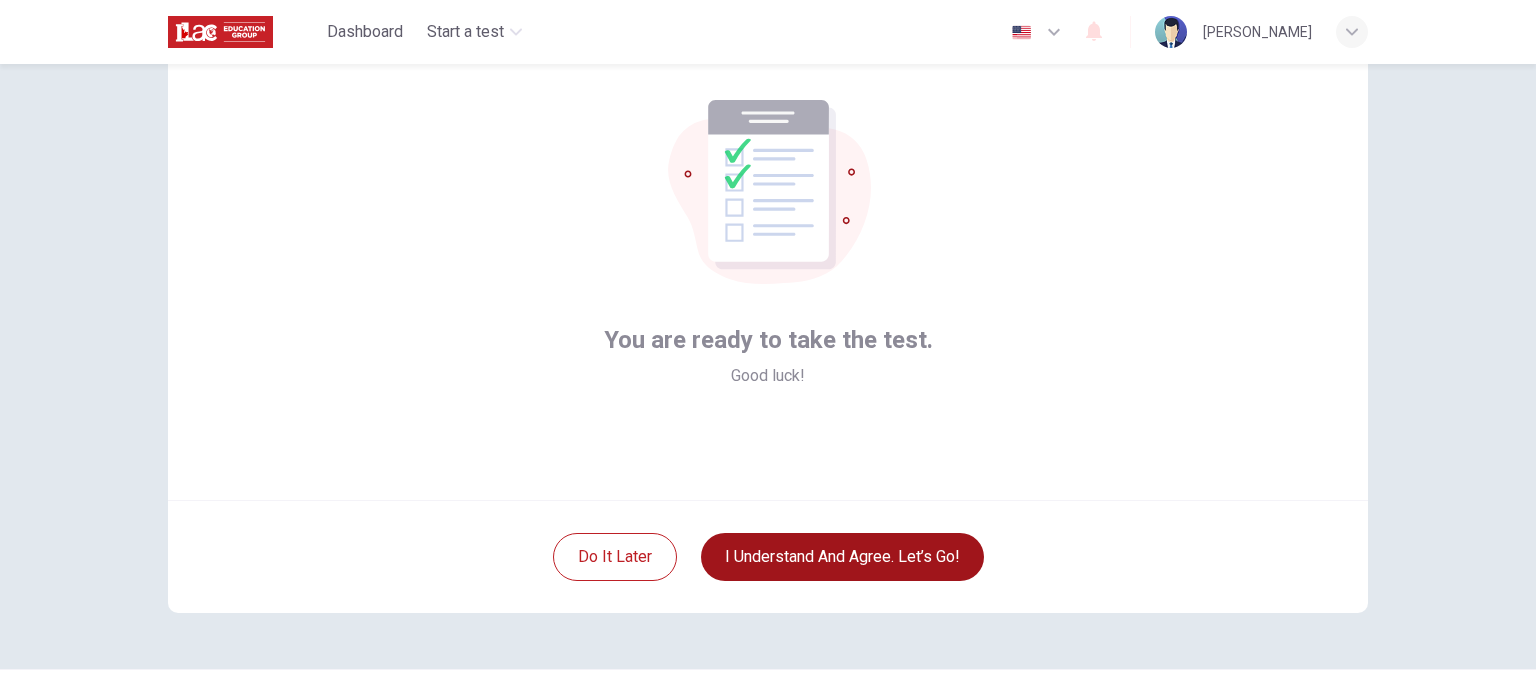 click on "I understand and agree. Let’s go!" at bounding box center (842, 557) 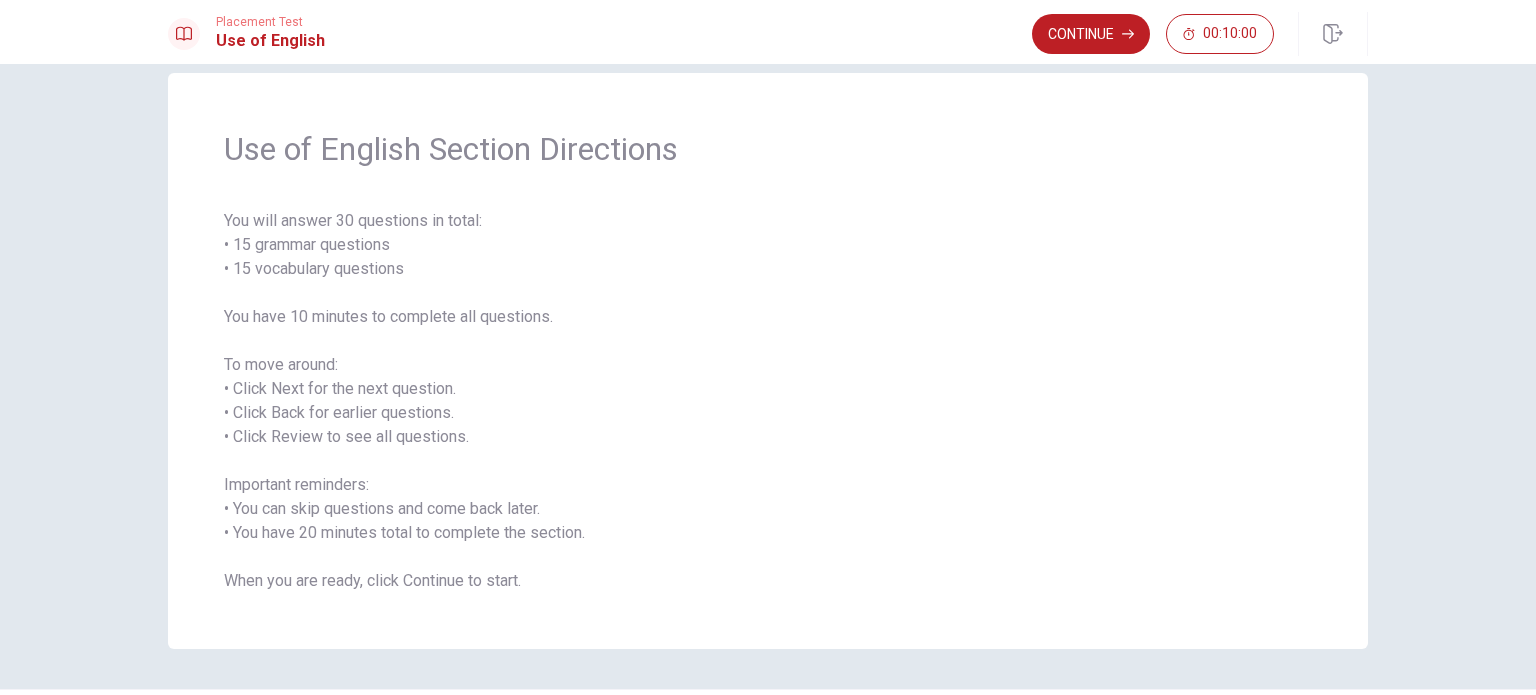 scroll, scrollTop: 0, scrollLeft: 0, axis: both 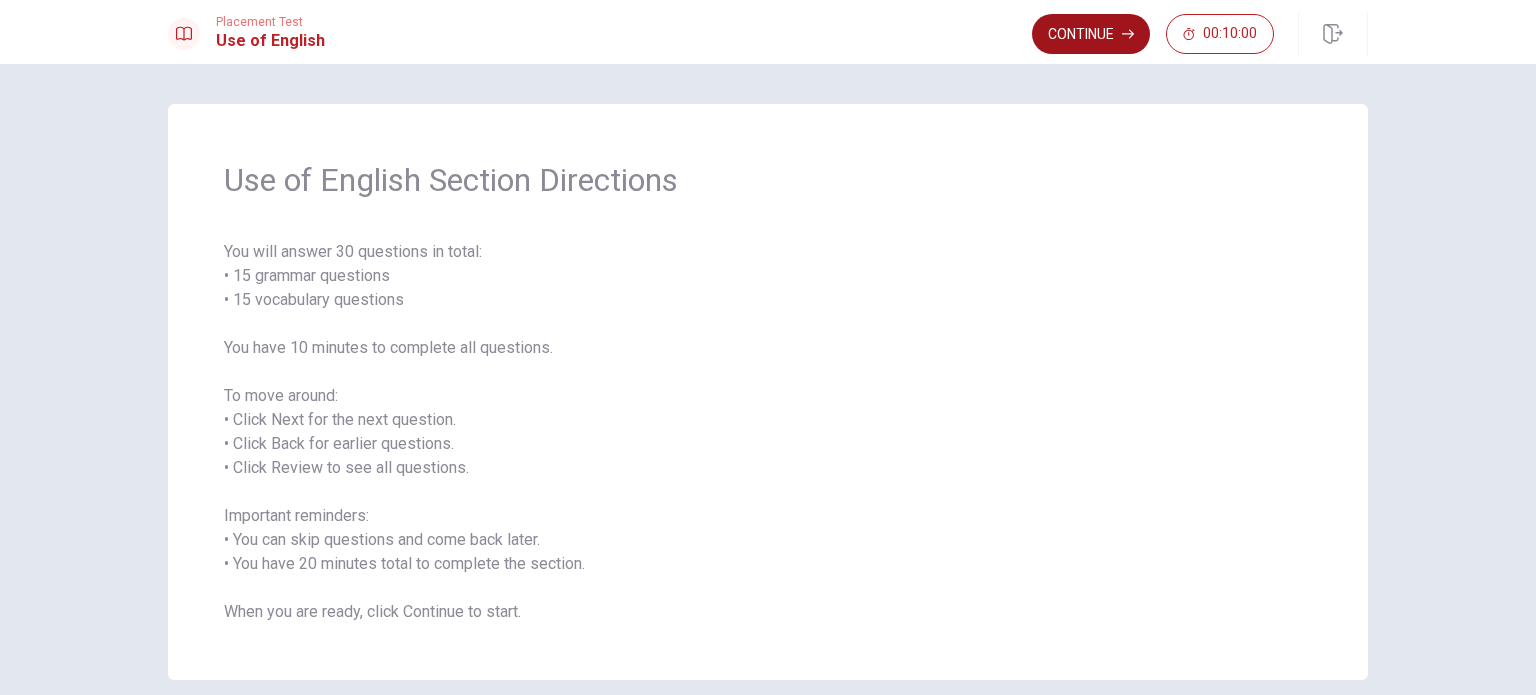 click on "Continue" at bounding box center (1091, 34) 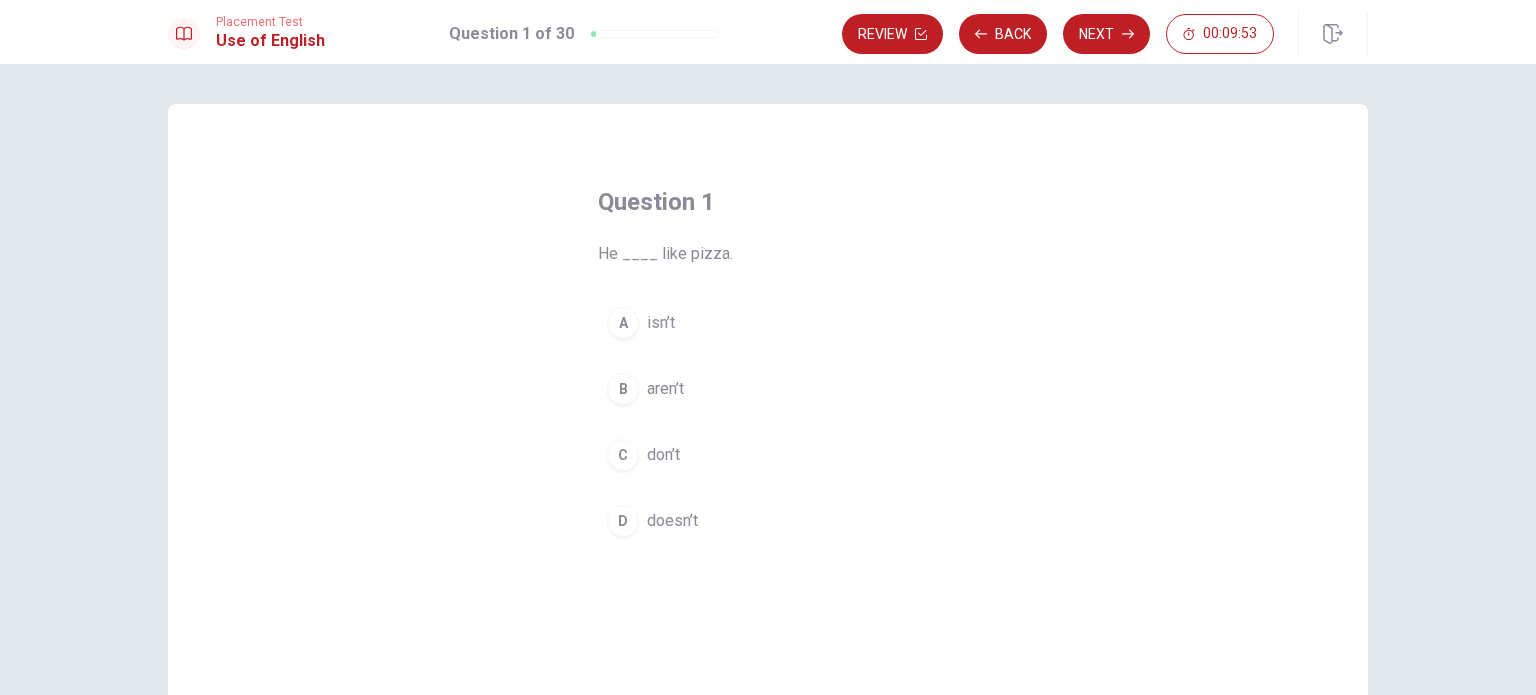 click on "doesn’t" at bounding box center [672, 521] 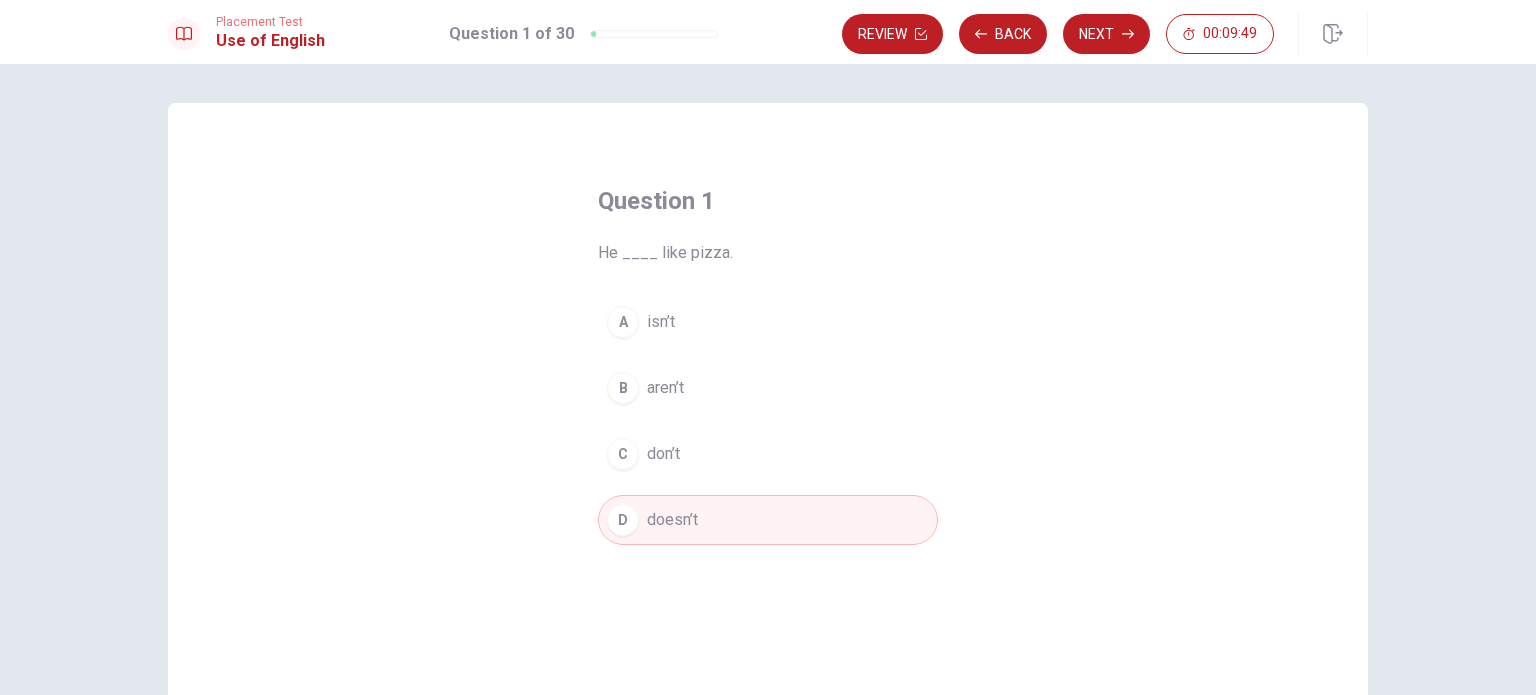 scroll, scrollTop: 0, scrollLeft: 0, axis: both 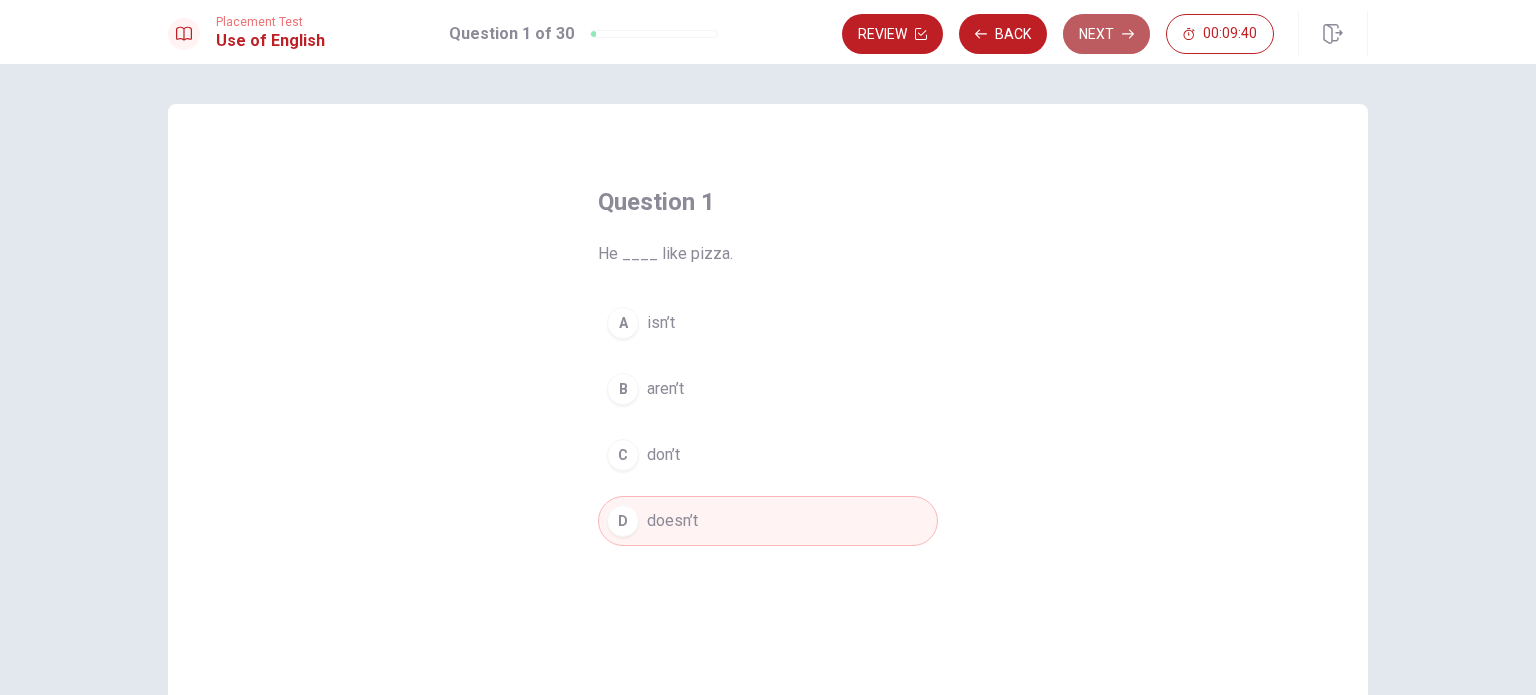 click on "Next" at bounding box center (1106, 34) 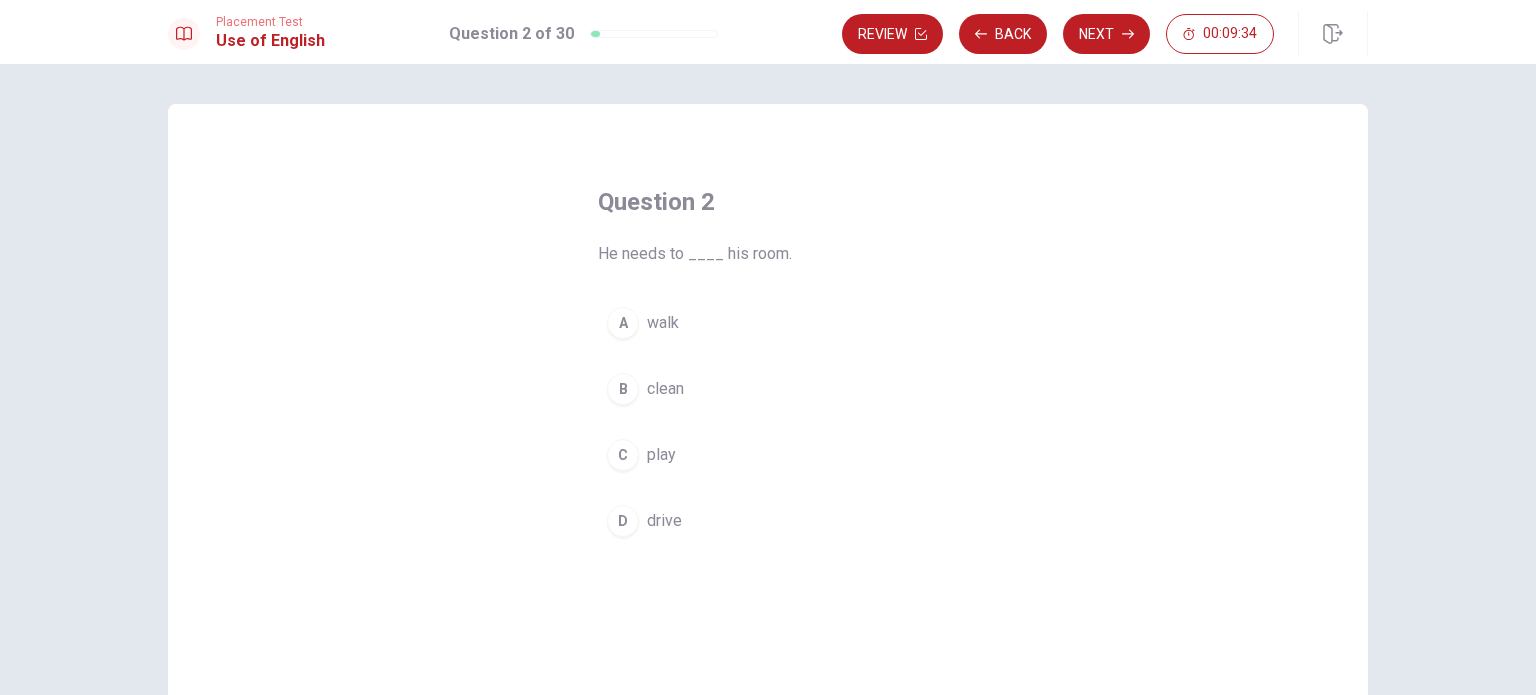 click on "B clean" at bounding box center (768, 389) 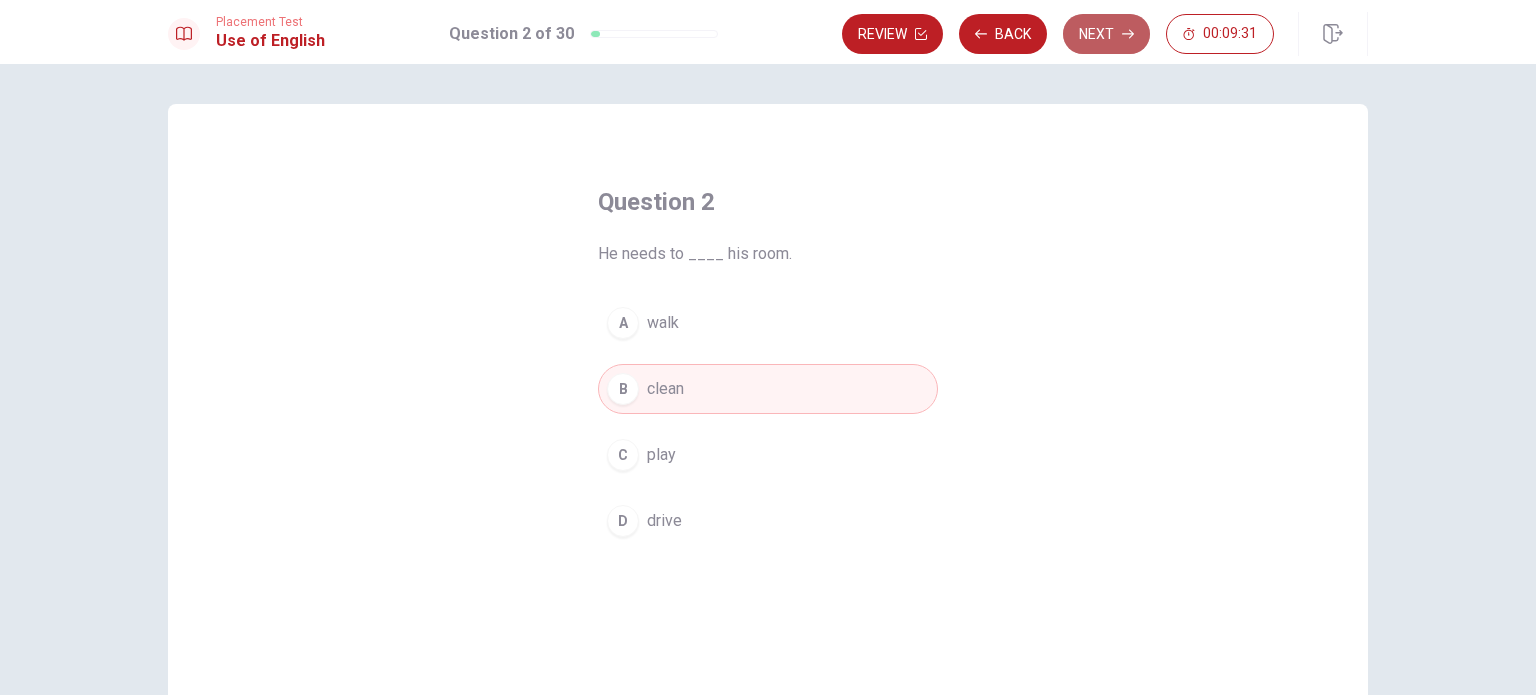 click on "Next" at bounding box center [1106, 34] 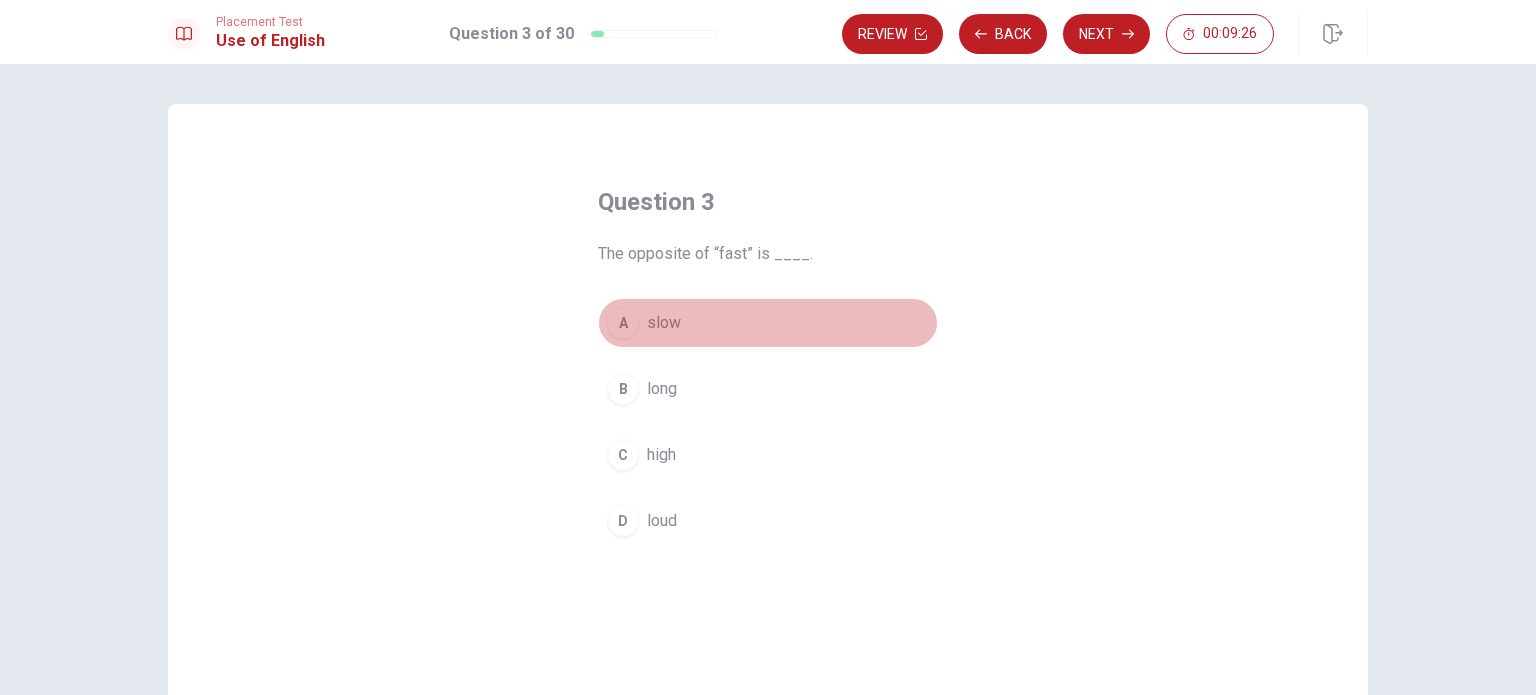 click on "A slow" at bounding box center [768, 323] 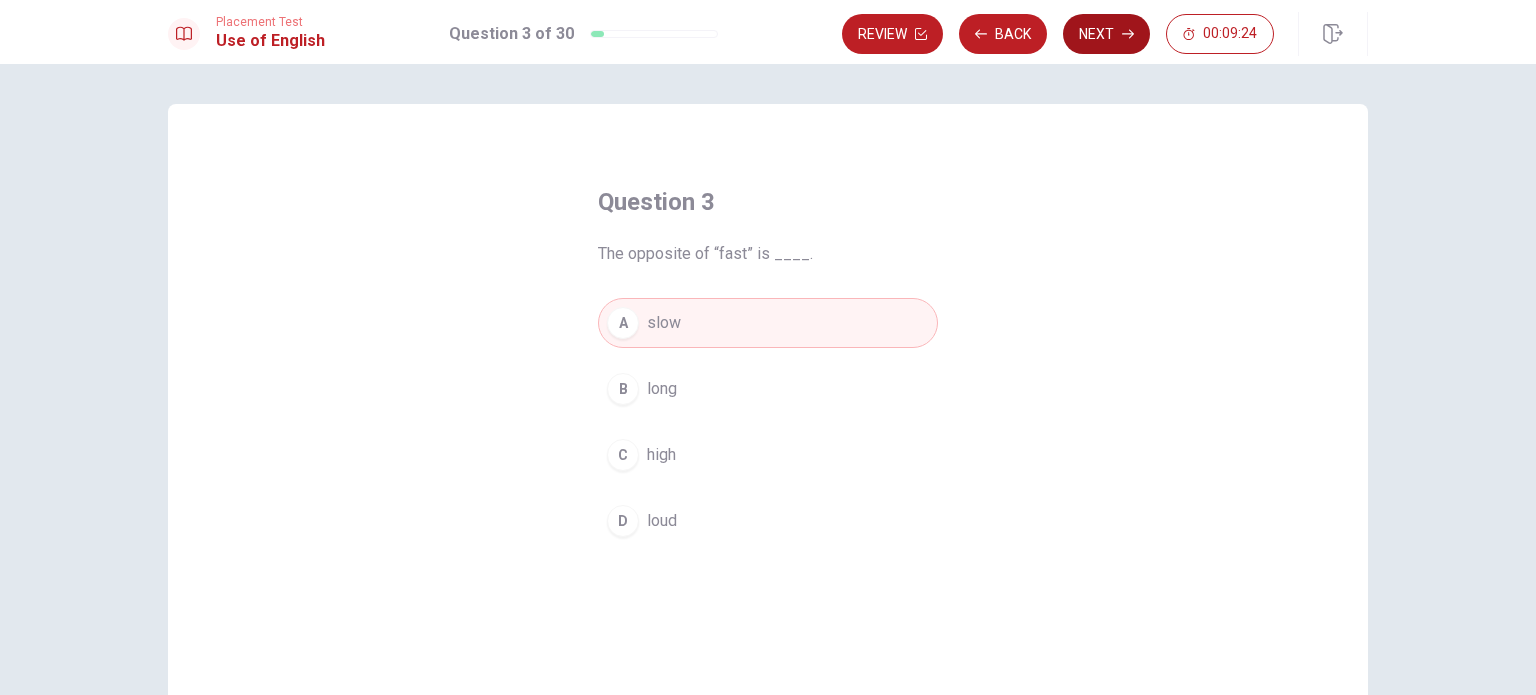 click on "Next" at bounding box center (1106, 34) 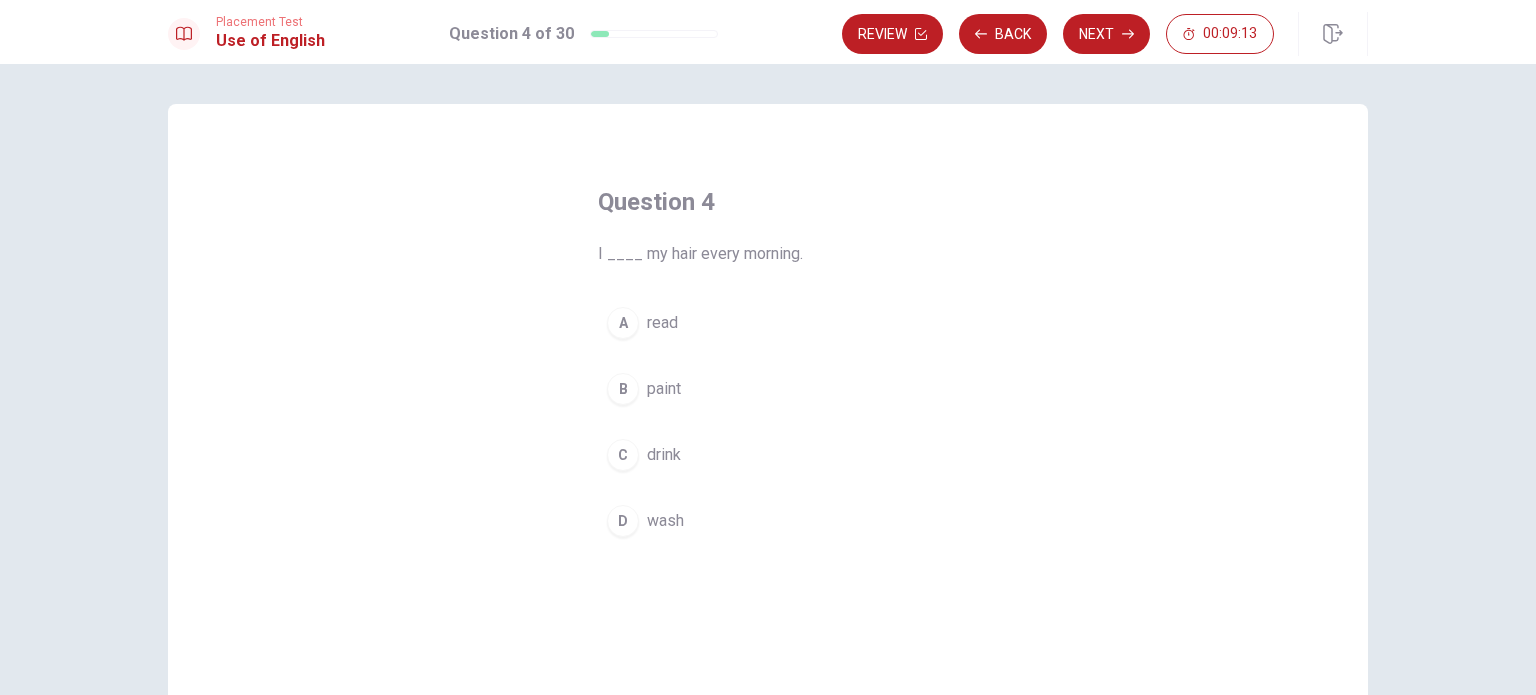 click on "D wash" at bounding box center (768, 521) 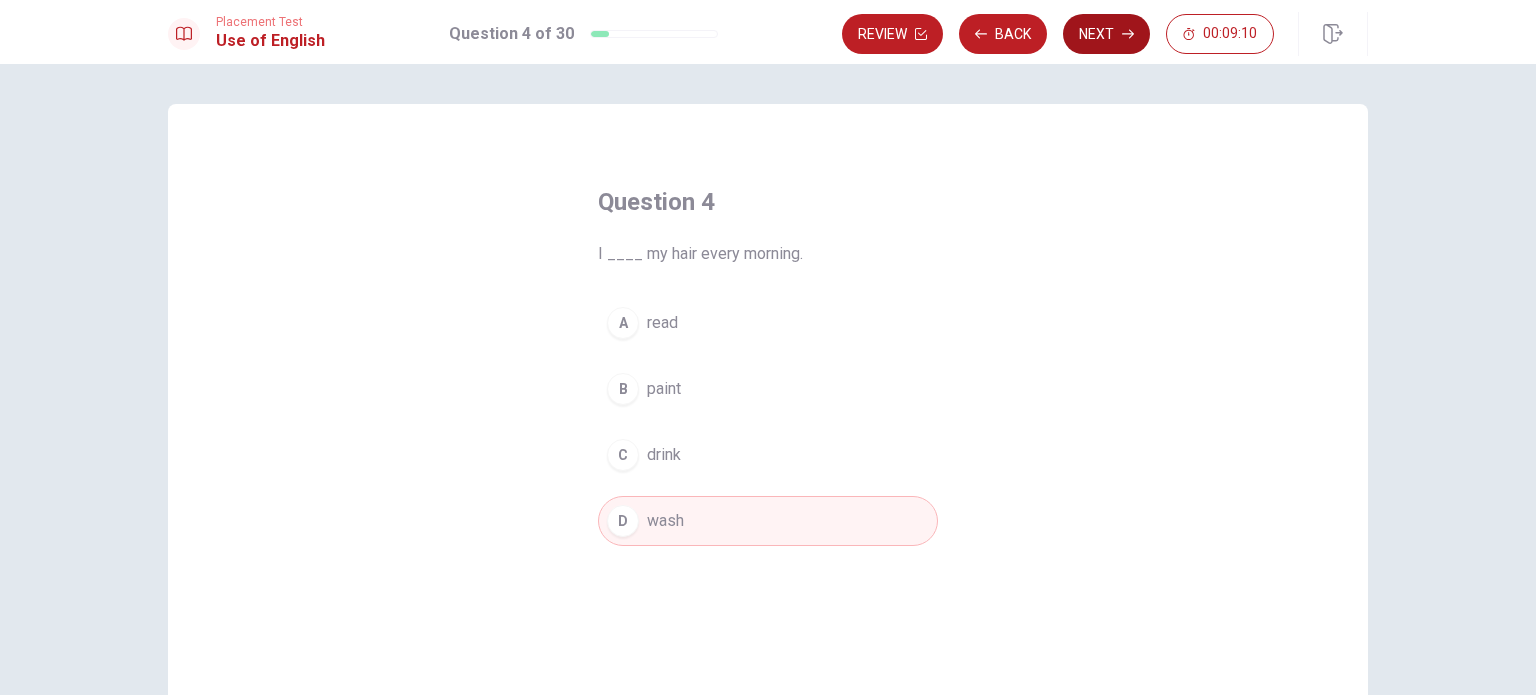 click on "Next" at bounding box center [1106, 34] 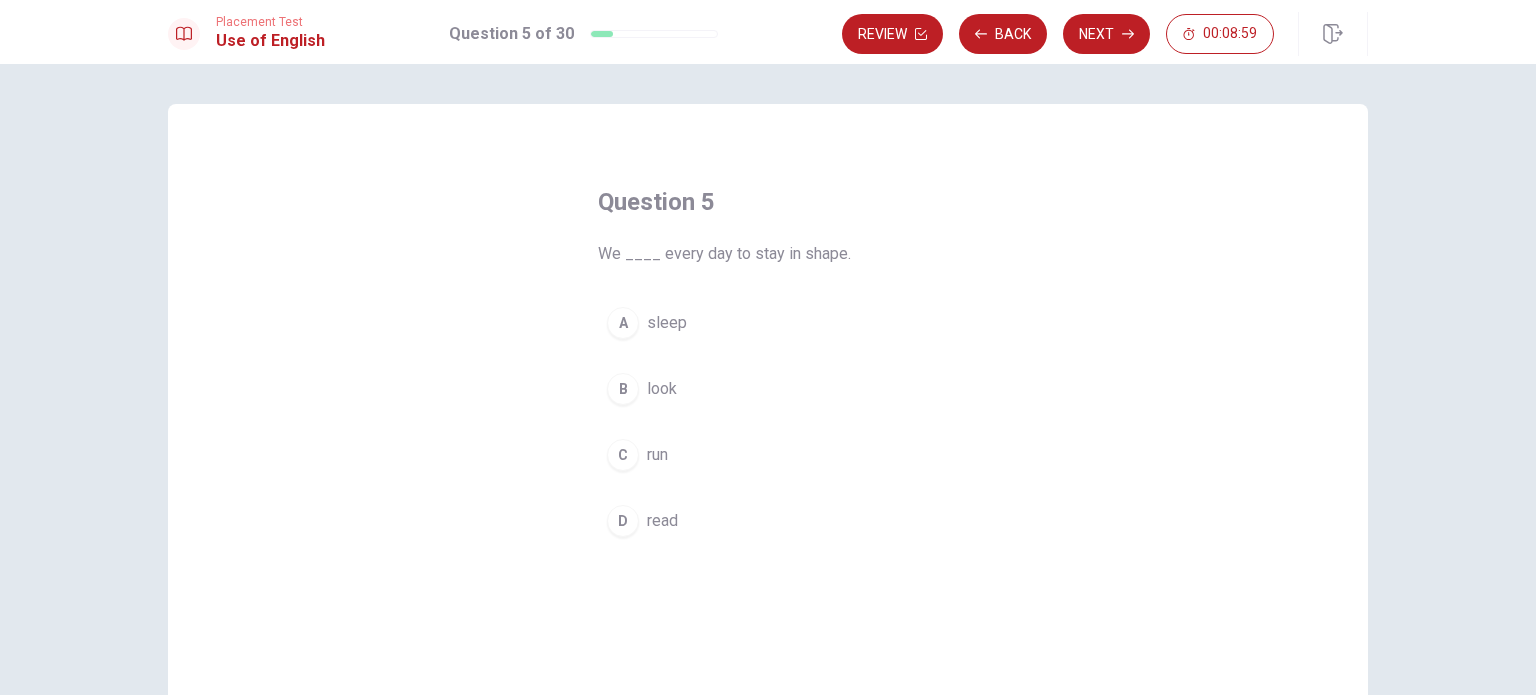 click on "C run" at bounding box center [768, 455] 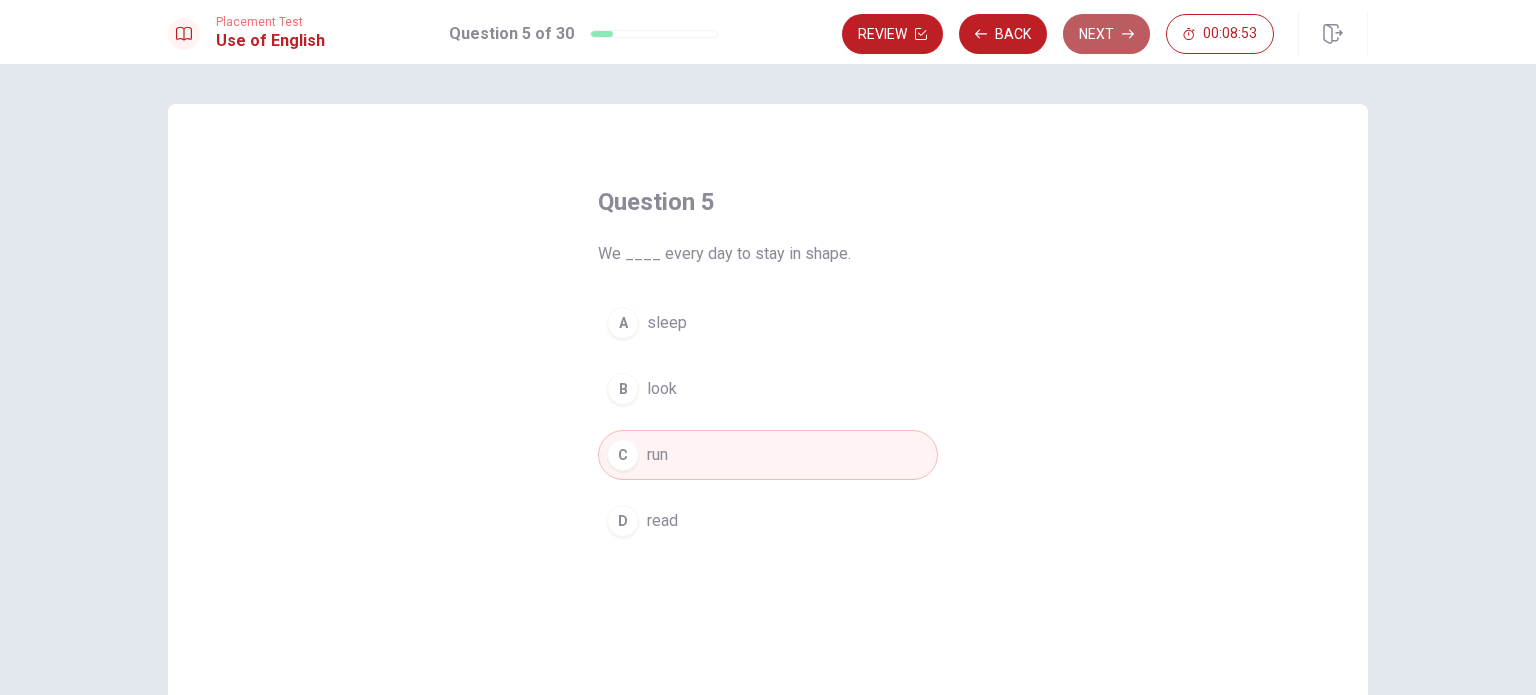 click on "Next" at bounding box center (1106, 34) 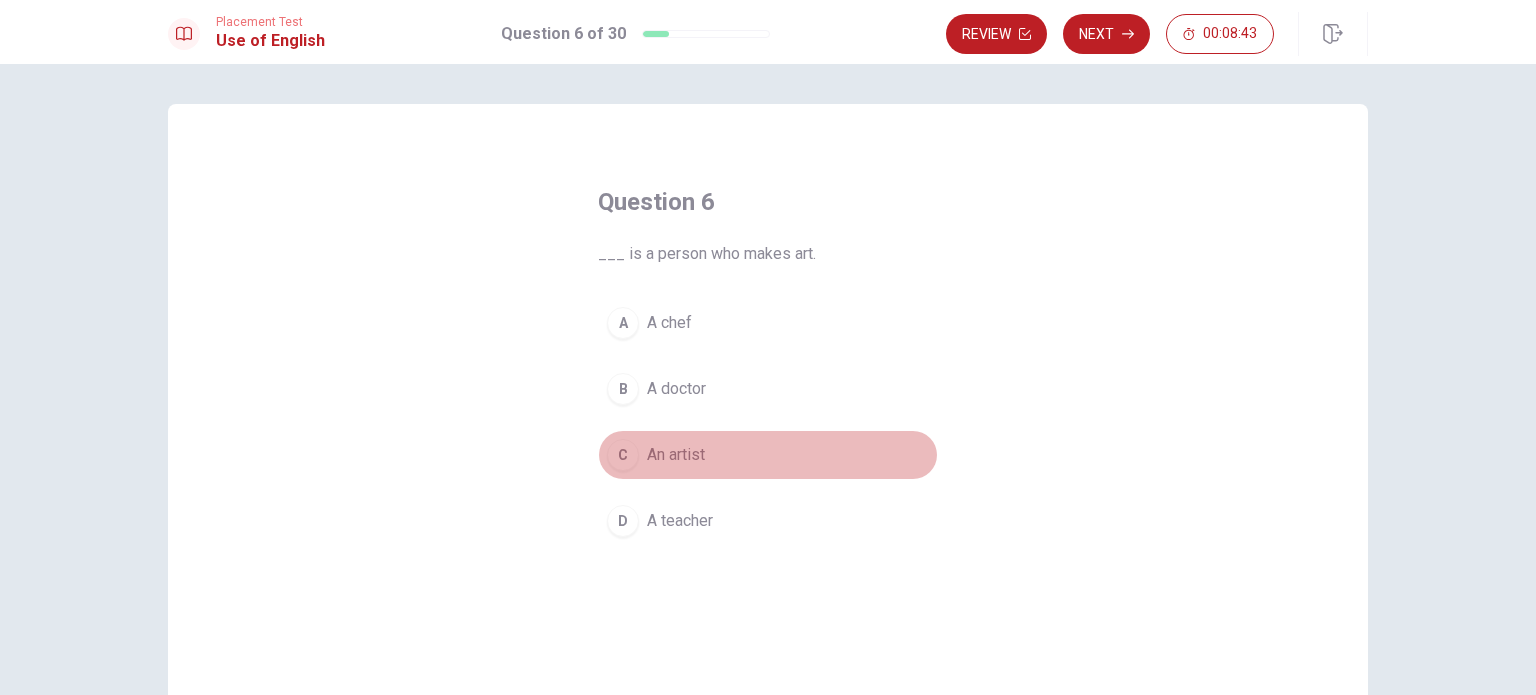 click on "C An artist" at bounding box center (768, 455) 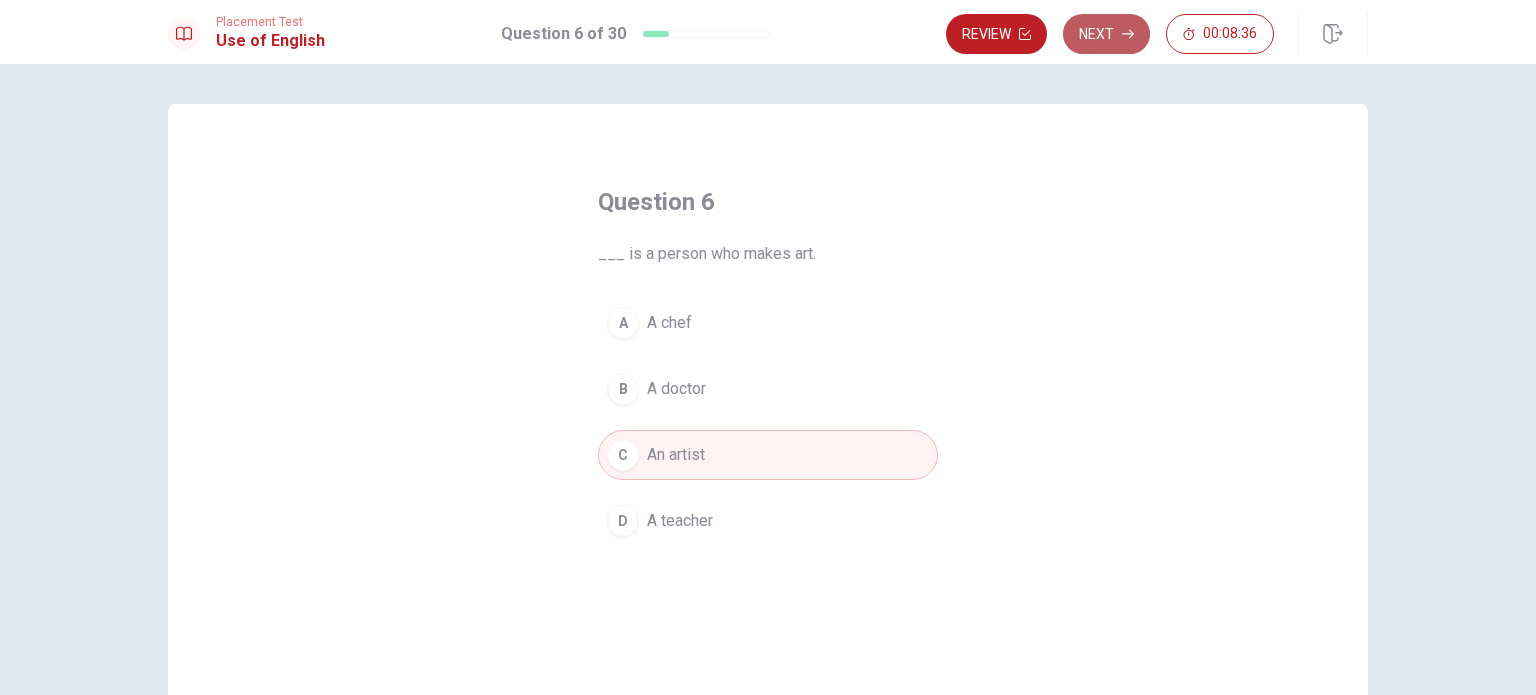 click on "Next" at bounding box center [1106, 34] 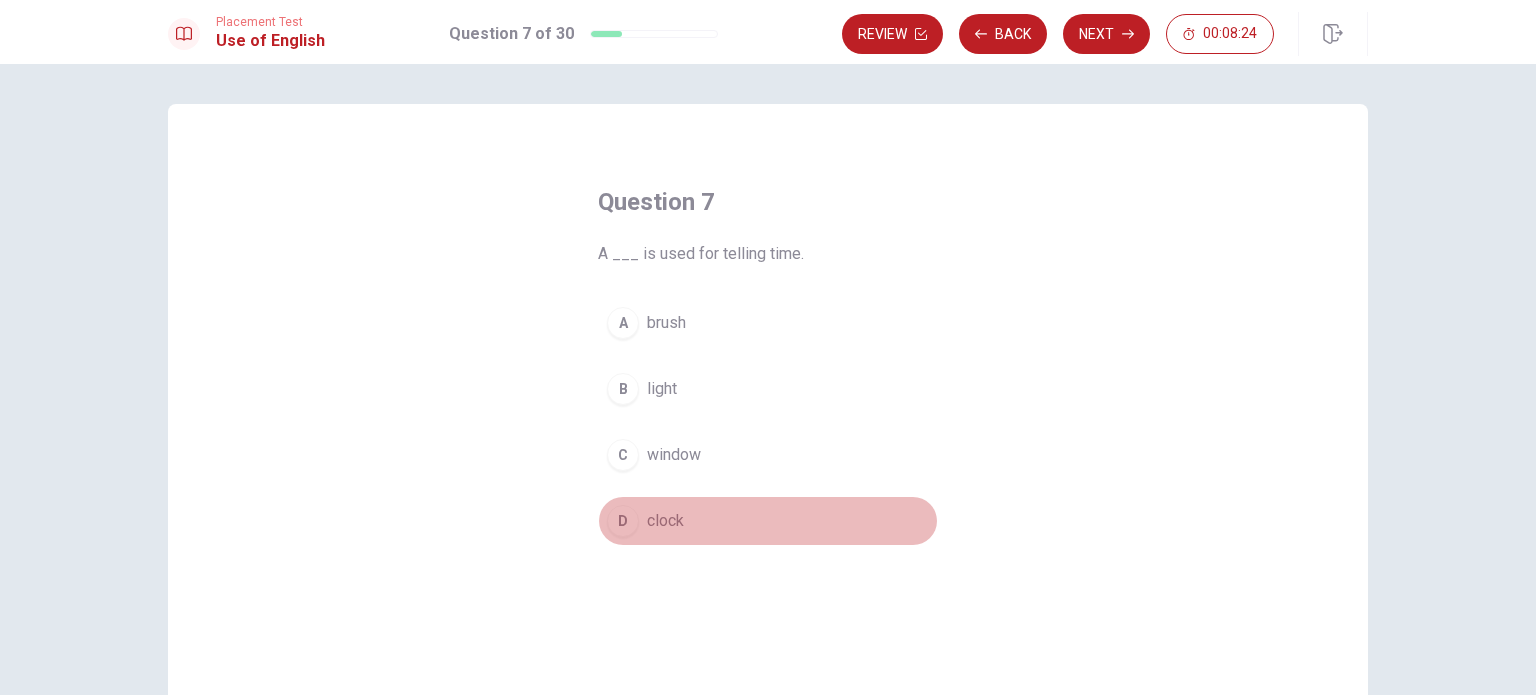 click on "D clock" at bounding box center [768, 521] 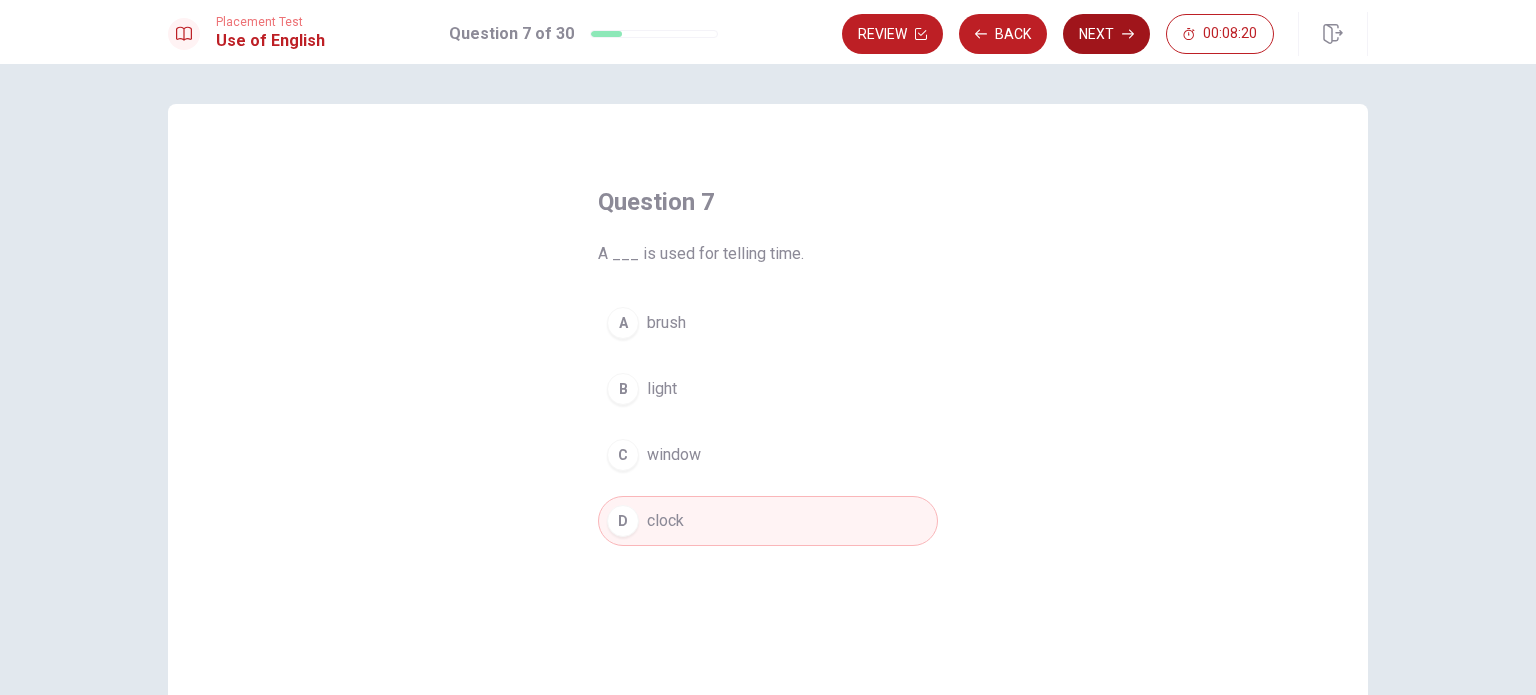 click on "Next" at bounding box center (1106, 34) 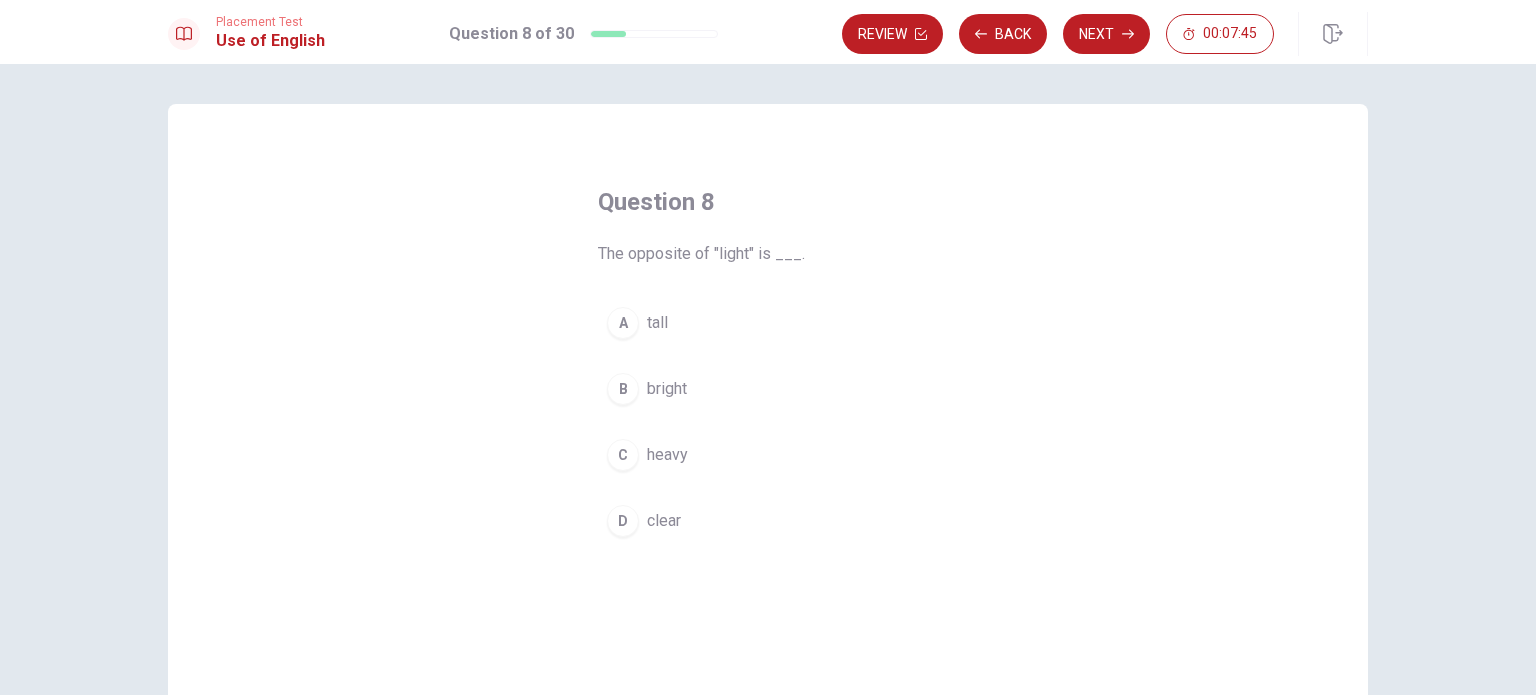 click on "B bright" at bounding box center [768, 389] 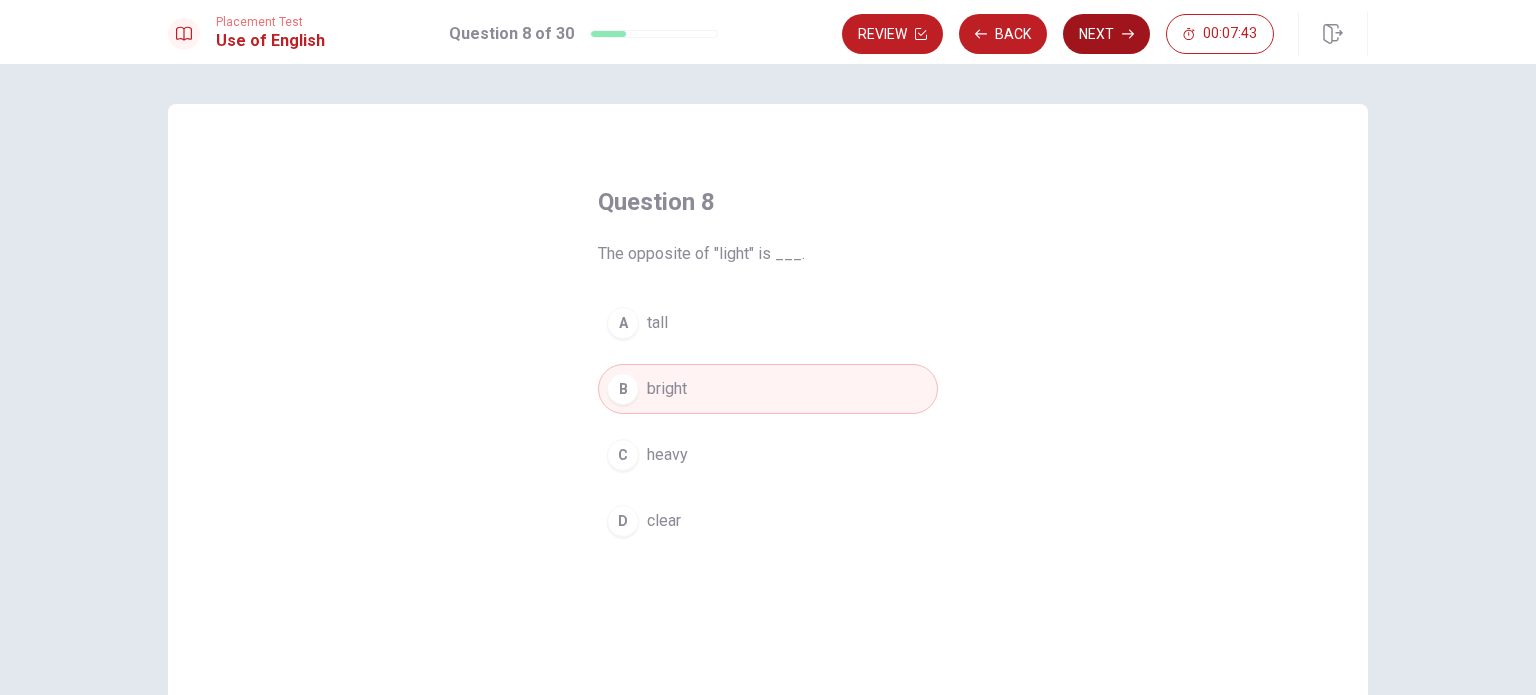 click on "Next" at bounding box center [1106, 34] 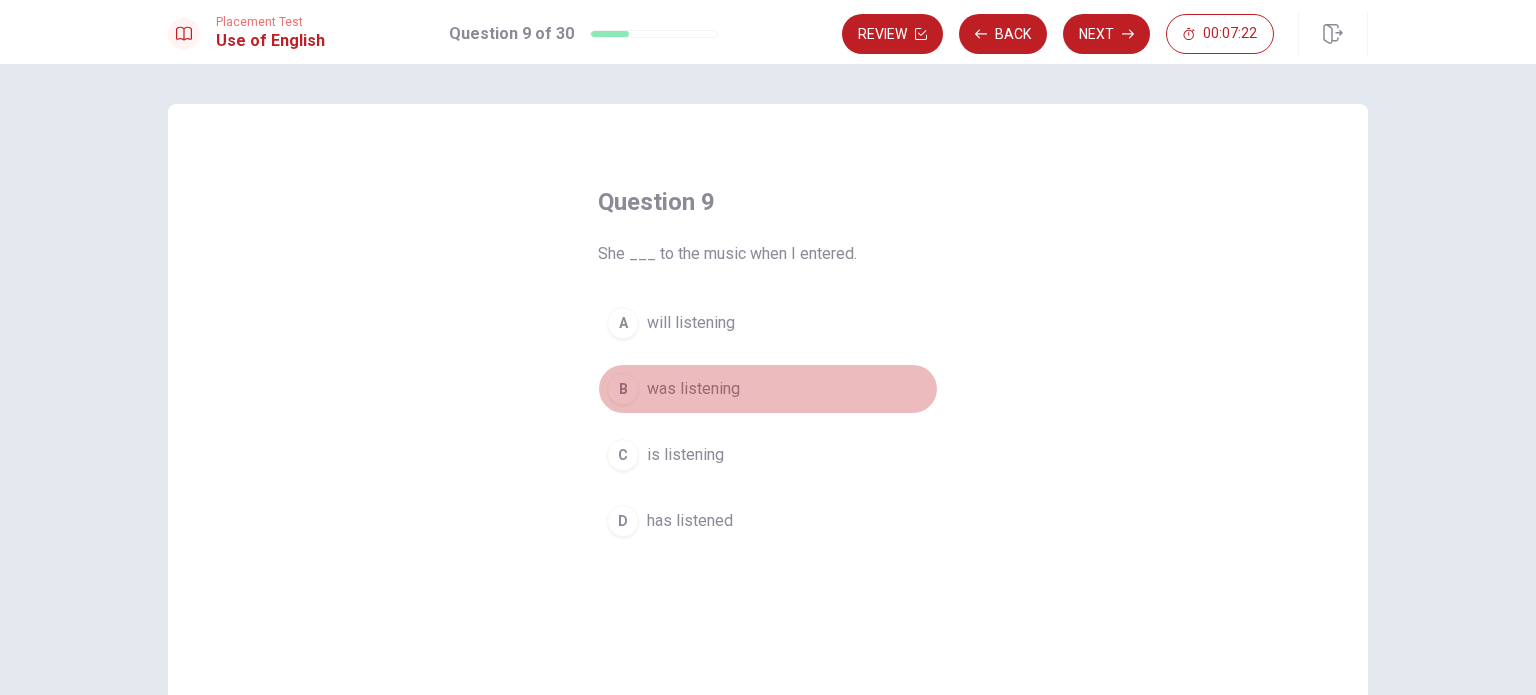 click on "was listening" at bounding box center (693, 389) 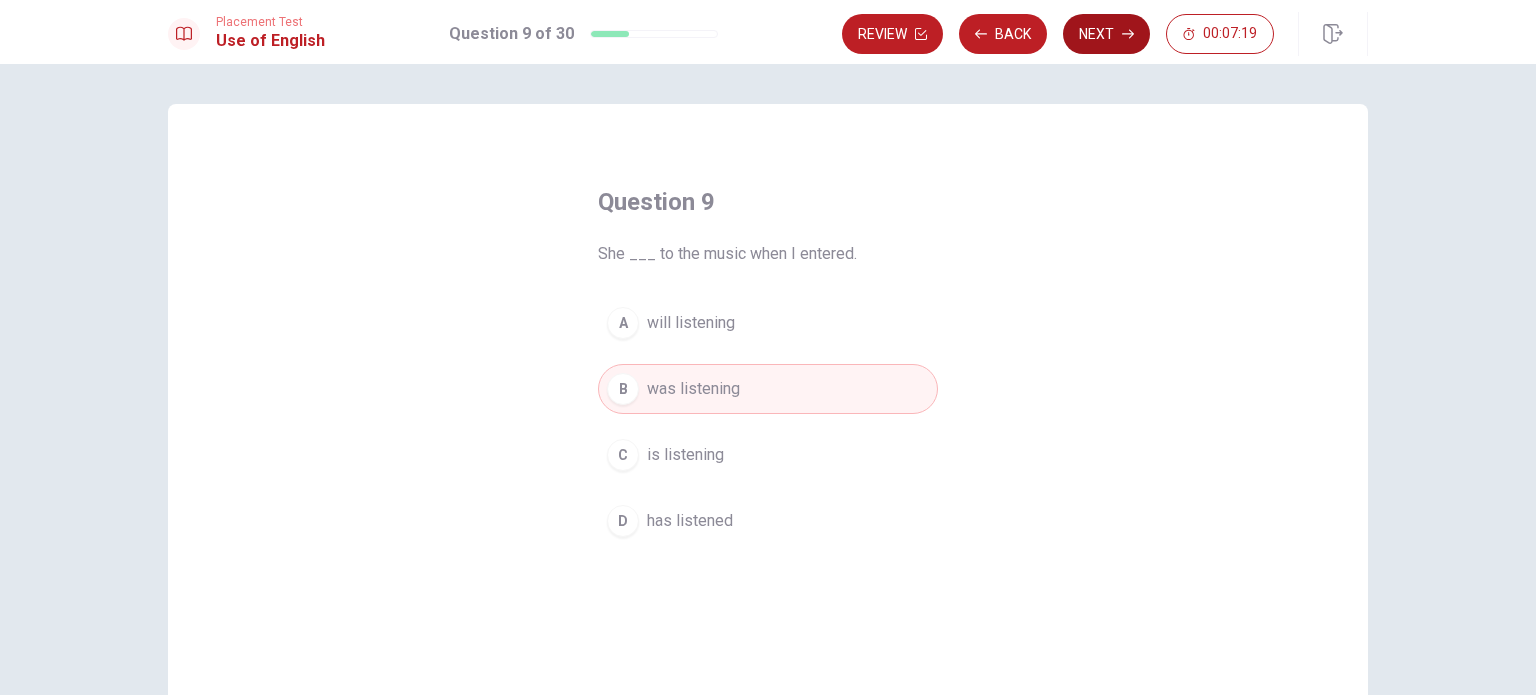 click on "Next" at bounding box center [1106, 34] 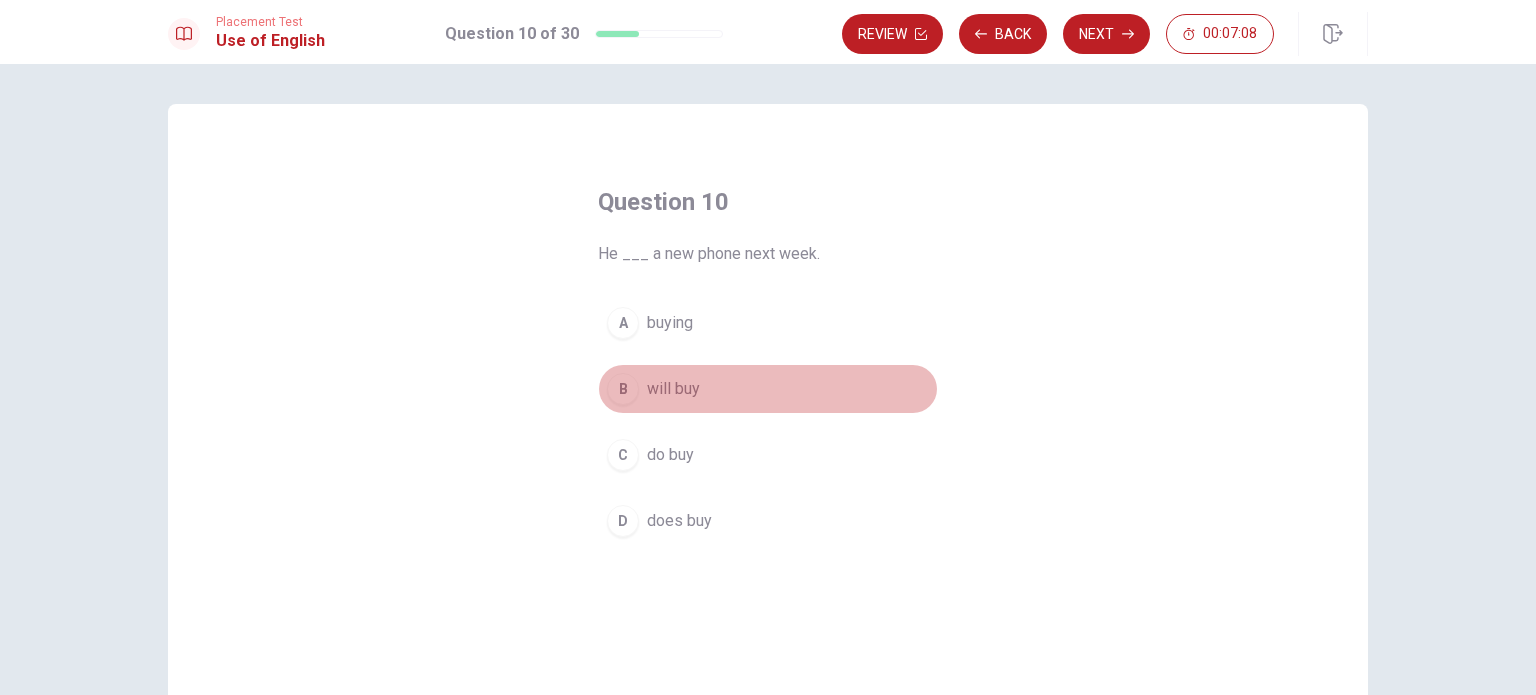 click on "B will buy" at bounding box center [768, 389] 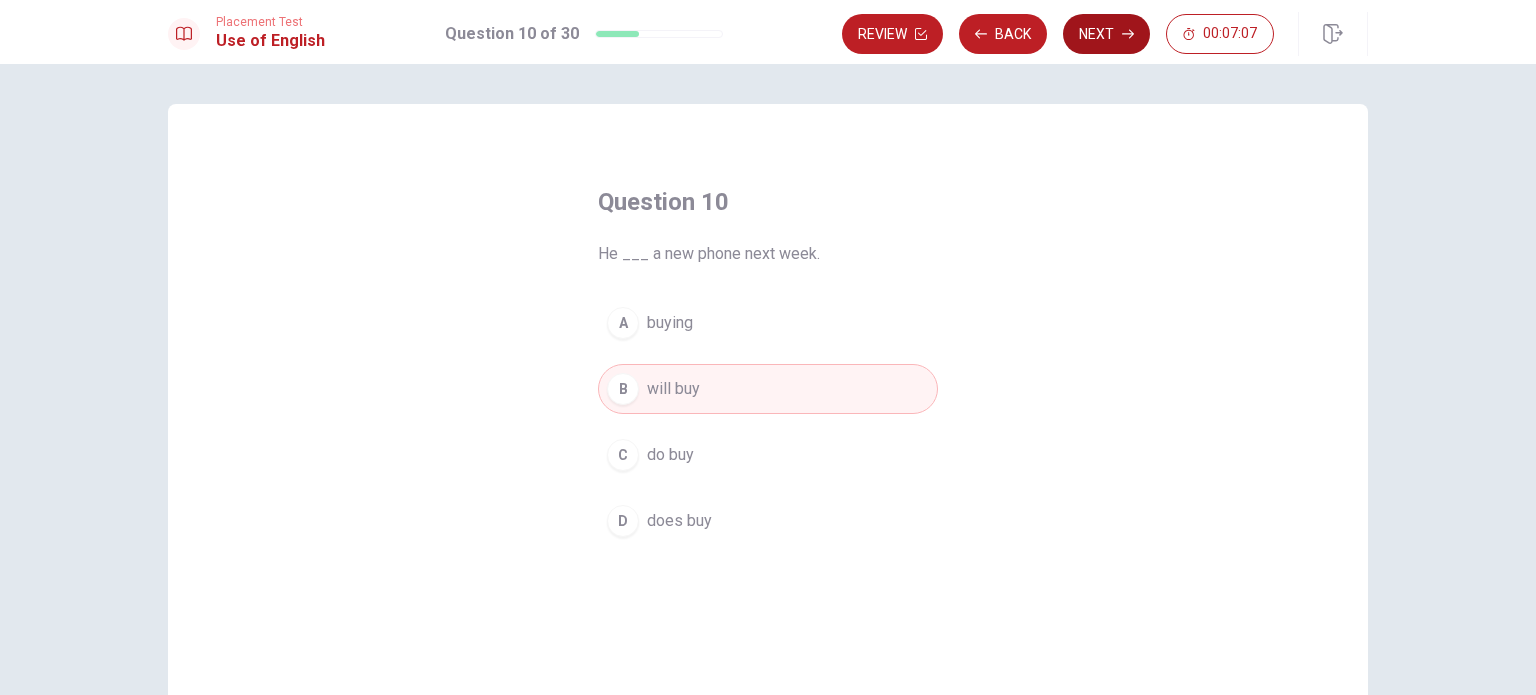 click on "Next" at bounding box center [1106, 34] 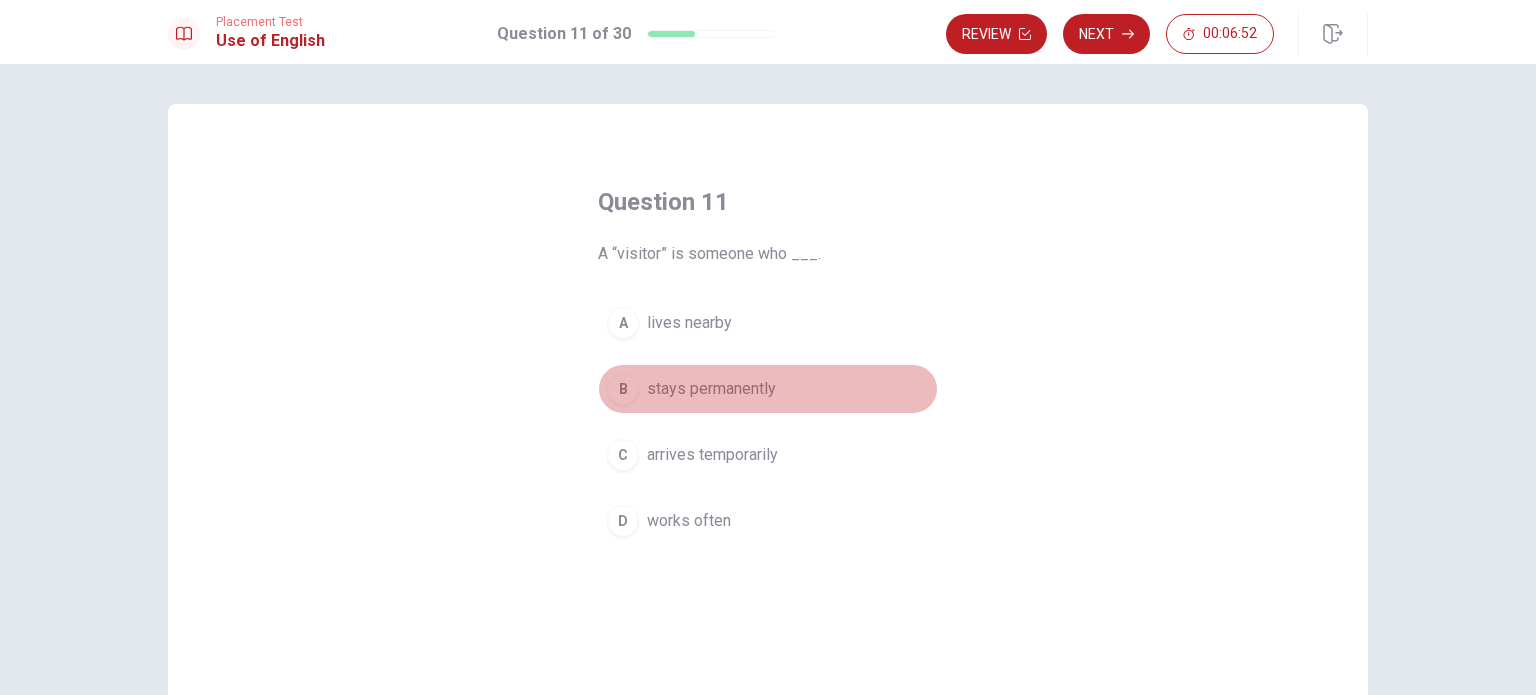 click on "stays permanently" at bounding box center [711, 389] 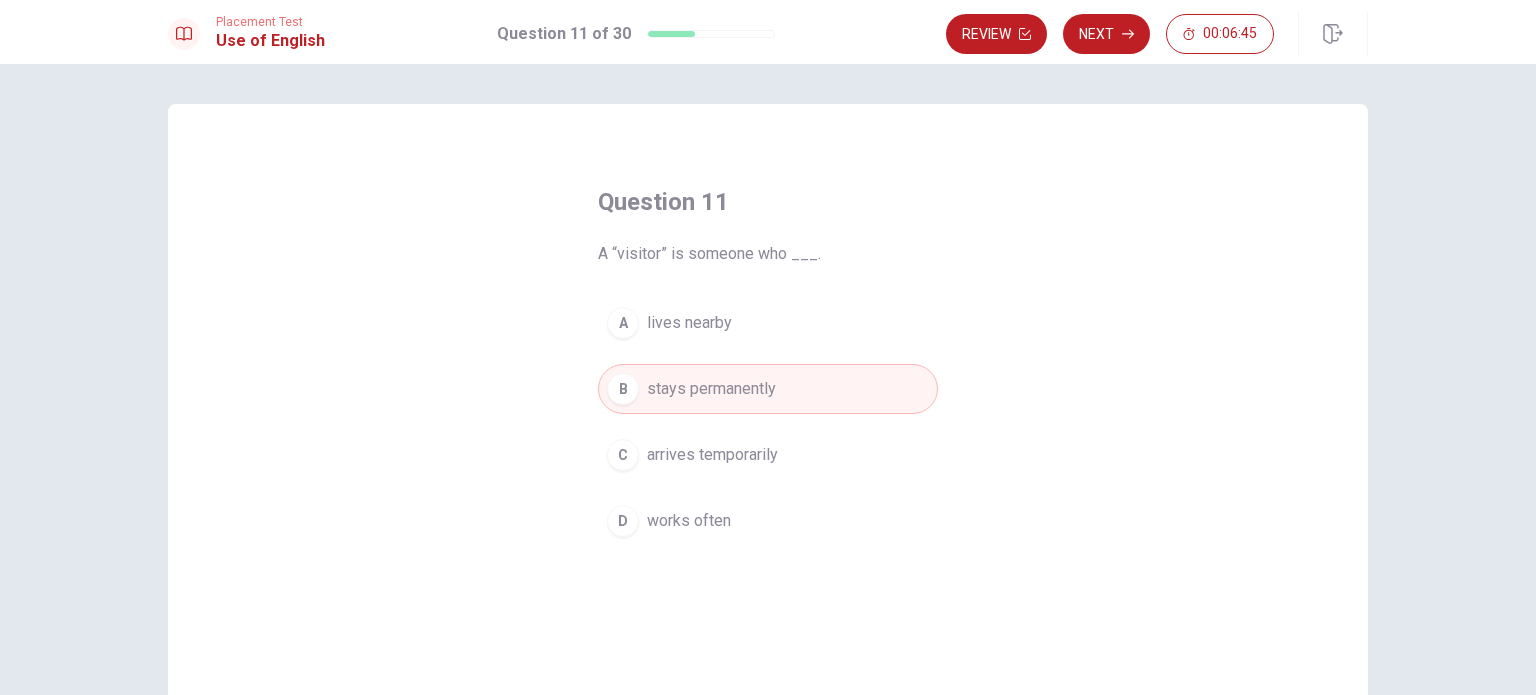 click on "arrives temporarily" at bounding box center (712, 455) 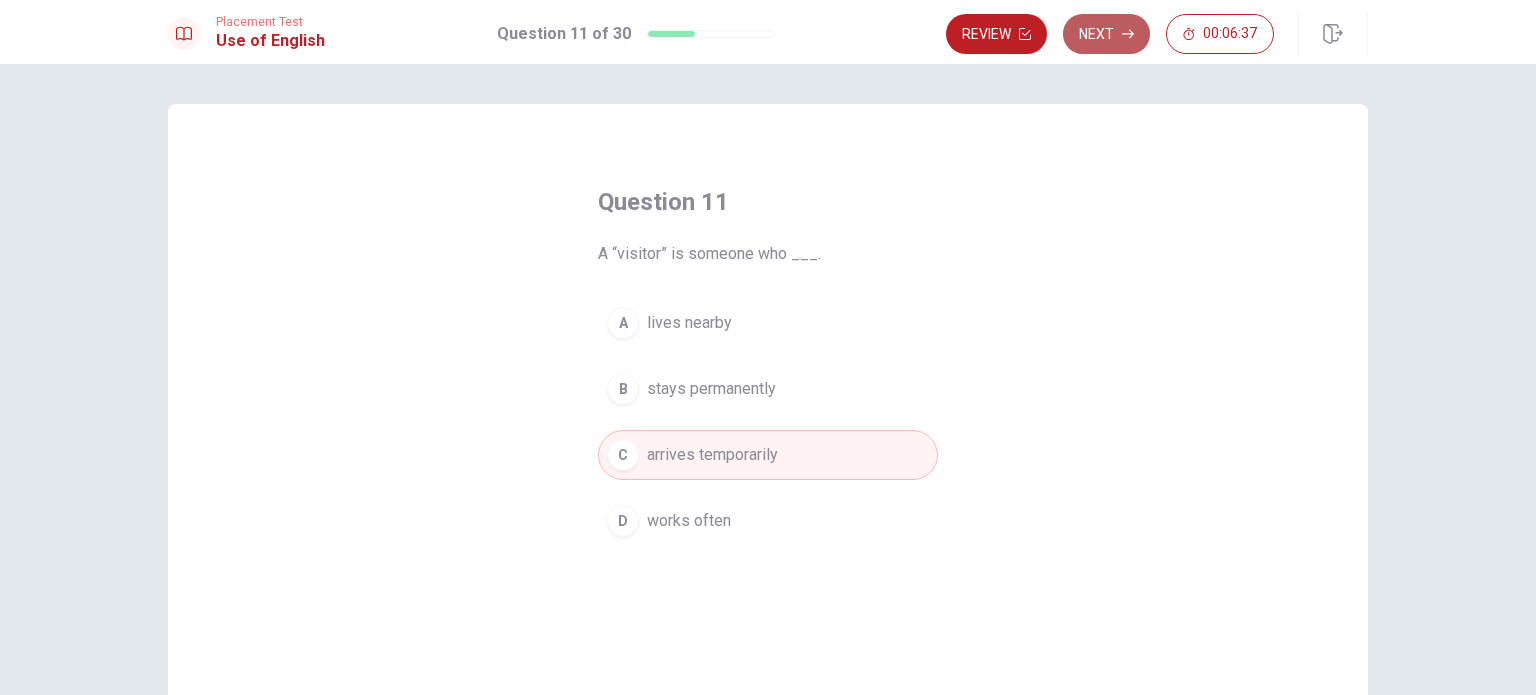 click on "Next" at bounding box center (1106, 34) 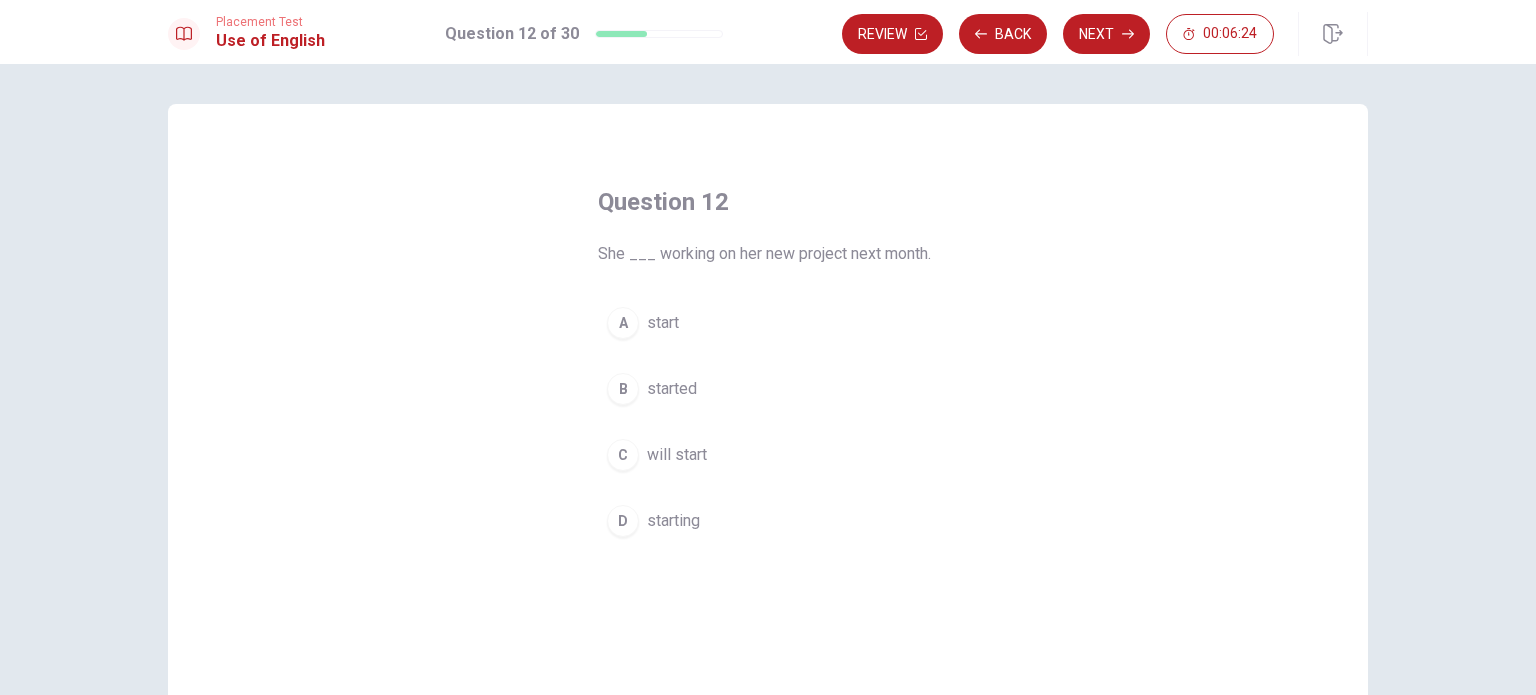 click on "C will start" at bounding box center [768, 455] 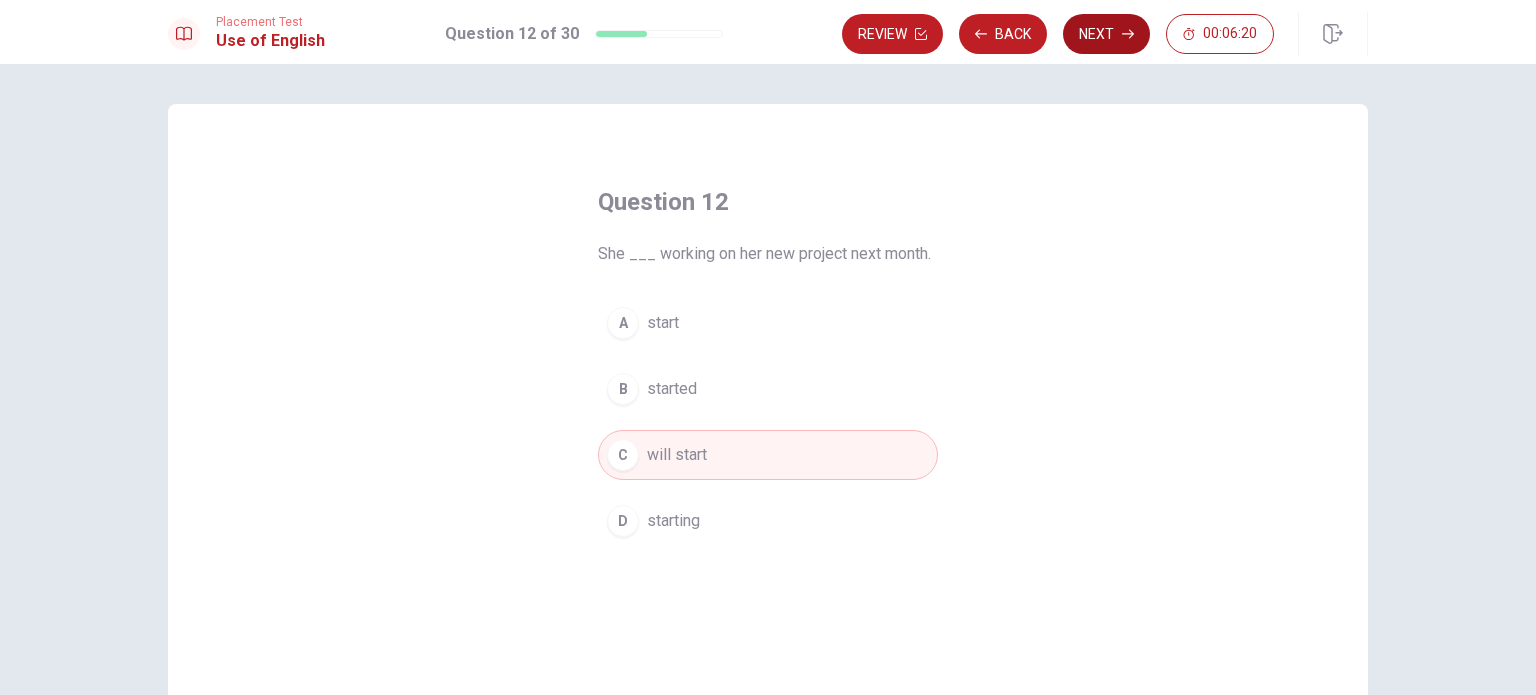 click on "Next" at bounding box center [1106, 34] 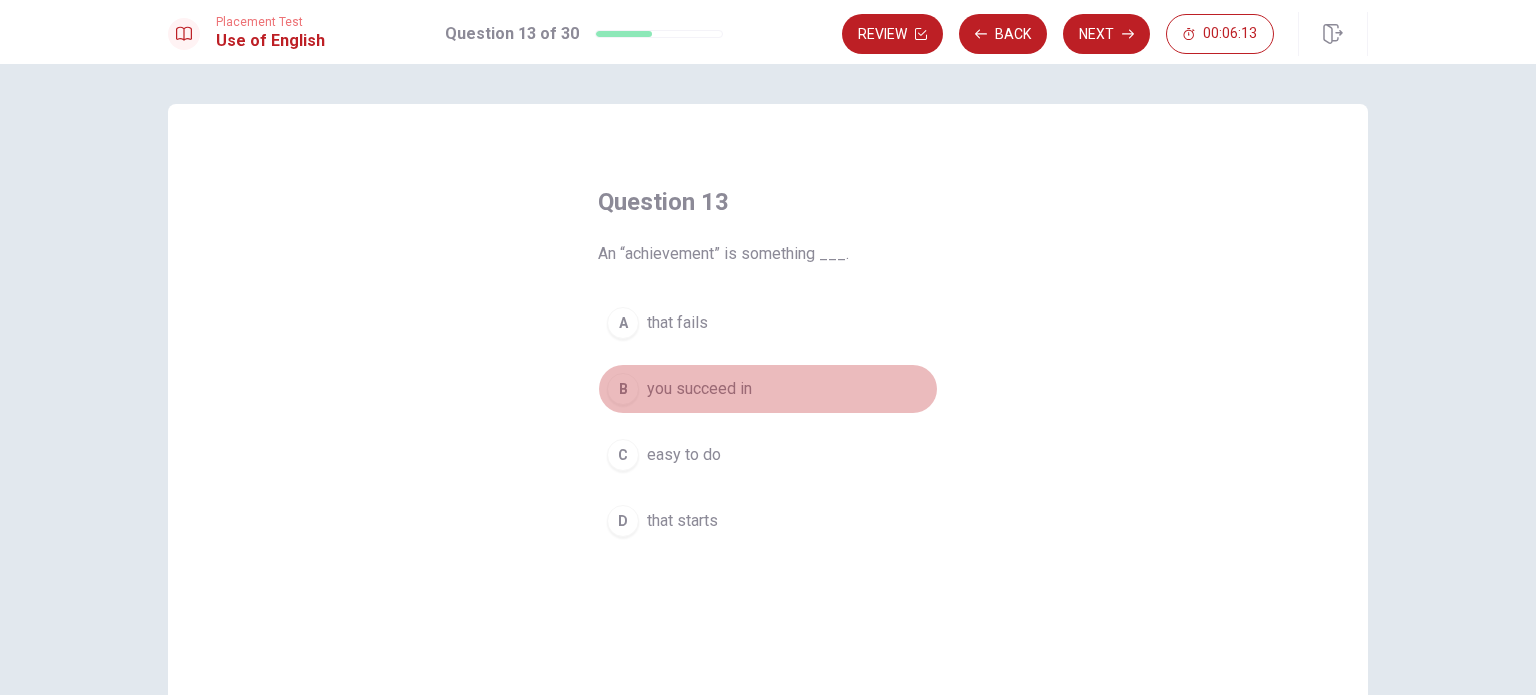 click on "B you succeed in" at bounding box center [768, 389] 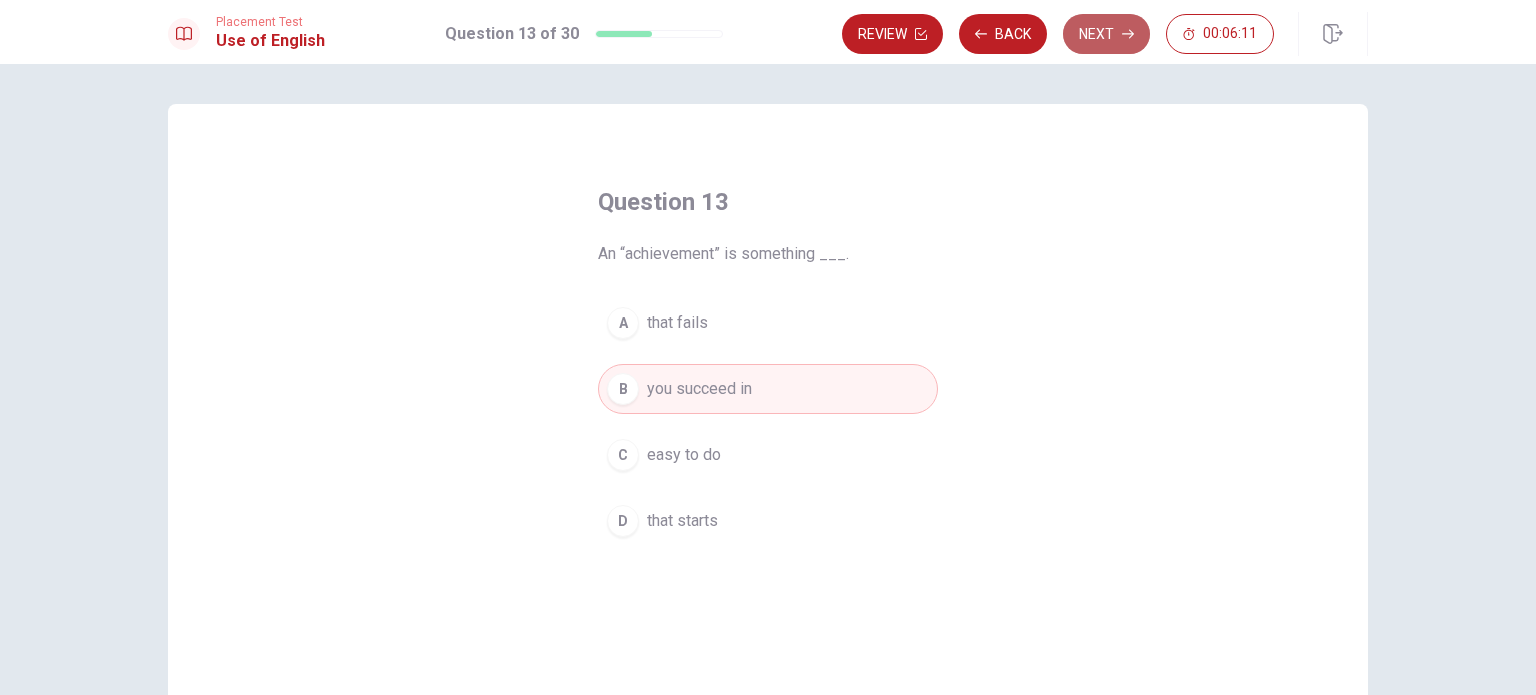 click on "Next" at bounding box center (1106, 34) 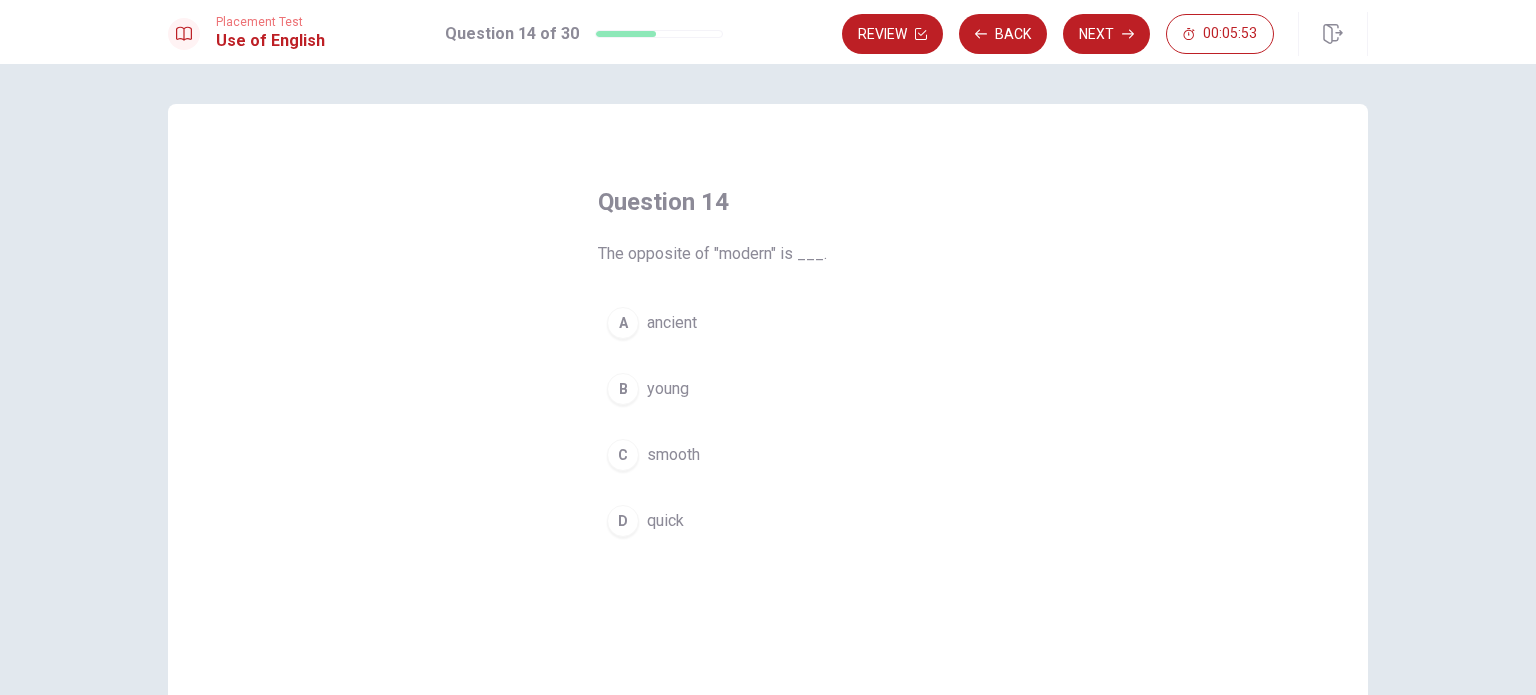 click on "ancient" at bounding box center [672, 323] 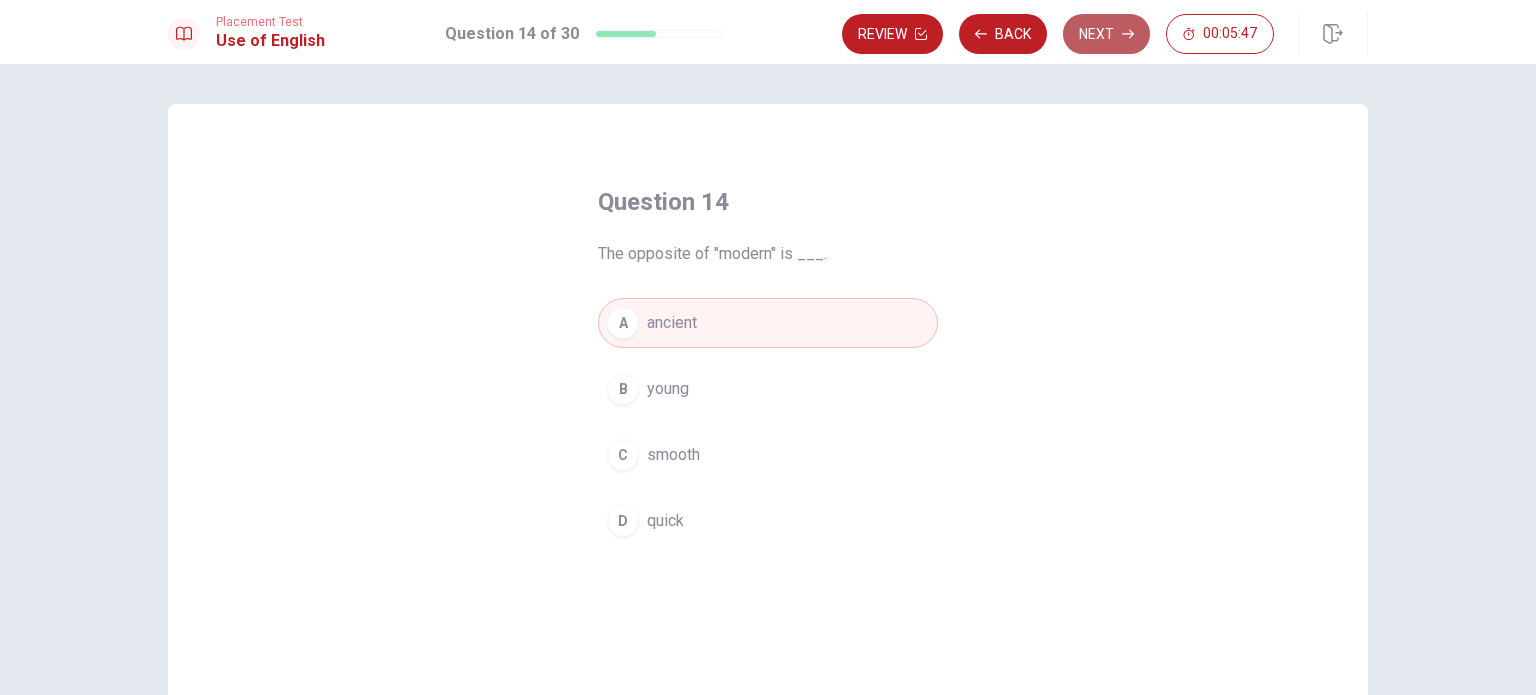 click on "Next" at bounding box center [1106, 34] 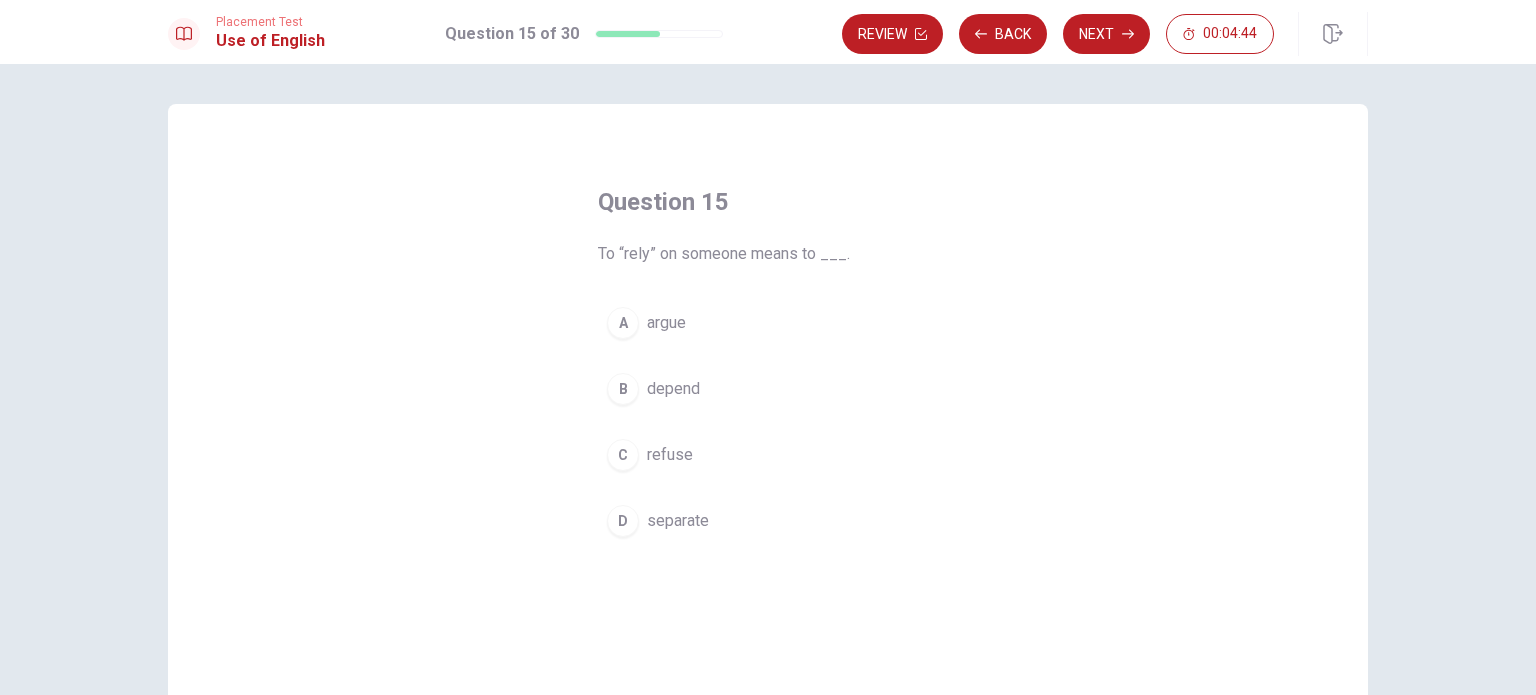 click on "B depend" at bounding box center (768, 389) 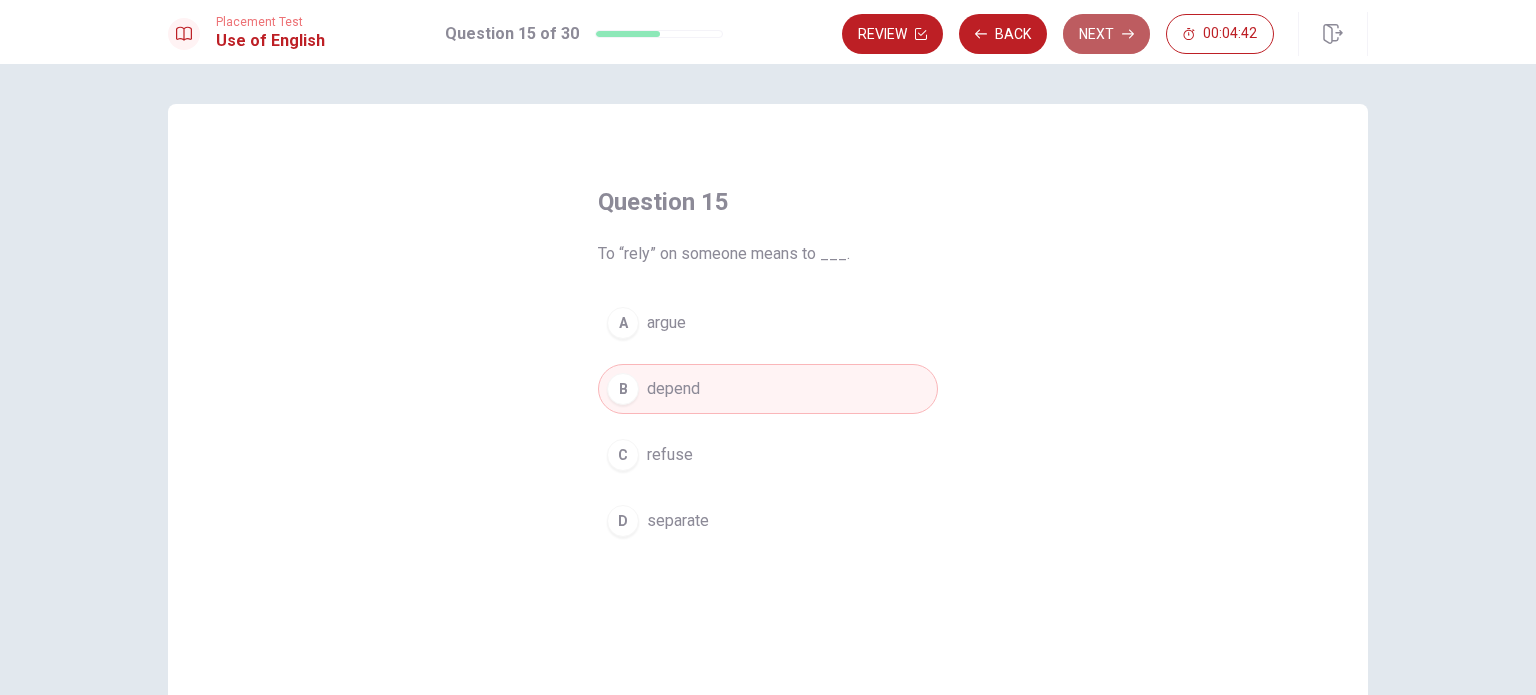 click on "Next" at bounding box center (1106, 34) 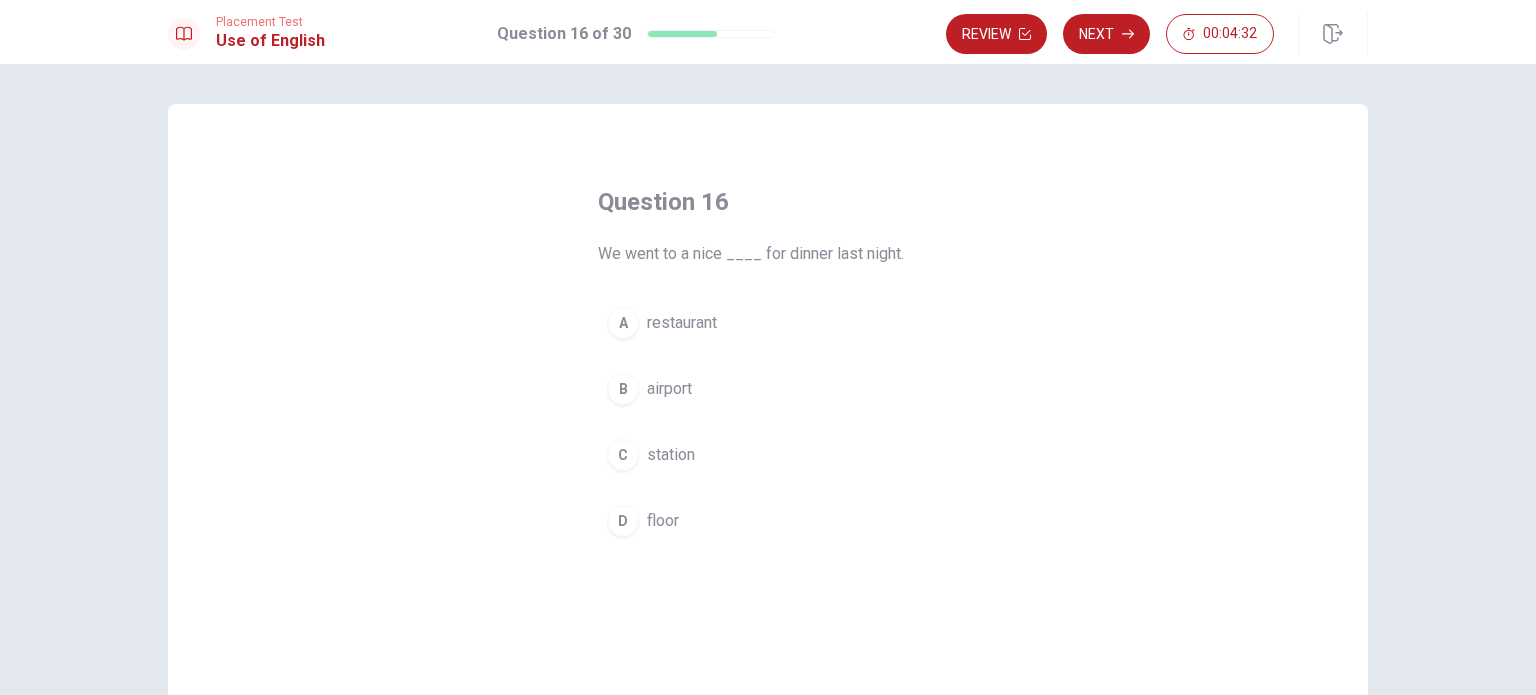 click on "restaurant" at bounding box center (682, 323) 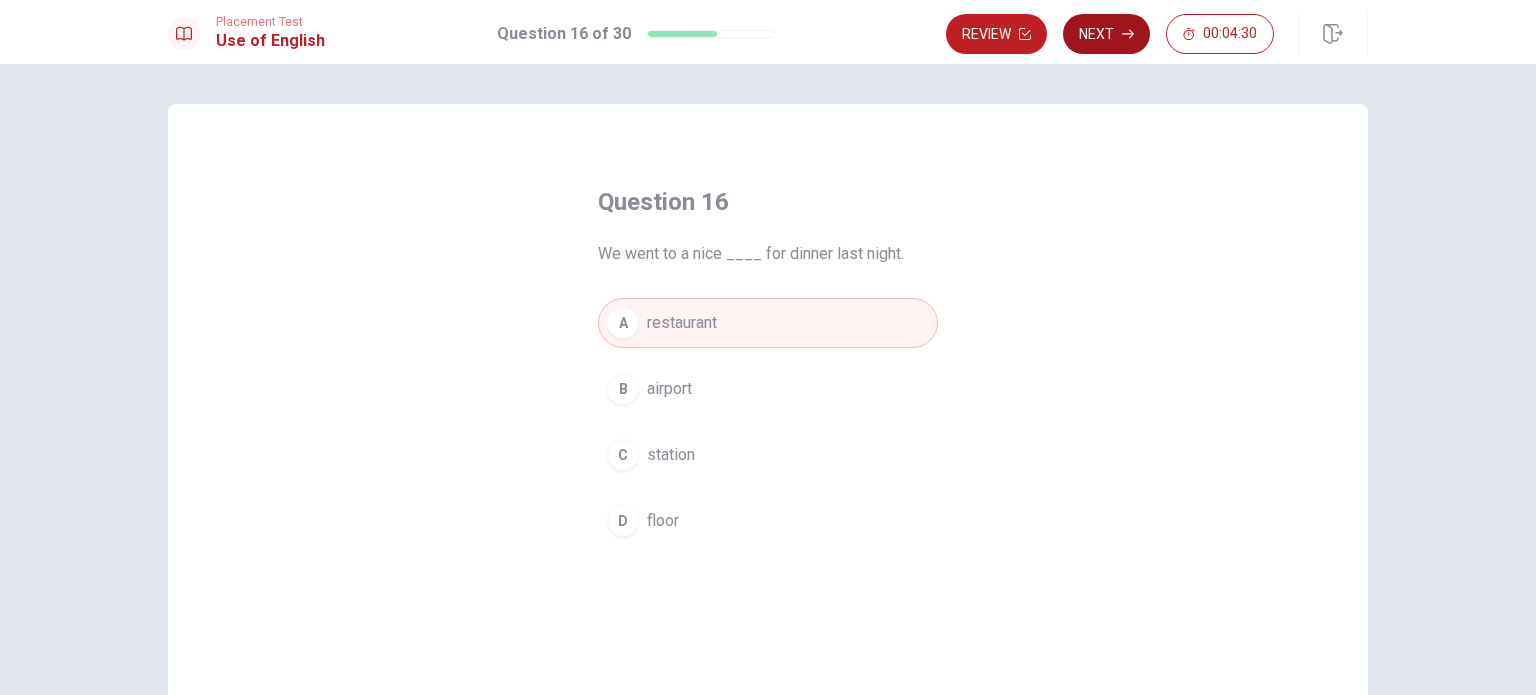 click on "Next" at bounding box center (1106, 34) 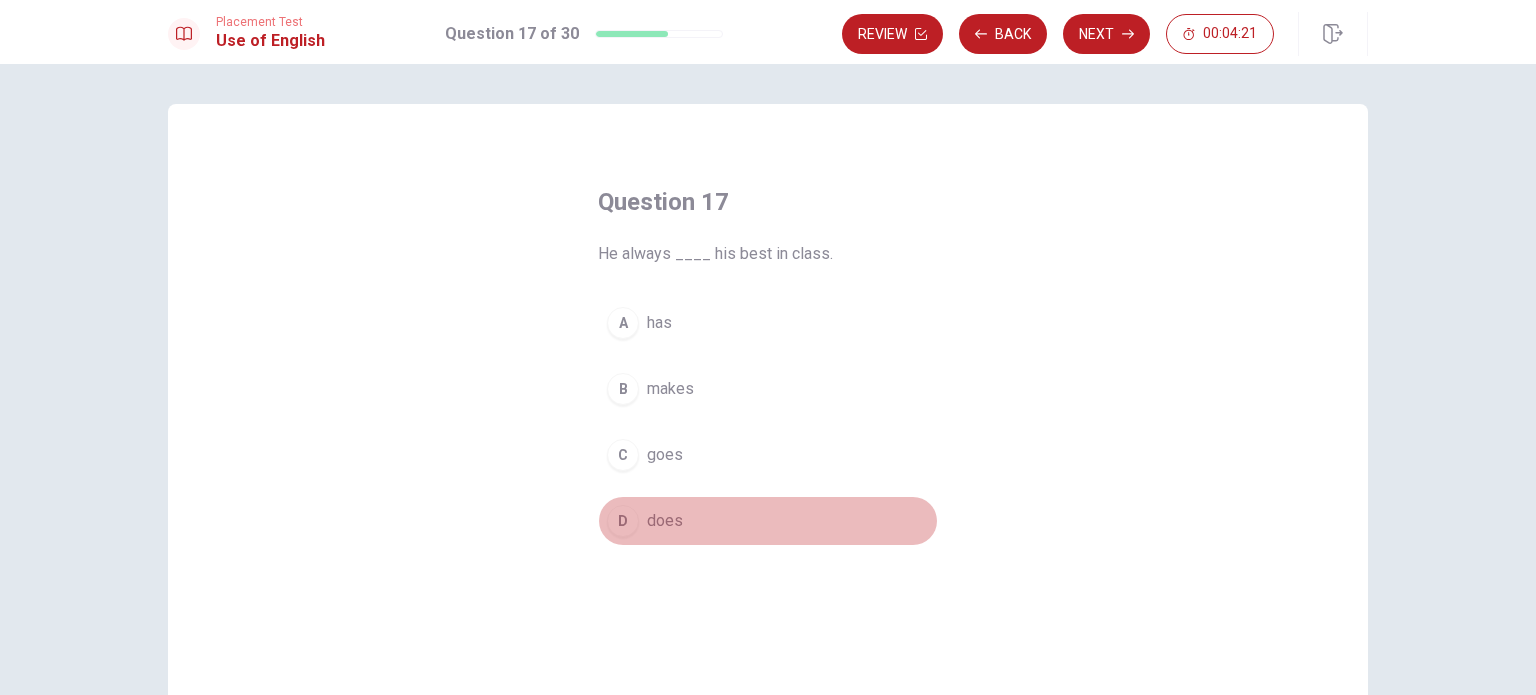 click on "does" at bounding box center [665, 521] 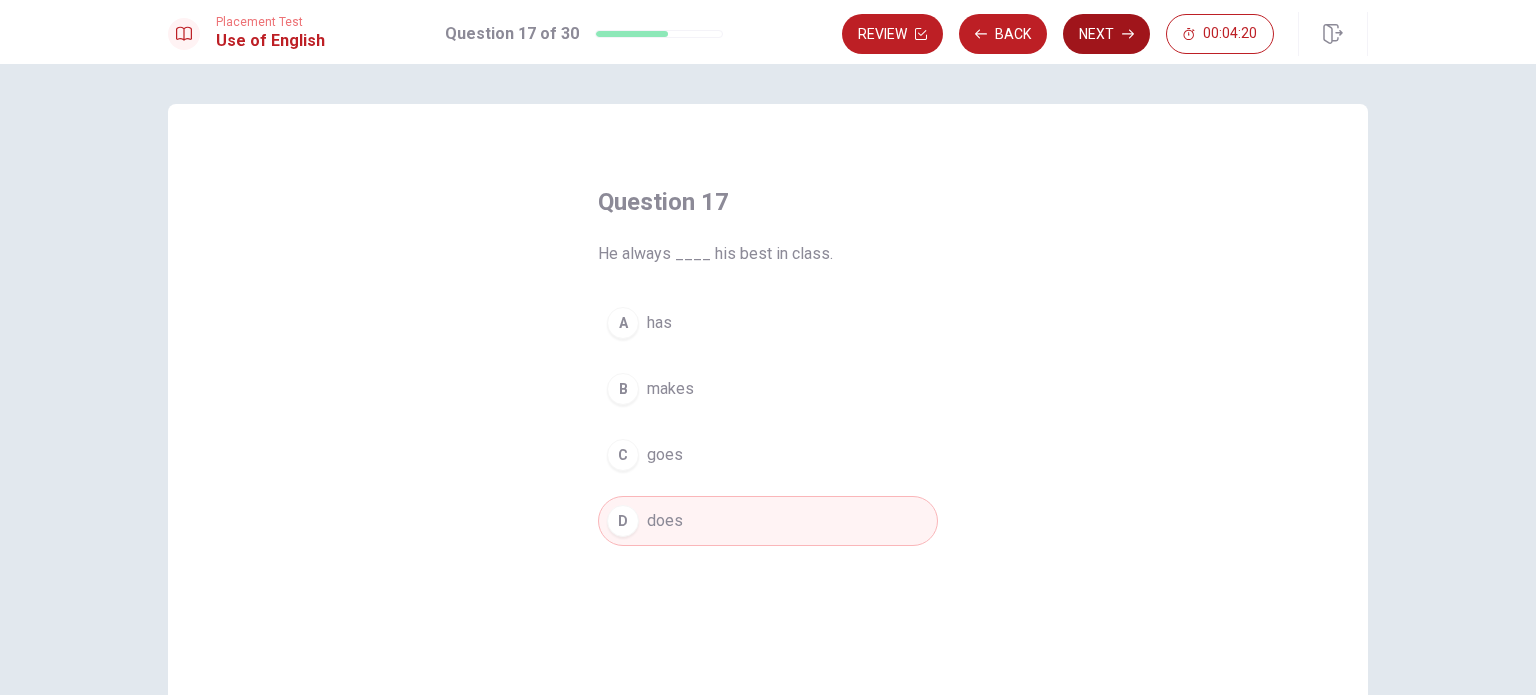 click on "Next" at bounding box center (1106, 34) 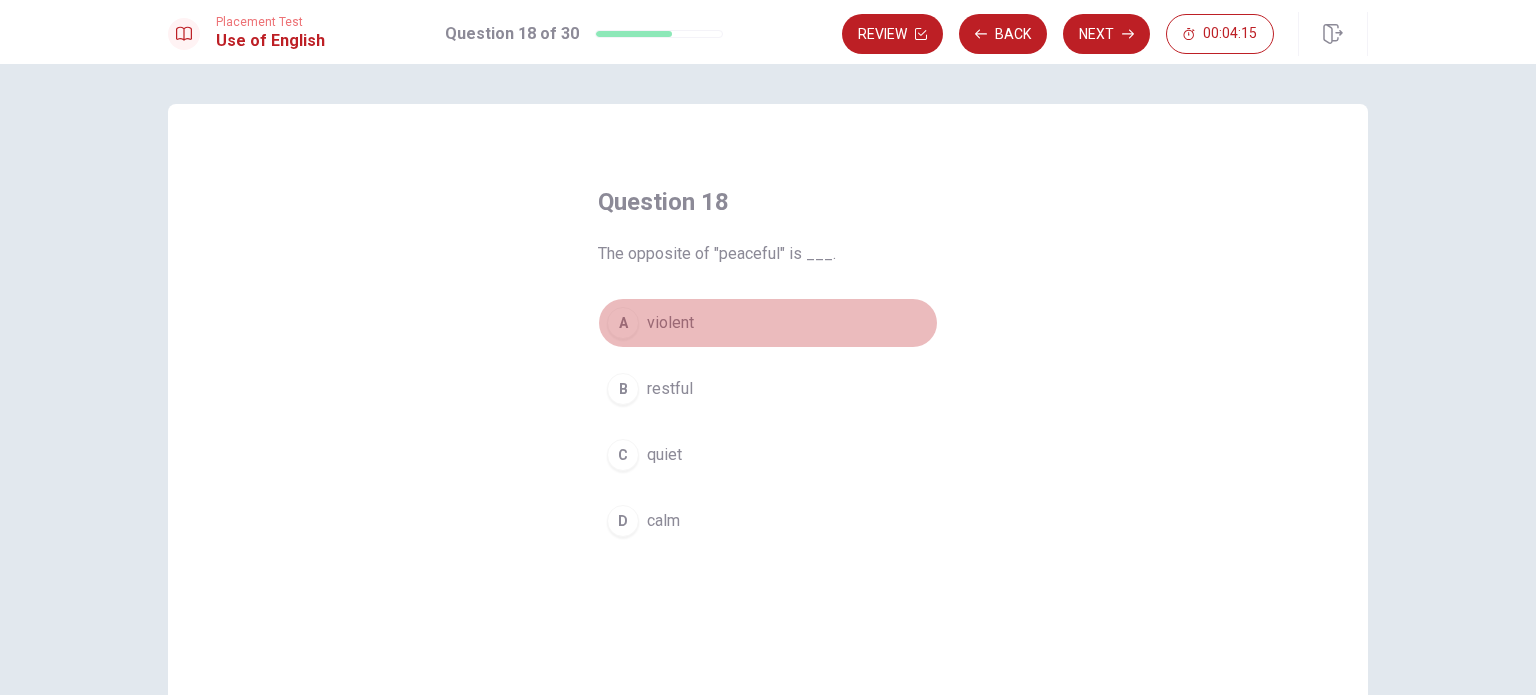 click on "A violent" at bounding box center (768, 323) 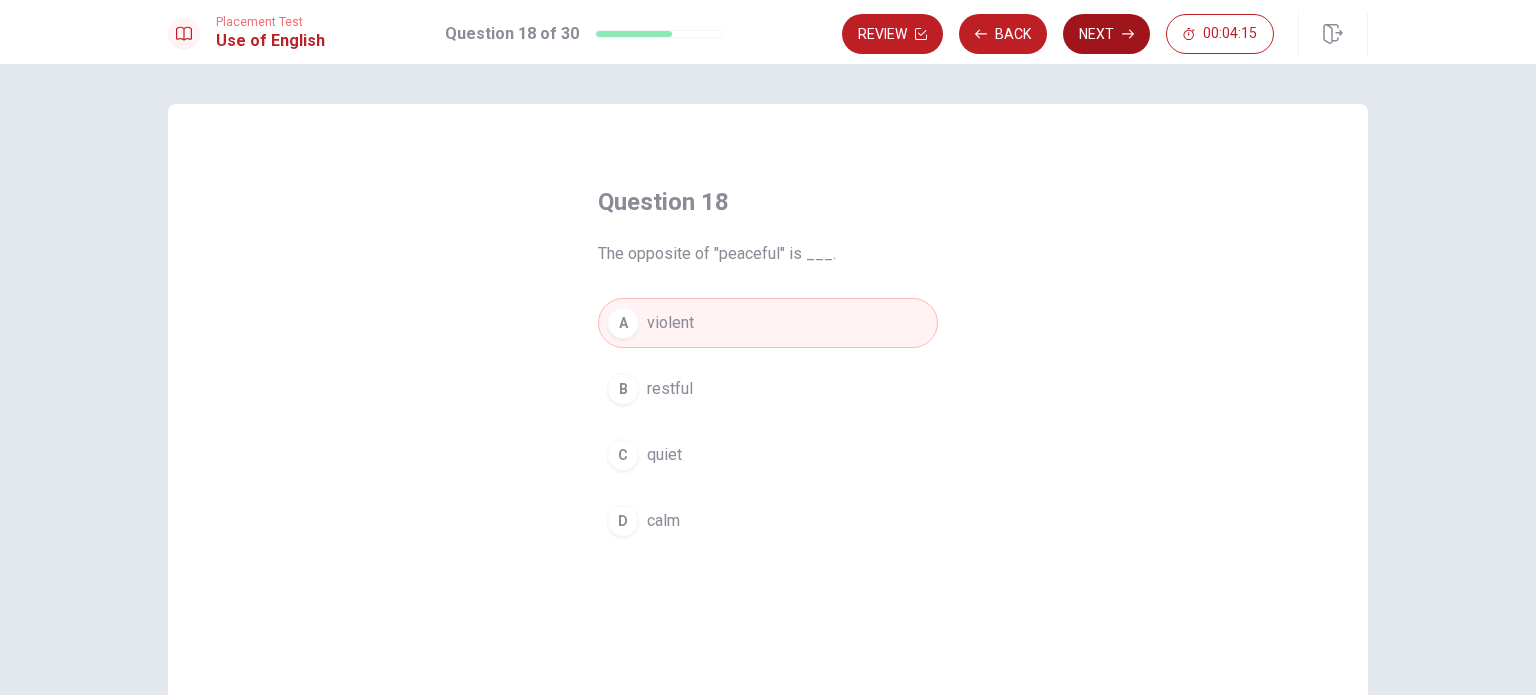 click on "Next" at bounding box center (1106, 34) 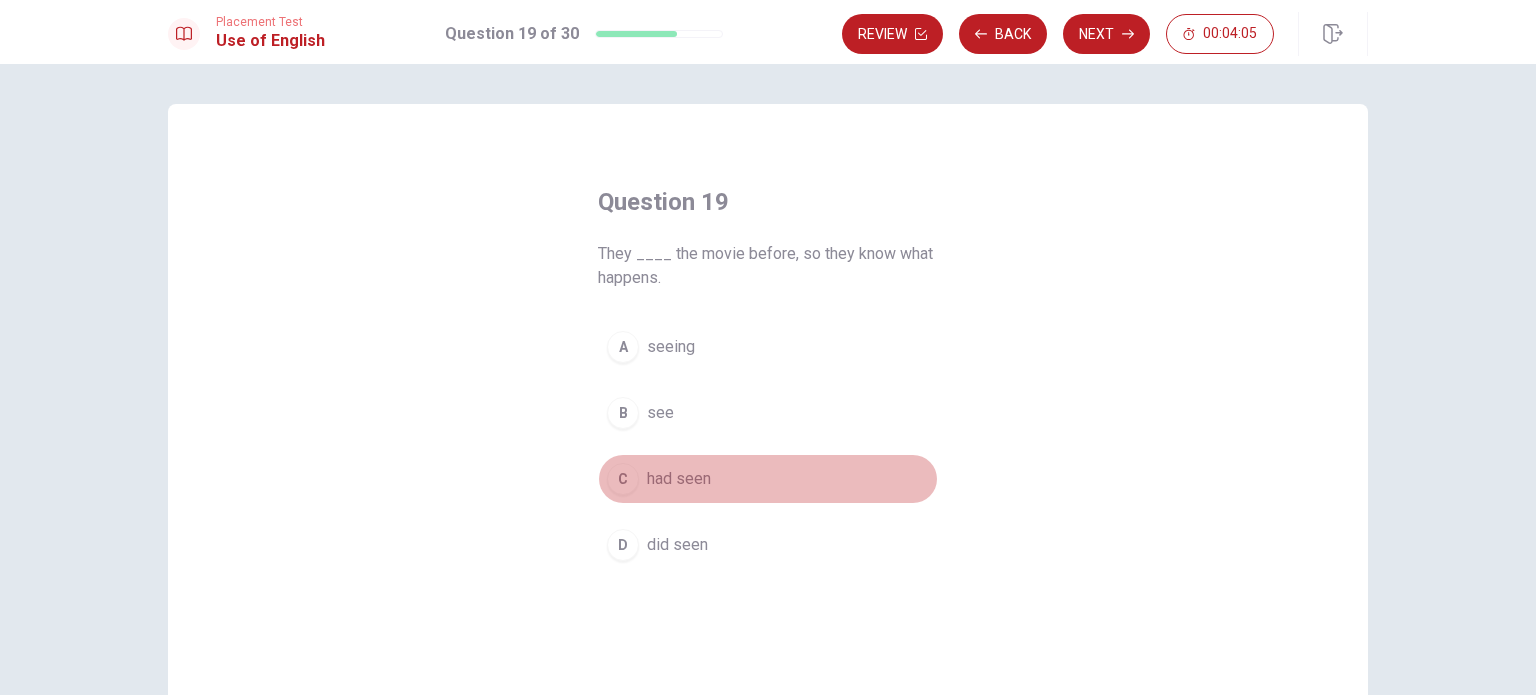 click on "C had seen" at bounding box center [768, 479] 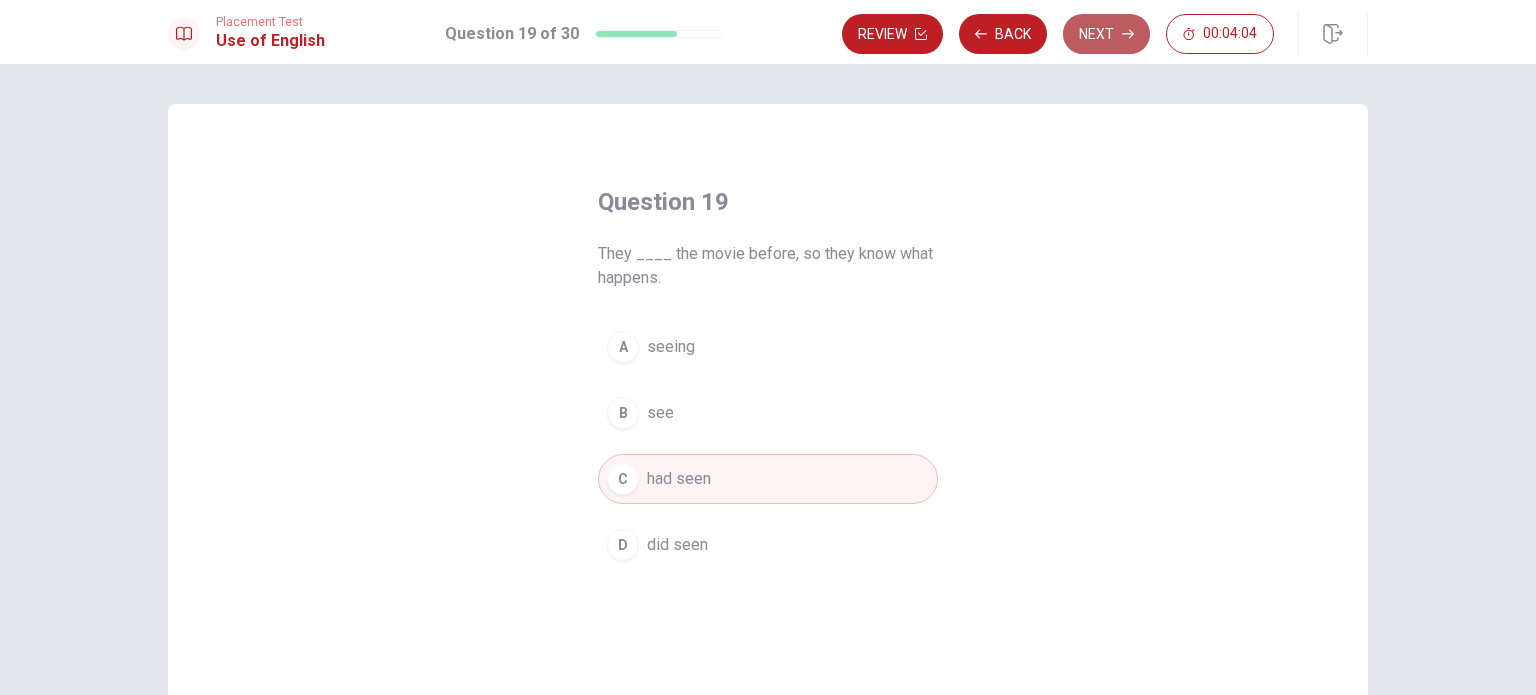 click on "Next" at bounding box center (1106, 34) 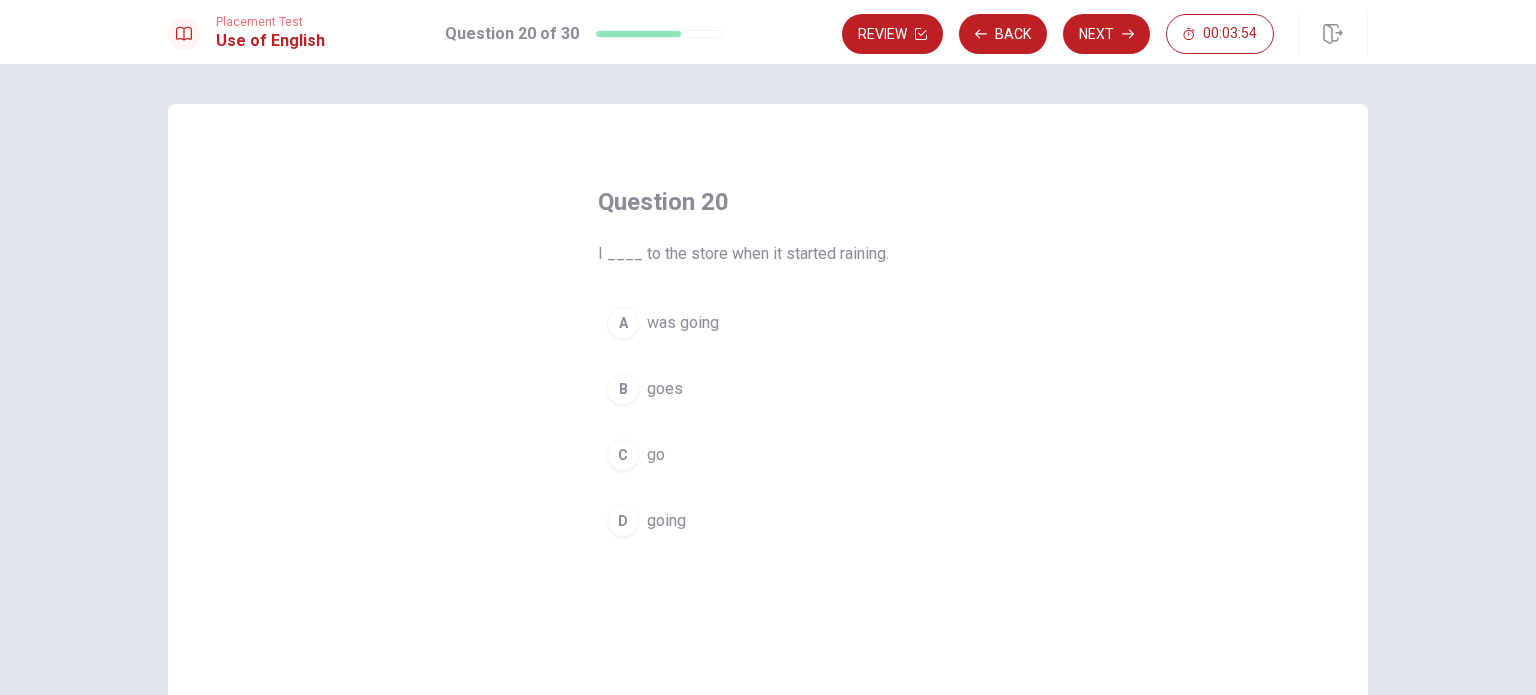 click on "A was going" at bounding box center (768, 323) 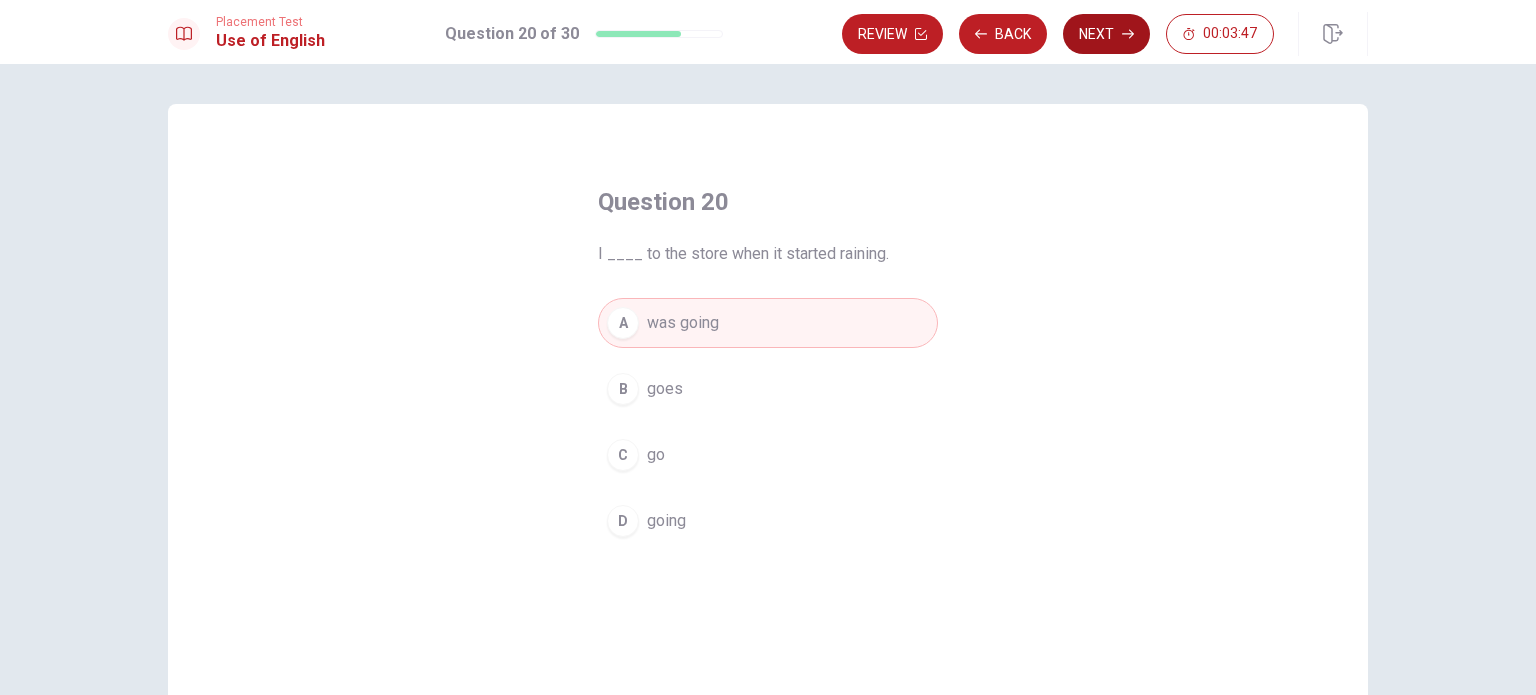 click 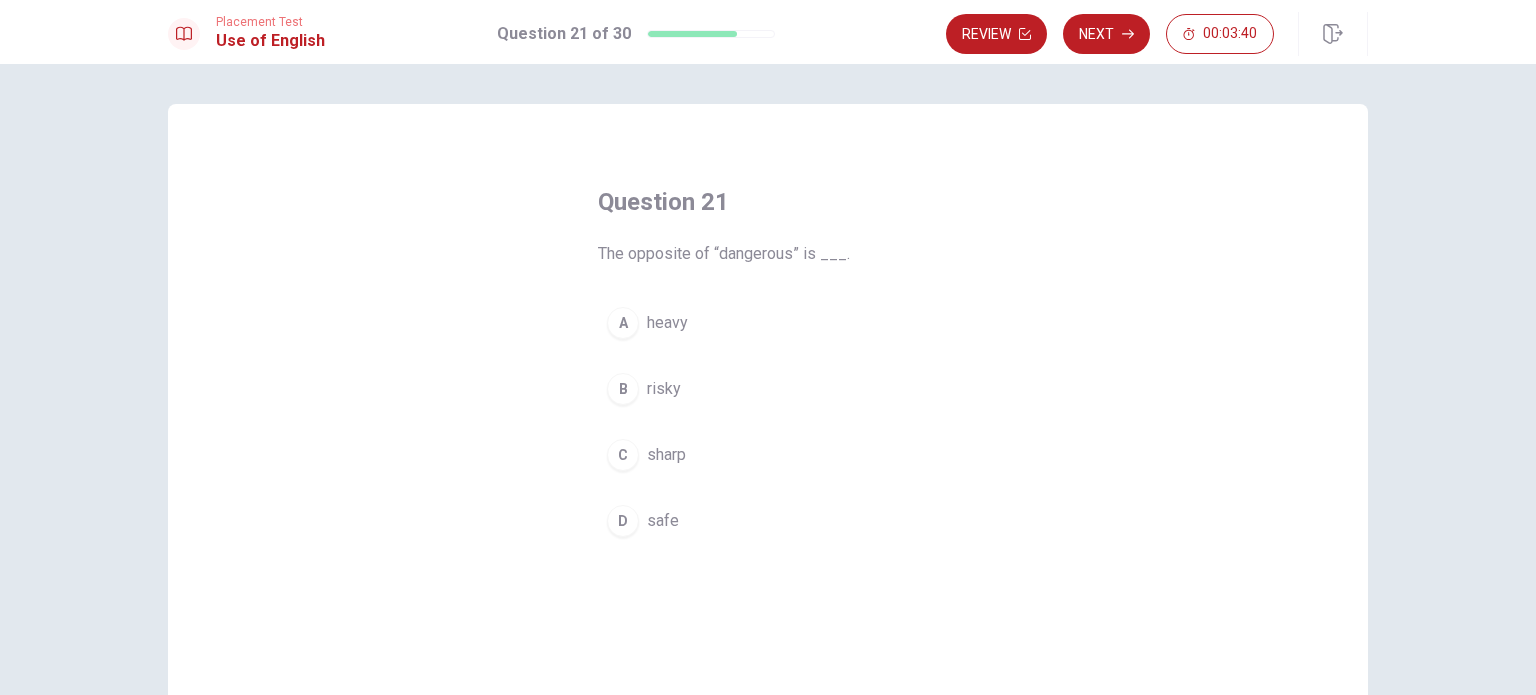 click on "D safe" at bounding box center (768, 521) 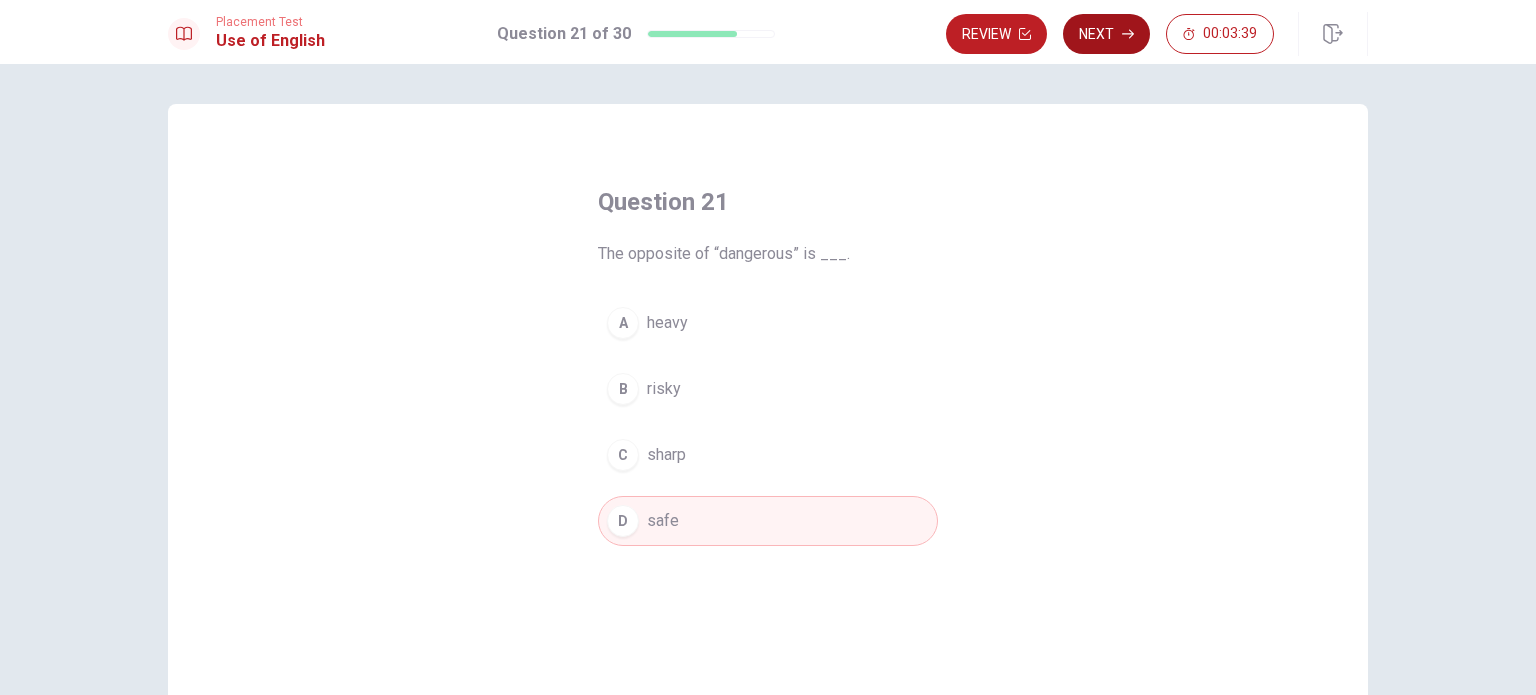 click on "Next" at bounding box center (1106, 34) 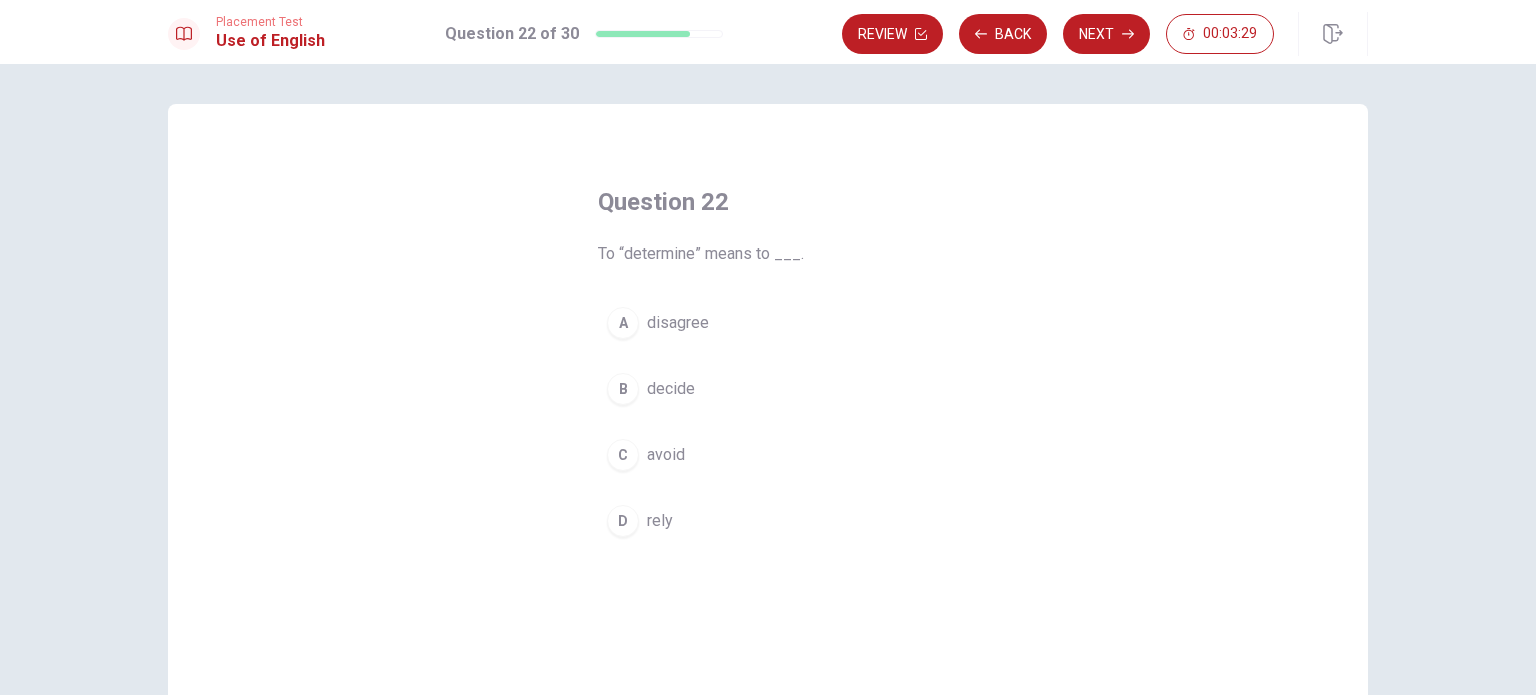 click on "B decide" at bounding box center [768, 389] 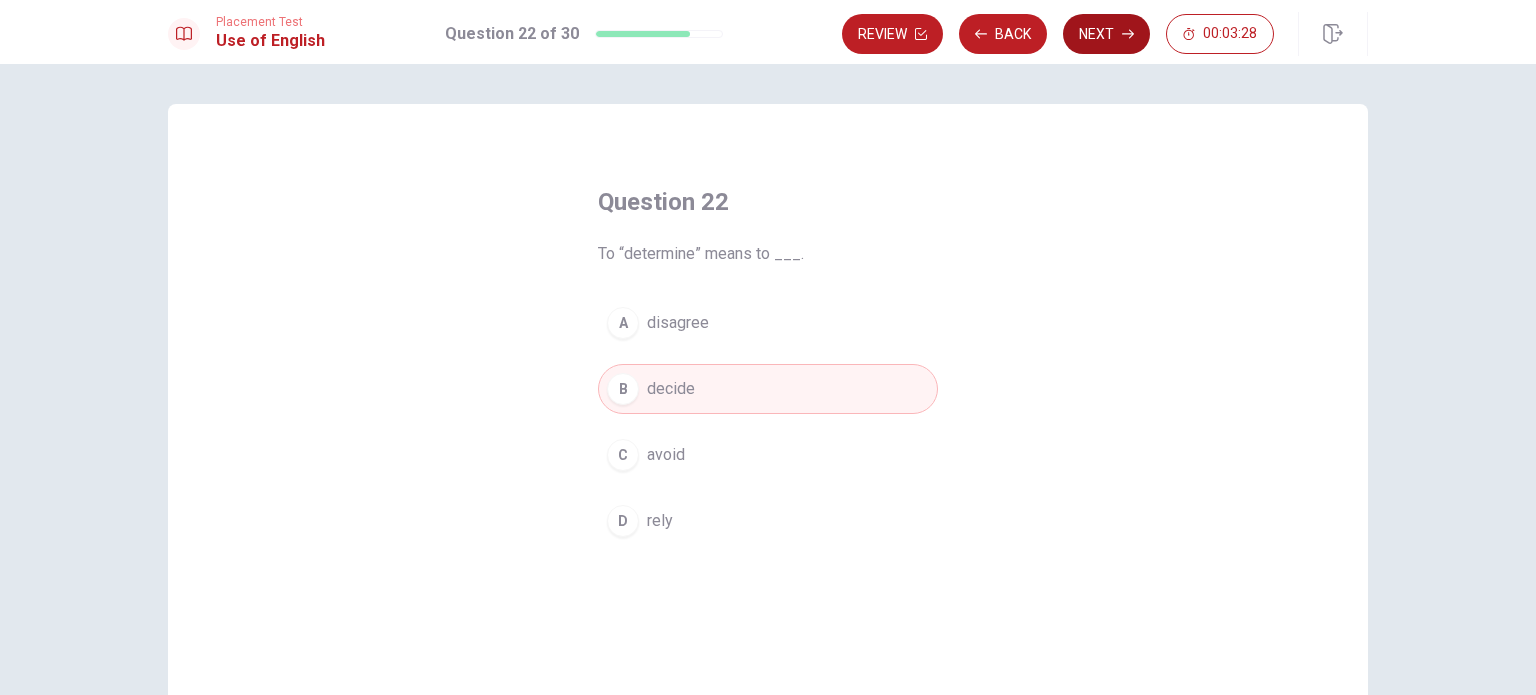 click on "Next" at bounding box center [1106, 34] 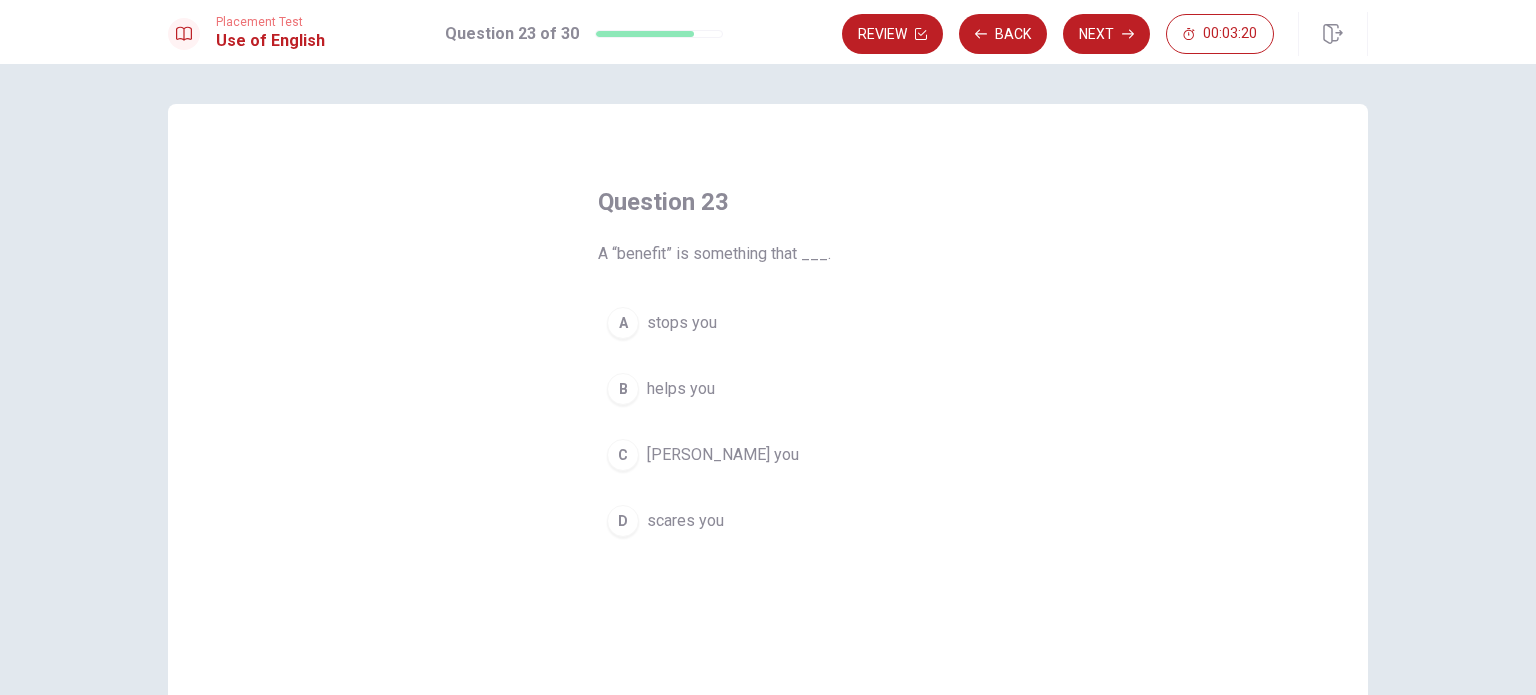 click on "B helps you" at bounding box center (768, 389) 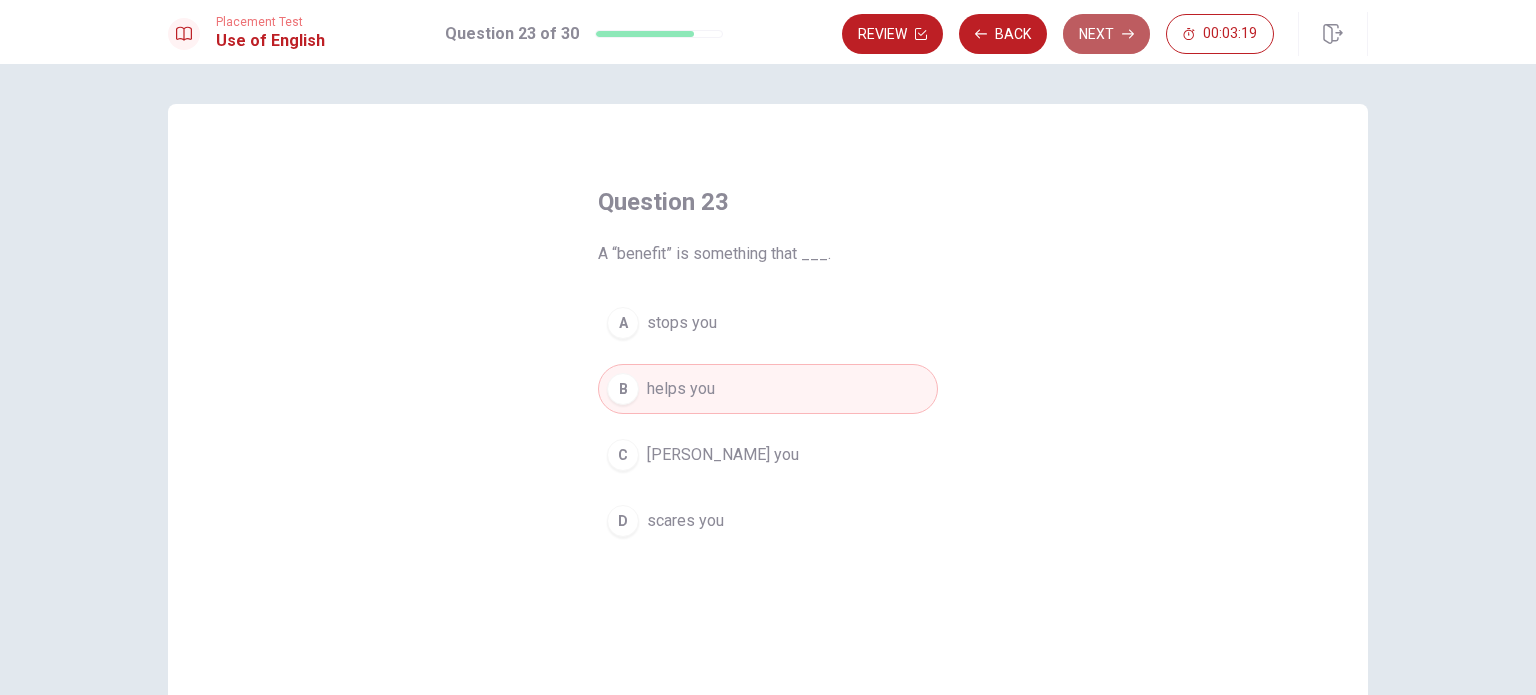 click on "Next" at bounding box center (1106, 34) 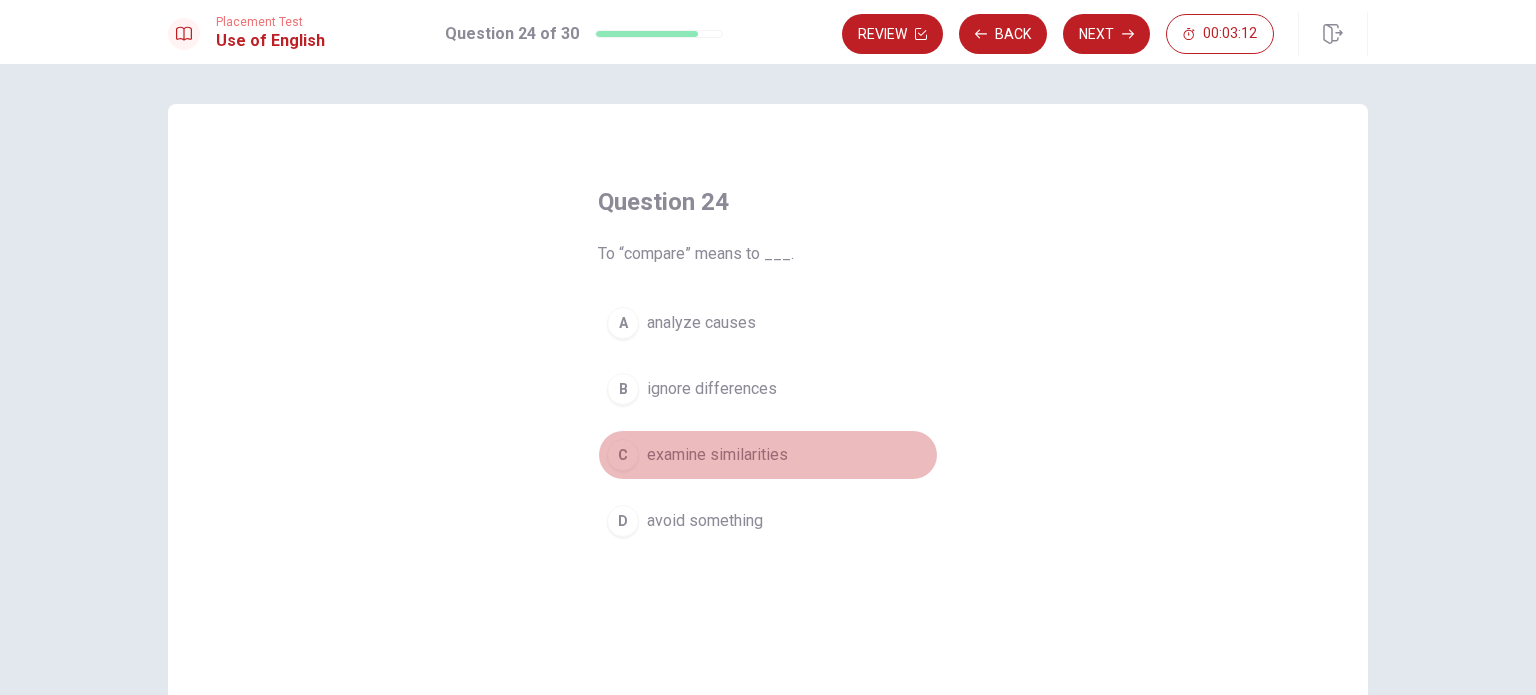 click on "C examine similarities" at bounding box center (768, 455) 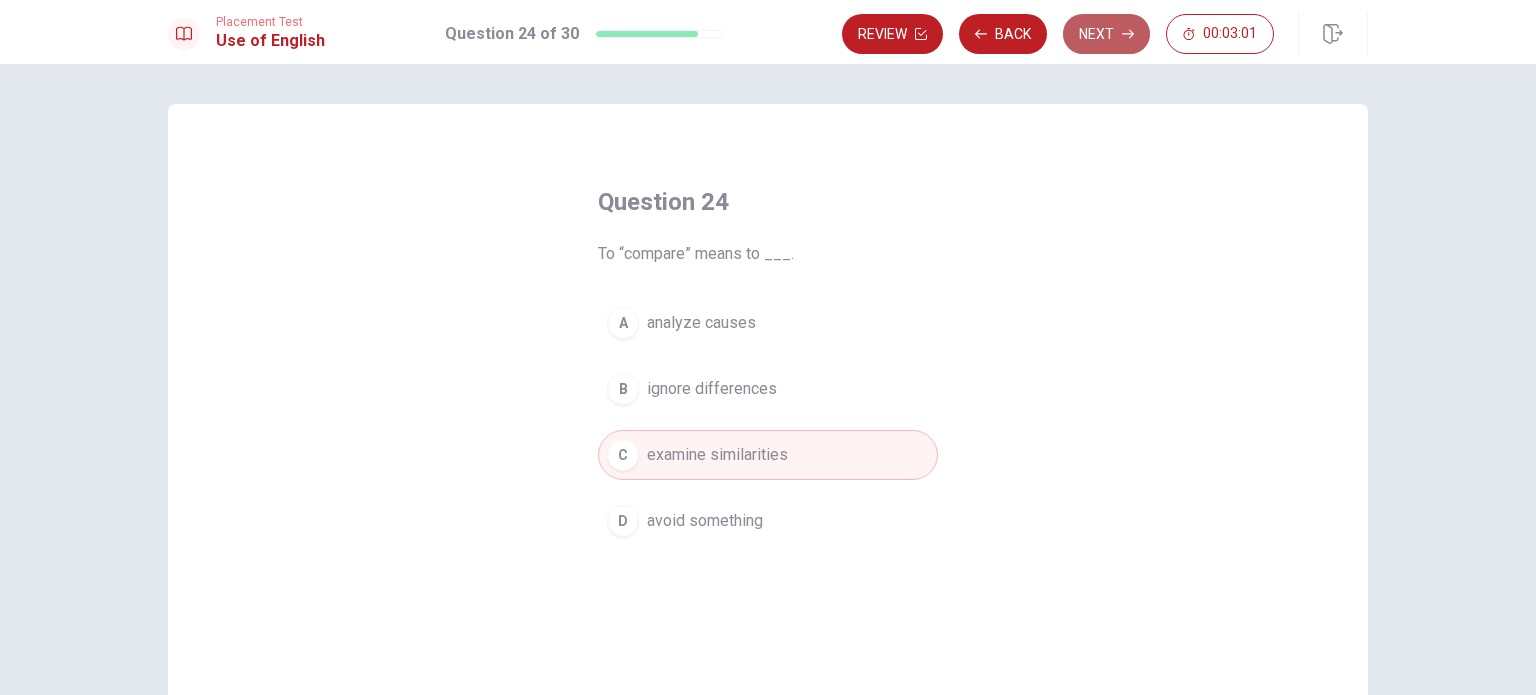 click on "Next" at bounding box center (1106, 34) 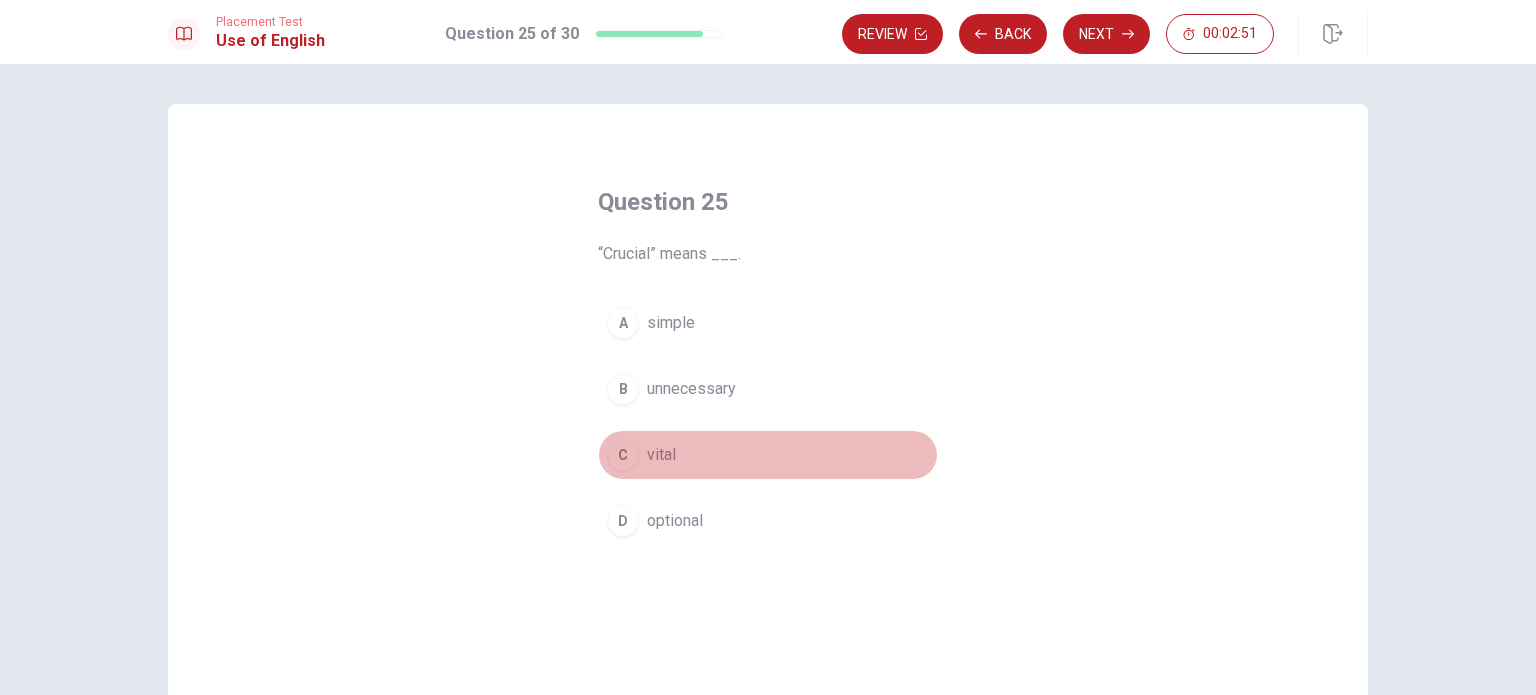 click on "C vital" at bounding box center [768, 455] 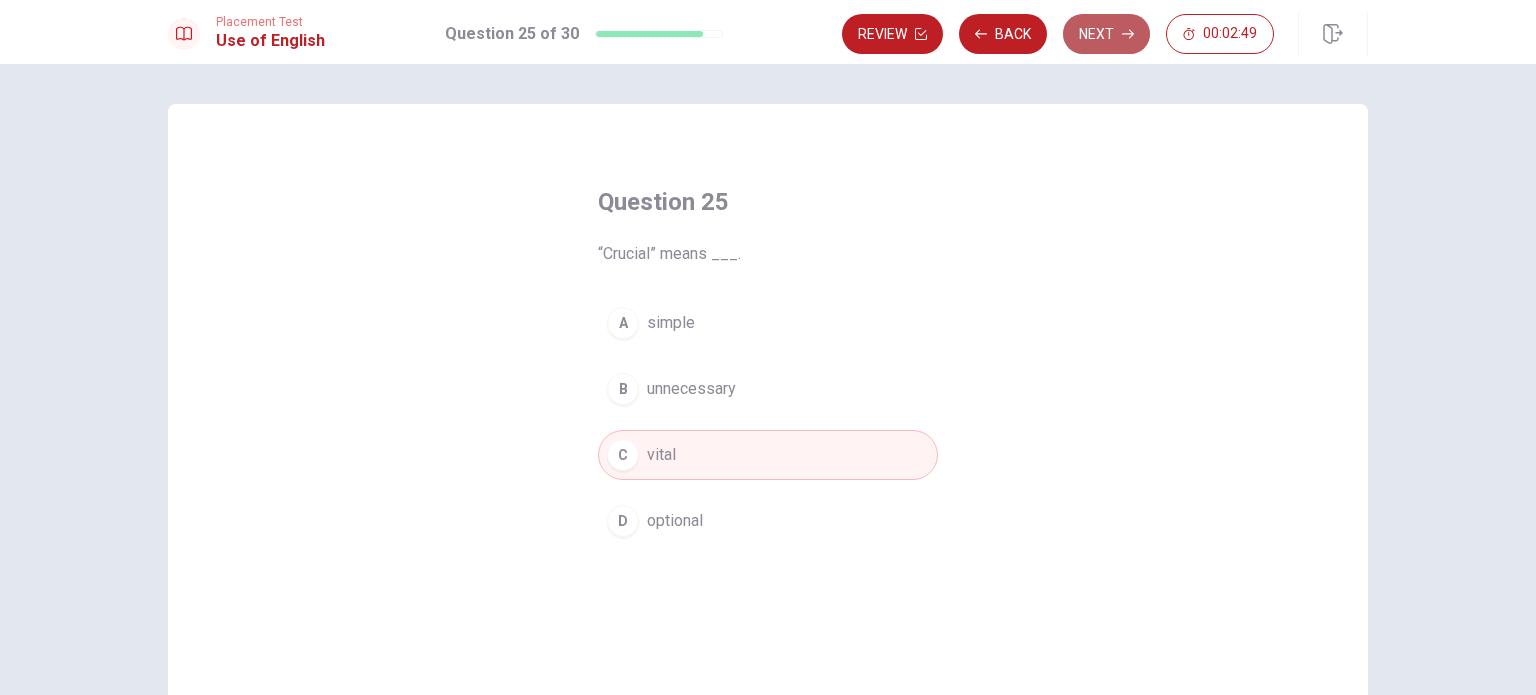 click on "Next" at bounding box center (1106, 34) 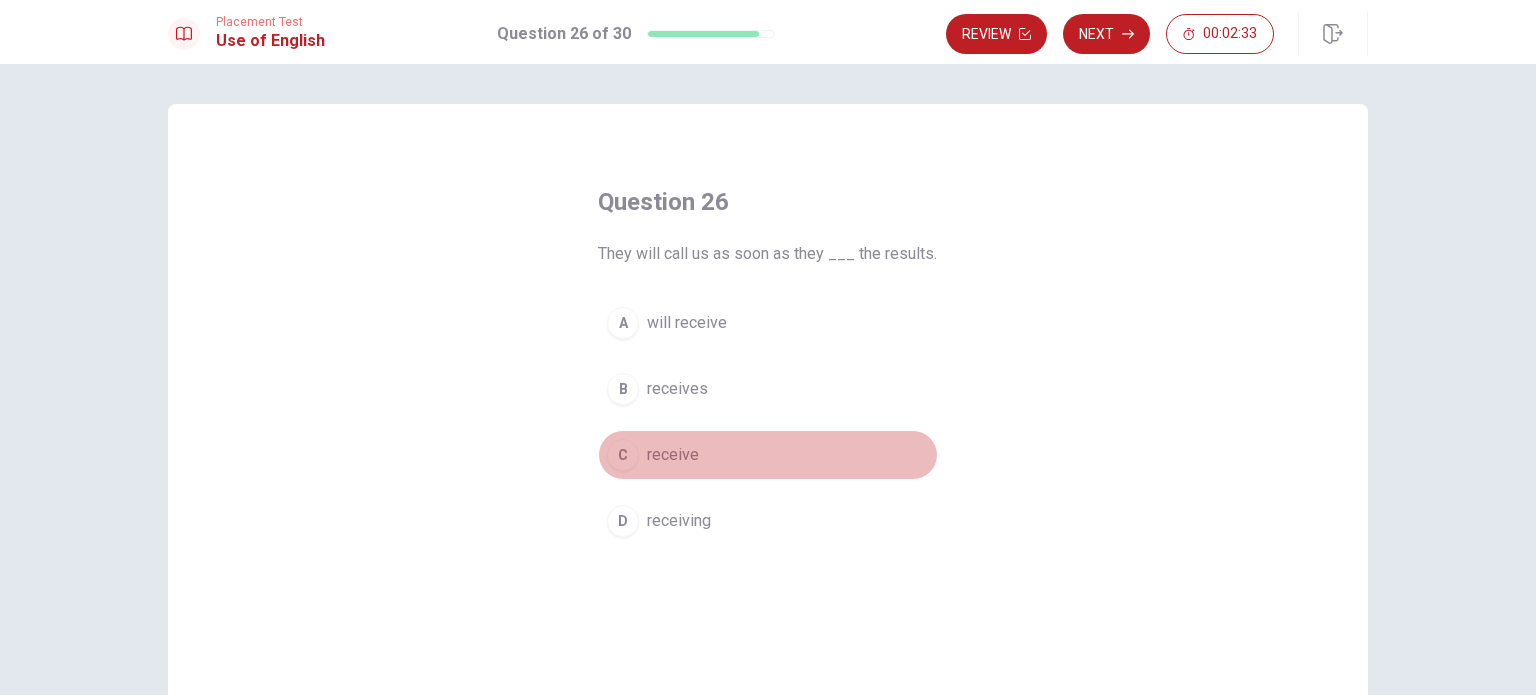 click on "C receive" at bounding box center (768, 455) 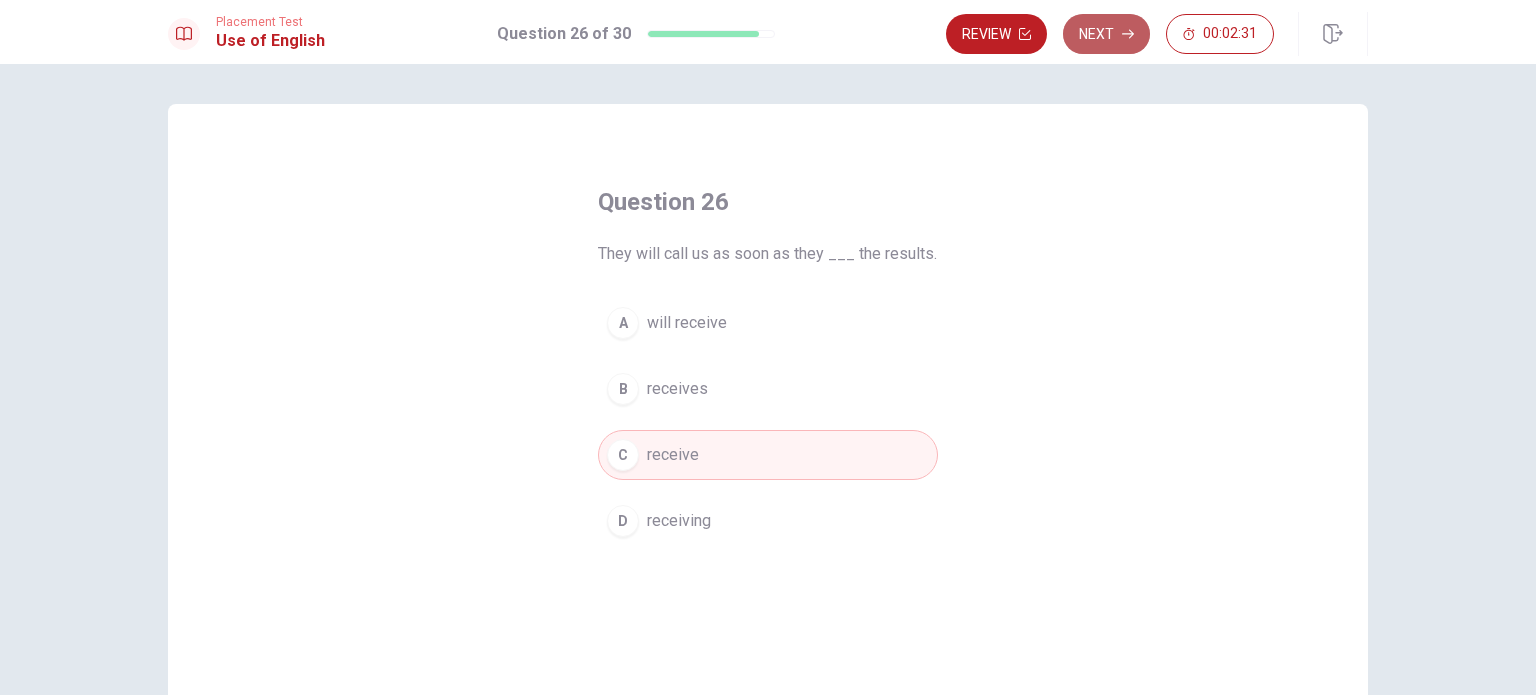 click on "Next" at bounding box center (1106, 34) 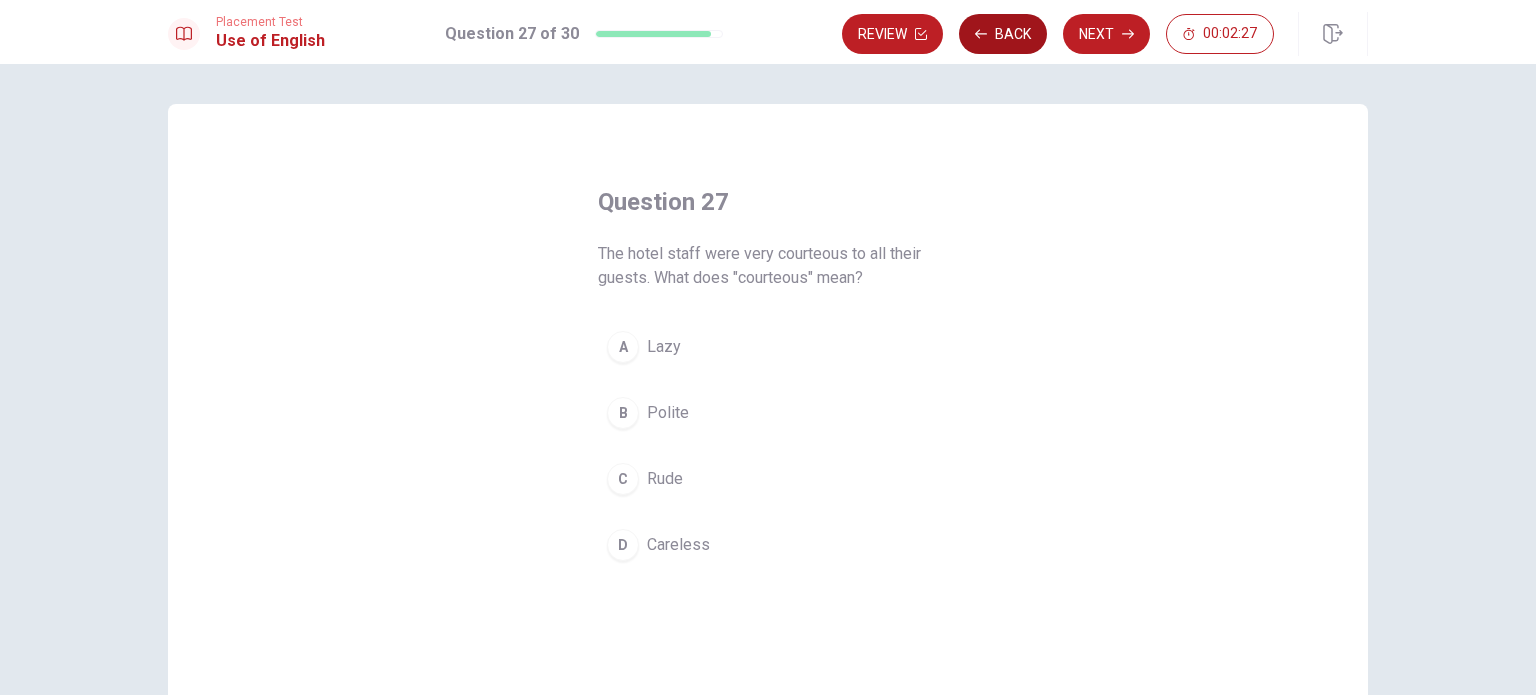 click on "Back" at bounding box center (1003, 34) 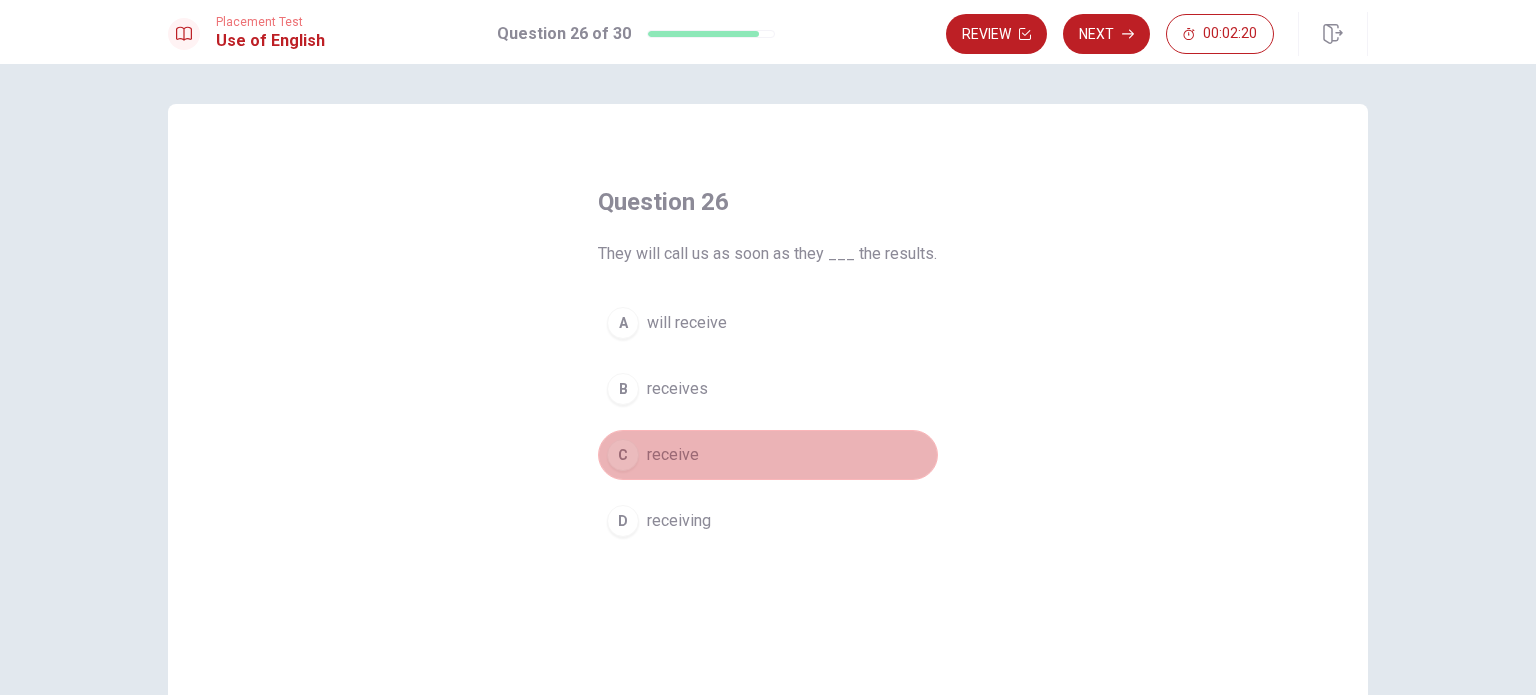 click on "C receive" at bounding box center [768, 455] 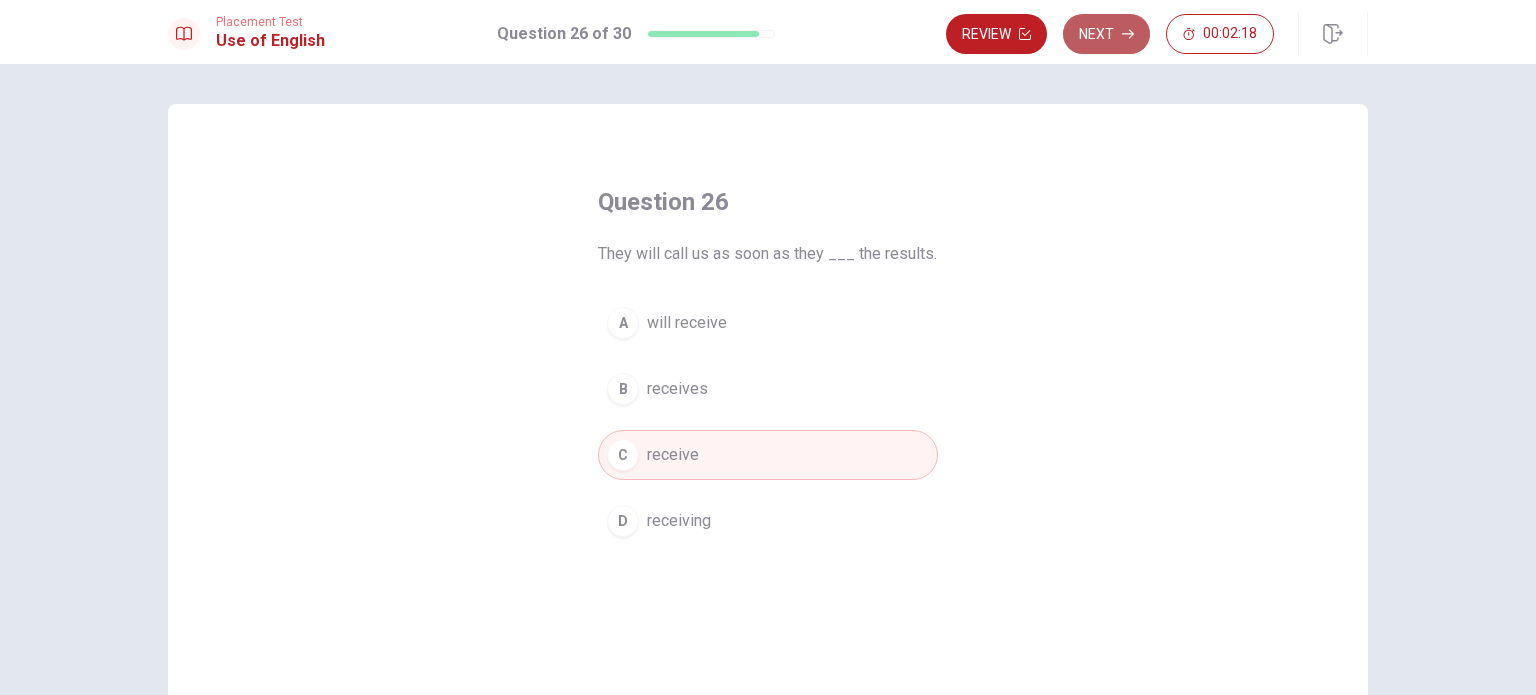 click on "Next" at bounding box center [1106, 34] 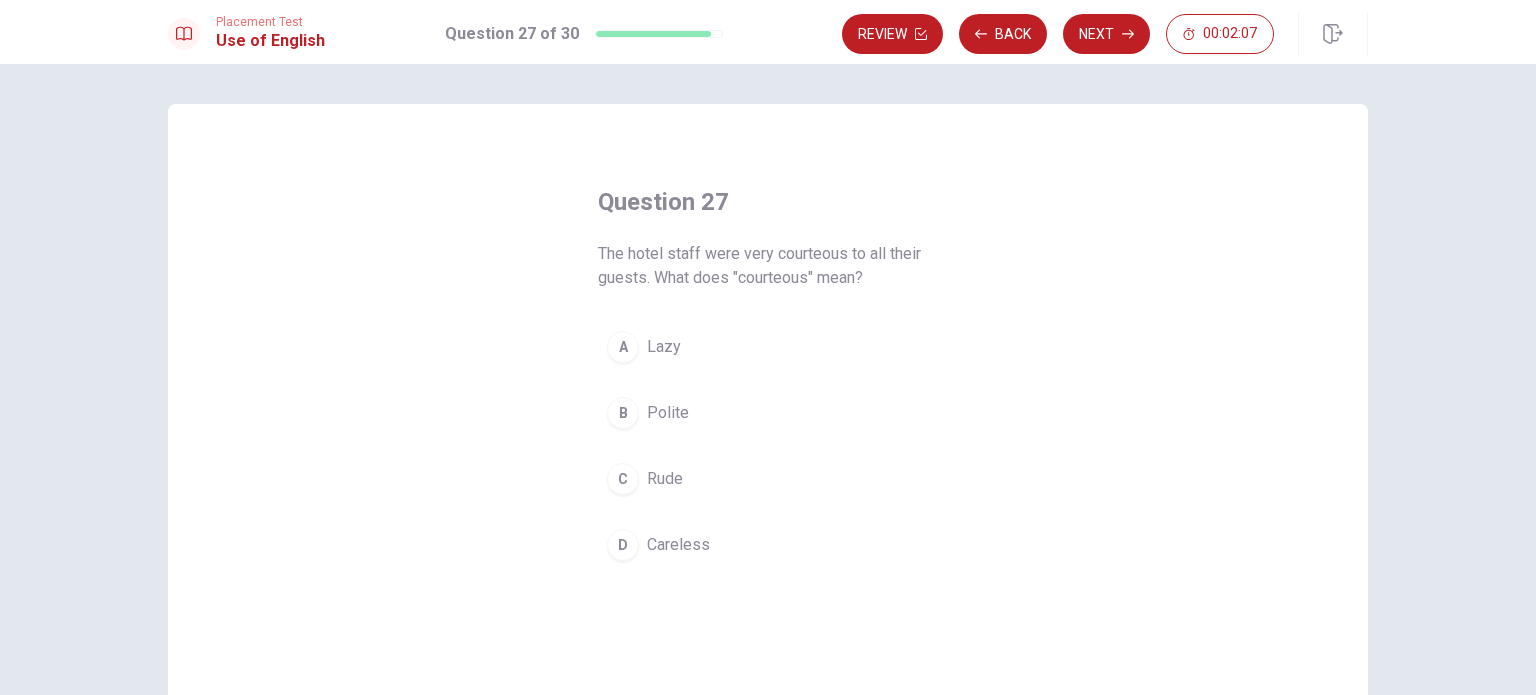 click on "B Polite" at bounding box center [768, 413] 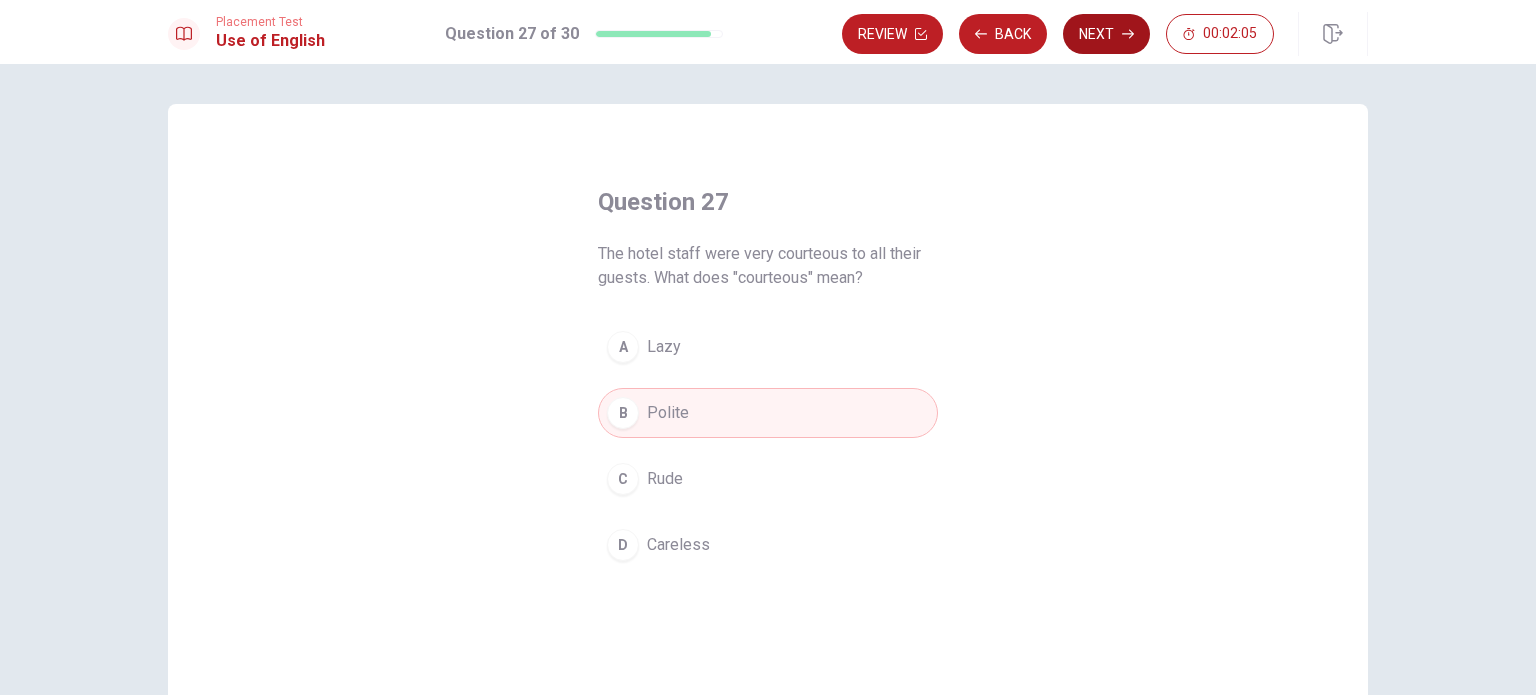 click on "Next" at bounding box center [1106, 34] 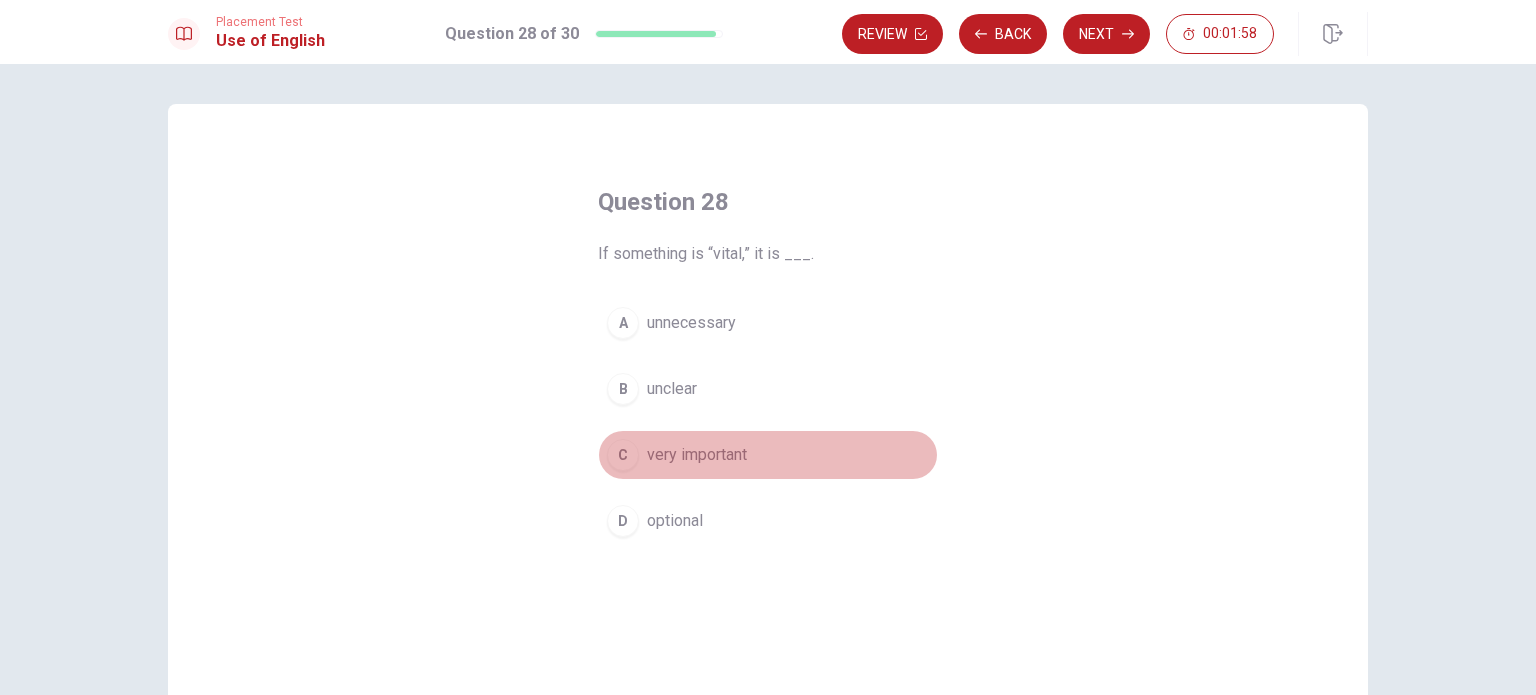 click on "very important" at bounding box center [697, 455] 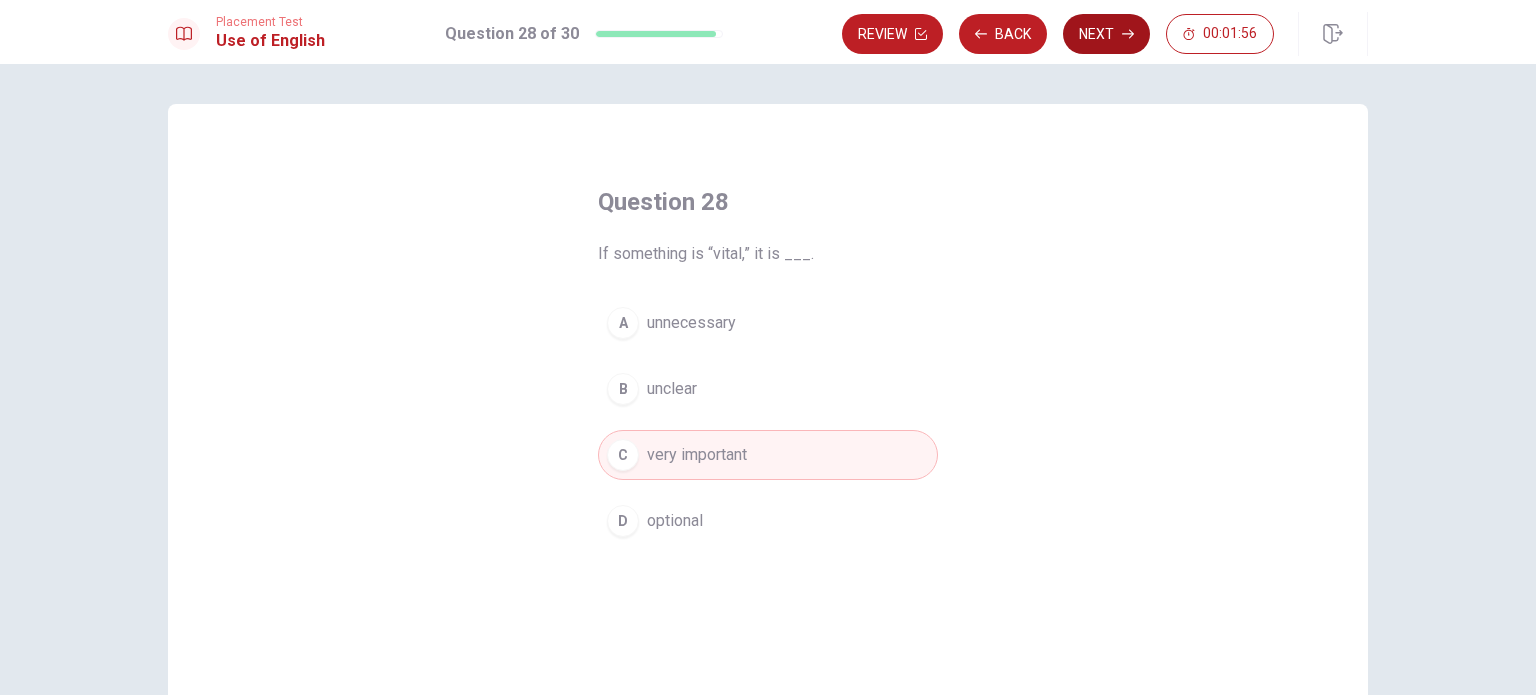click on "Next" at bounding box center (1106, 34) 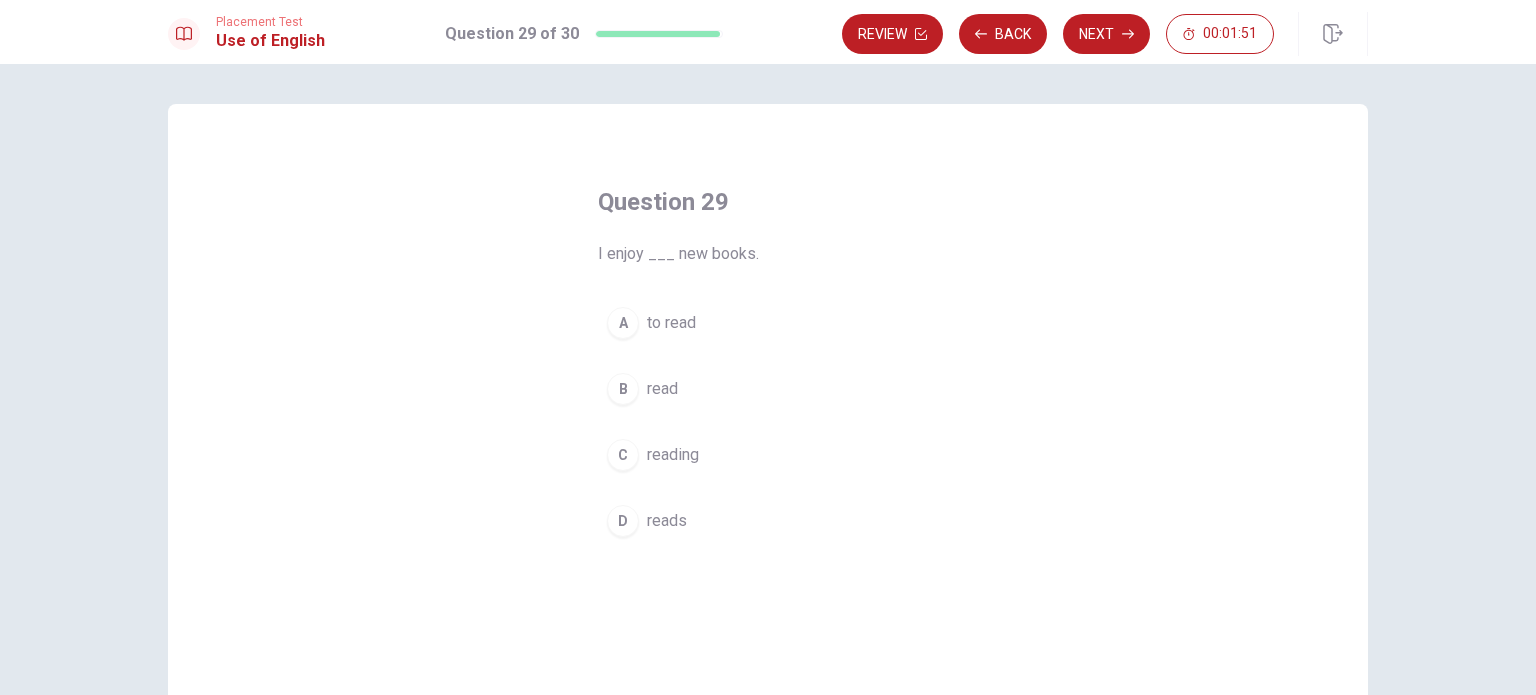 click on "C reading" at bounding box center [768, 455] 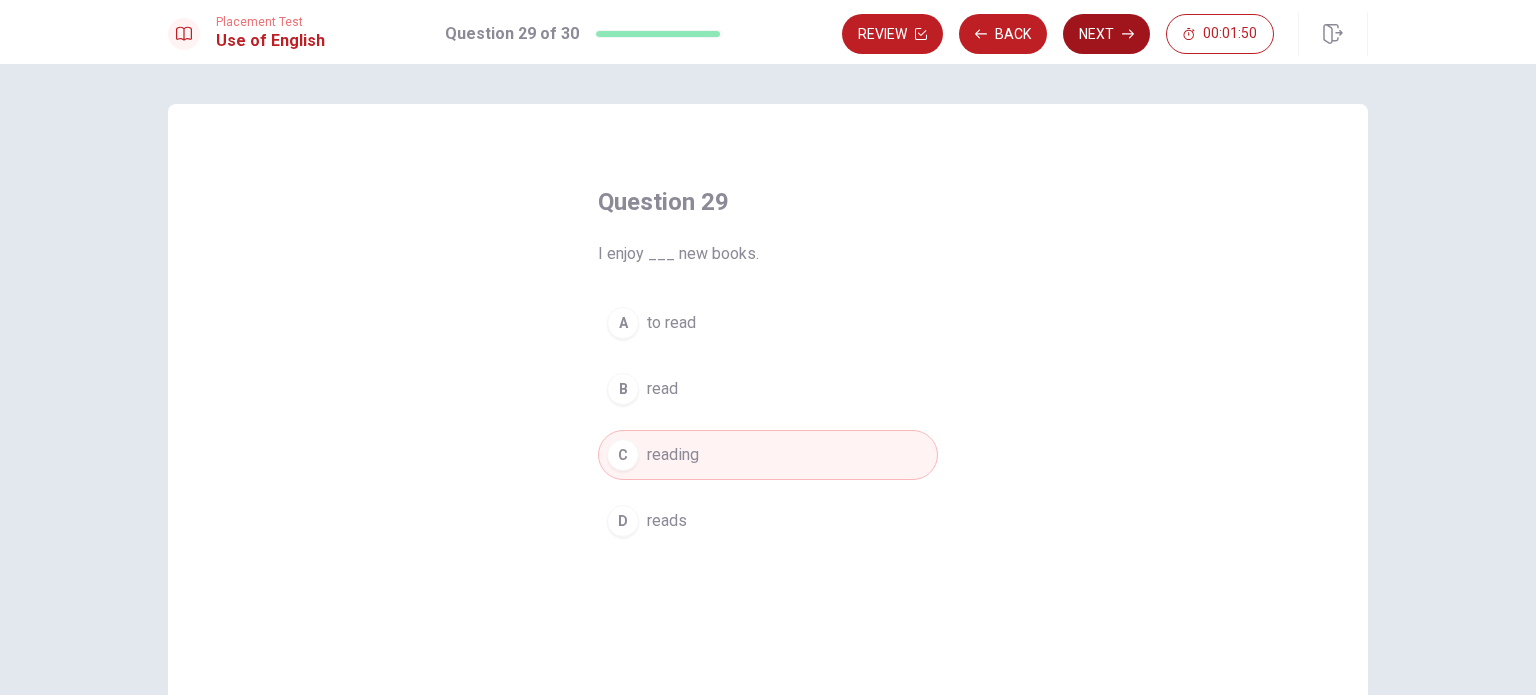 click on "Next" at bounding box center (1106, 34) 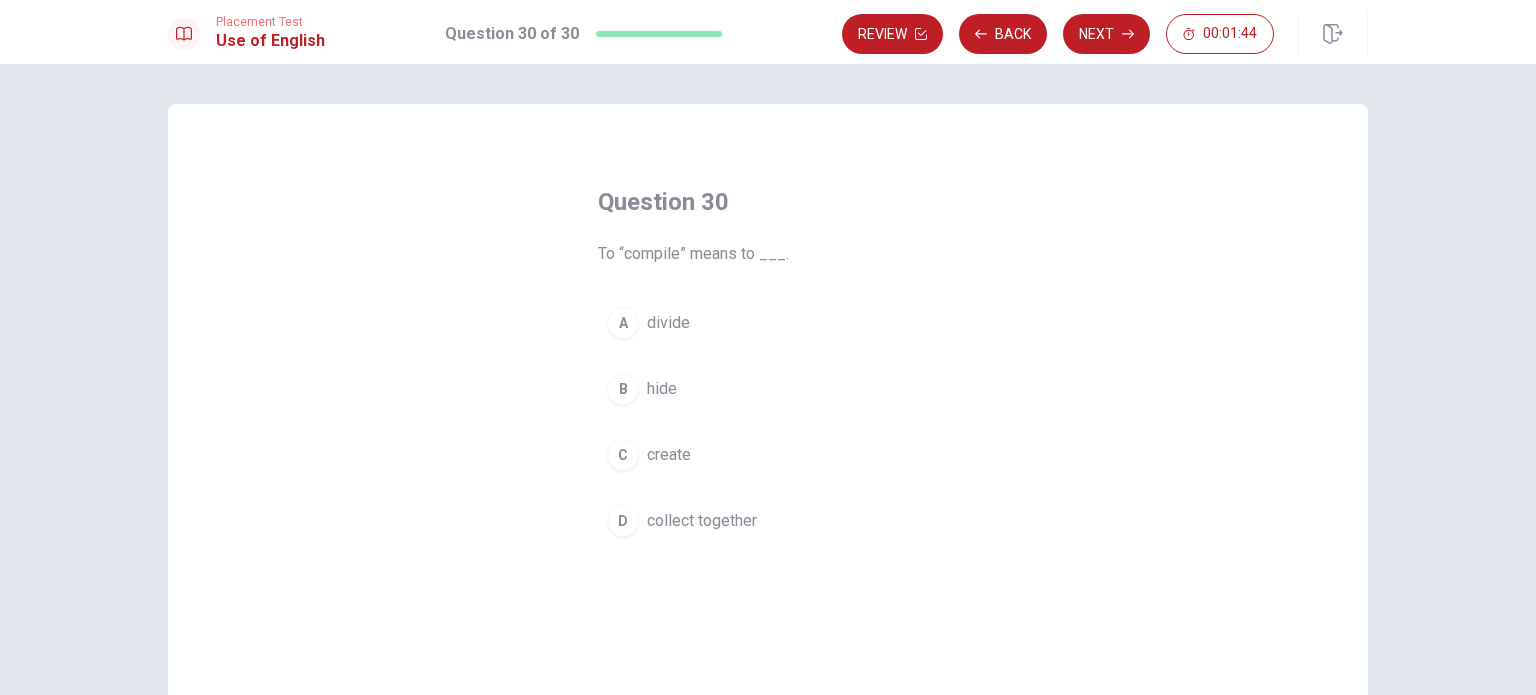 click on "collect together" at bounding box center (702, 521) 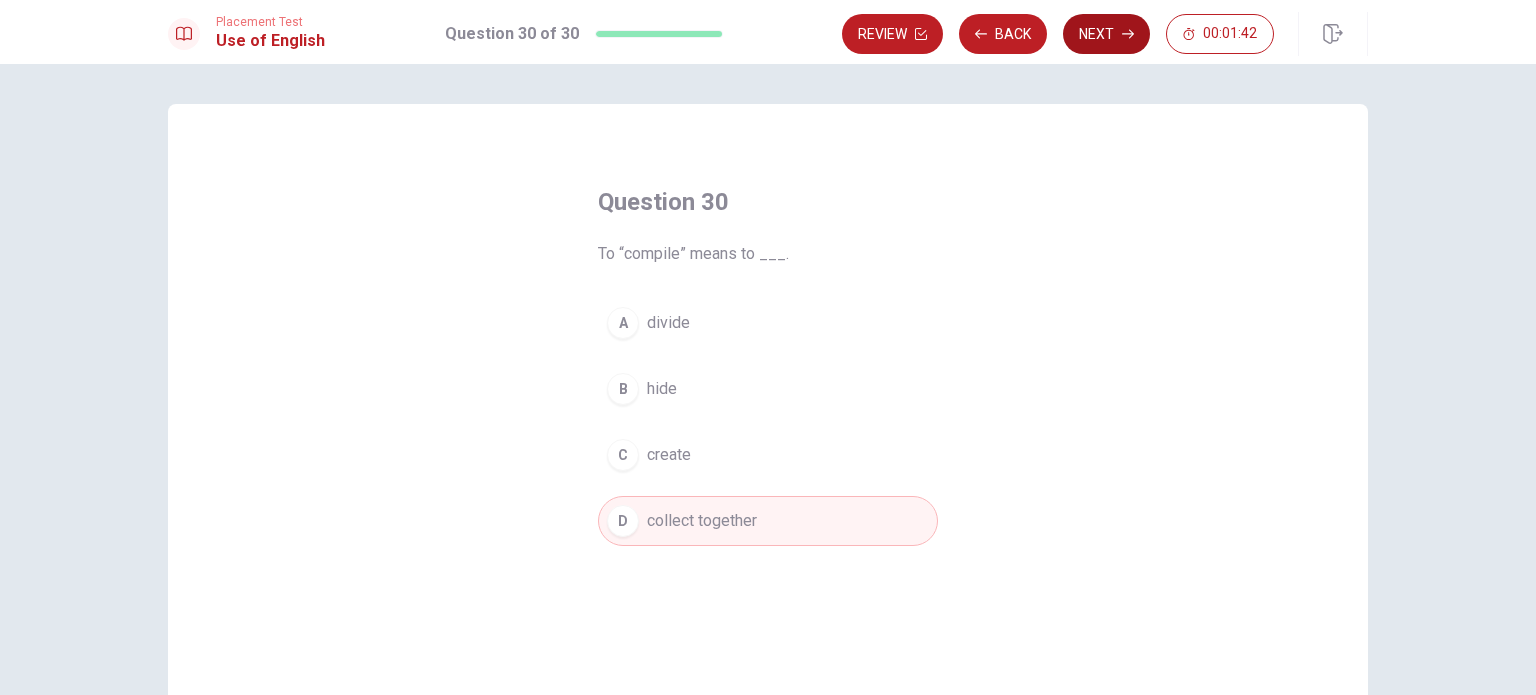 click 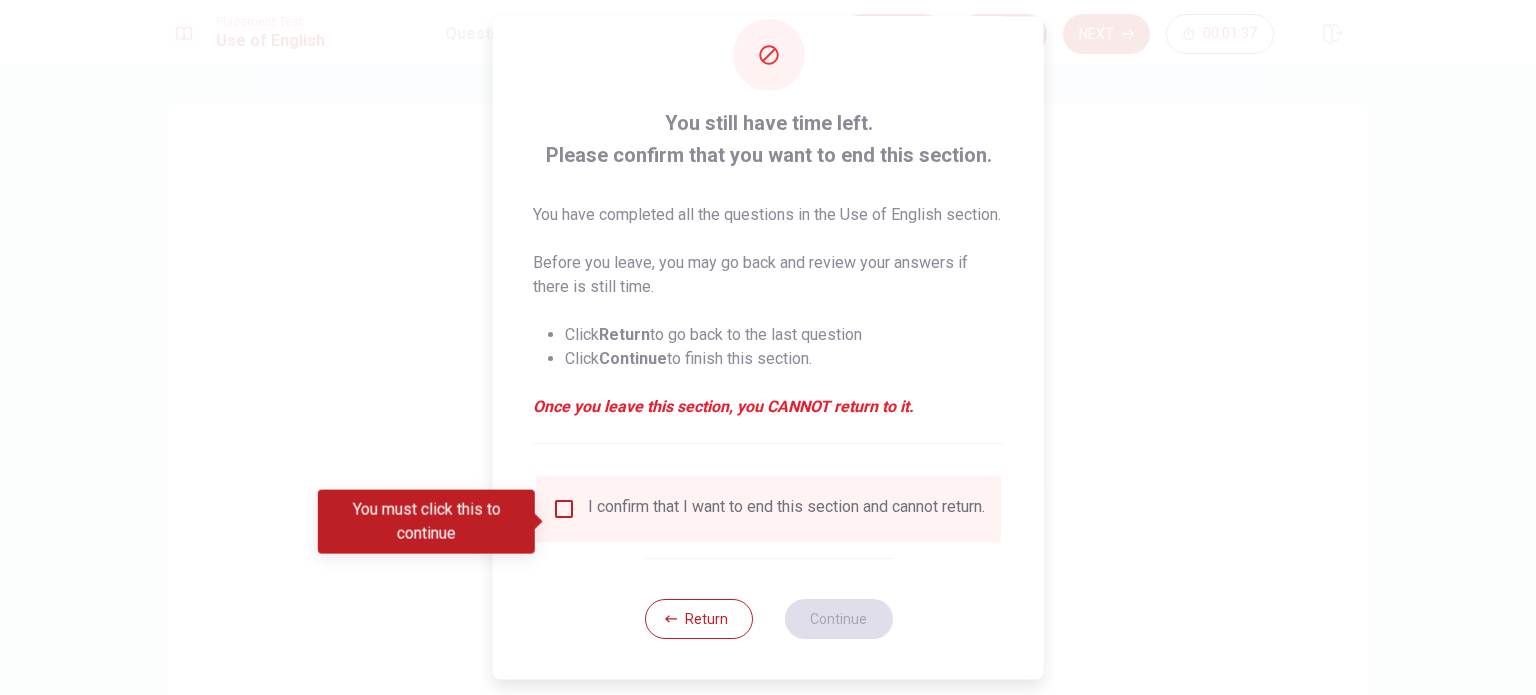 scroll, scrollTop: 74, scrollLeft: 0, axis: vertical 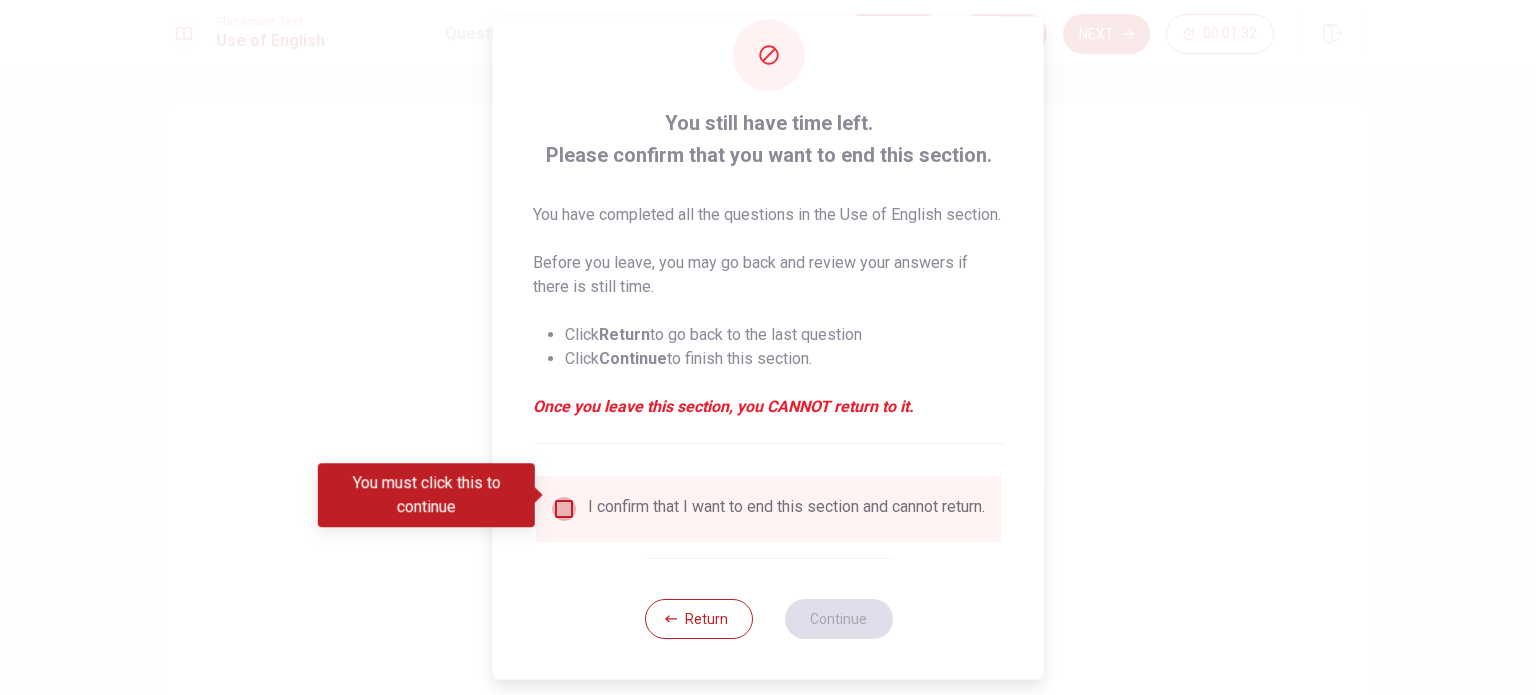 click at bounding box center [564, 509] 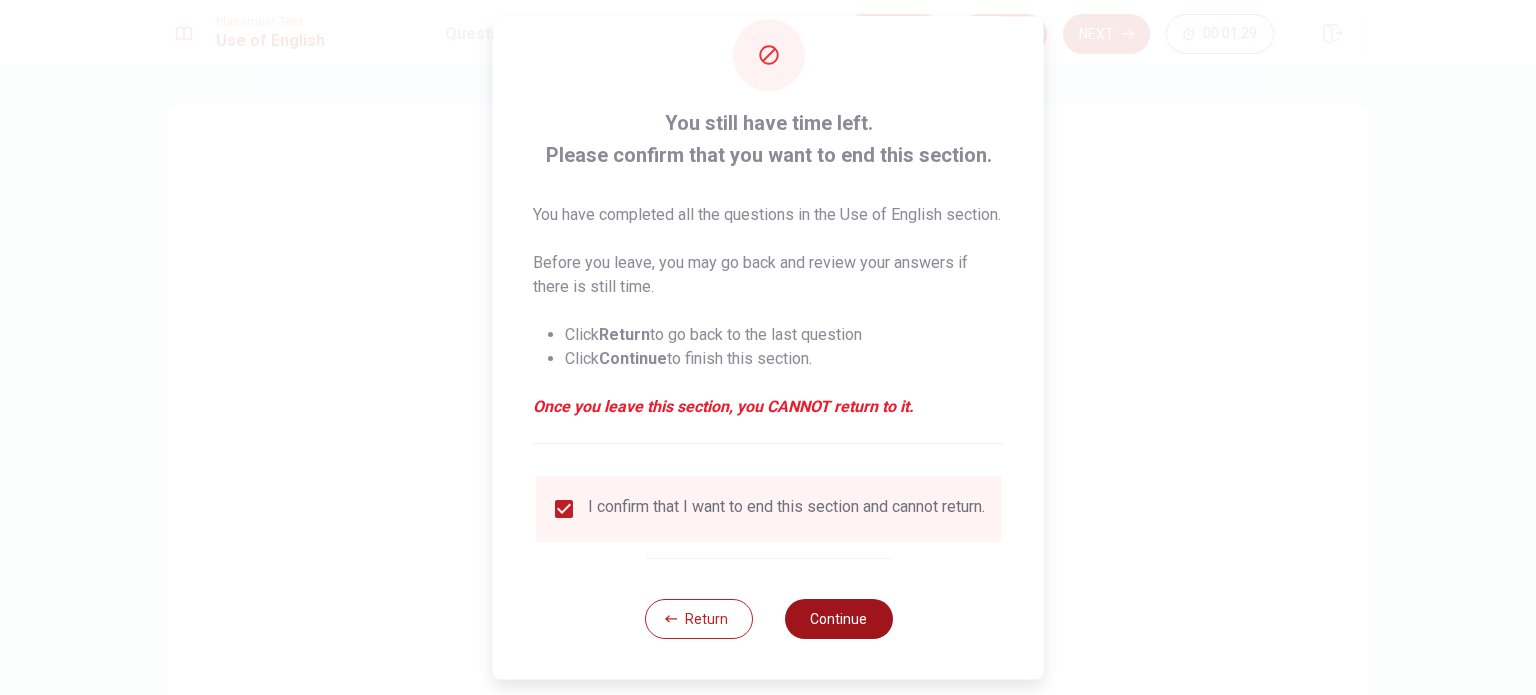 click on "Continue" at bounding box center [838, 619] 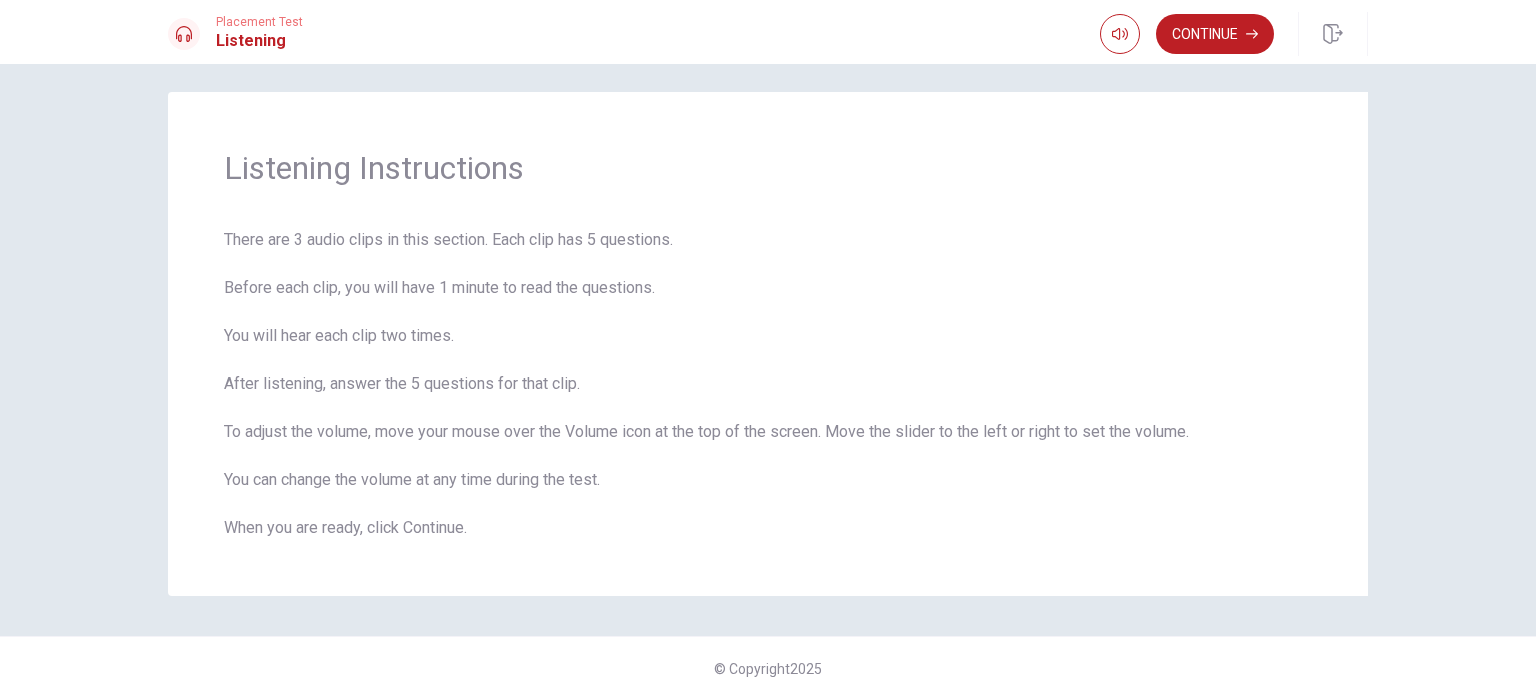 scroll, scrollTop: 16, scrollLeft: 0, axis: vertical 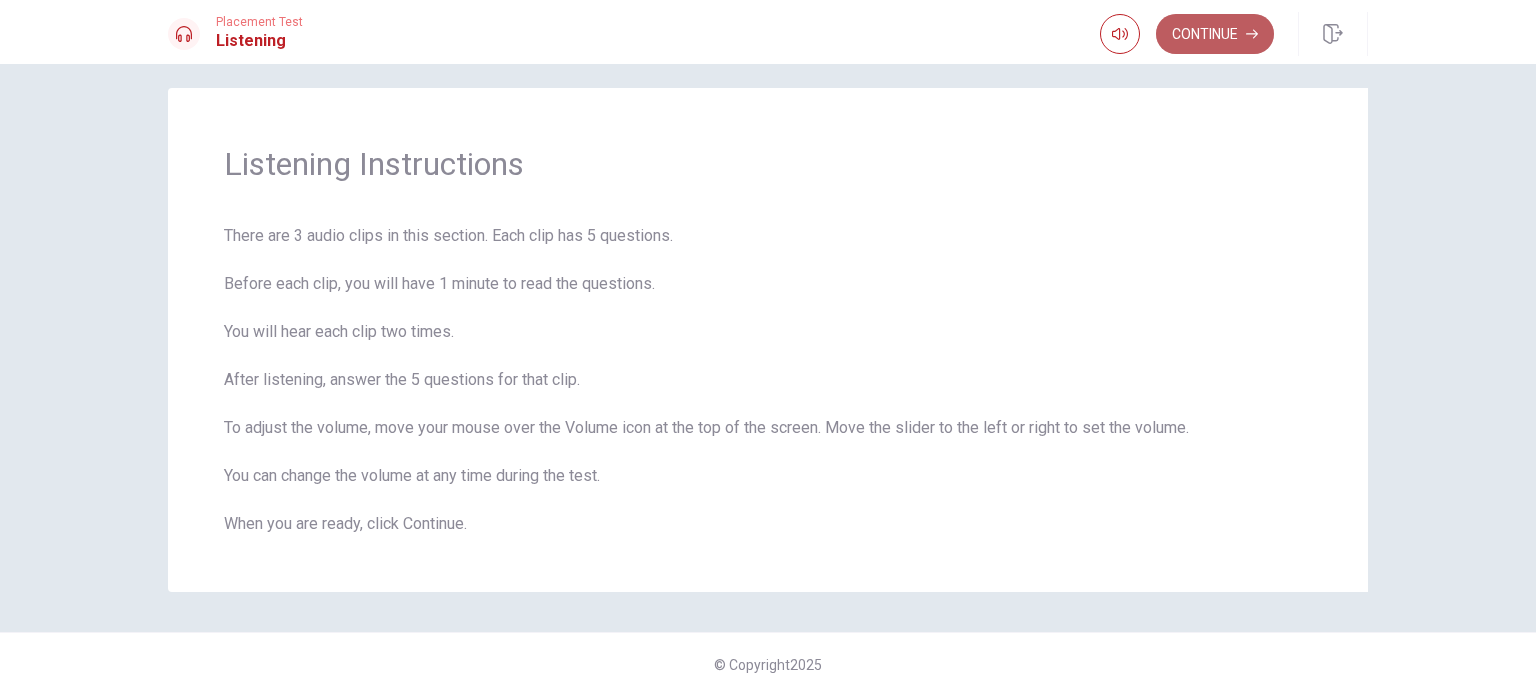 click on "Continue" at bounding box center [1215, 34] 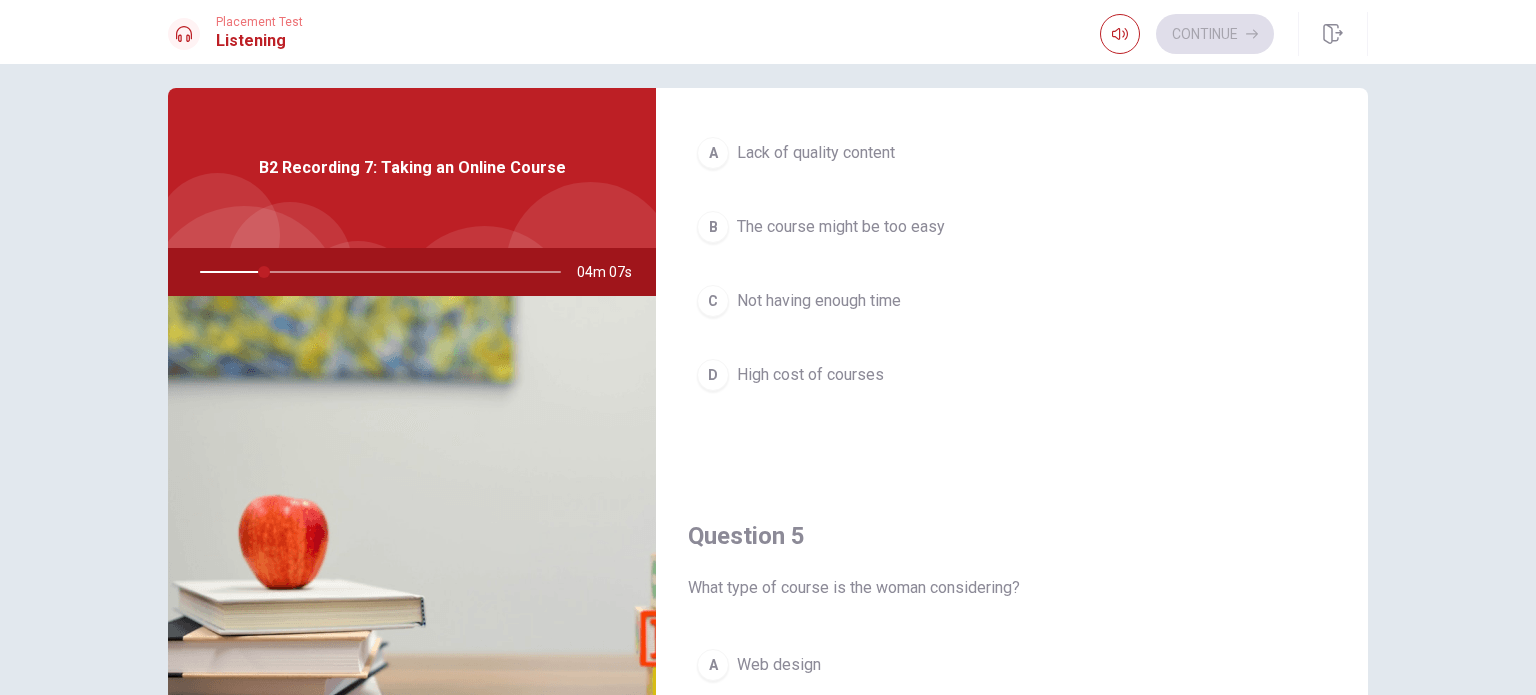 scroll, scrollTop: 1856, scrollLeft: 0, axis: vertical 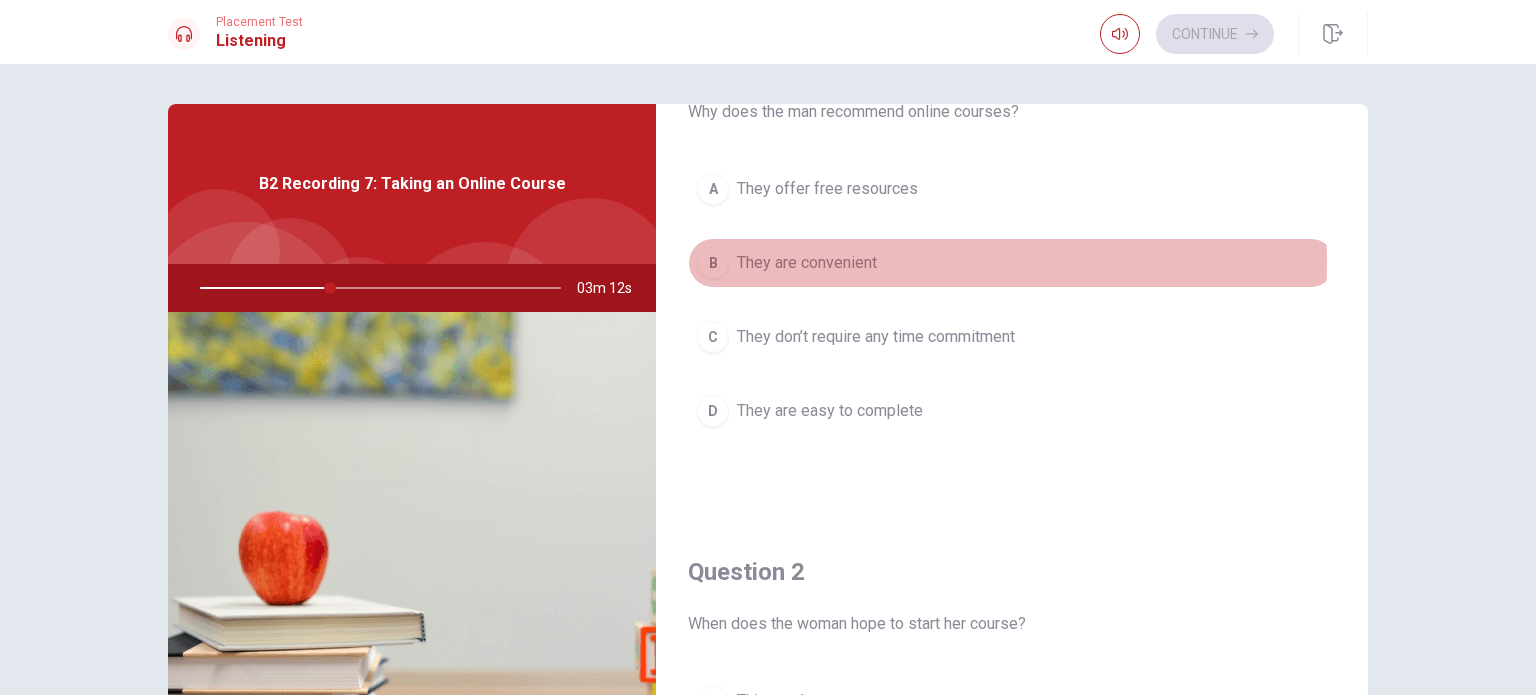 click on "They are convenient" at bounding box center [807, 263] 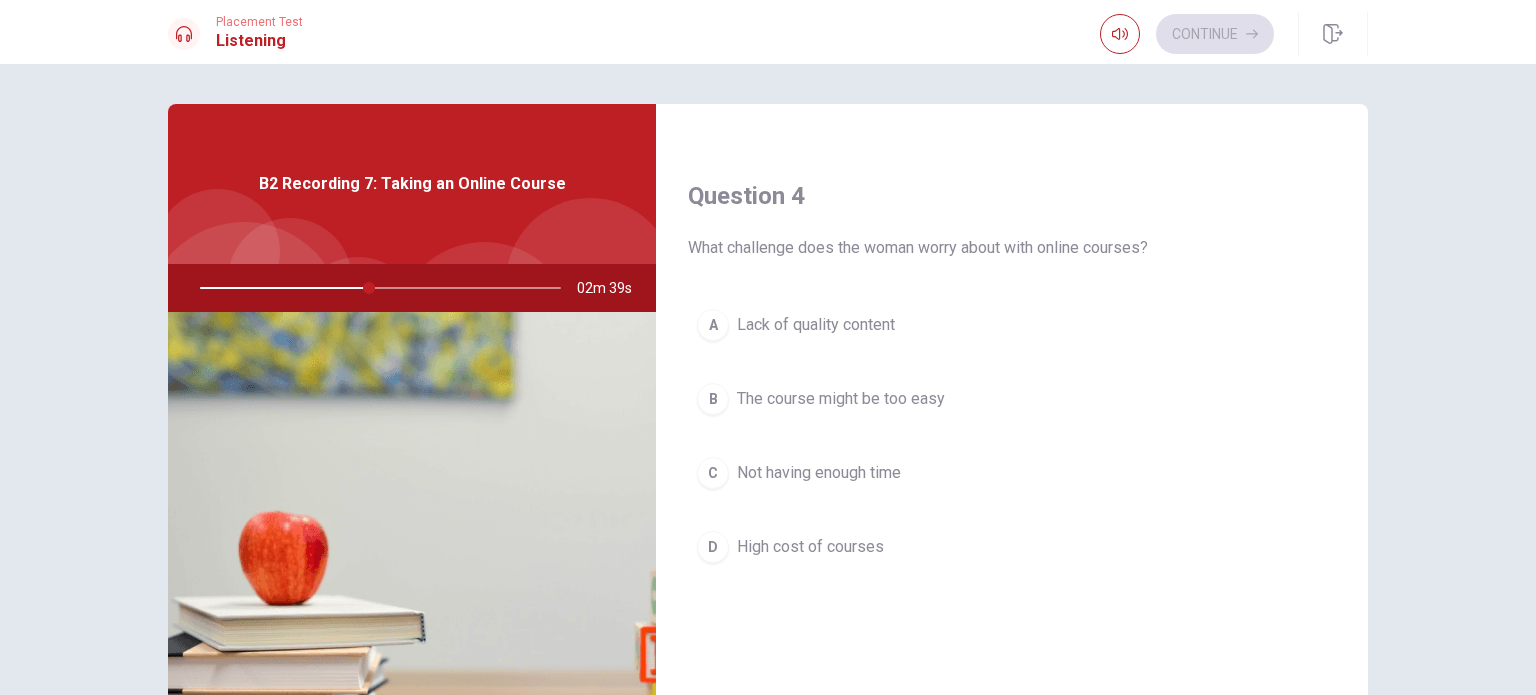 scroll, scrollTop: 1856, scrollLeft: 0, axis: vertical 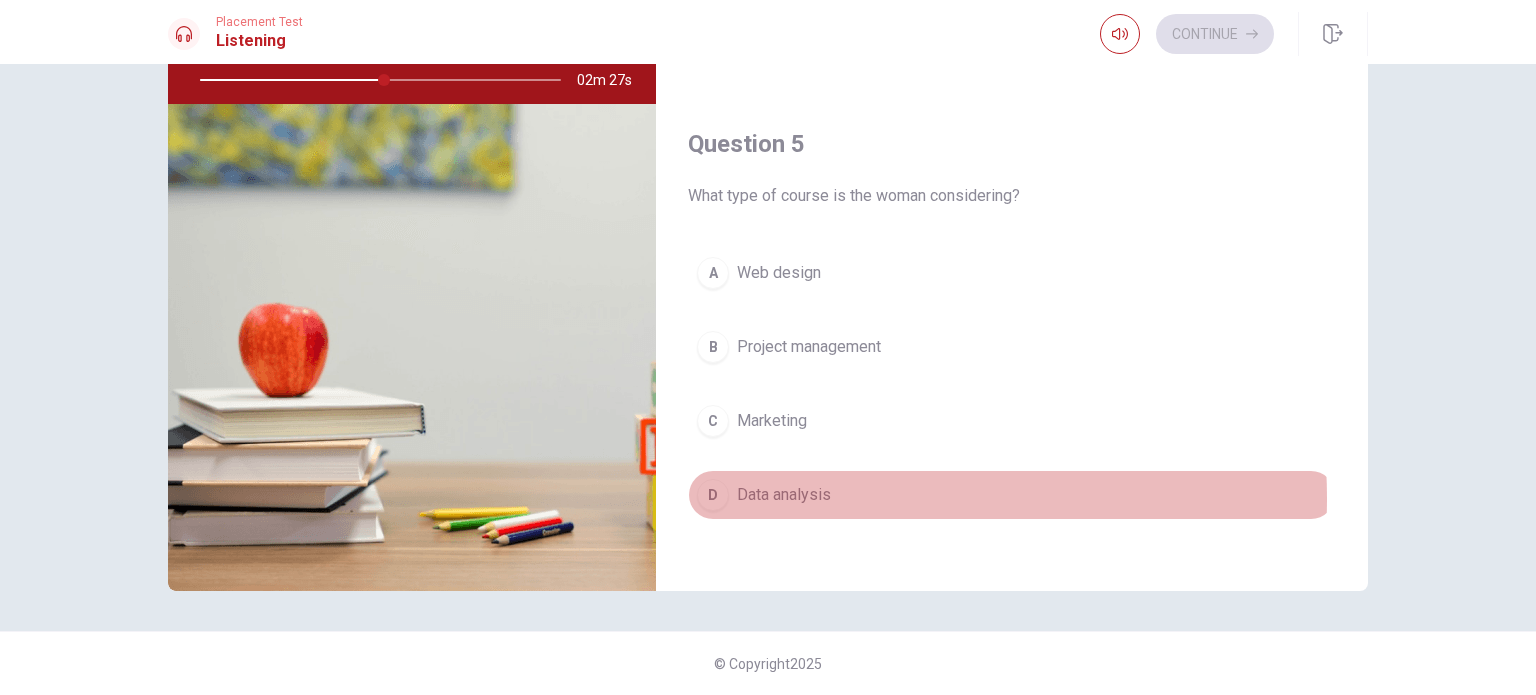 click on "D Data analysis" at bounding box center [1012, 495] 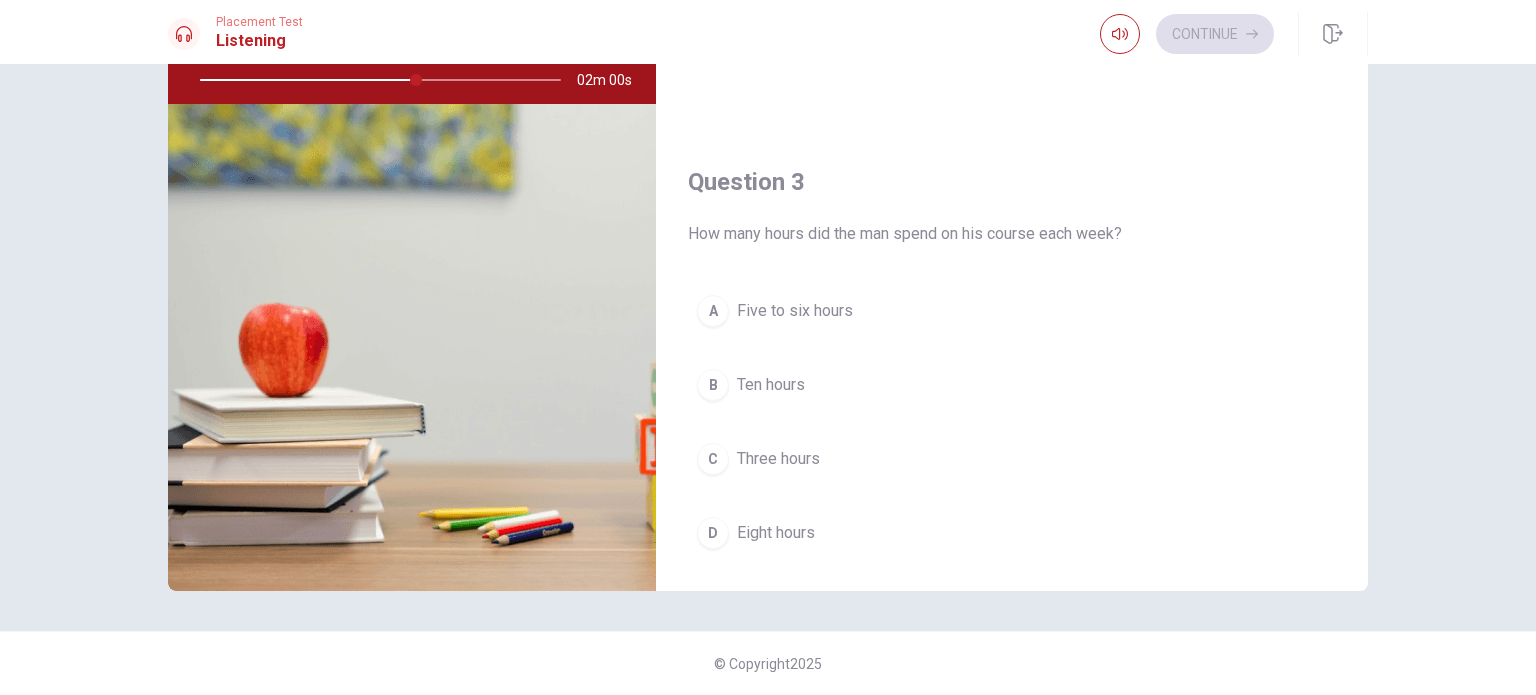 scroll, scrollTop: 900, scrollLeft: 0, axis: vertical 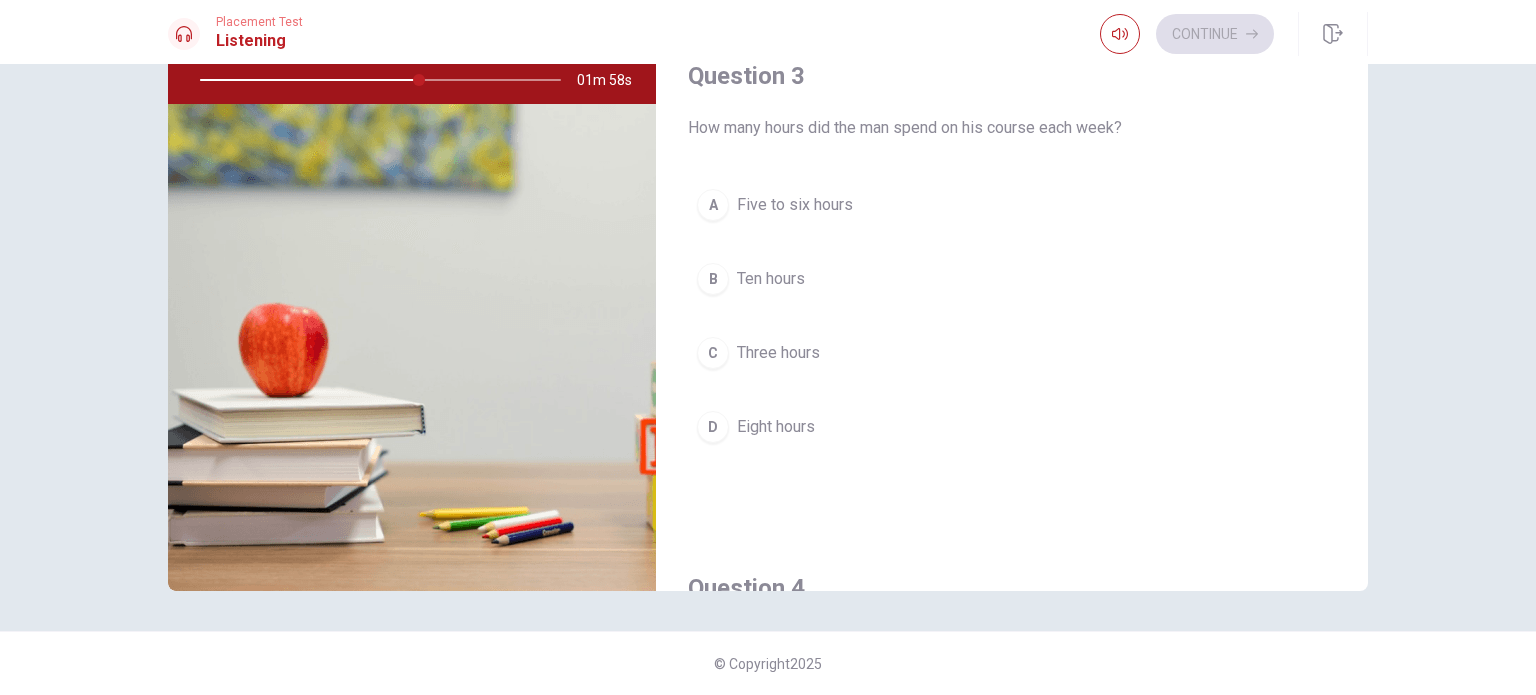 click on "A Five to six hours" at bounding box center (1012, 205) 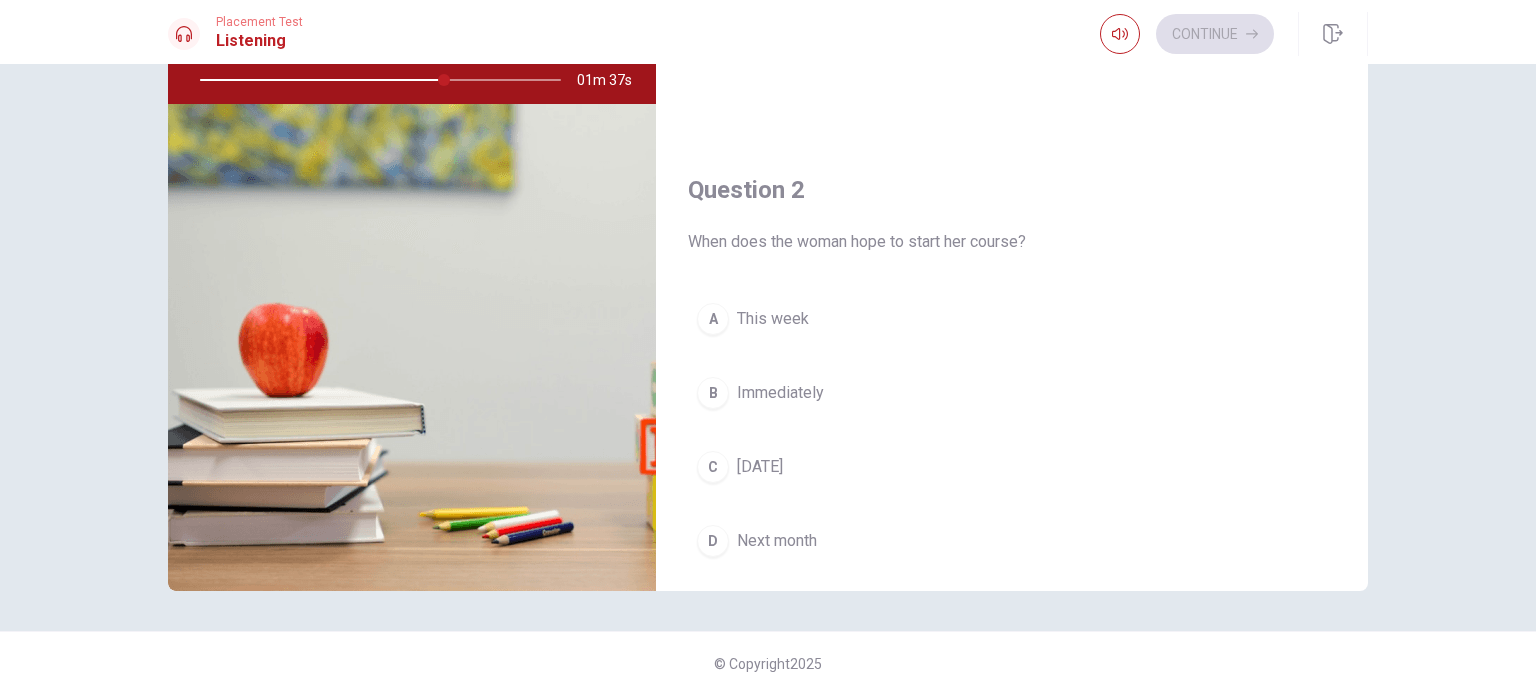 scroll, scrollTop: 256, scrollLeft: 0, axis: vertical 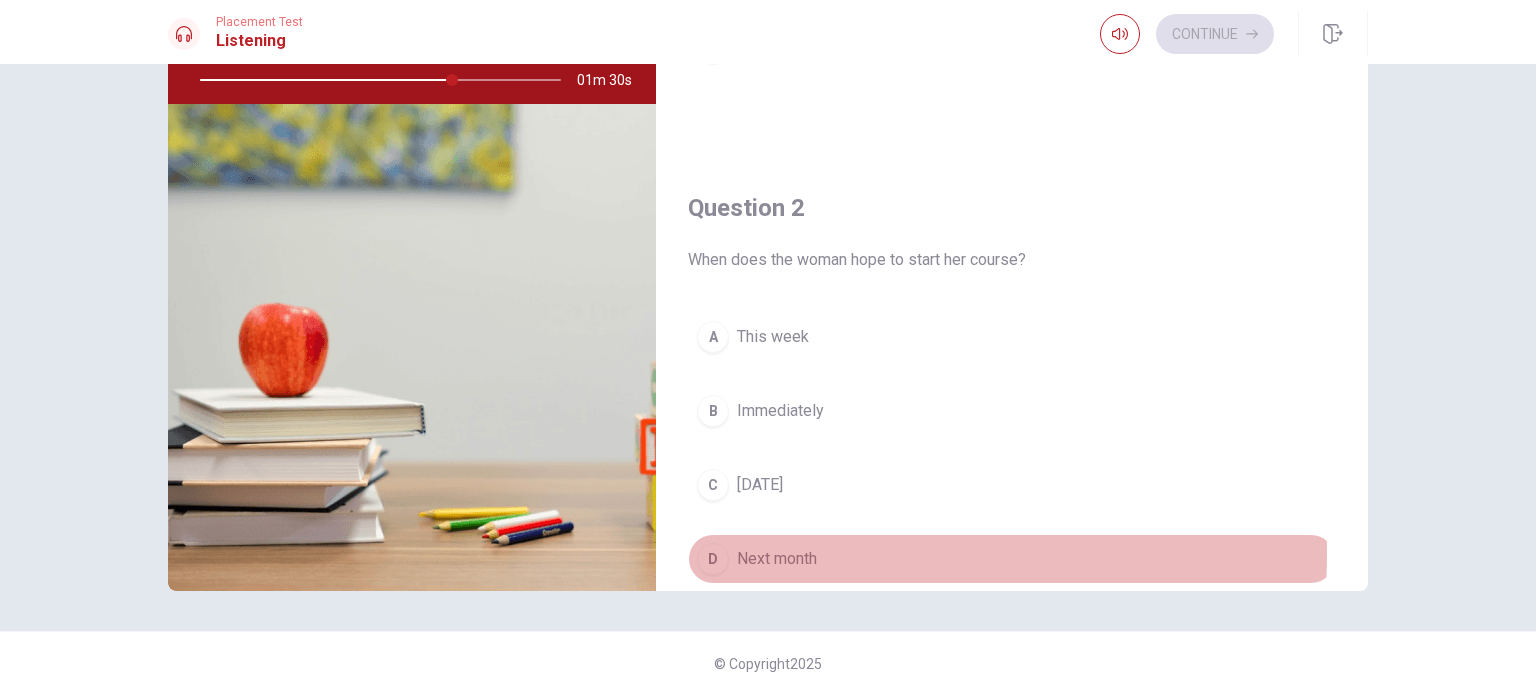 click on "D Next month" at bounding box center [1012, 559] 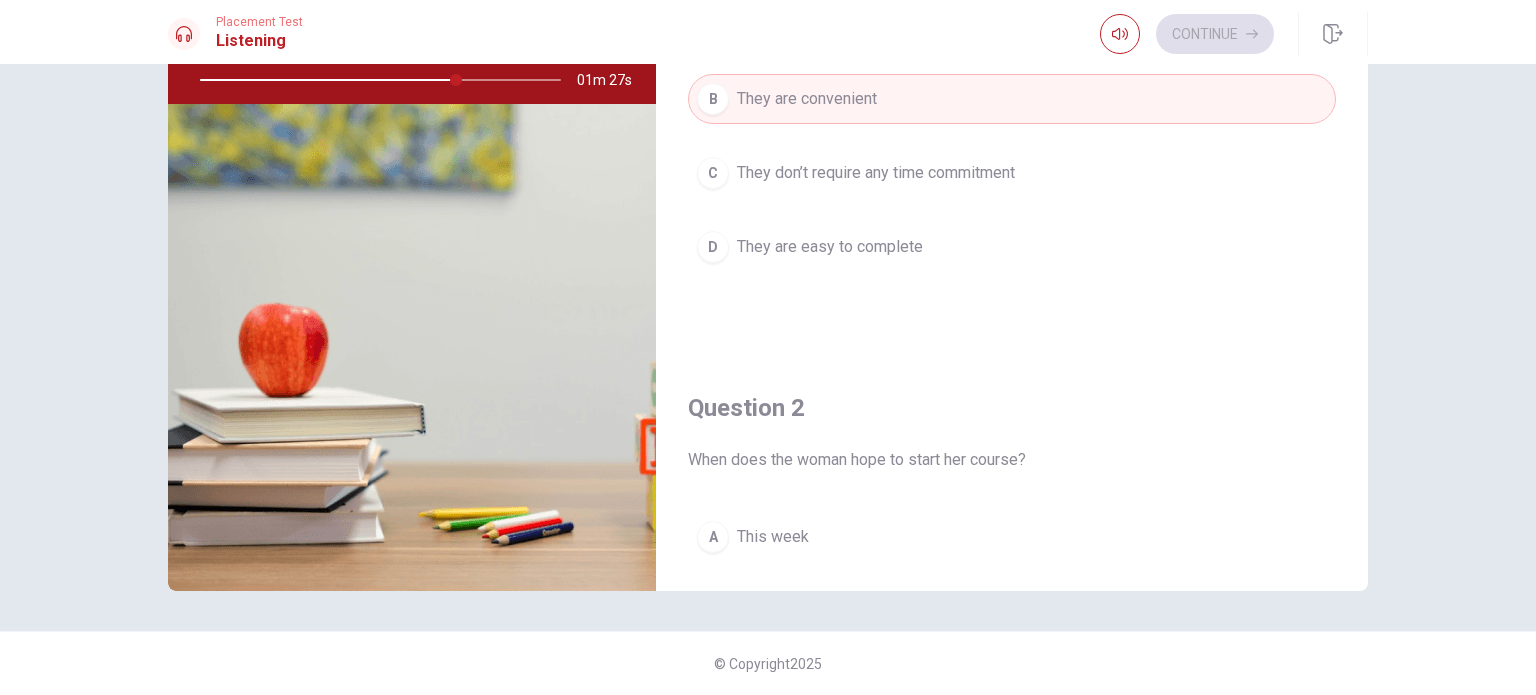 scroll, scrollTop: 0, scrollLeft: 0, axis: both 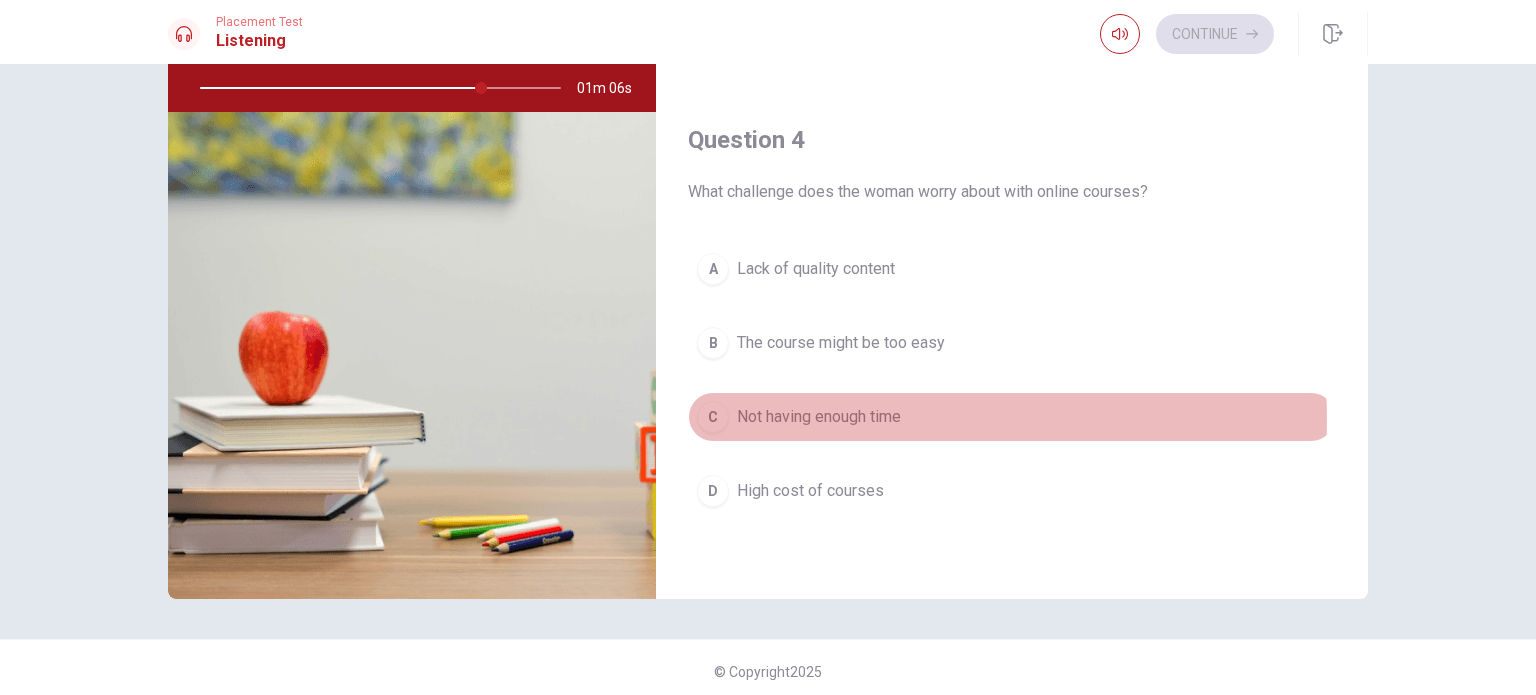 click on "C Not having enough time" at bounding box center [1012, 417] 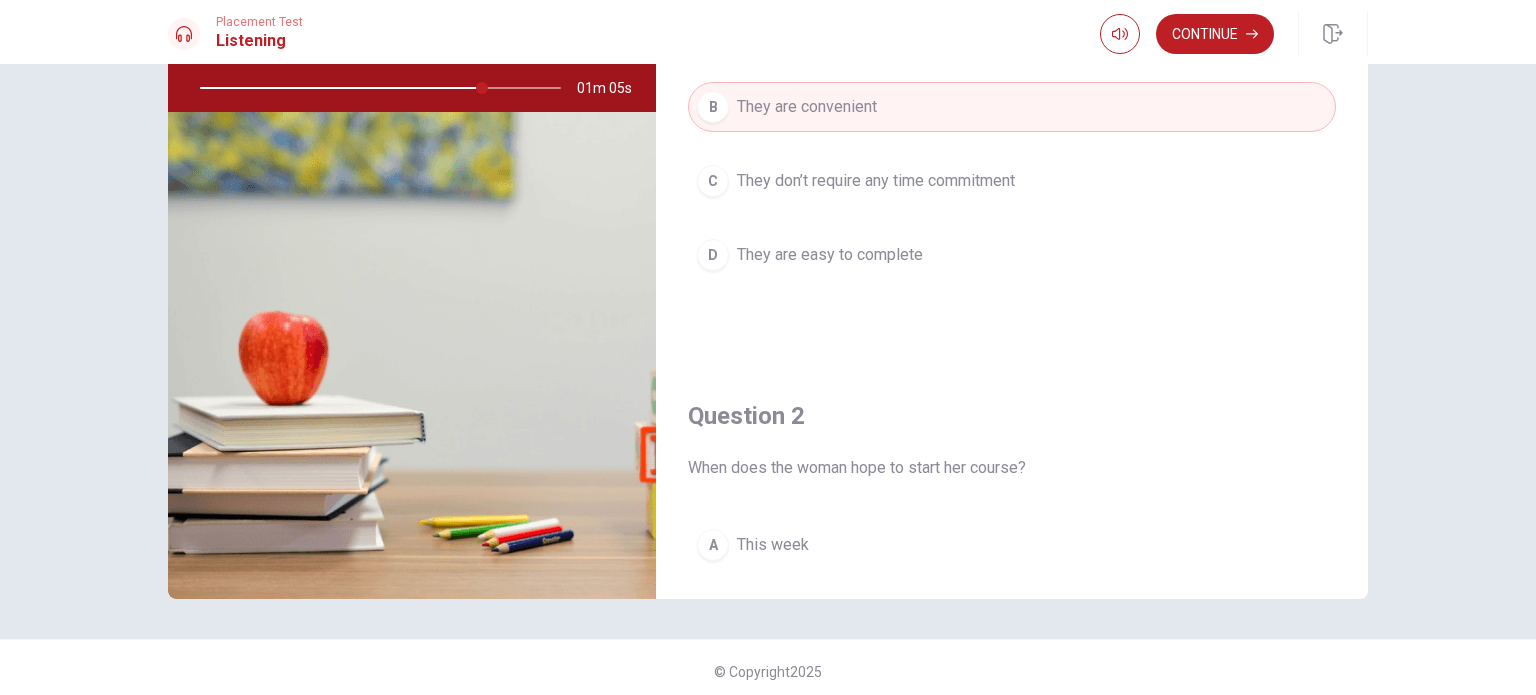 scroll, scrollTop: 0, scrollLeft: 0, axis: both 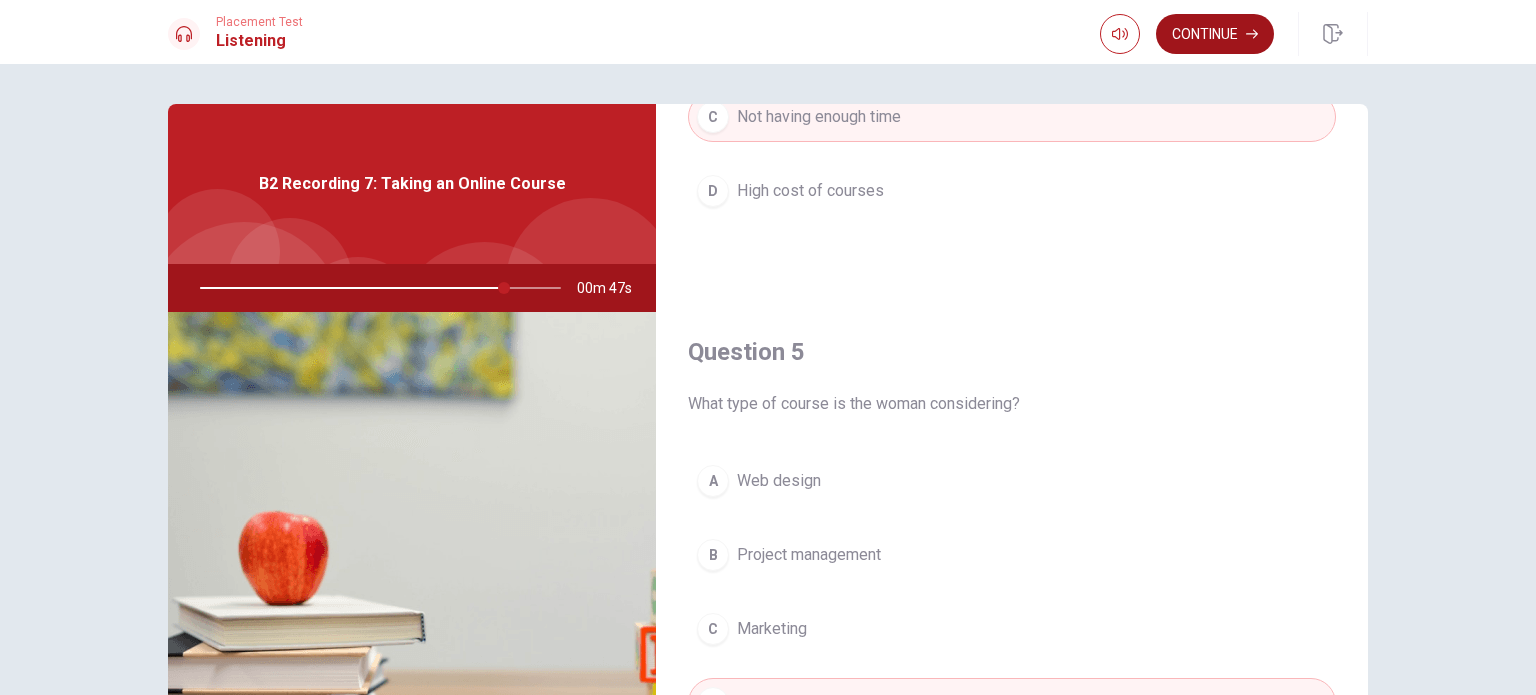 click on "Continue" at bounding box center [1215, 34] 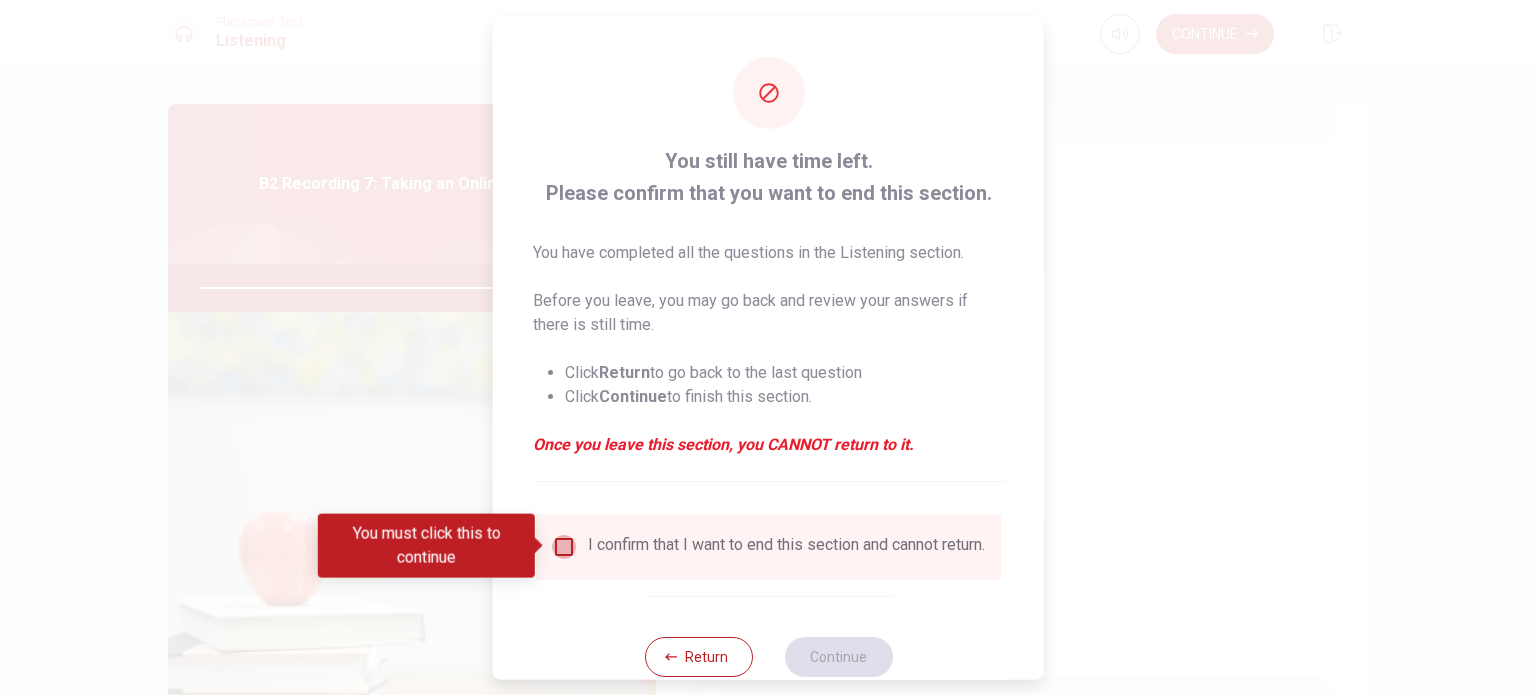 click at bounding box center (564, 546) 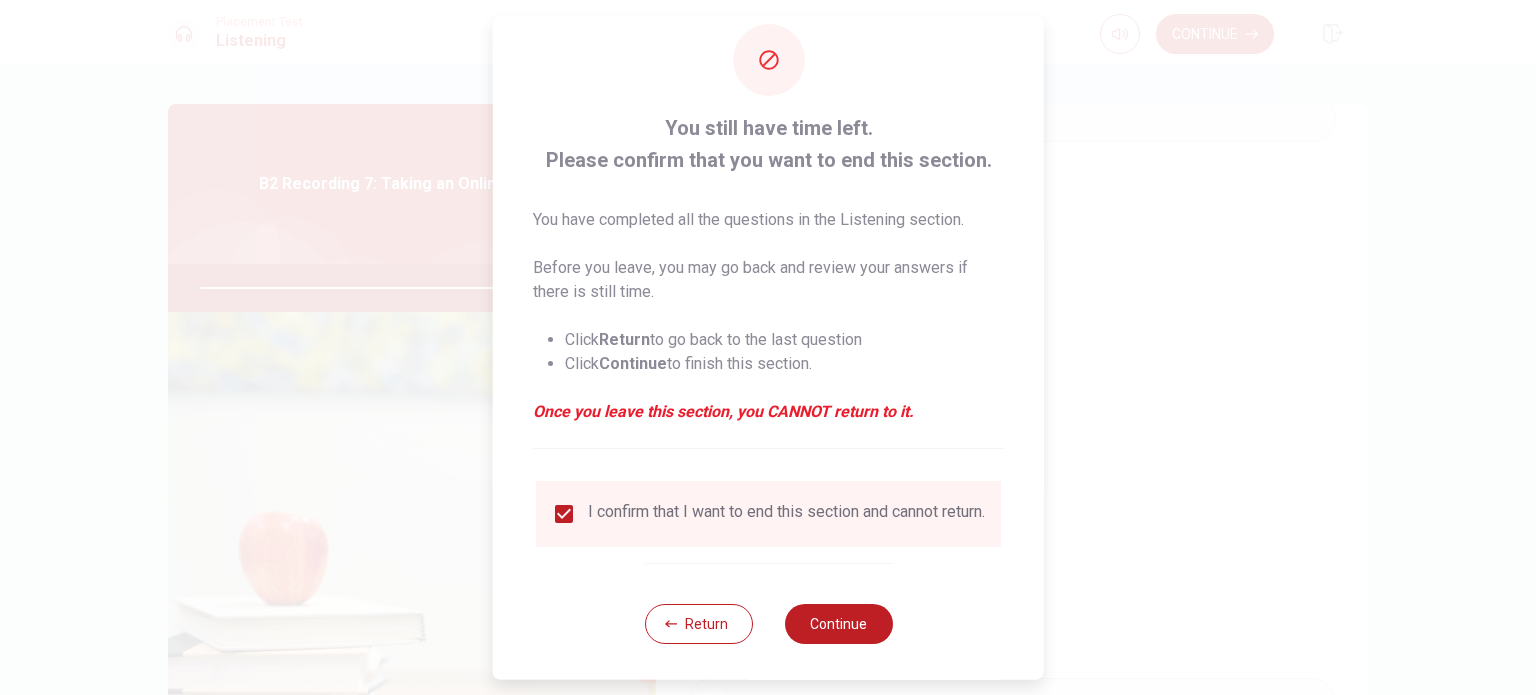 scroll, scrollTop: 50, scrollLeft: 0, axis: vertical 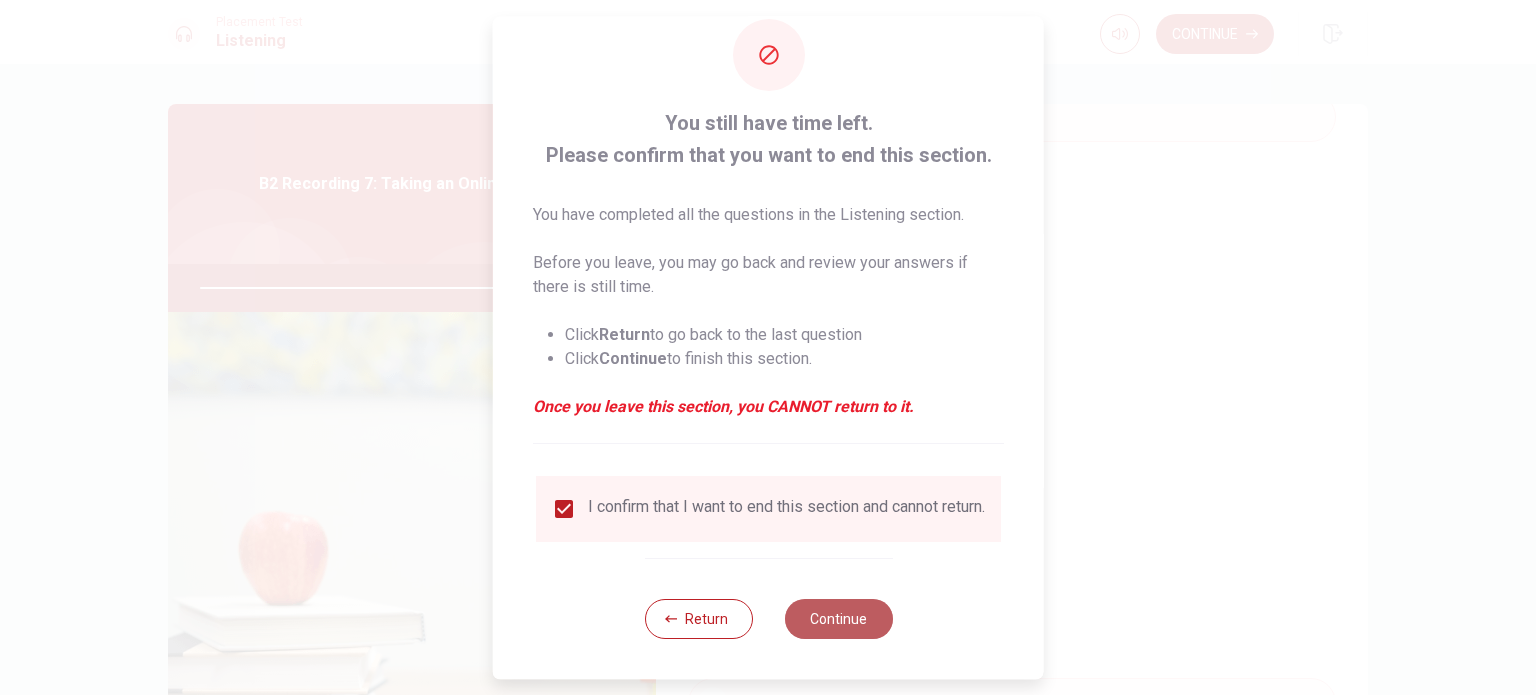 click on "Continue" at bounding box center (838, 619) 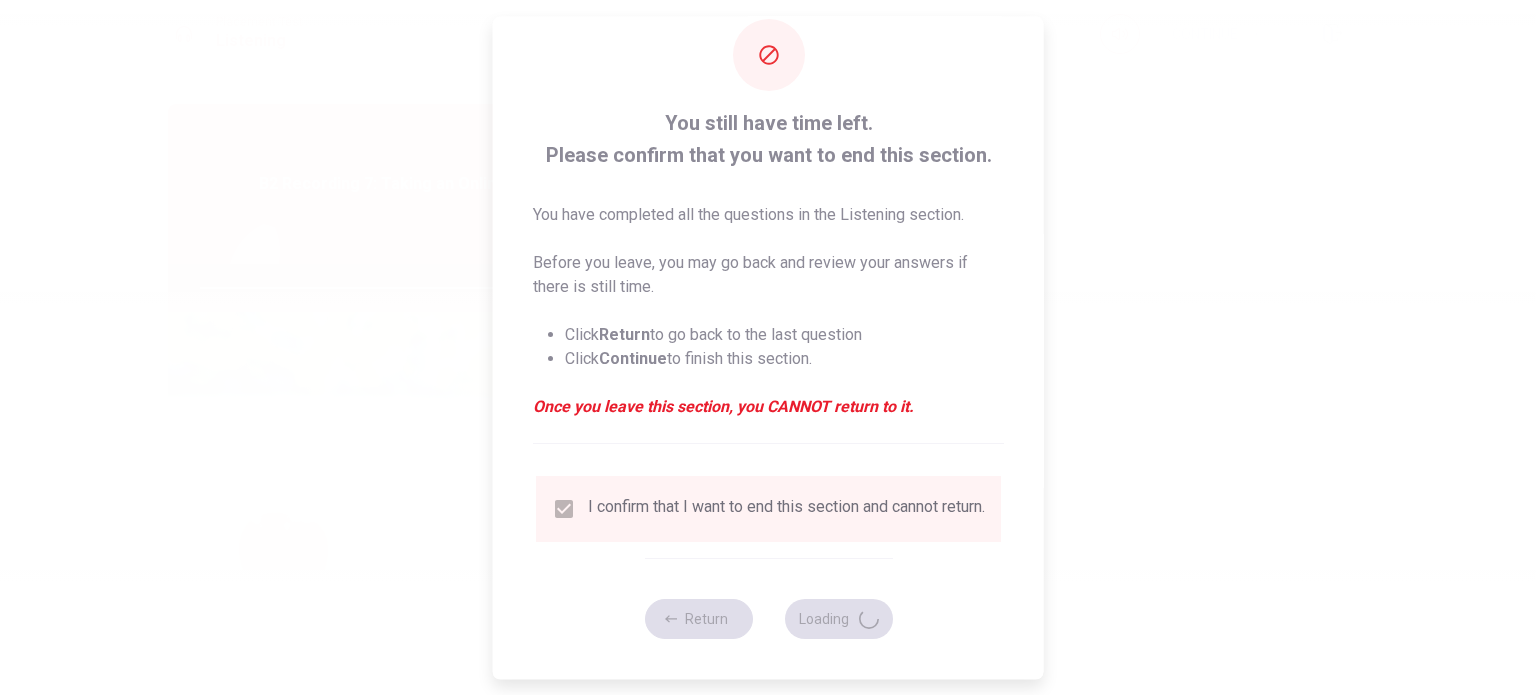 type on "86" 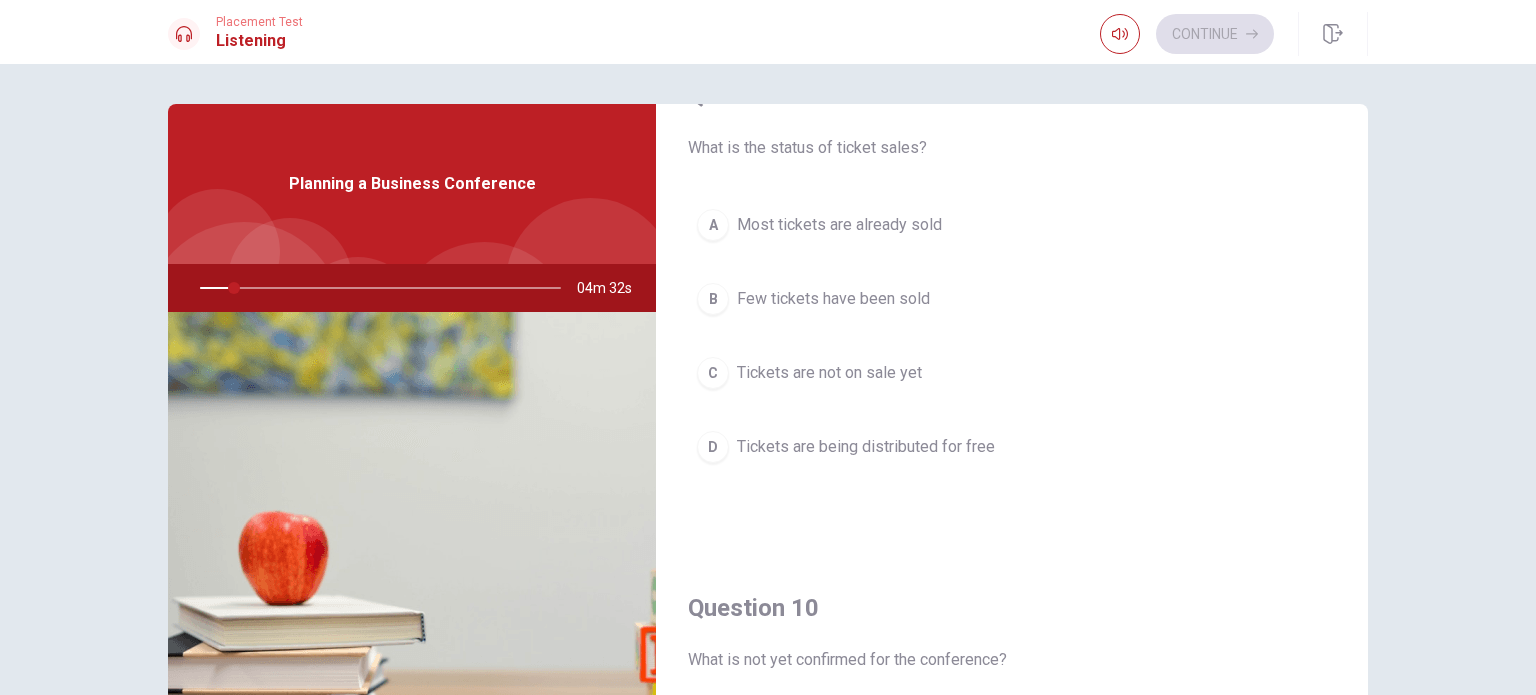 scroll, scrollTop: 1856, scrollLeft: 0, axis: vertical 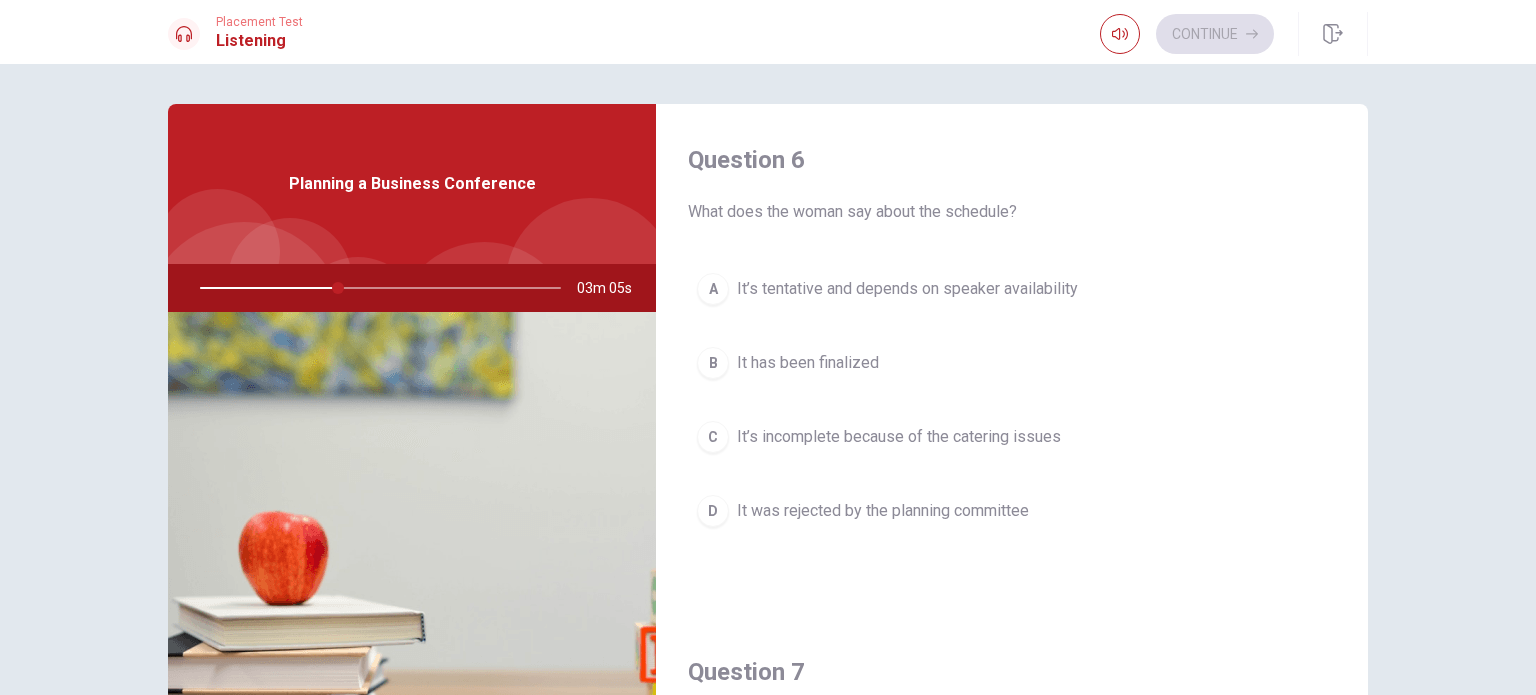 click on "It’s tentative and depends on speaker availability" at bounding box center (907, 289) 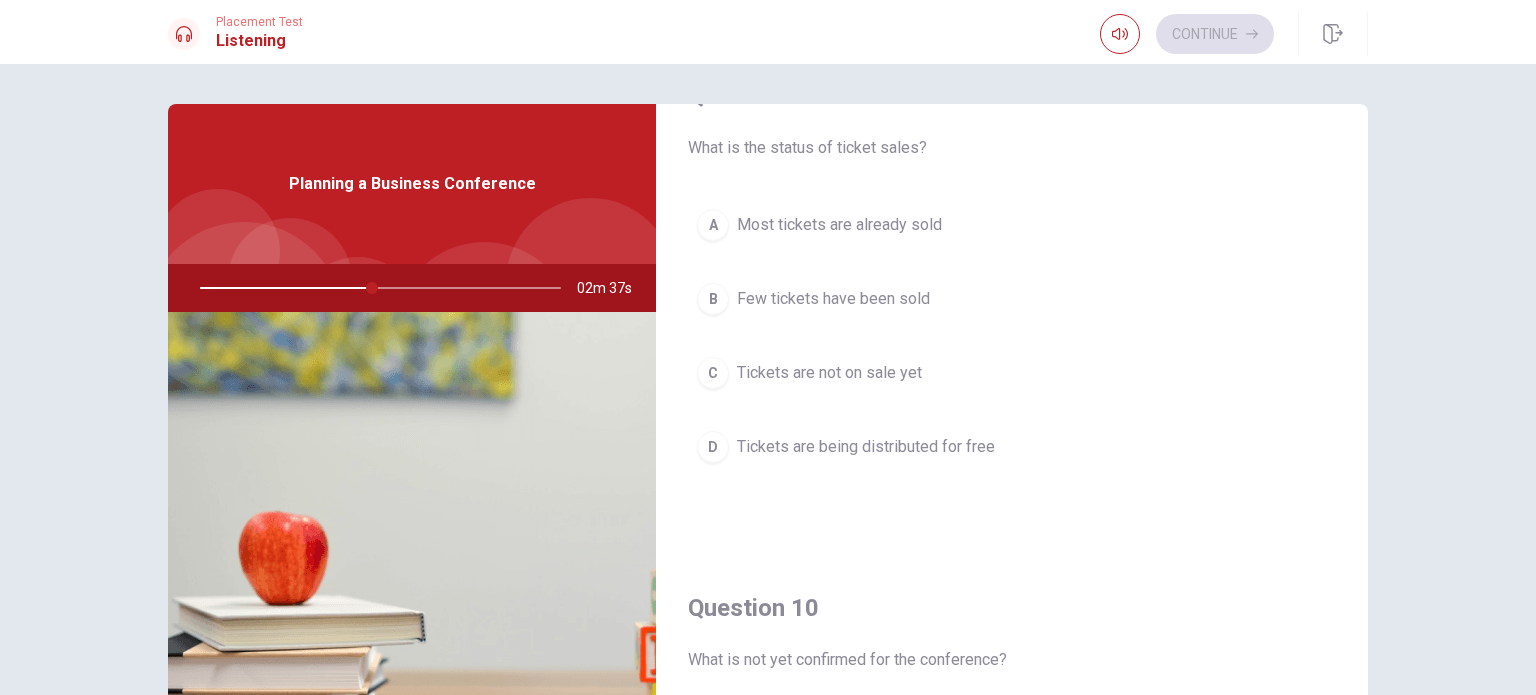 scroll, scrollTop: 1856, scrollLeft: 0, axis: vertical 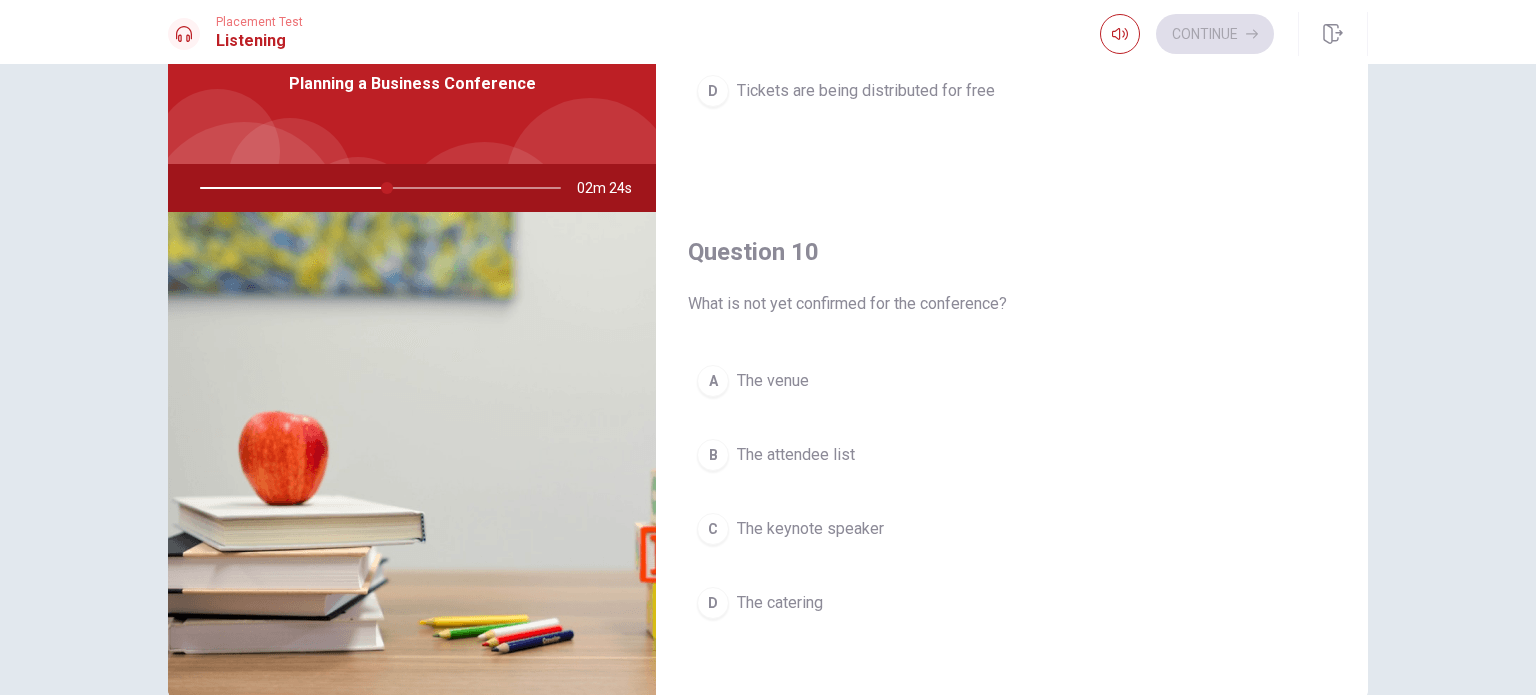click on "The keynote speaker" at bounding box center (810, 529) 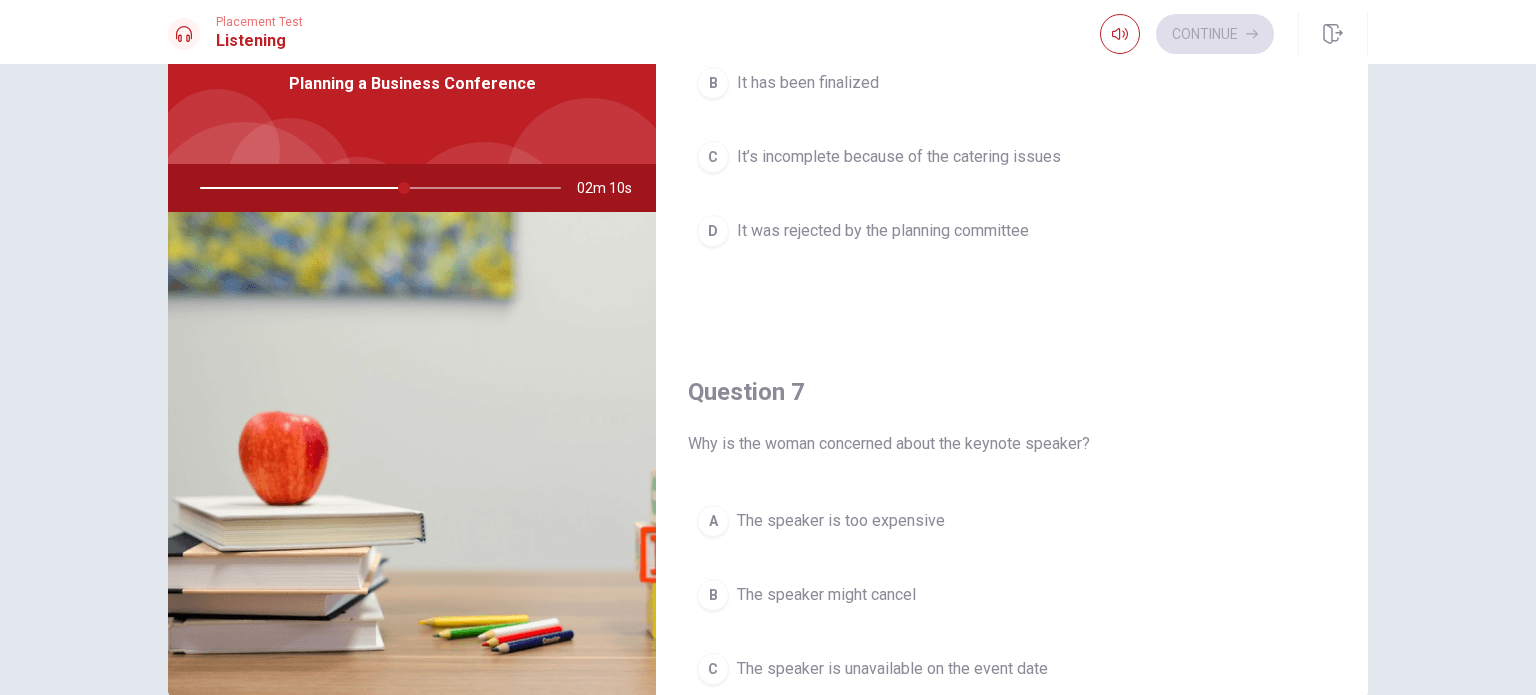 scroll, scrollTop: 0, scrollLeft: 0, axis: both 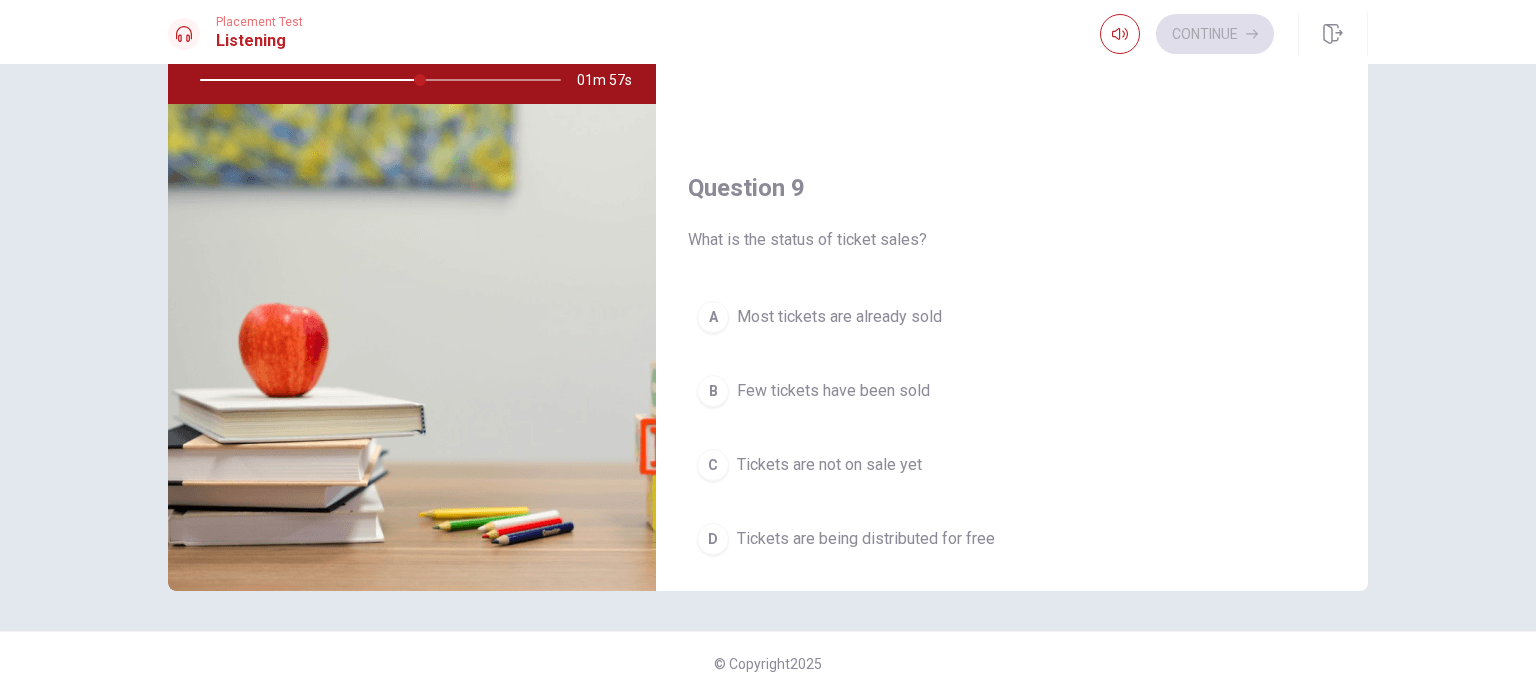 click on "Most tickets are already sold" at bounding box center [839, 317] 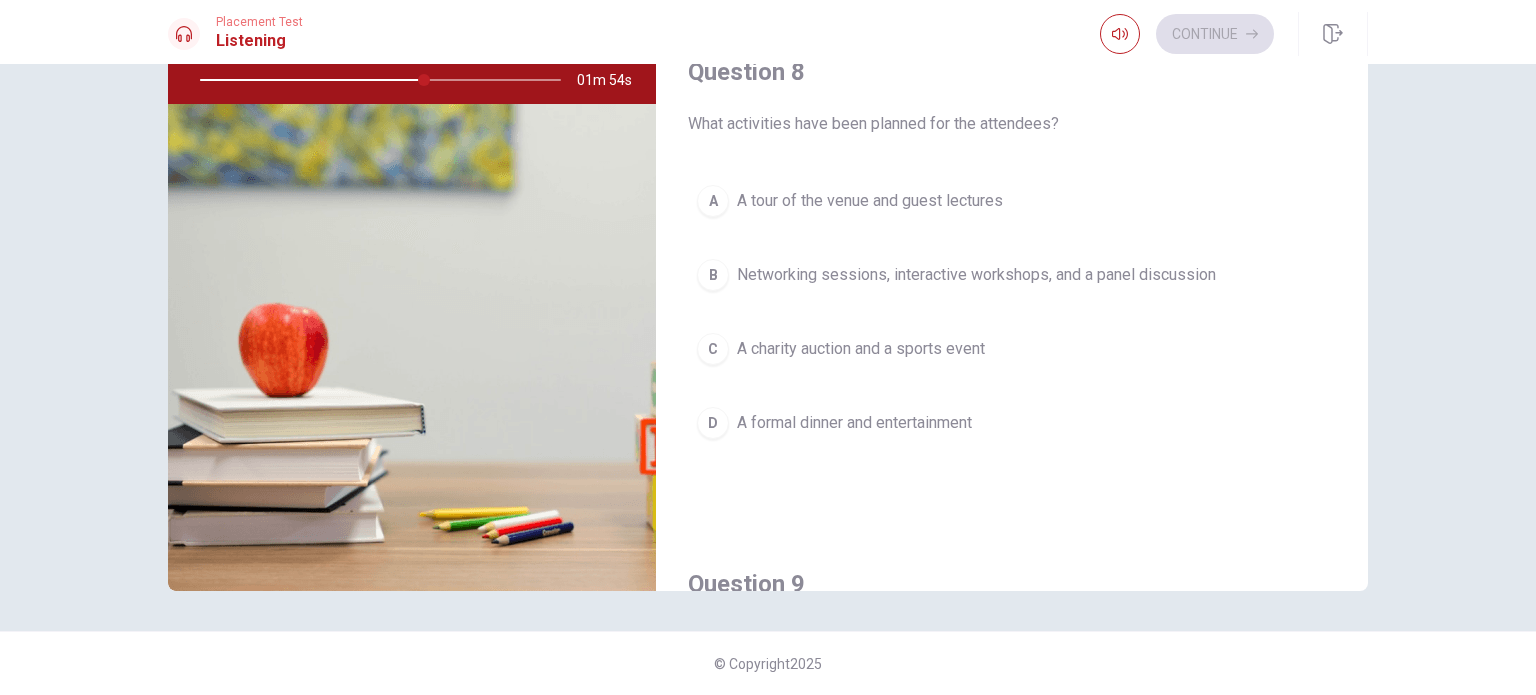 scroll, scrollTop: 856, scrollLeft: 0, axis: vertical 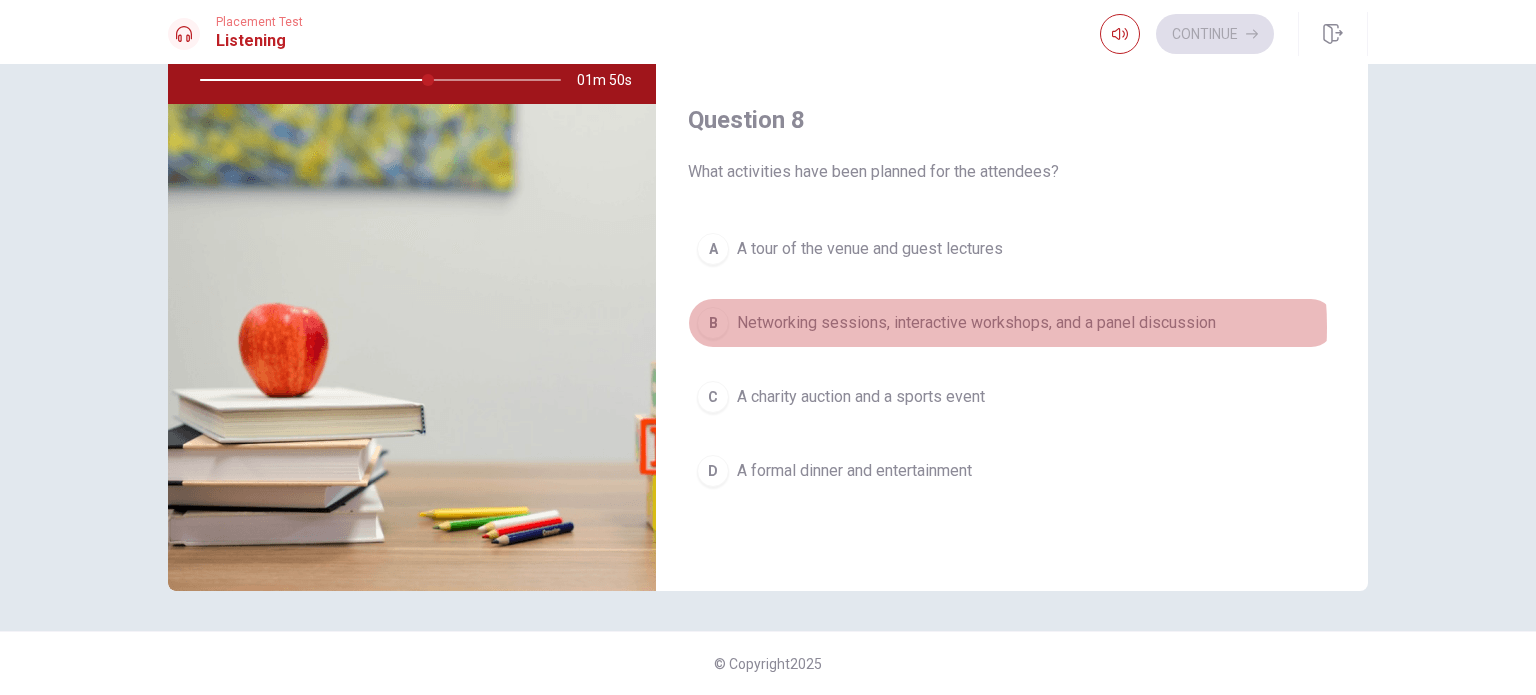 click on "Networking sessions, interactive workshops, and a panel discussion" at bounding box center (976, 323) 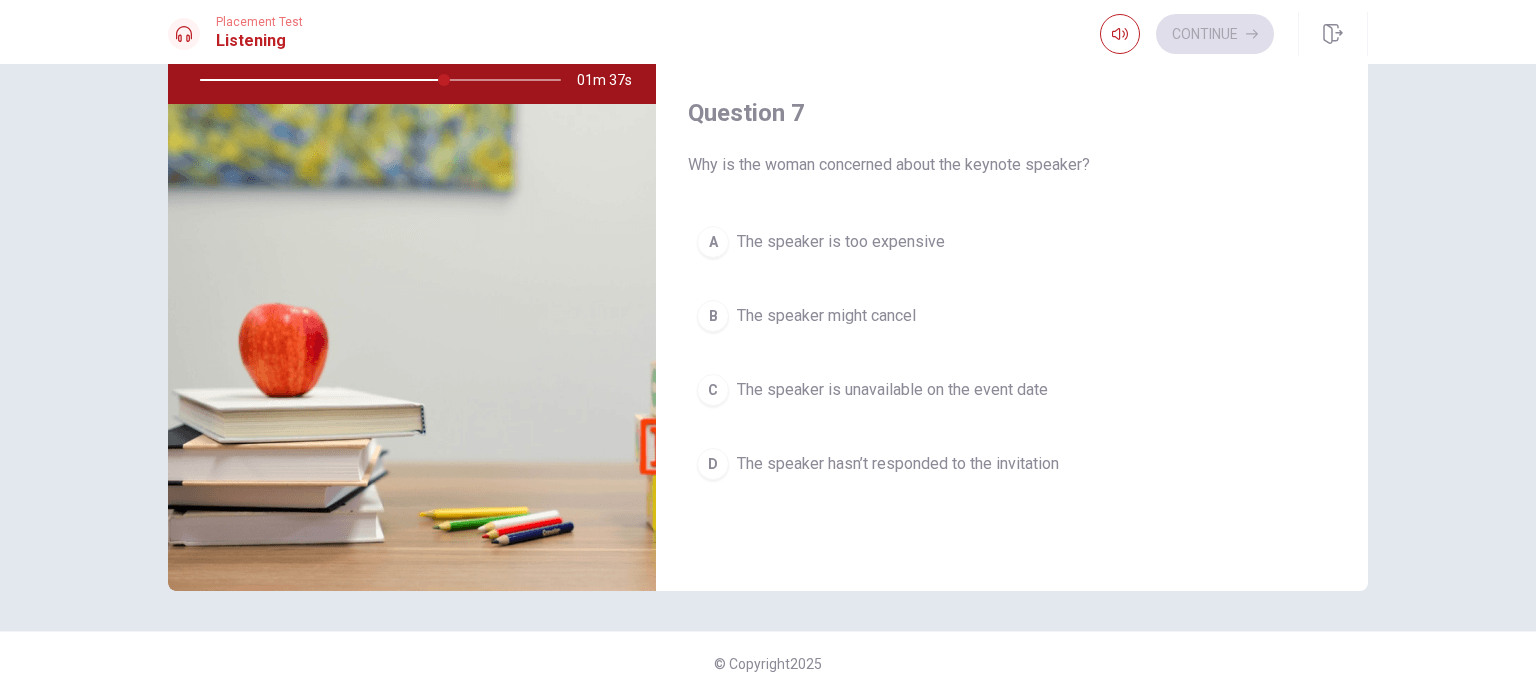 scroll, scrollTop: 400, scrollLeft: 0, axis: vertical 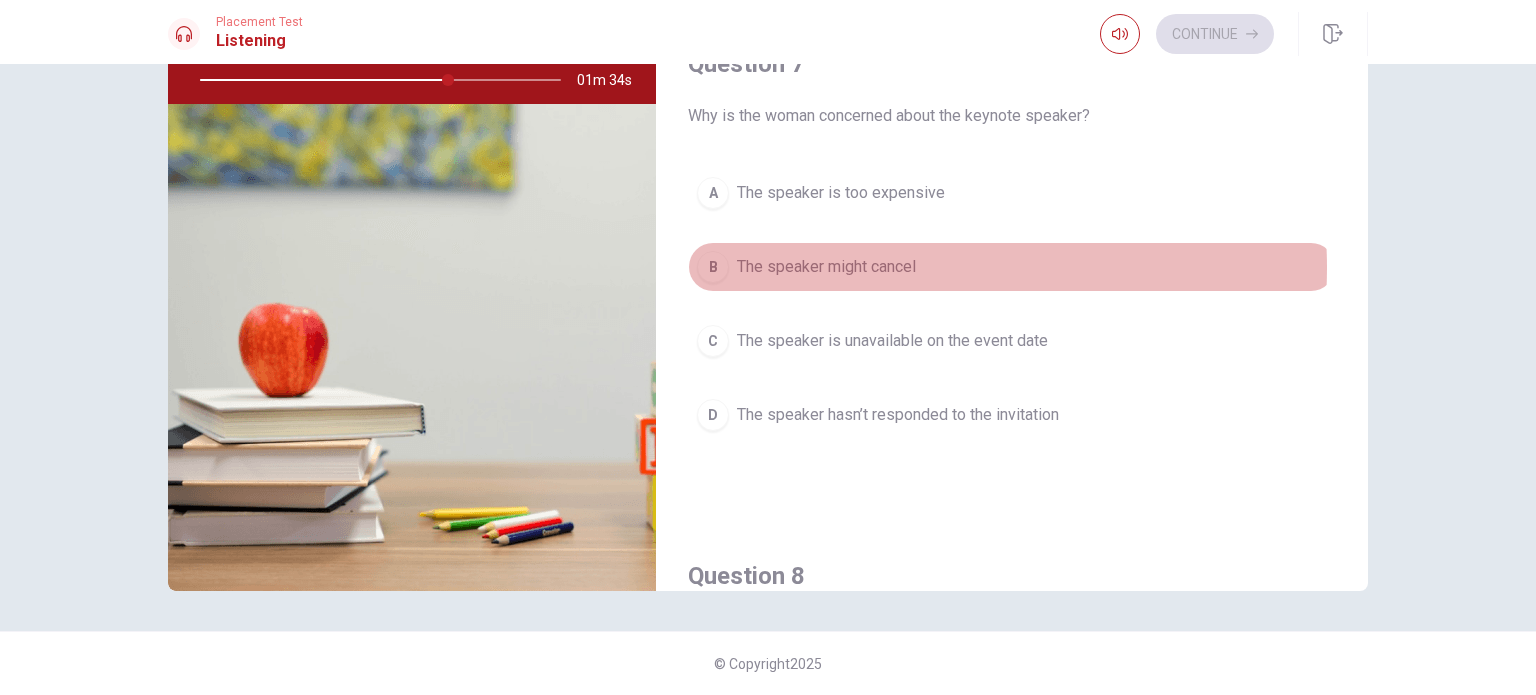 click on "B The speaker might cancel" at bounding box center (1012, 267) 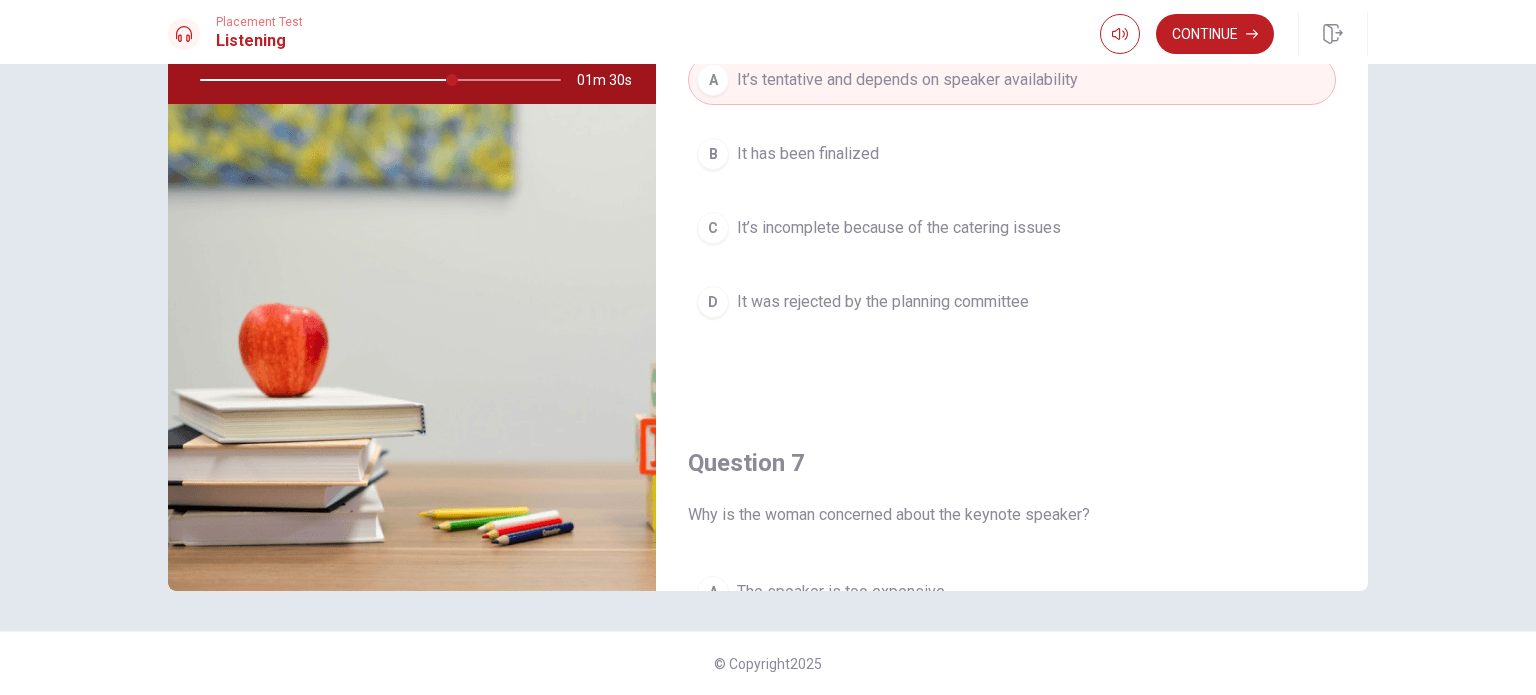 scroll, scrollTop: 0, scrollLeft: 0, axis: both 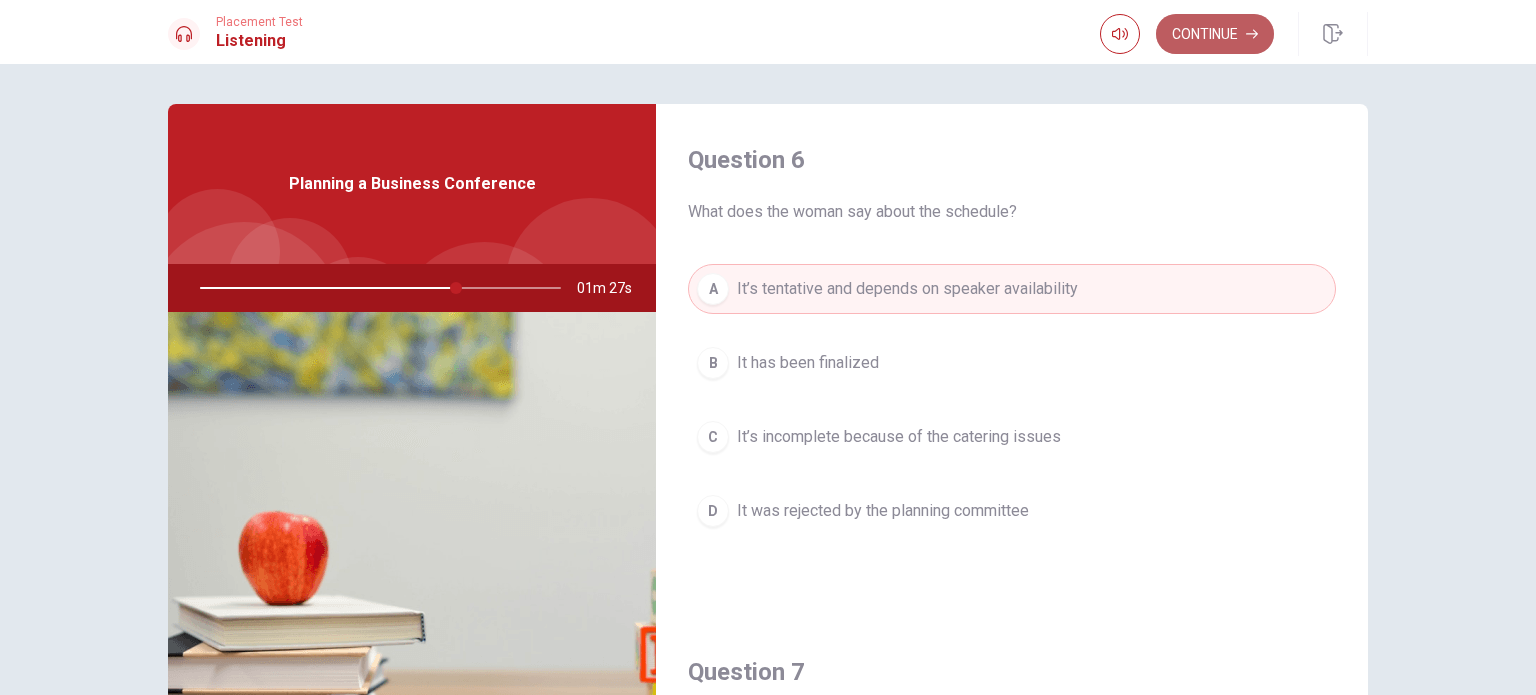 click on "Continue" at bounding box center (1215, 34) 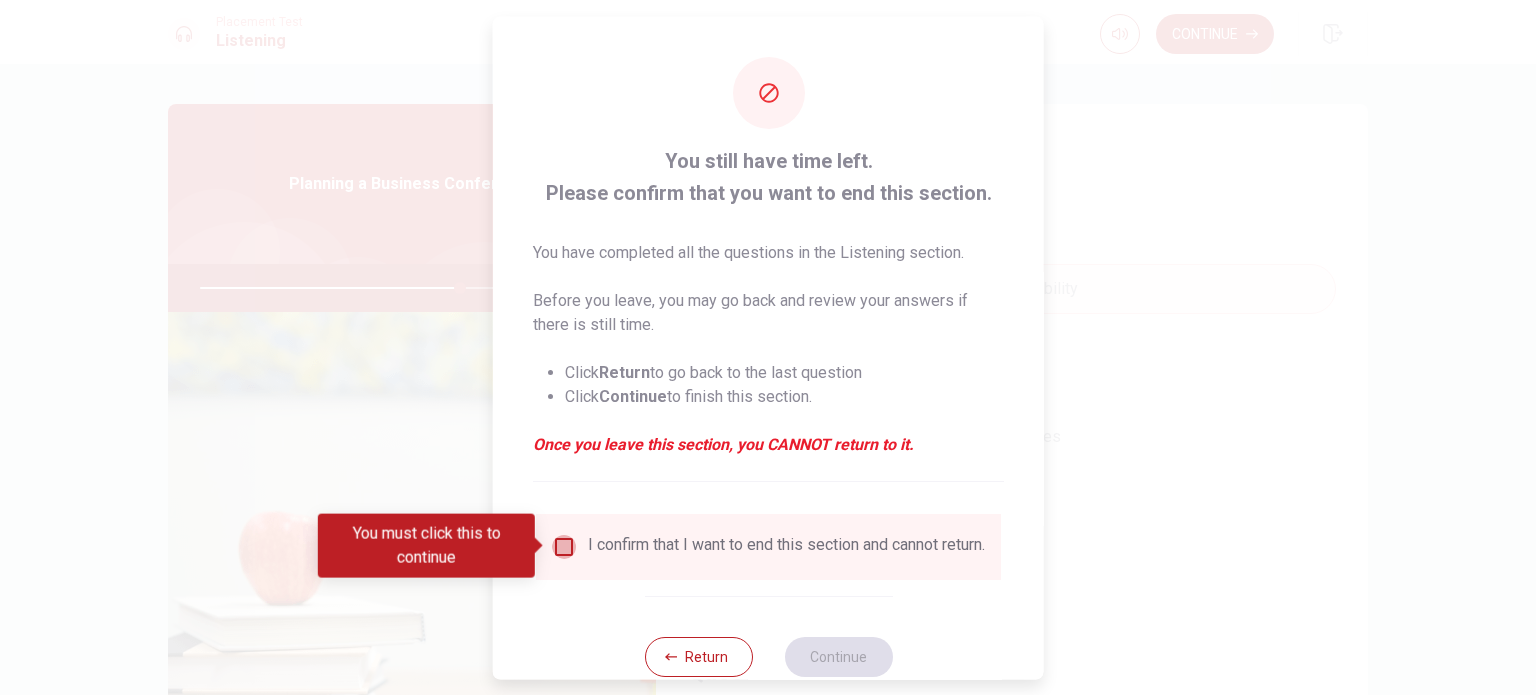 click at bounding box center (564, 546) 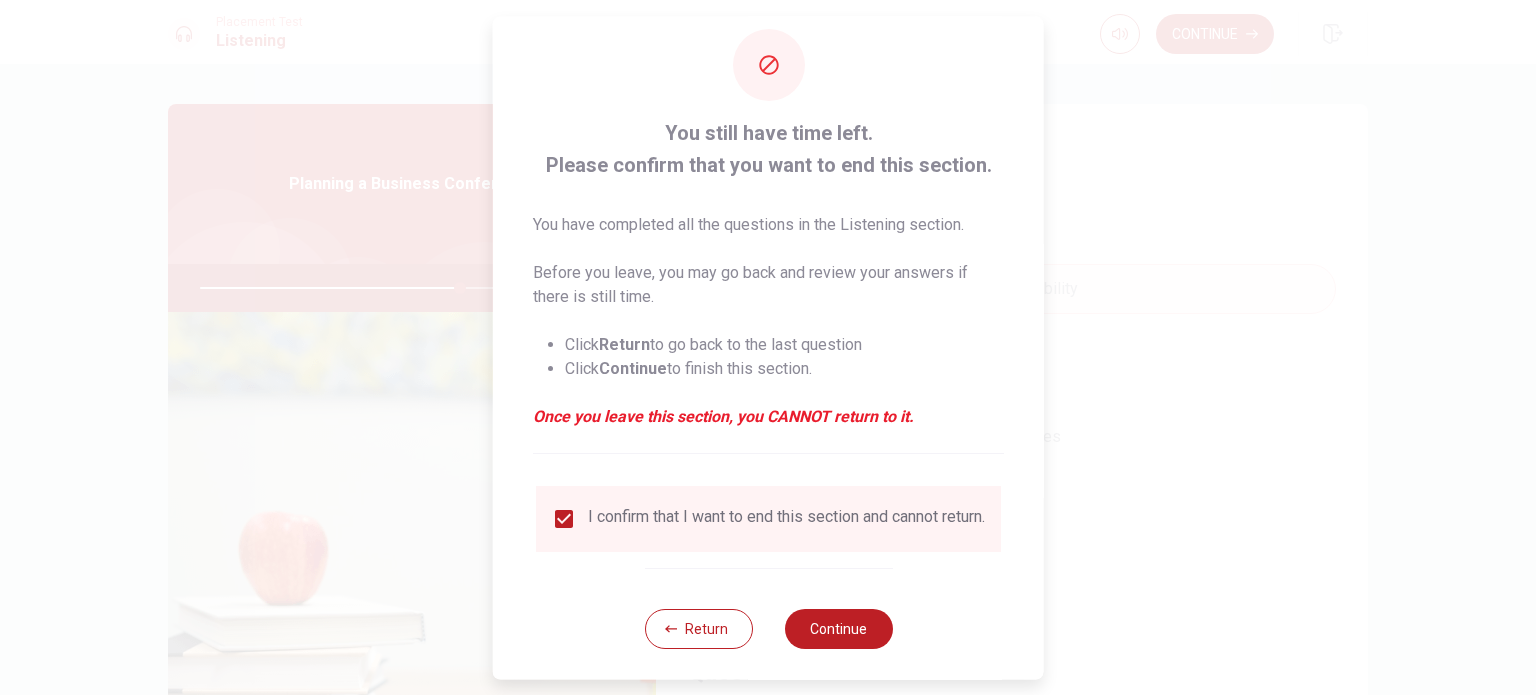 scroll, scrollTop: 50, scrollLeft: 0, axis: vertical 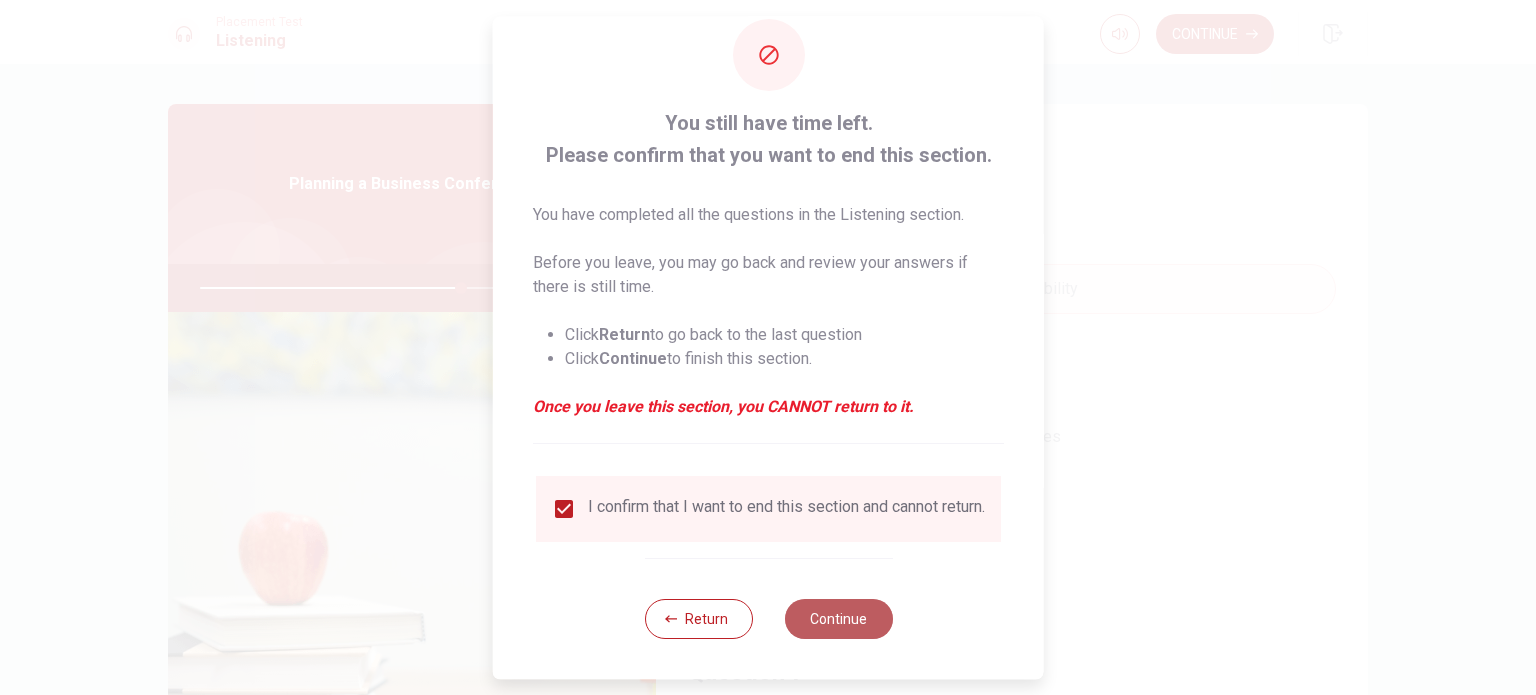 click on "Continue" at bounding box center [838, 619] 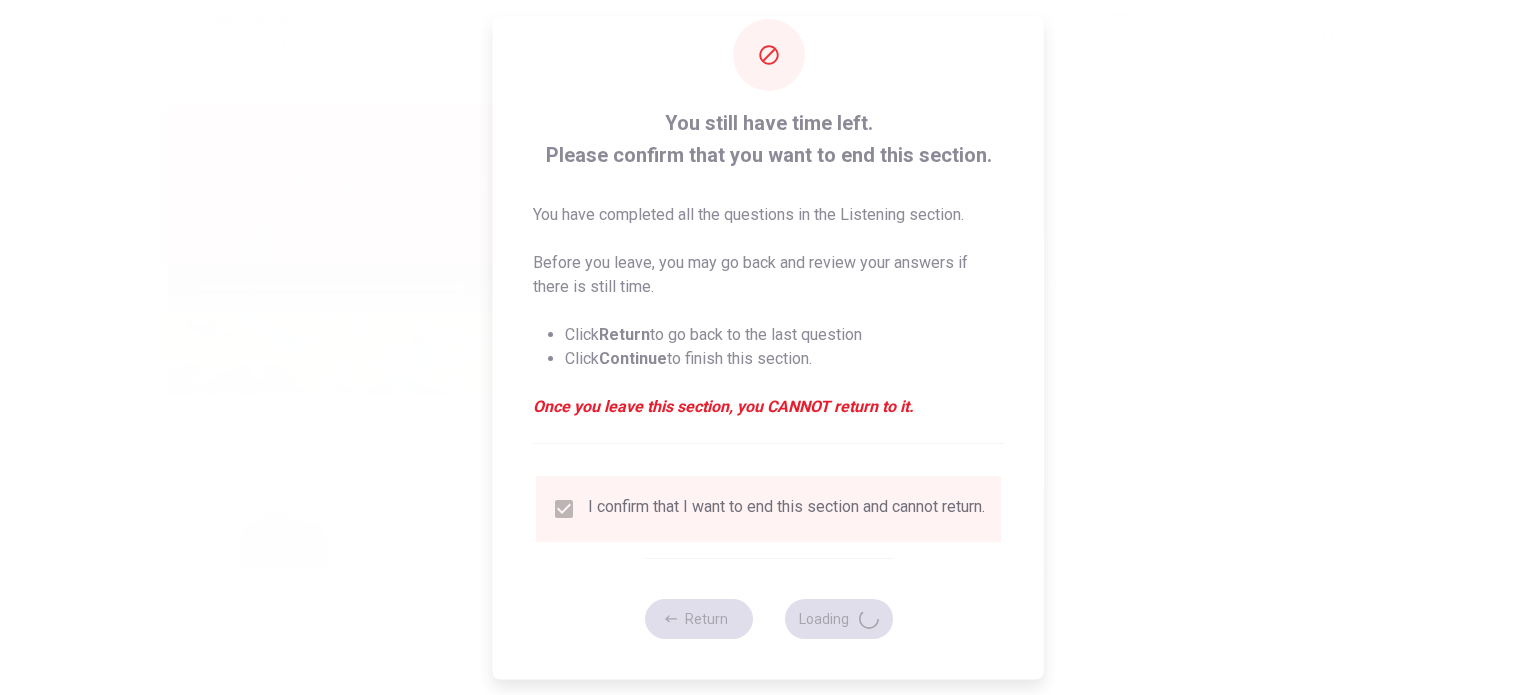 type on "73" 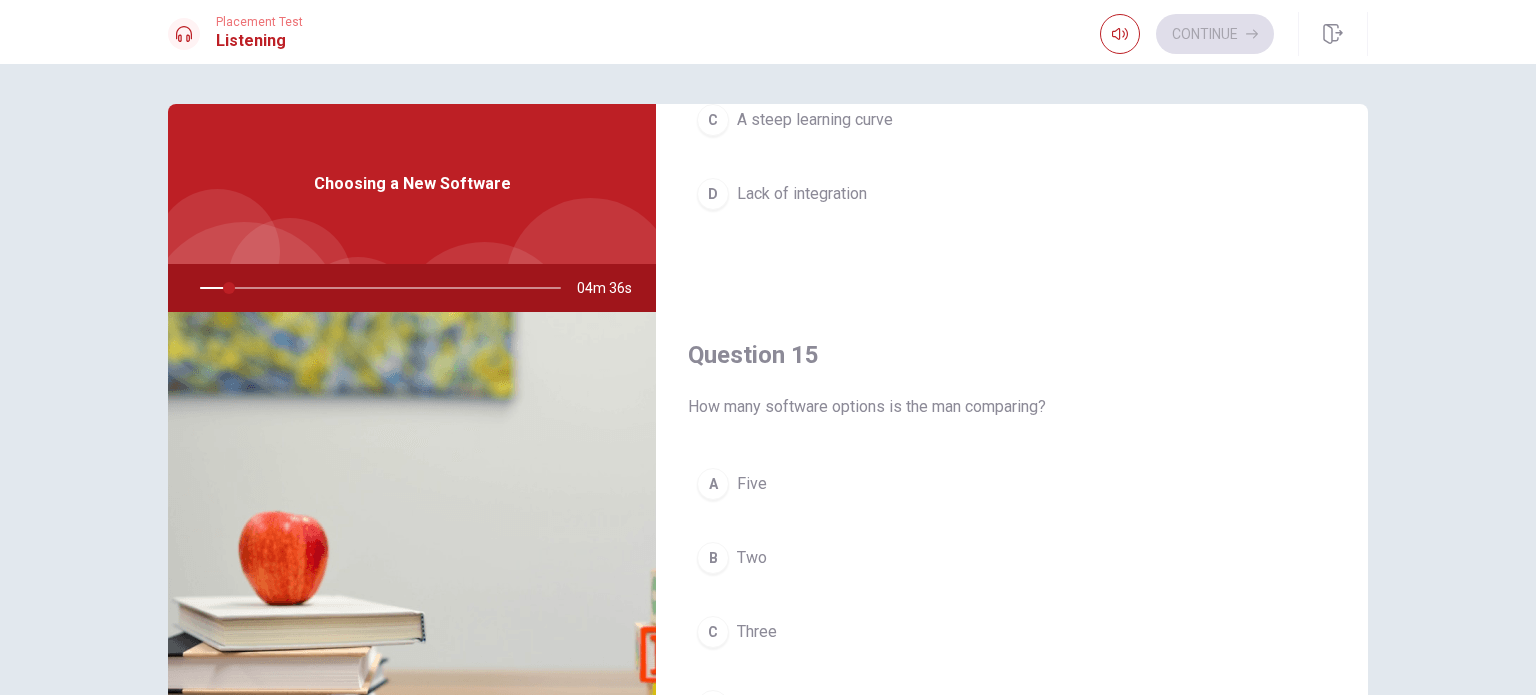 scroll, scrollTop: 1856, scrollLeft: 0, axis: vertical 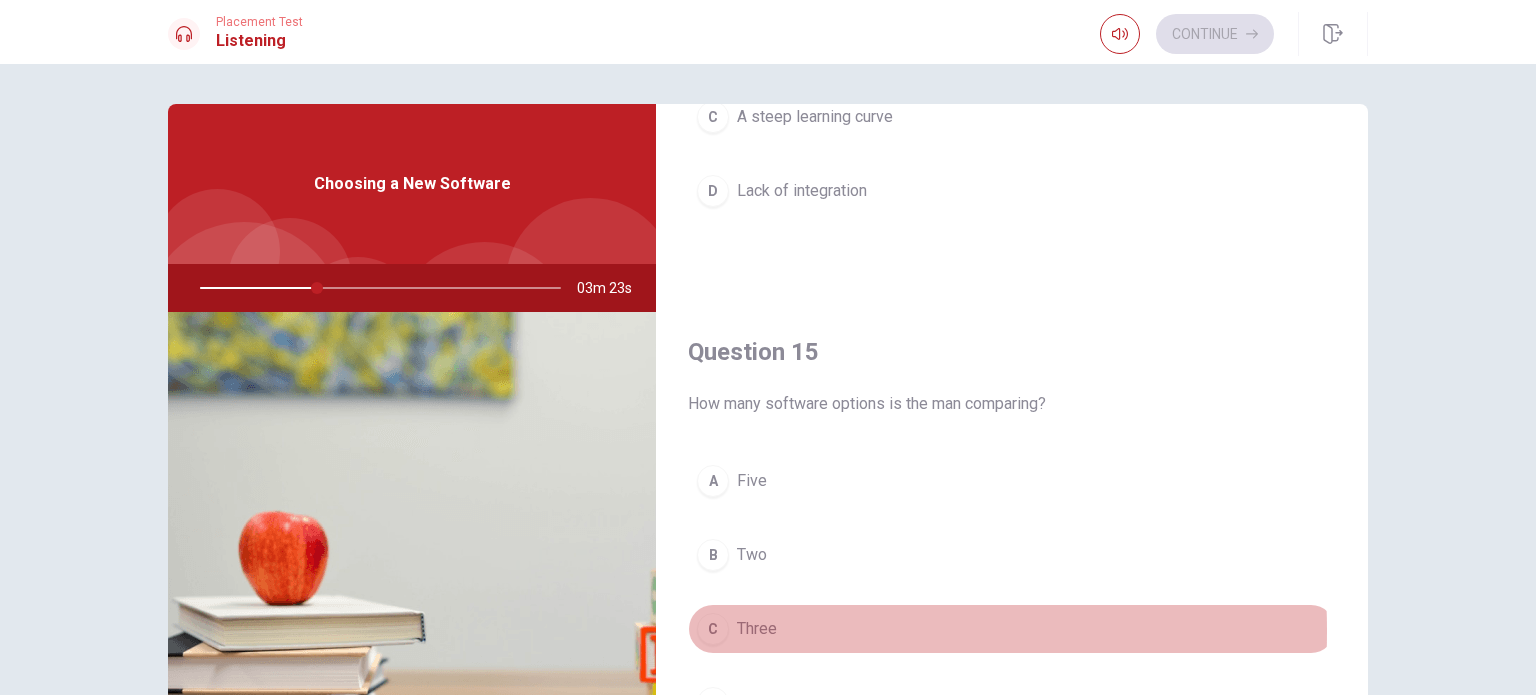 click on "C" at bounding box center (713, 629) 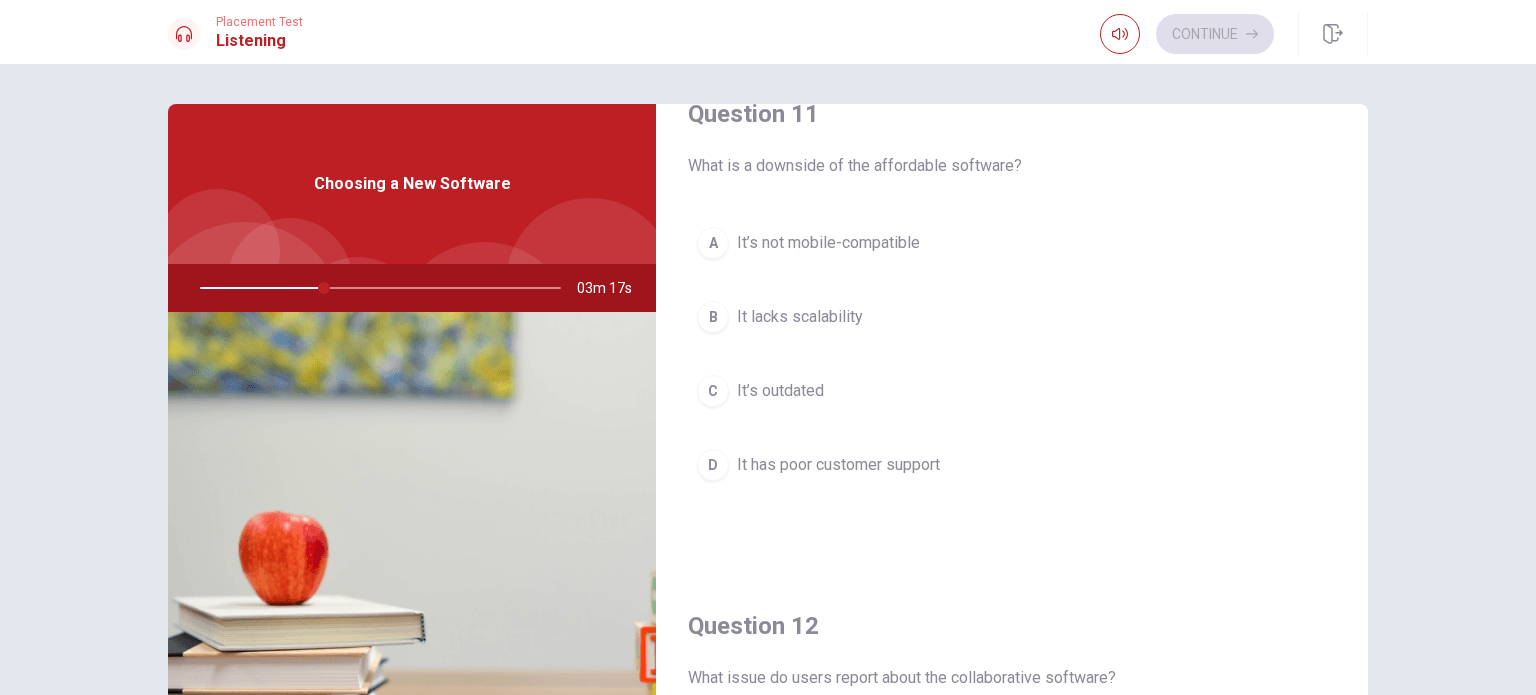 scroll, scrollTop: 0, scrollLeft: 0, axis: both 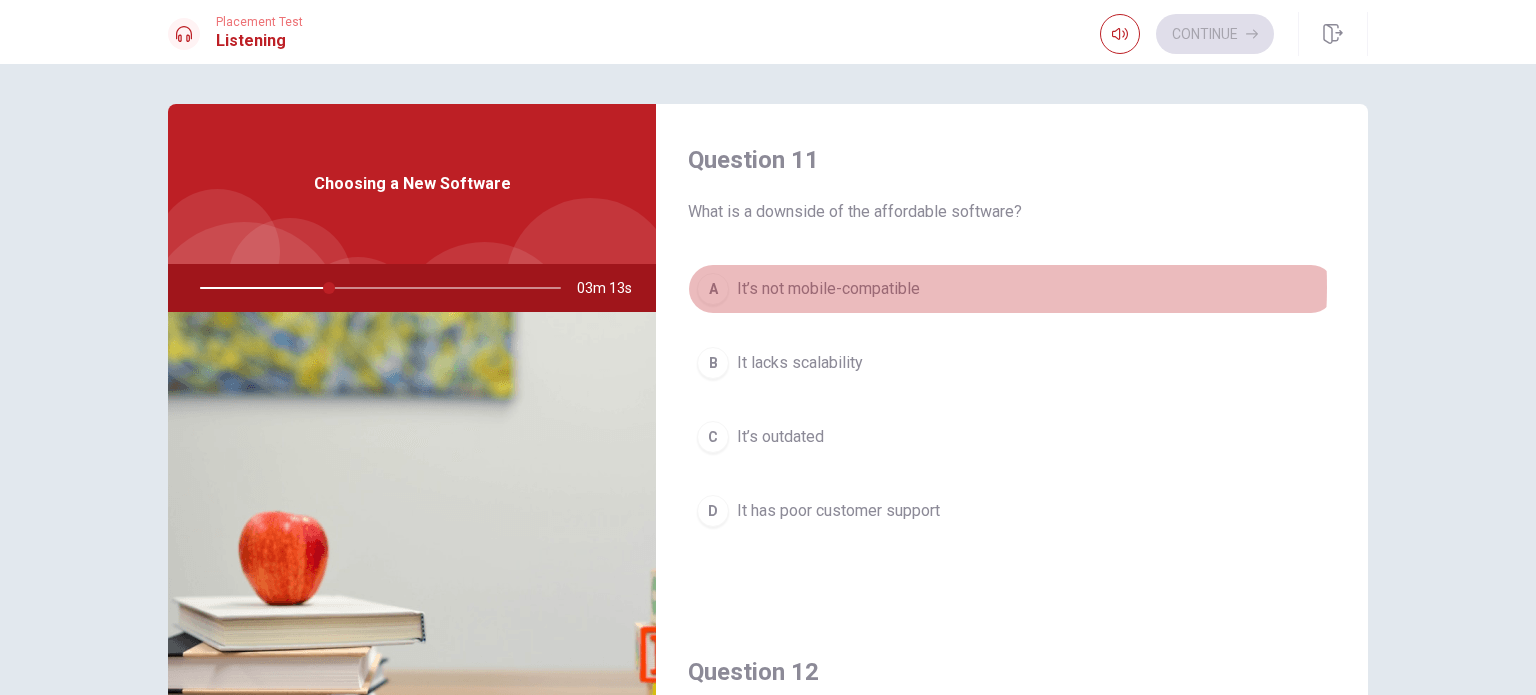 click on "It’s not mobile-compatible" at bounding box center (828, 289) 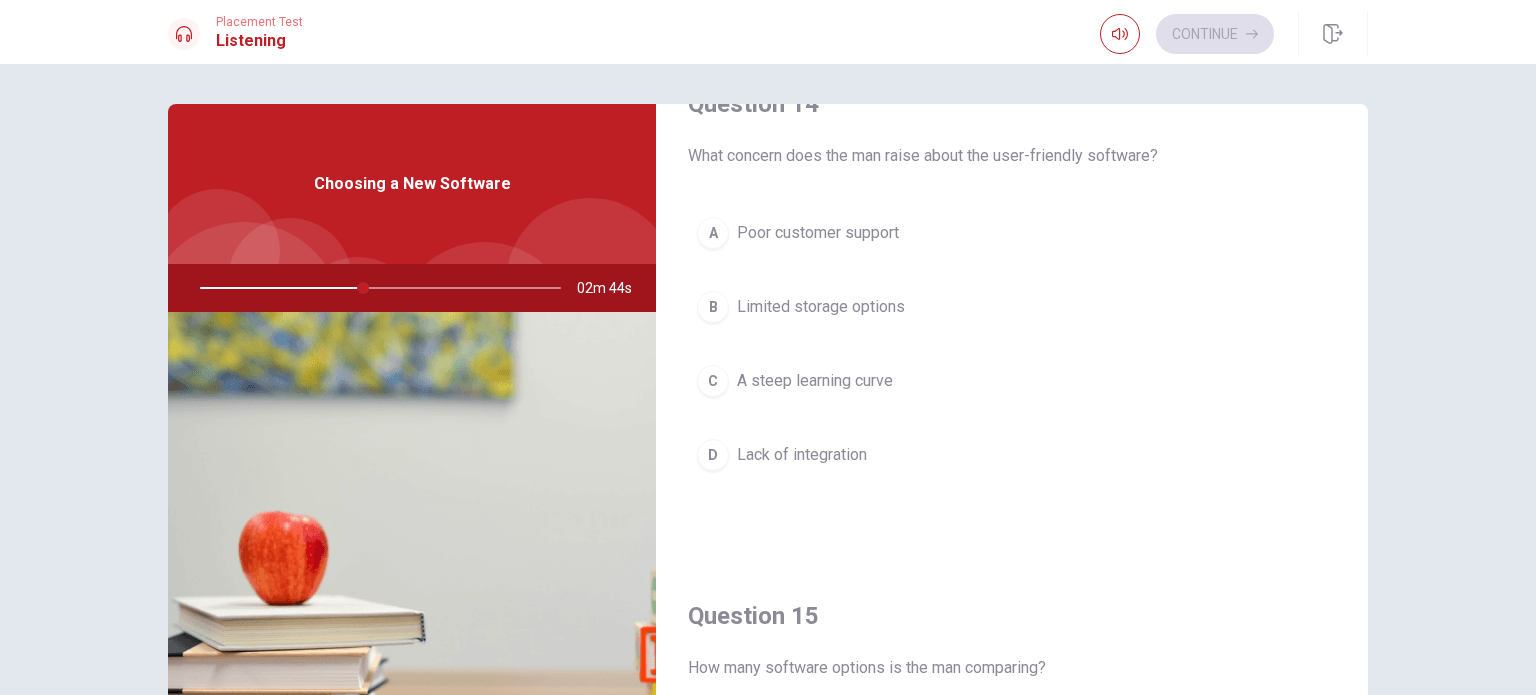 scroll, scrollTop: 1556, scrollLeft: 0, axis: vertical 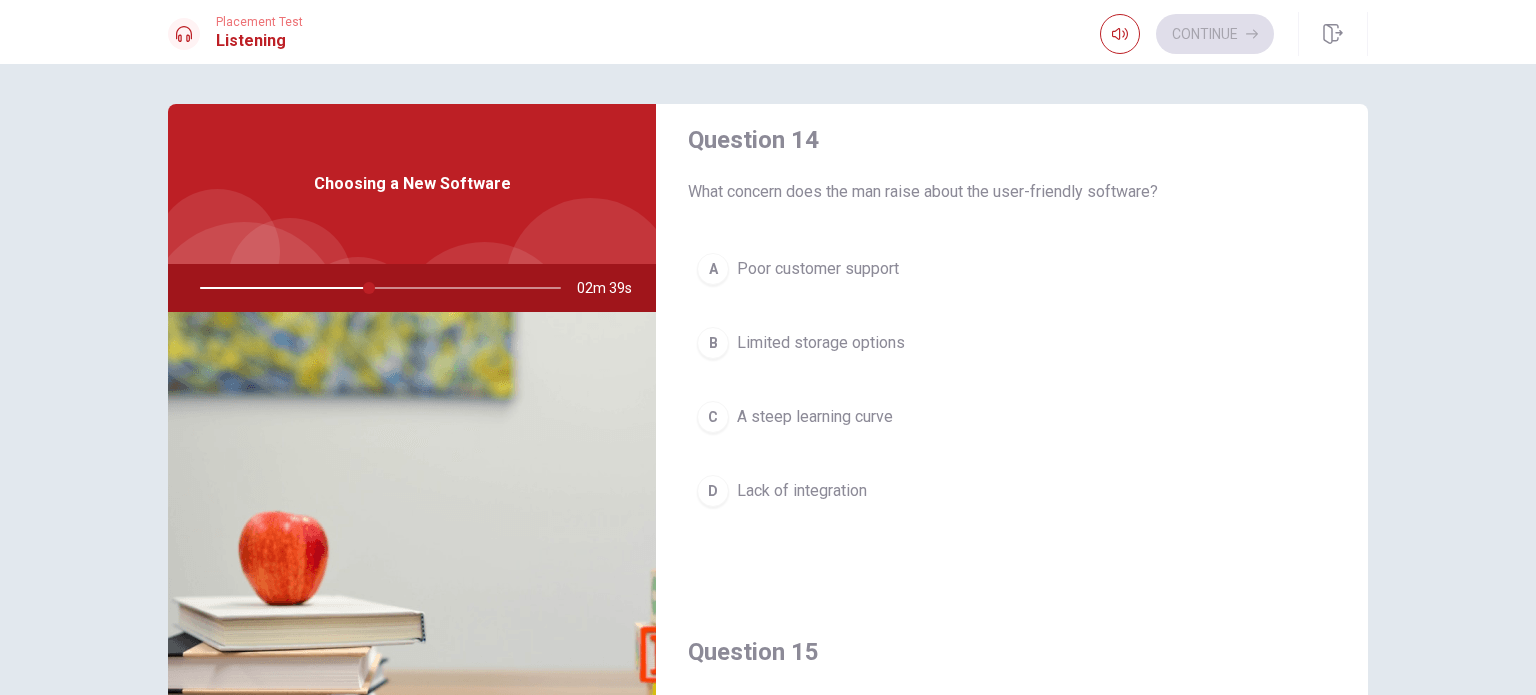 click on "Poor customer support" at bounding box center (818, 269) 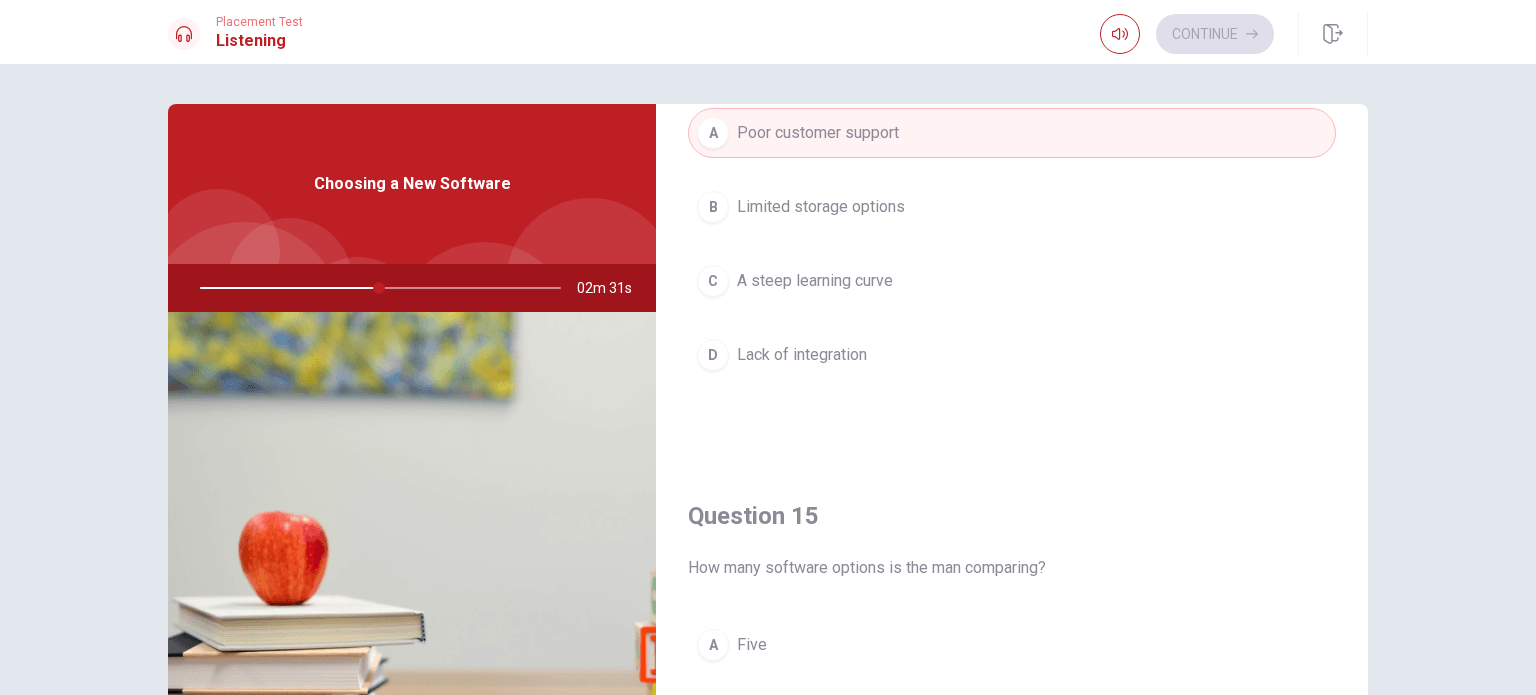scroll, scrollTop: 1856, scrollLeft: 0, axis: vertical 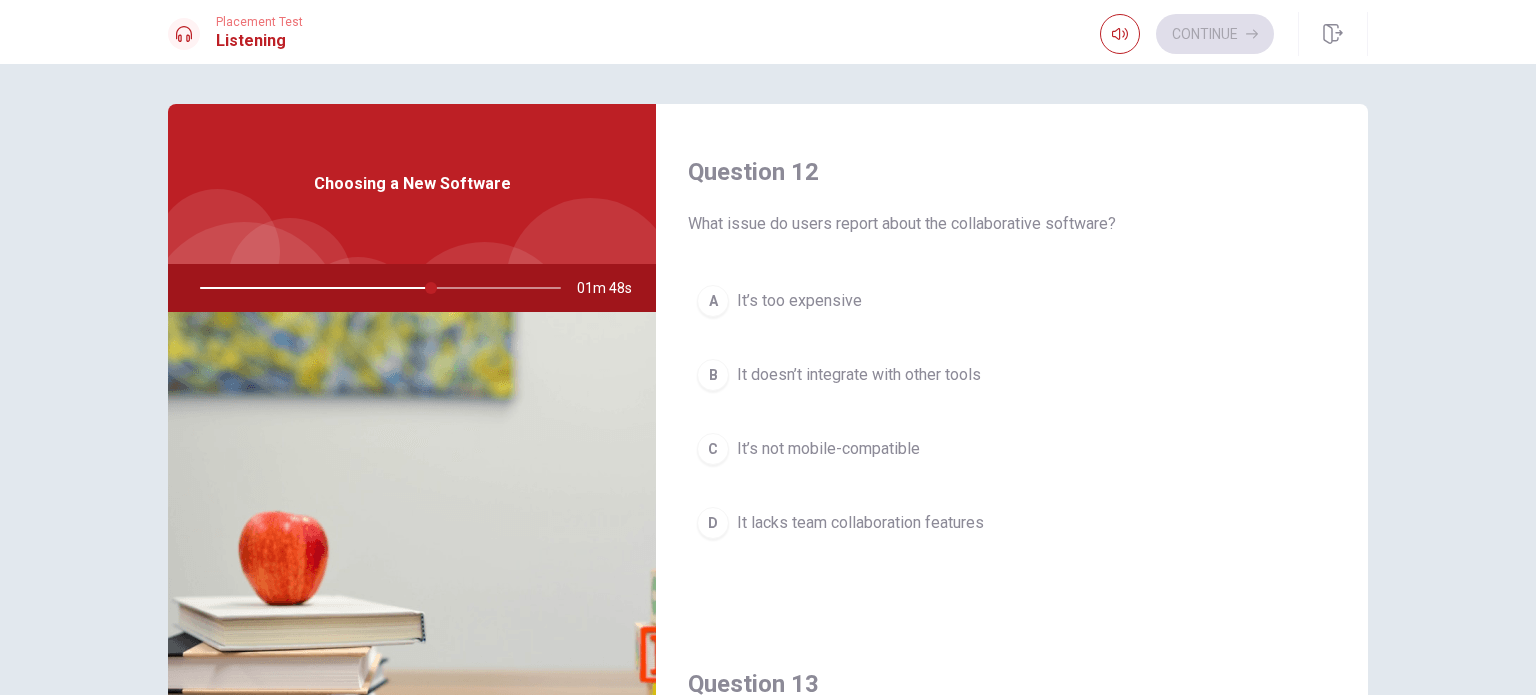 click on "A It’s too expensive" at bounding box center (1012, 301) 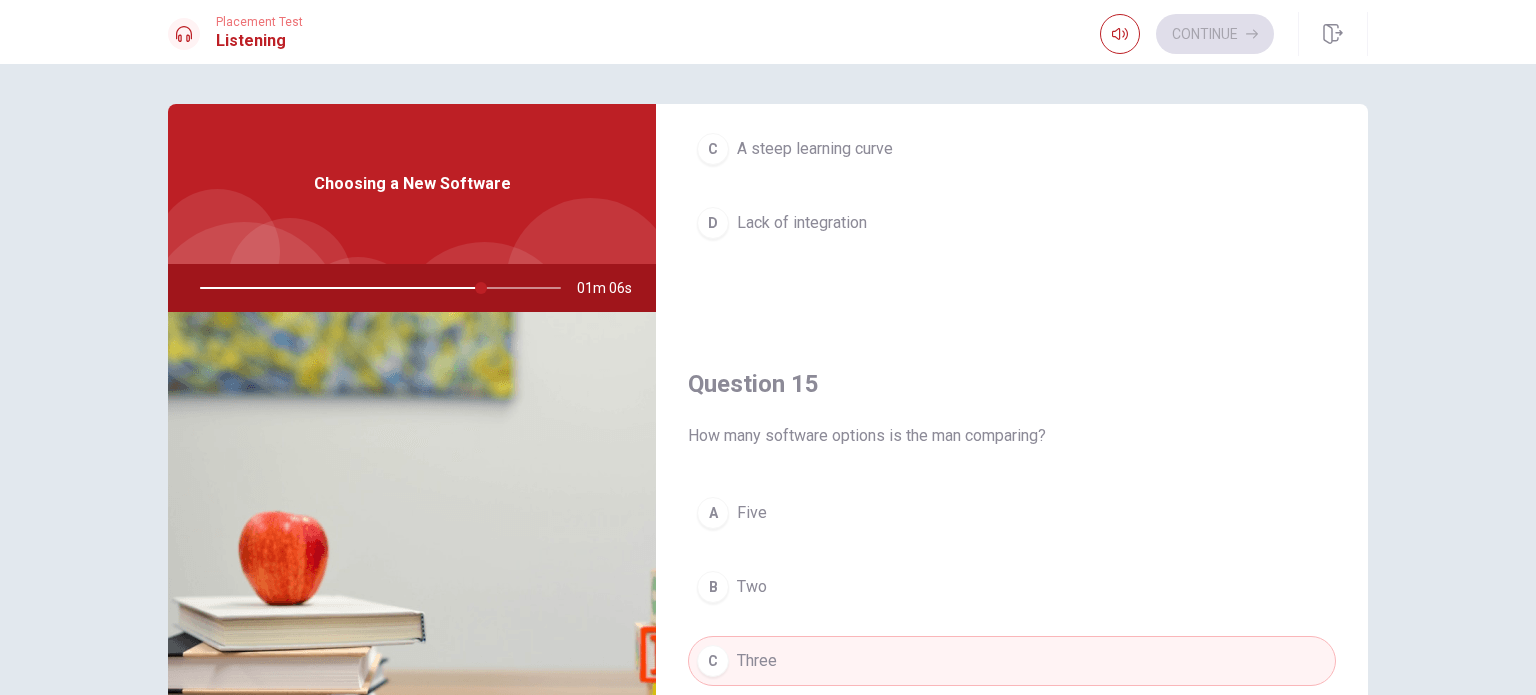 scroll, scrollTop: 1856, scrollLeft: 0, axis: vertical 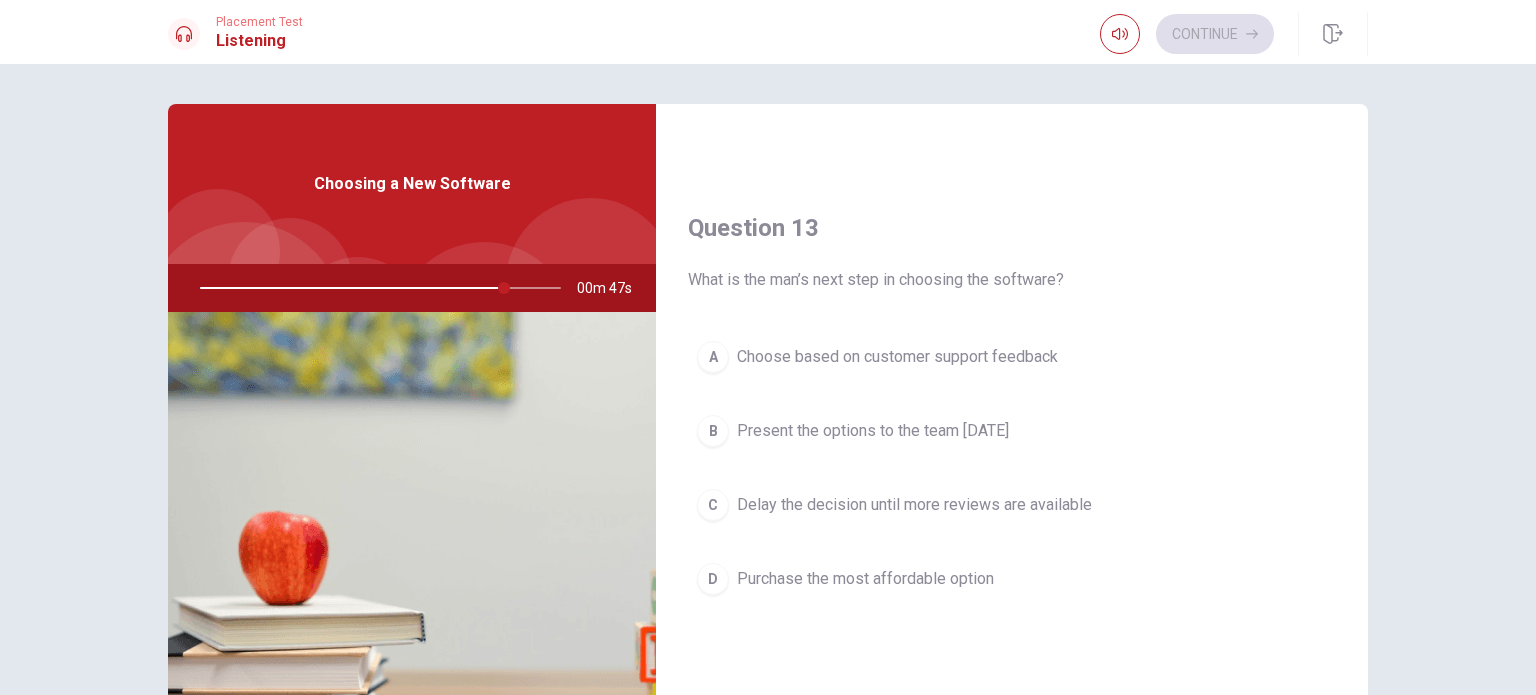 click on "Choose based on customer support feedback" at bounding box center [897, 357] 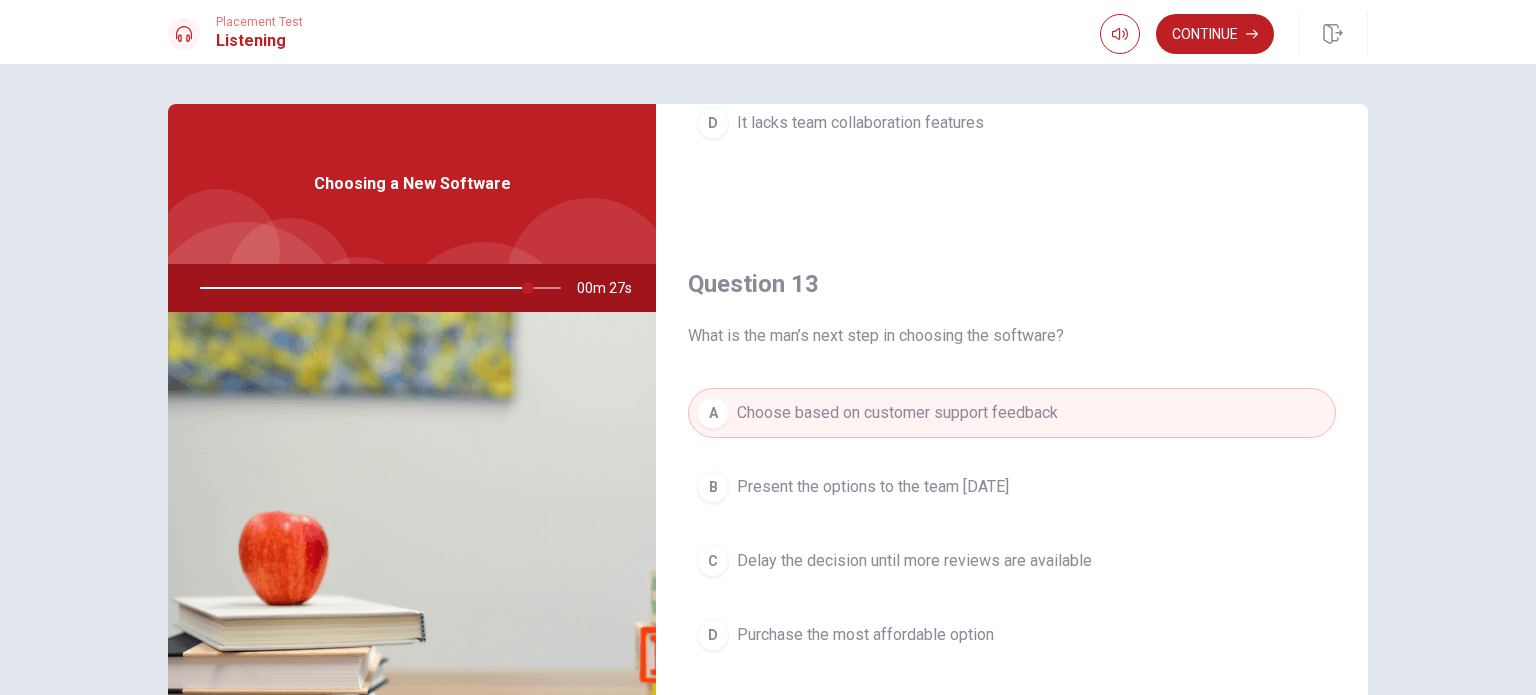 scroll, scrollTop: 1000, scrollLeft: 0, axis: vertical 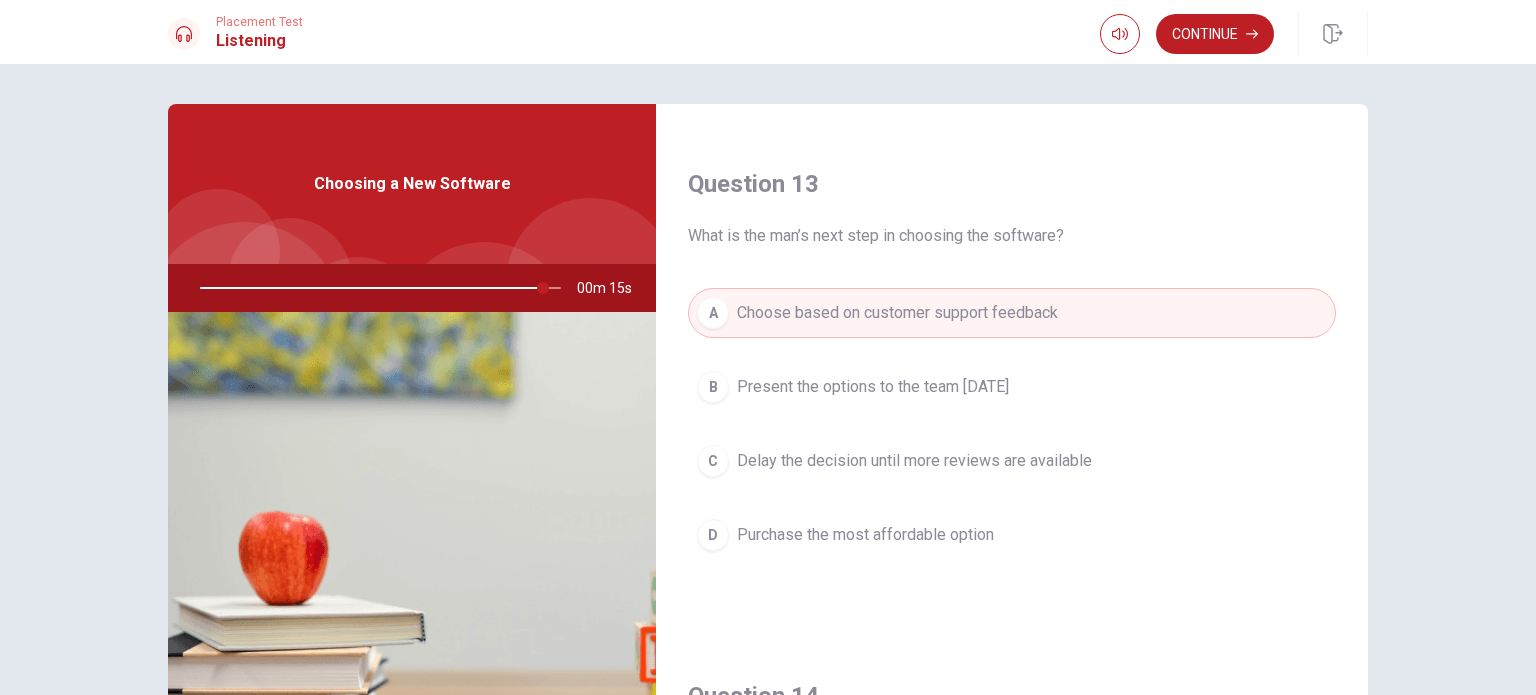 click on "B Present the options to the team [DATE]" at bounding box center (1012, 387) 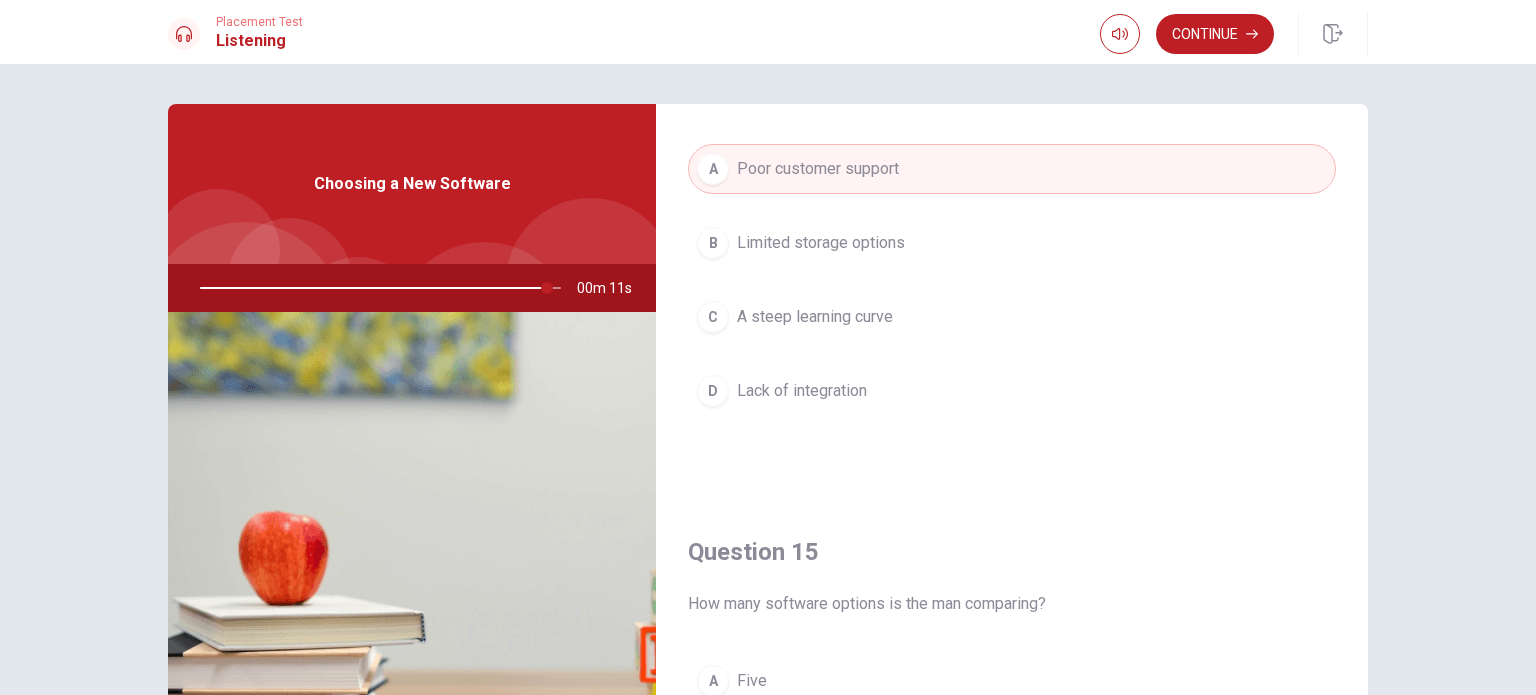 scroll, scrollTop: 1856, scrollLeft: 0, axis: vertical 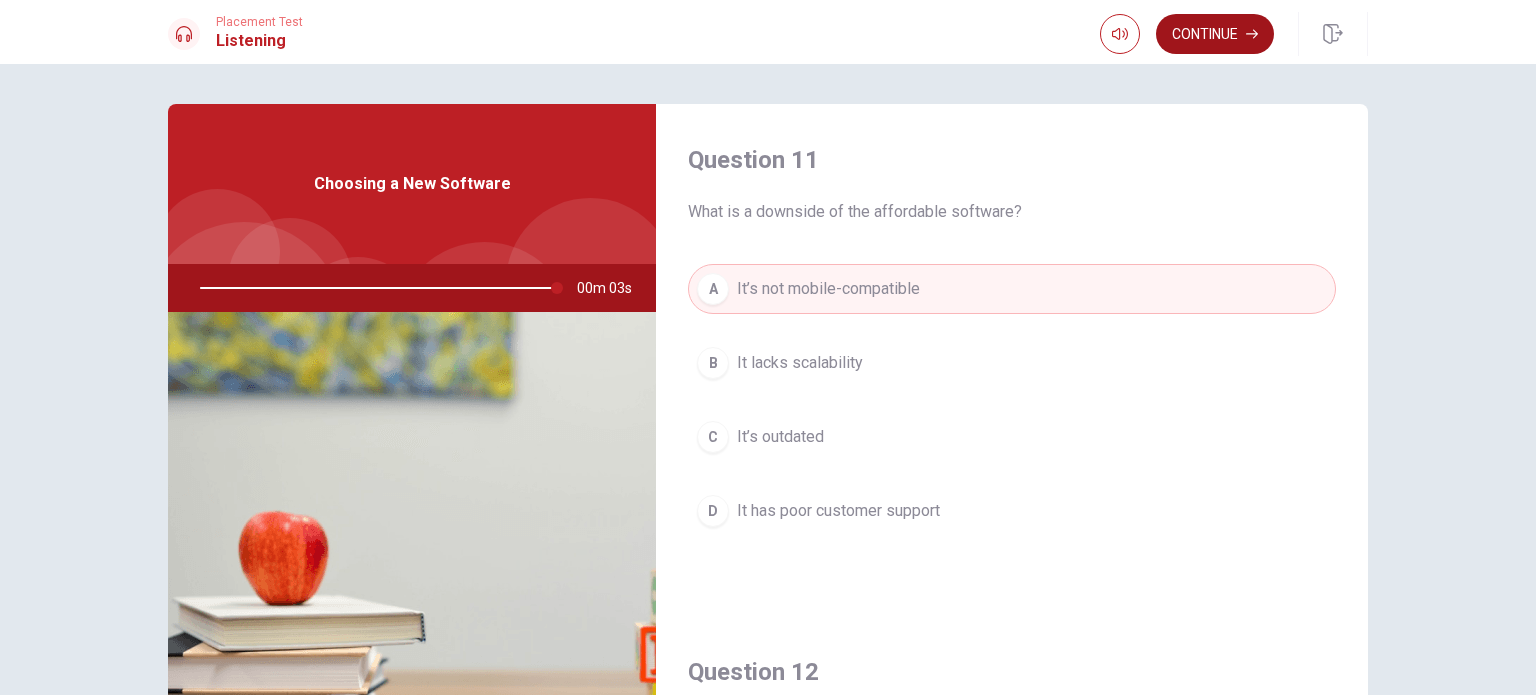 click 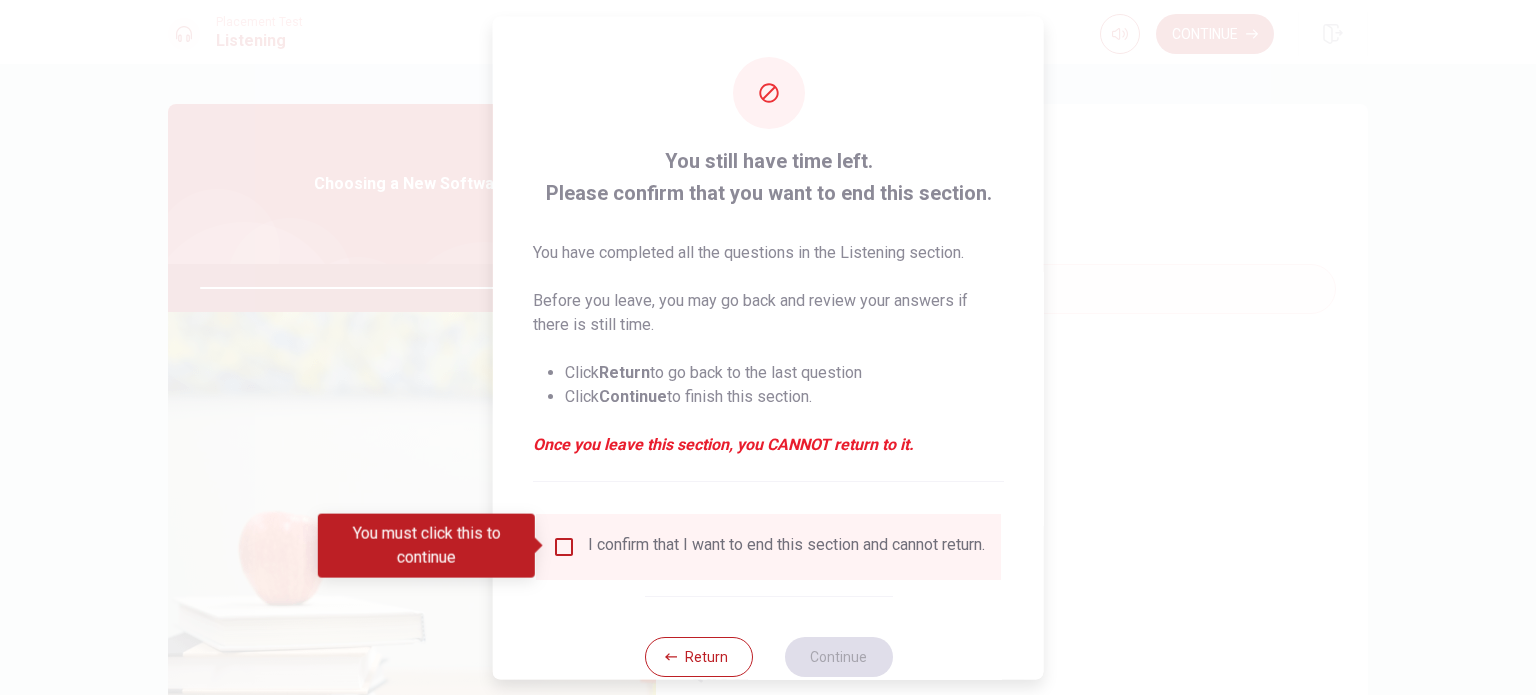 click at bounding box center (564, 546) 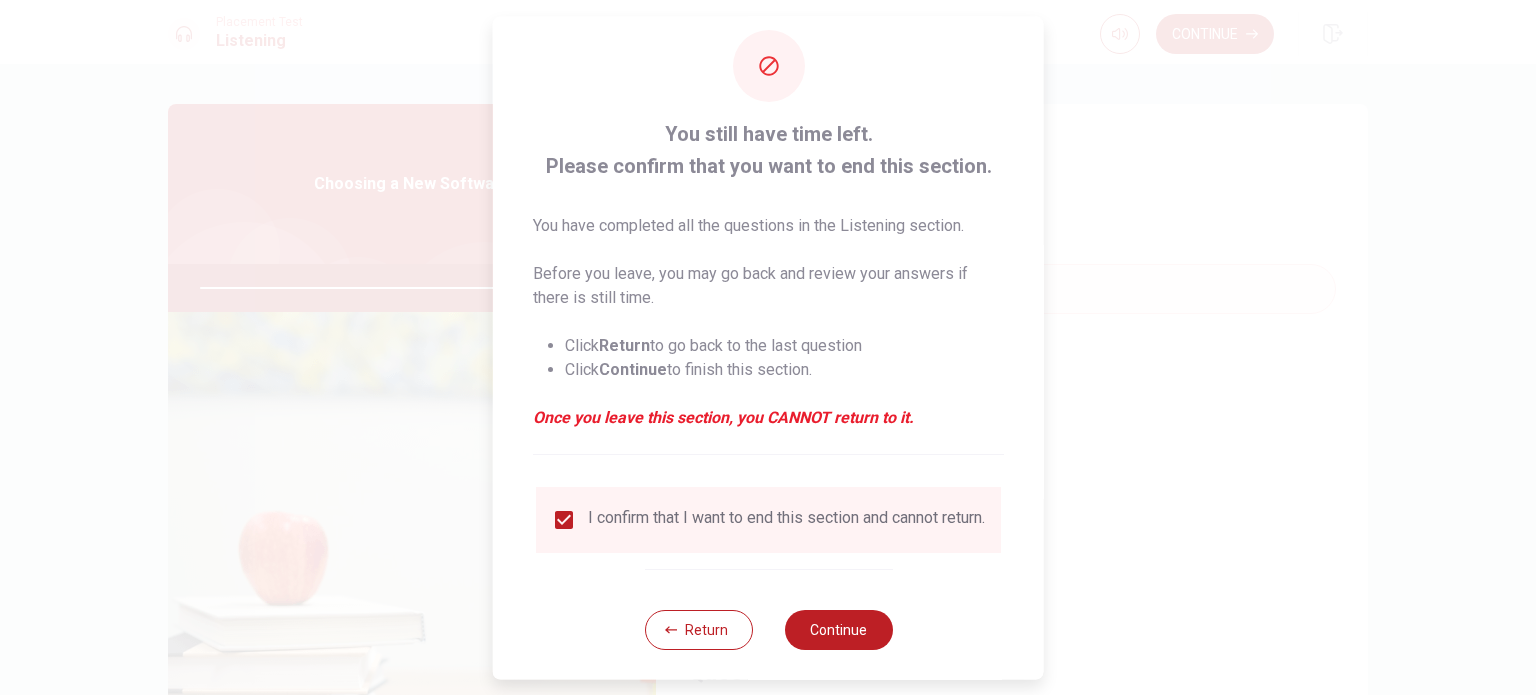 scroll, scrollTop: 50, scrollLeft: 0, axis: vertical 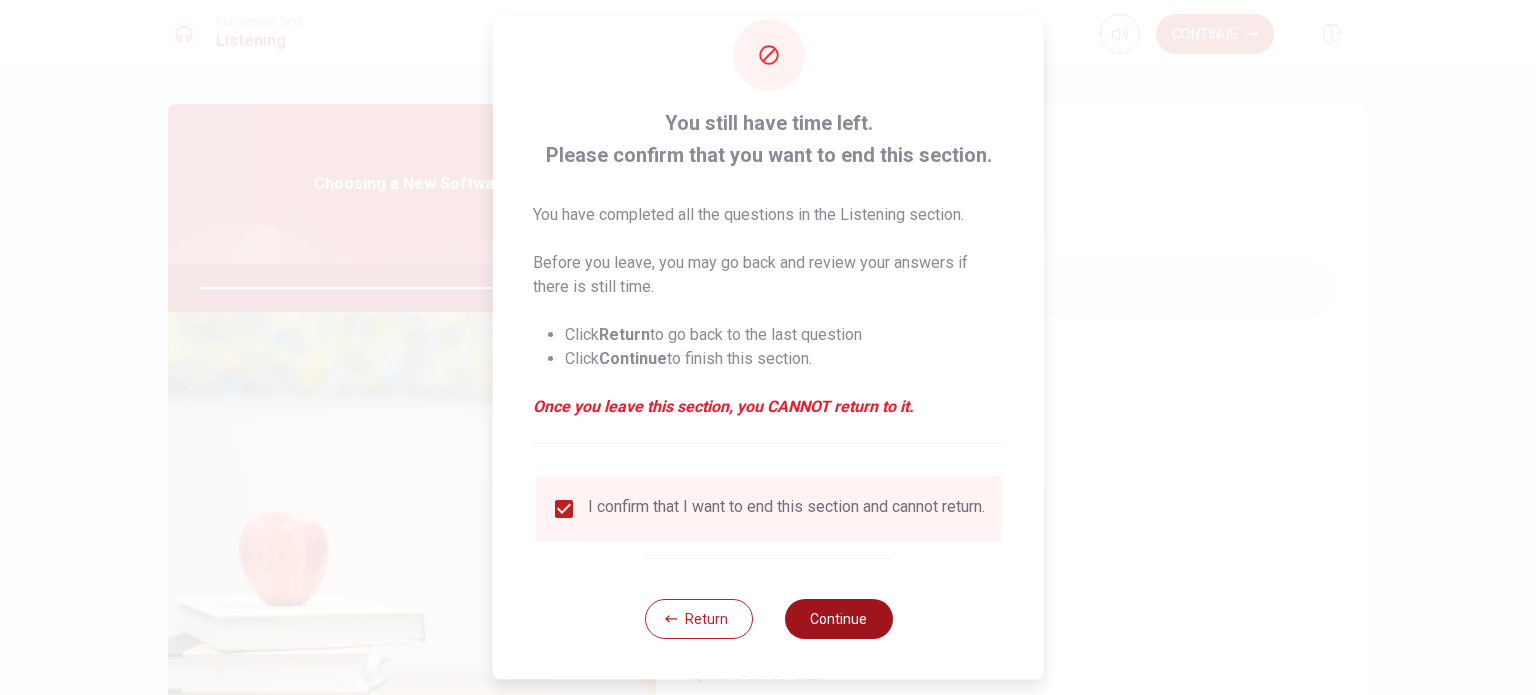 click on "Continue" at bounding box center [838, 619] 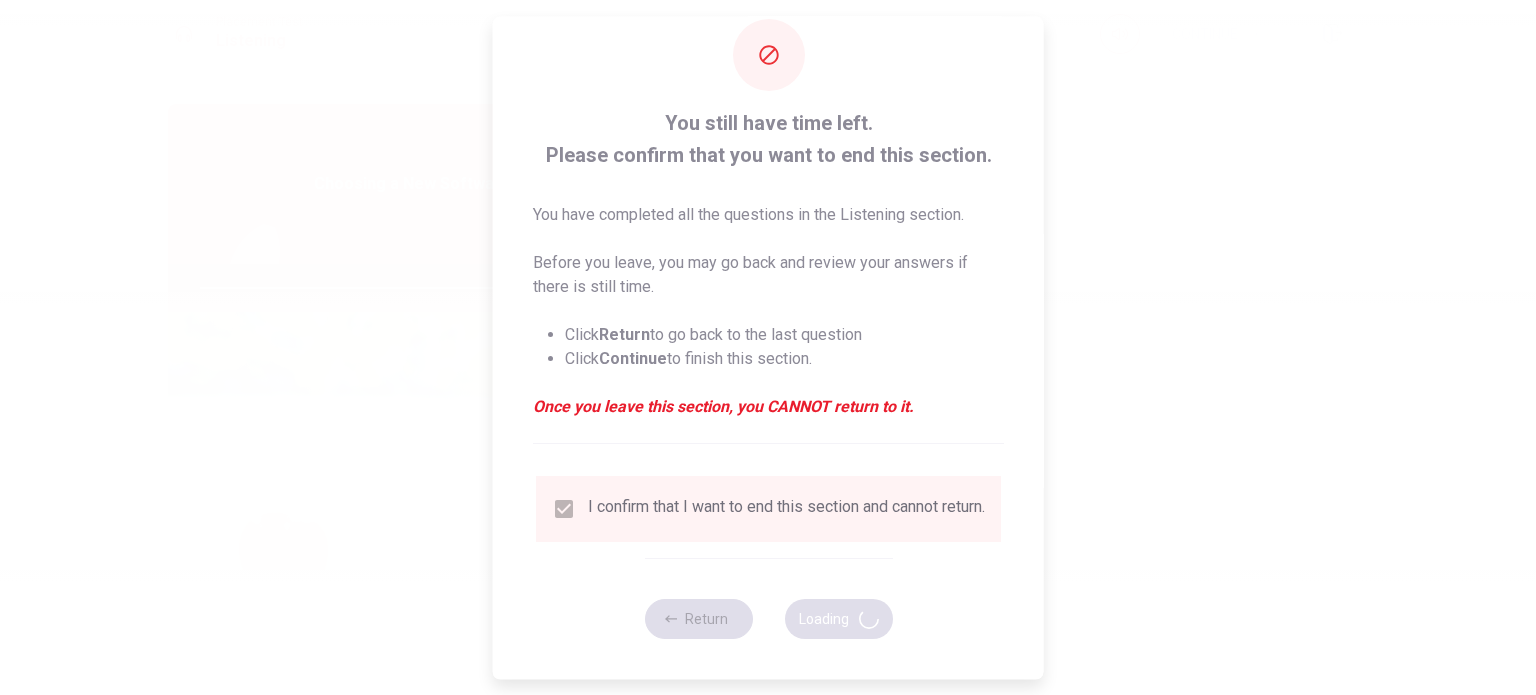 type on "0" 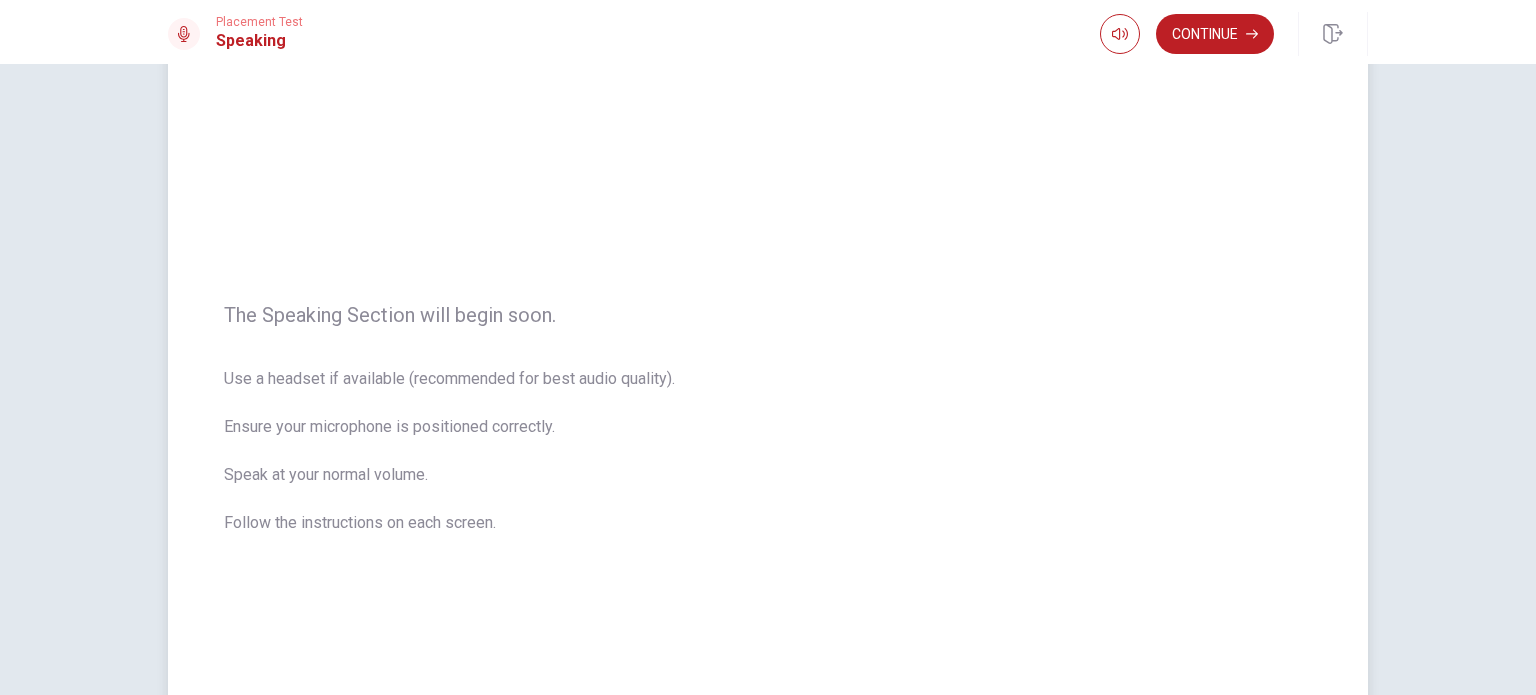scroll, scrollTop: 0, scrollLeft: 0, axis: both 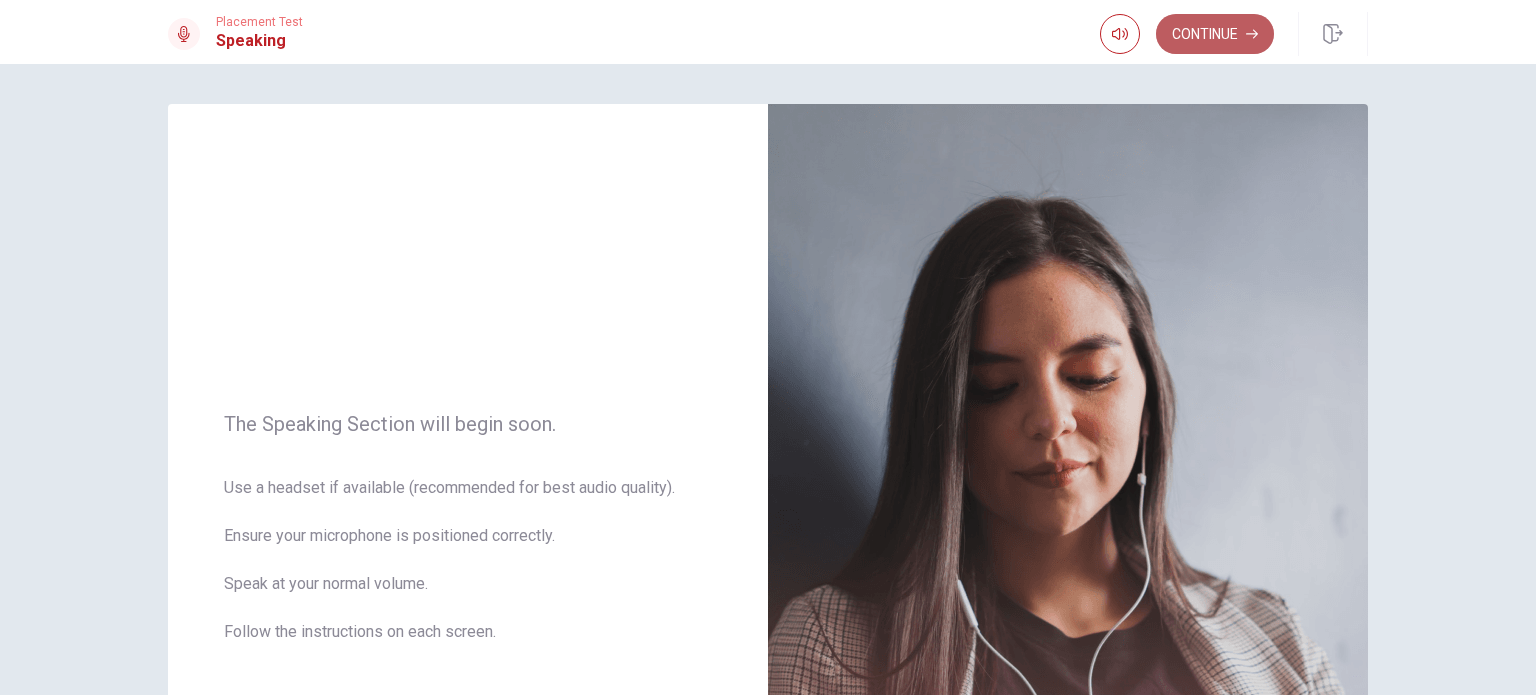click on "Continue" at bounding box center [1215, 34] 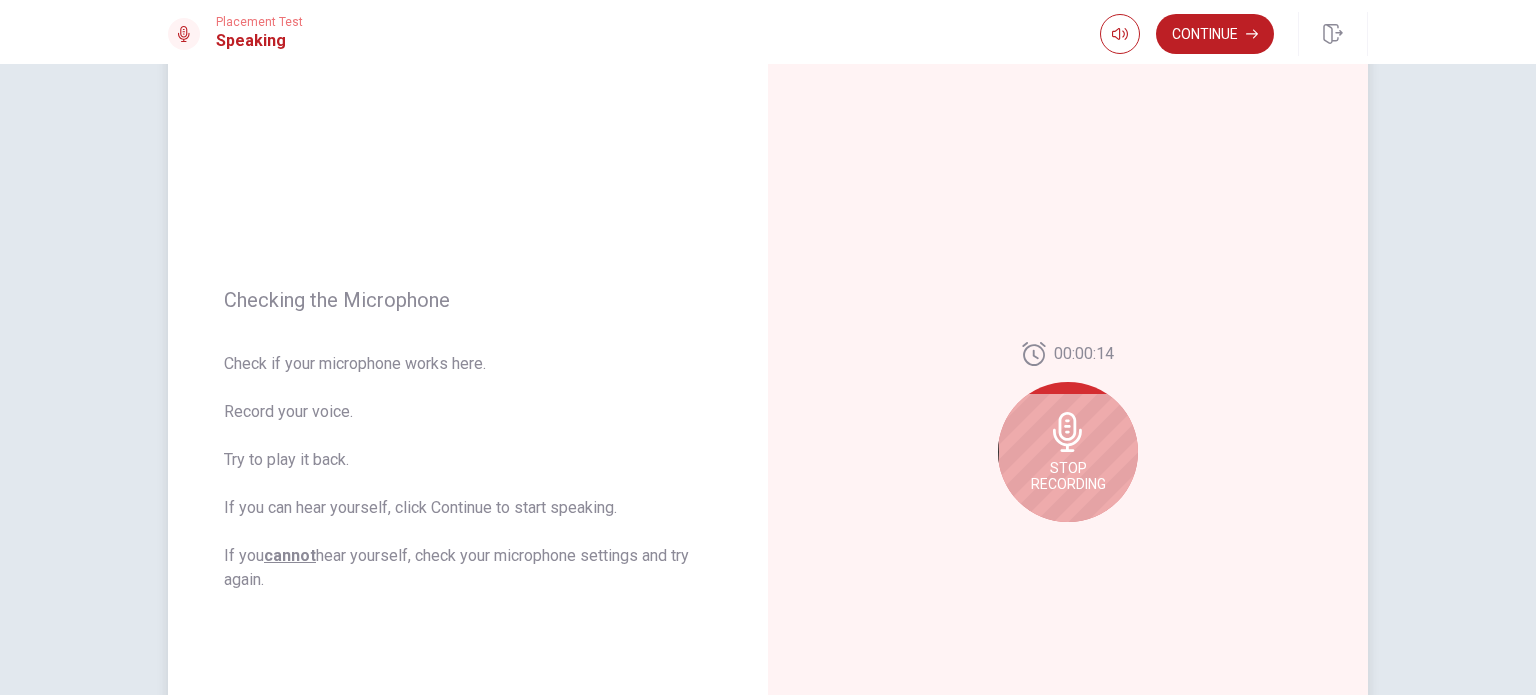 scroll, scrollTop: 200, scrollLeft: 0, axis: vertical 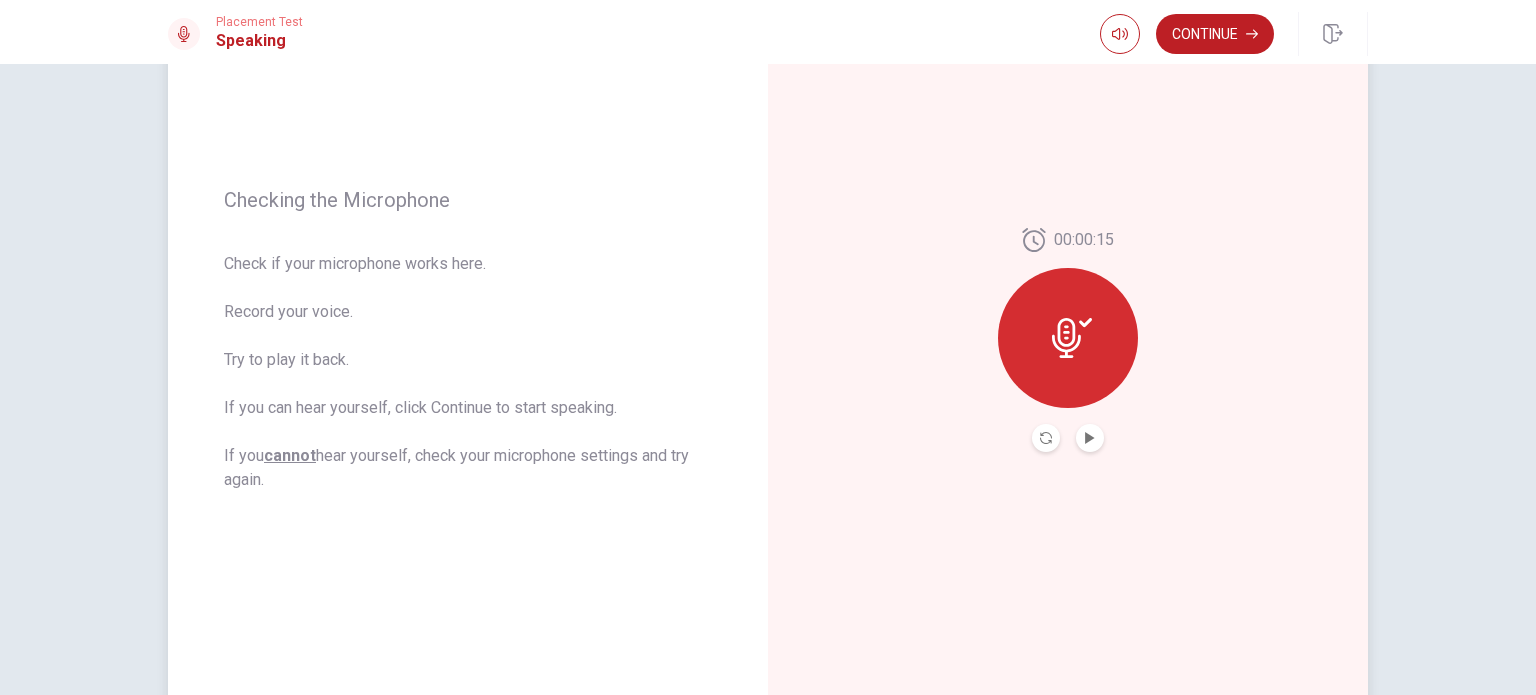 click at bounding box center [1090, 438] 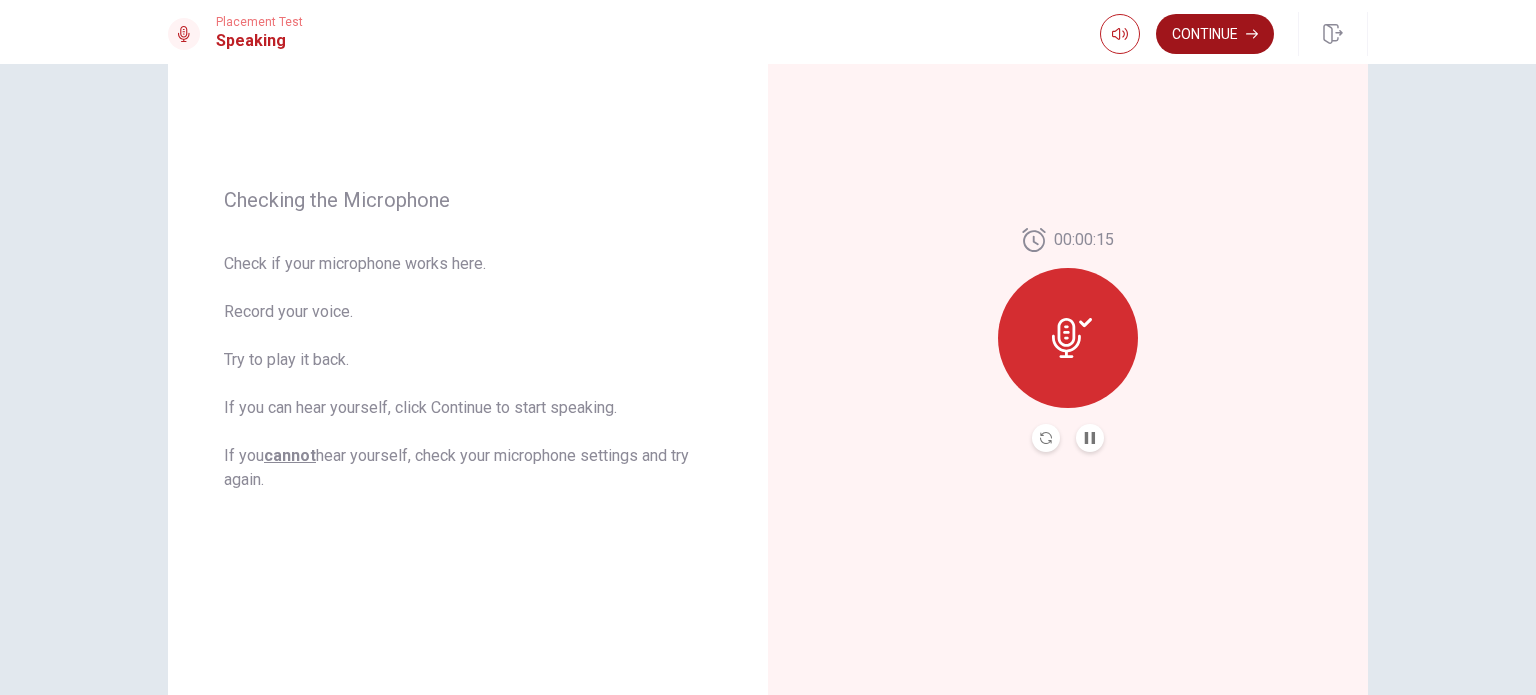 click on "Continue" at bounding box center [1215, 34] 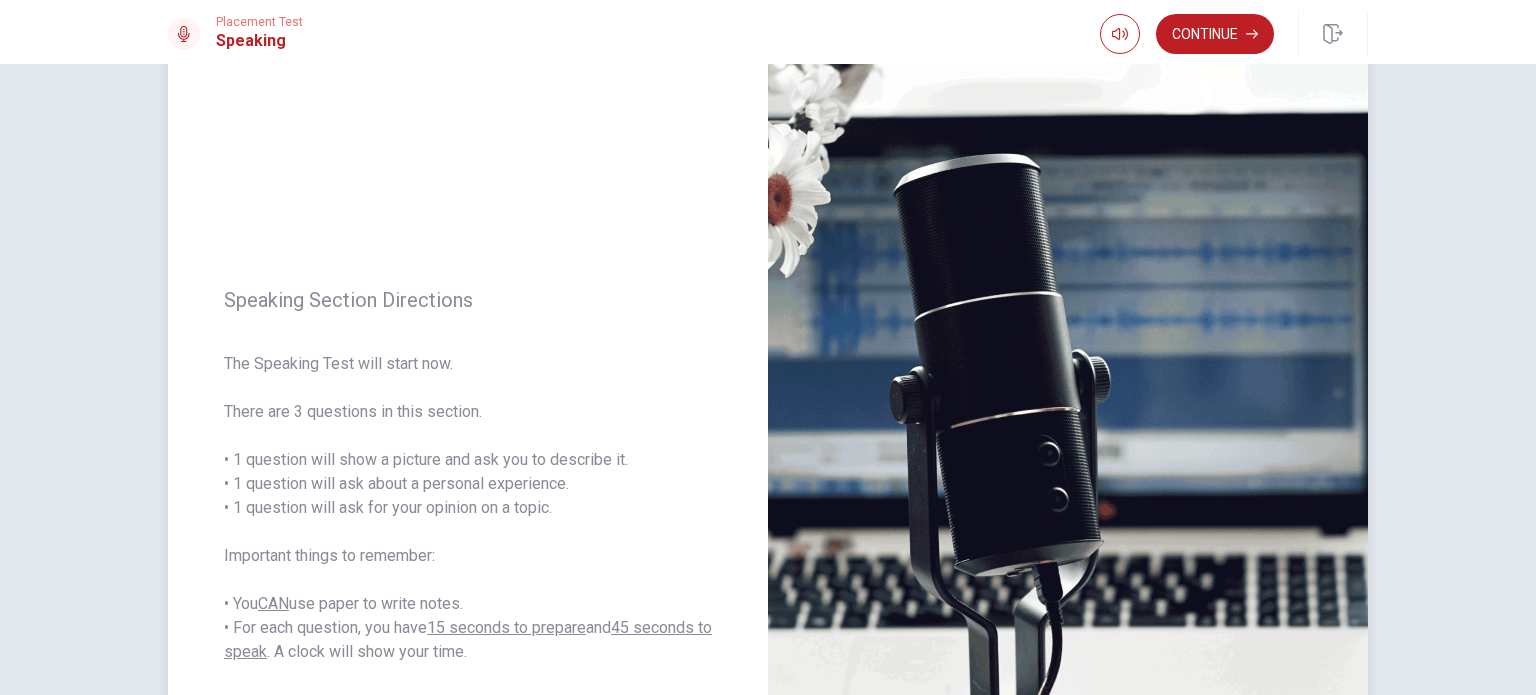 scroll, scrollTop: 0, scrollLeft: 0, axis: both 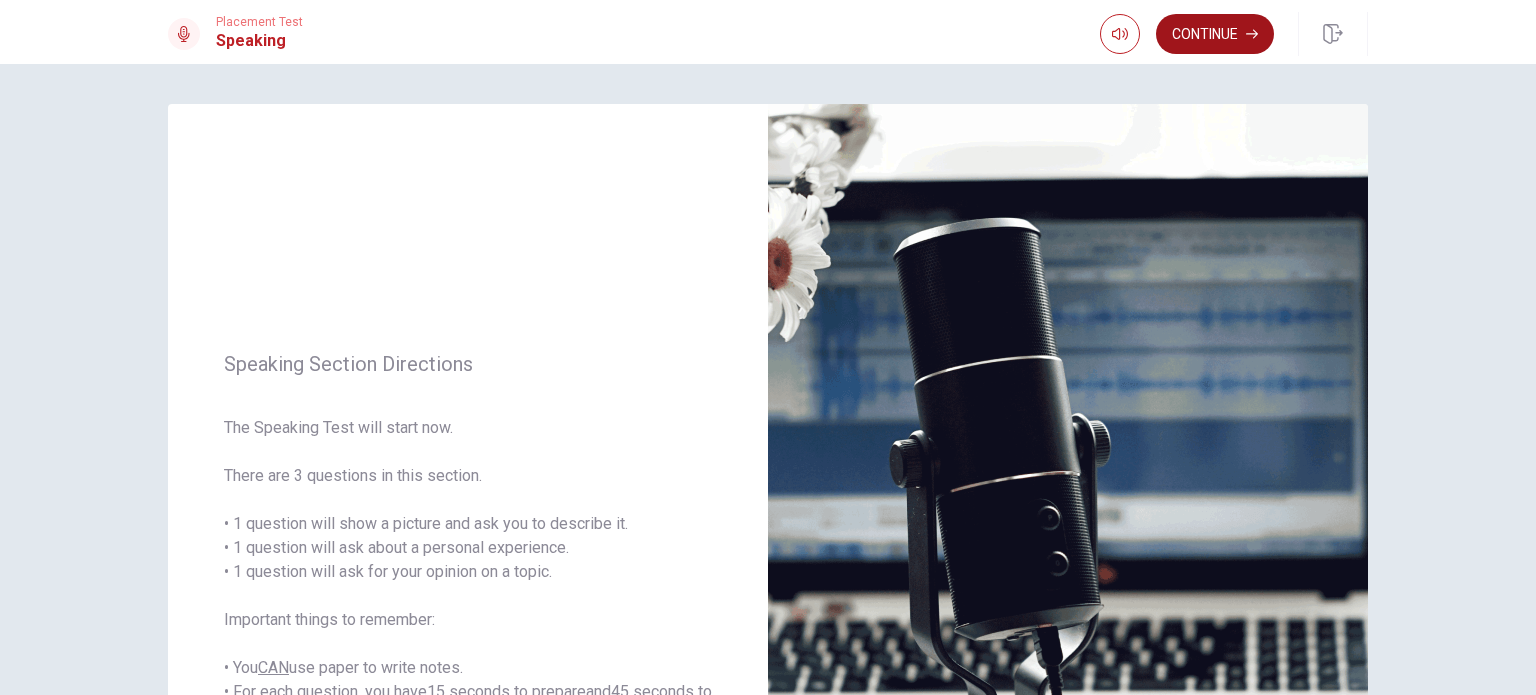 click on "Continue" at bounding box center [1215, 34] 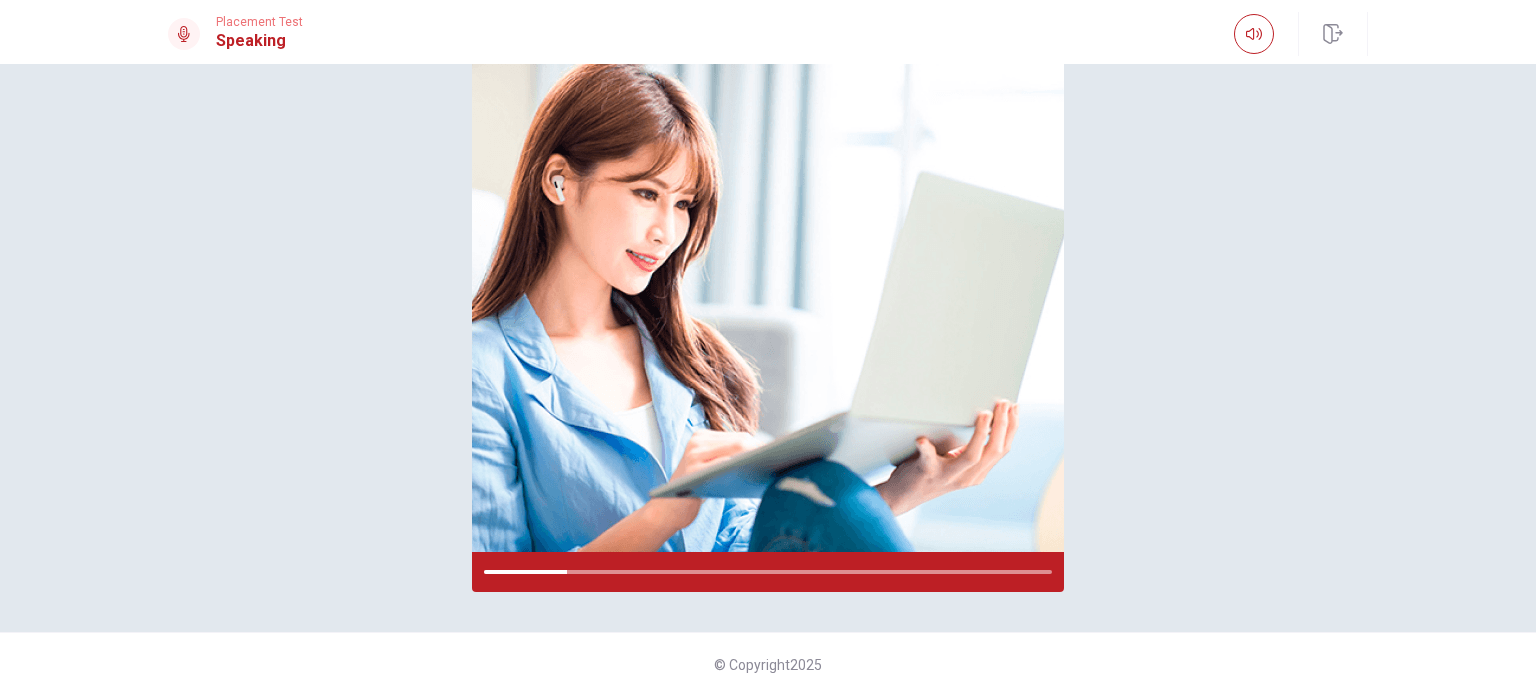 scroll, scrollTop: 81, scrollLeft: 0, axis: vertical 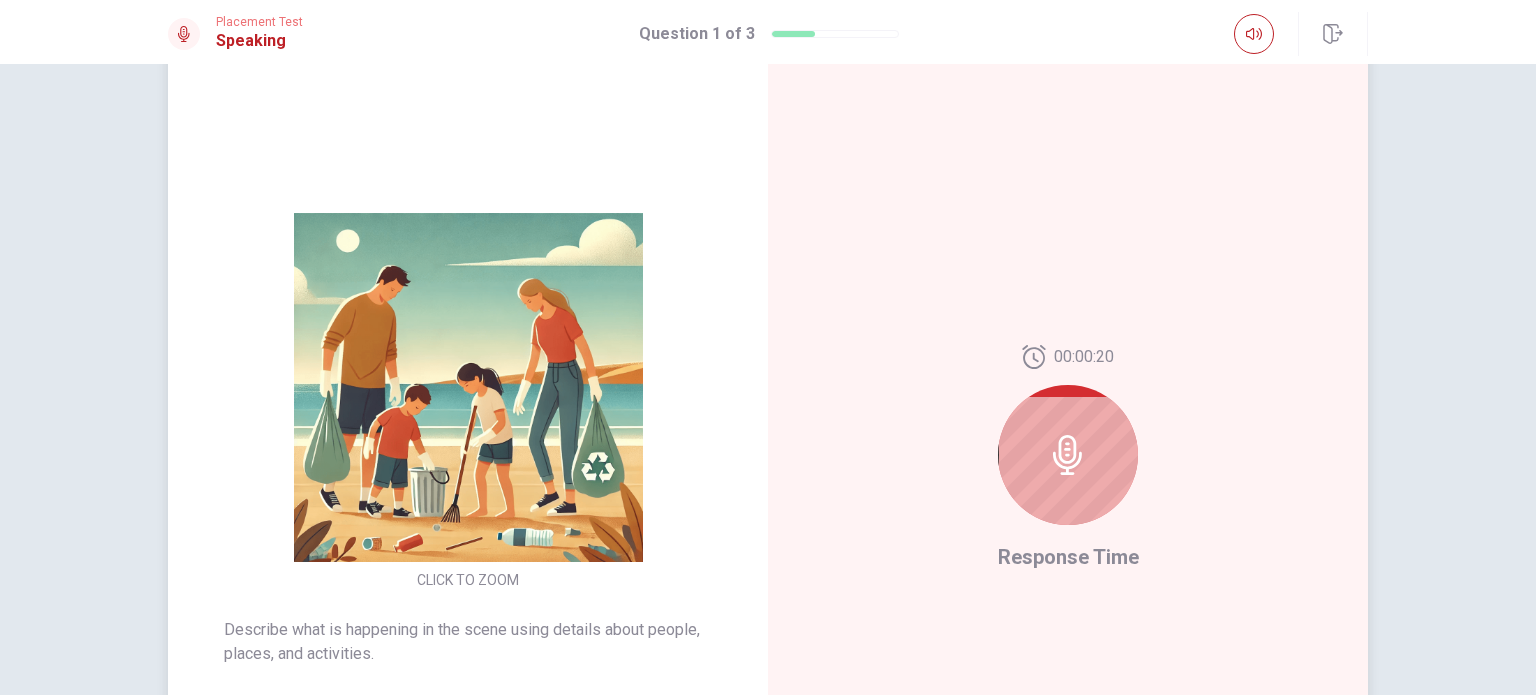click 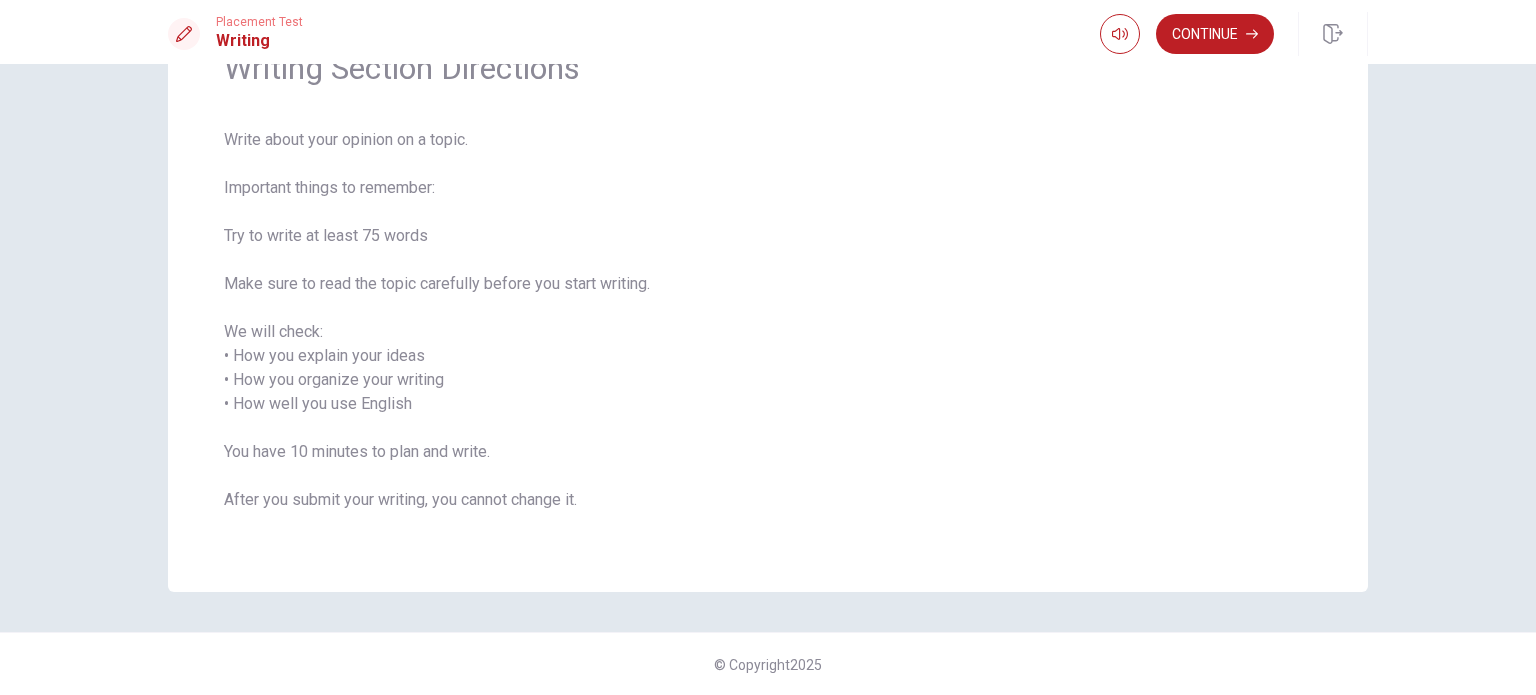 scroll, scrollTop: 12, scrollLeft: 0, axis: vertical 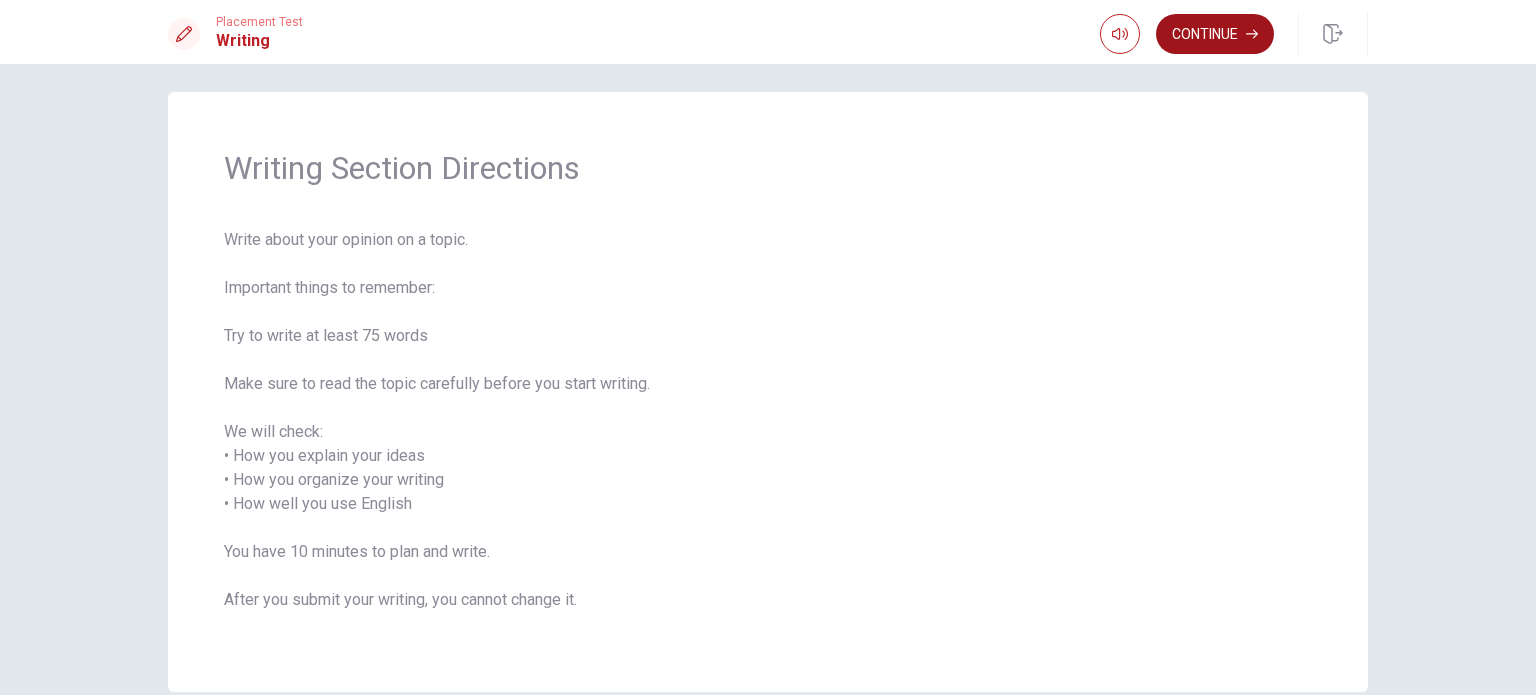 click on "Continue" at bounding box center [1215, 34] 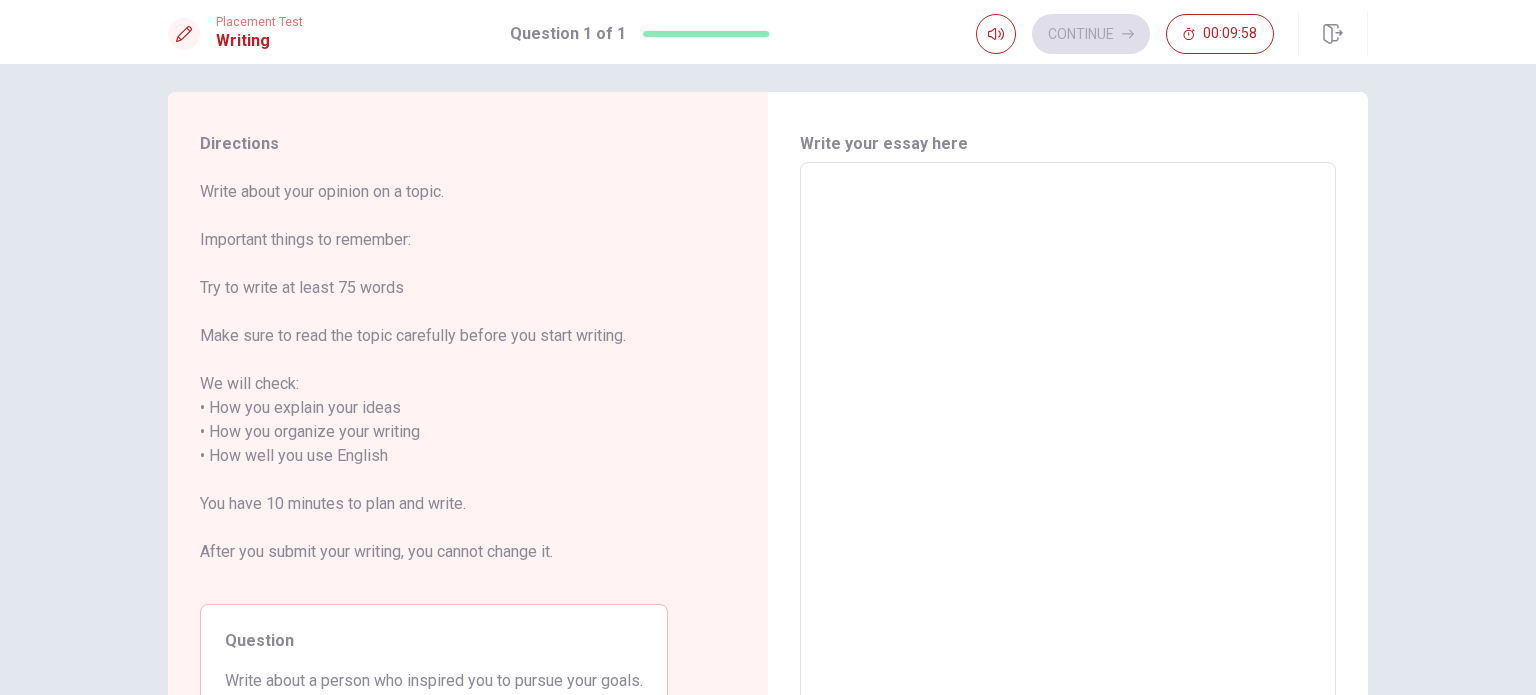 click at bounding box center [1068, 444] 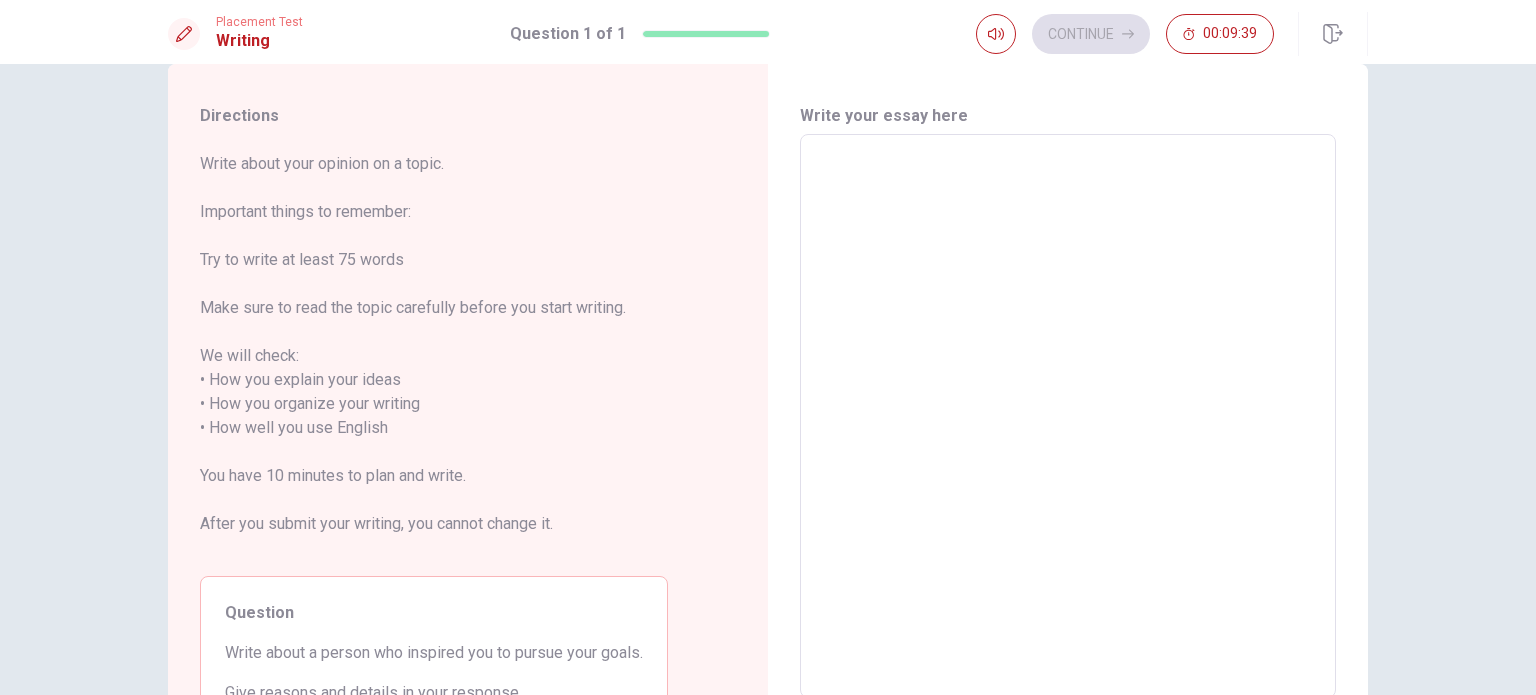 scroll, scrollTop: 0, scrollLeft: 0, axis: both 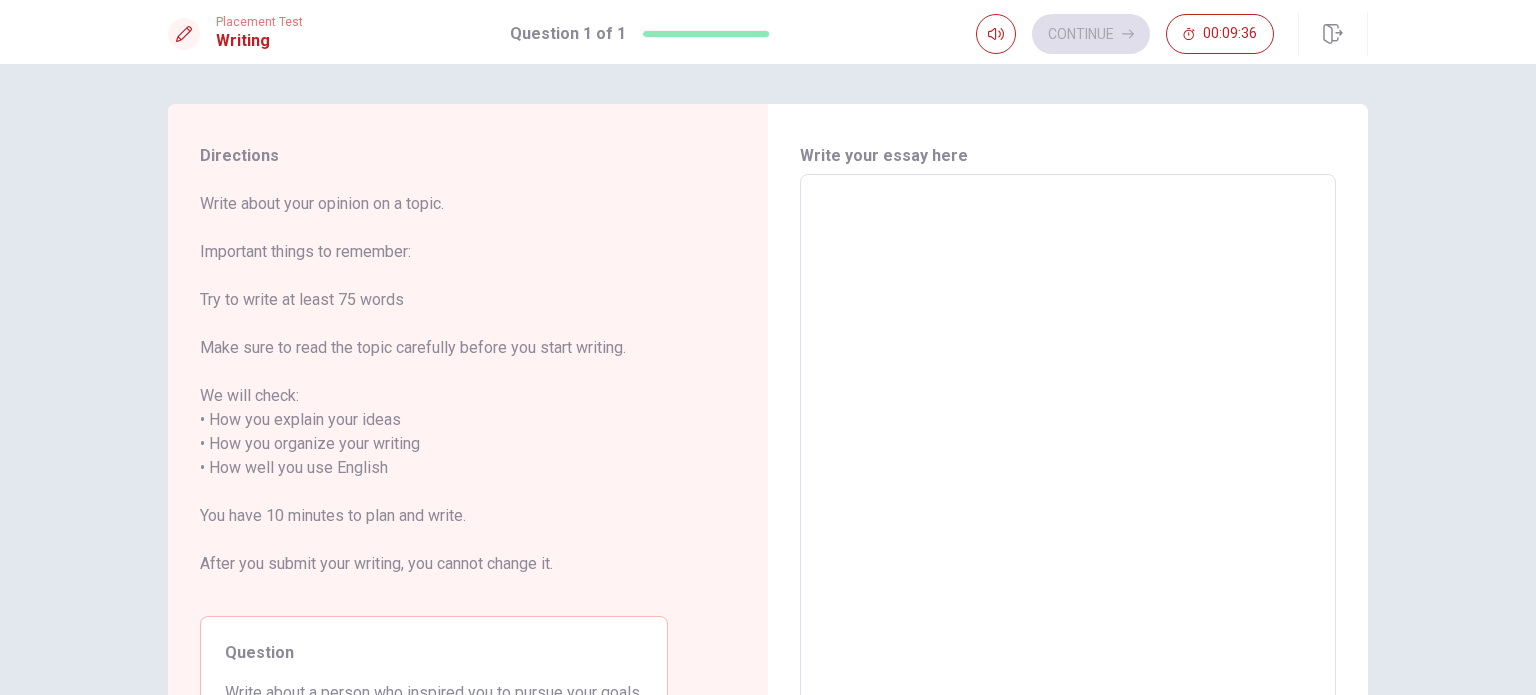 type on "O" 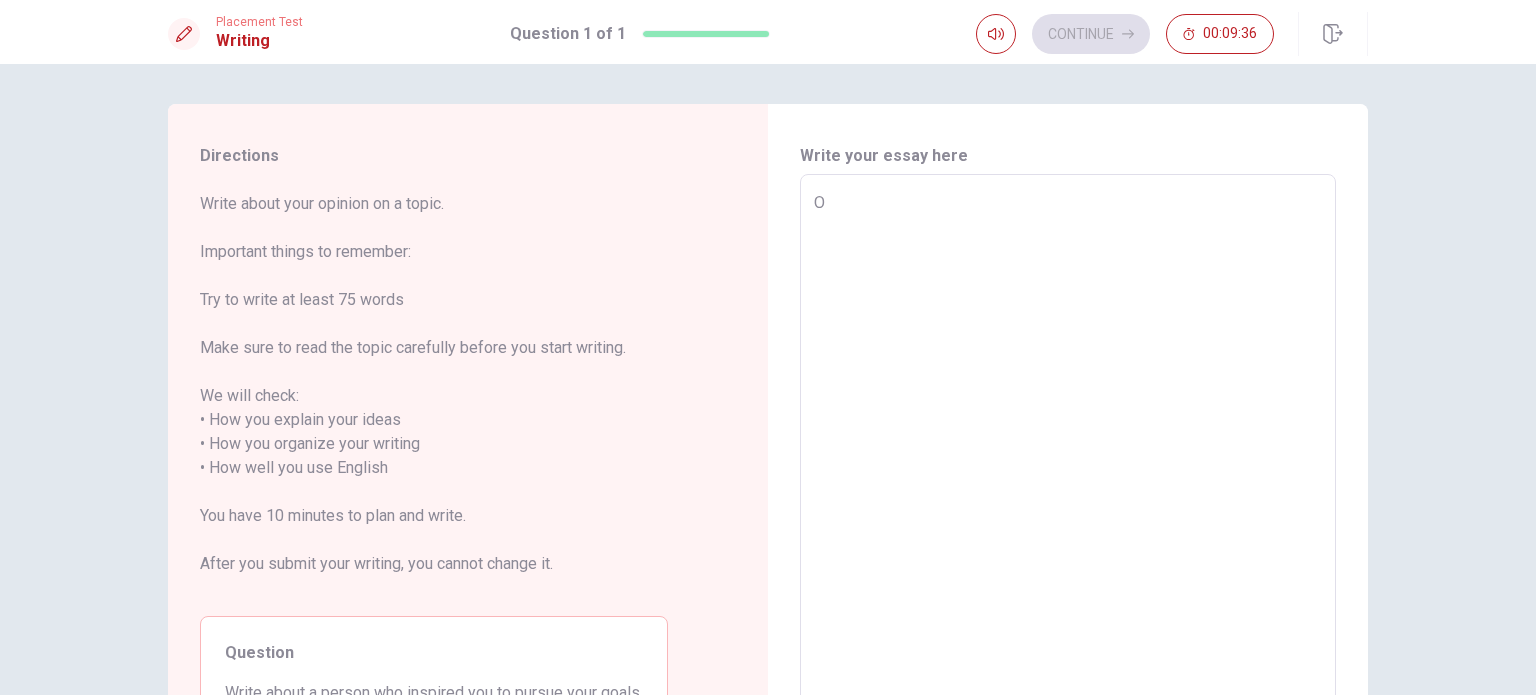 type on "x" 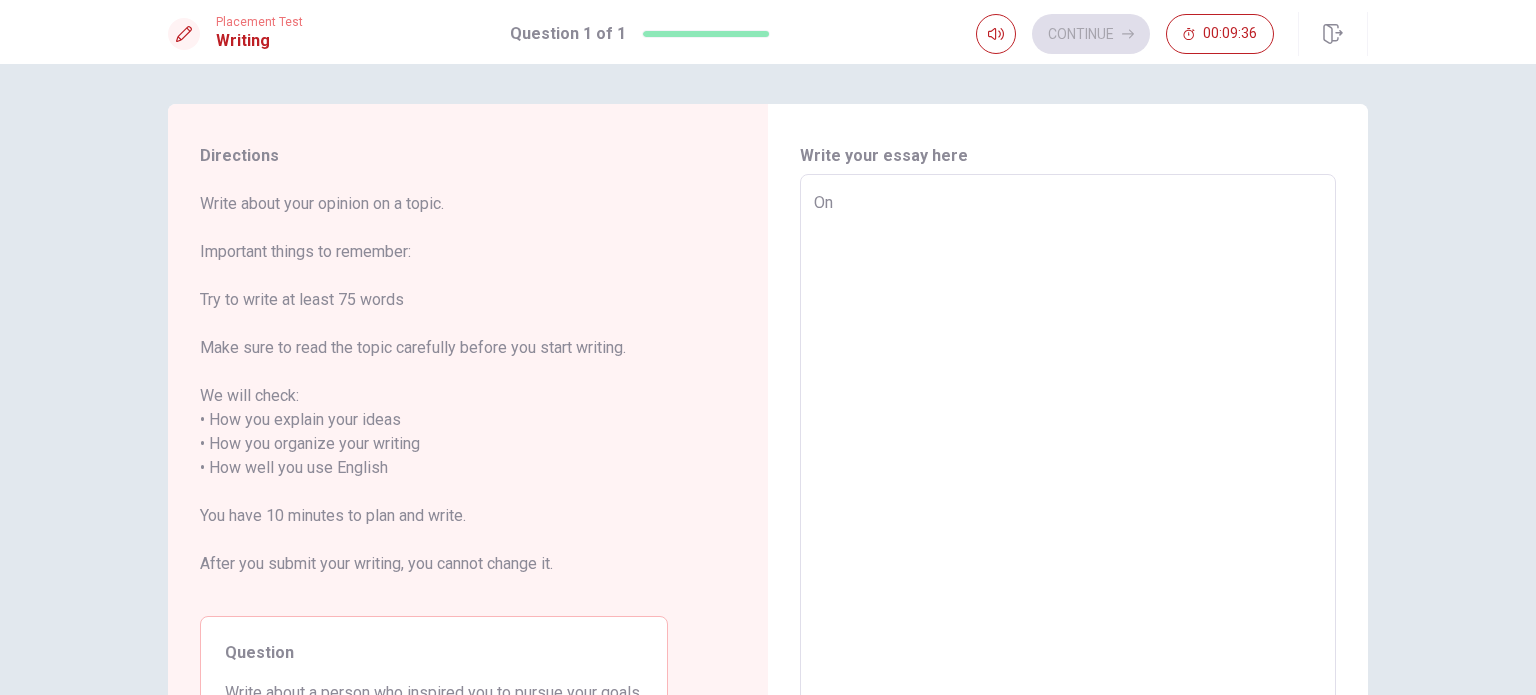 type on "x" 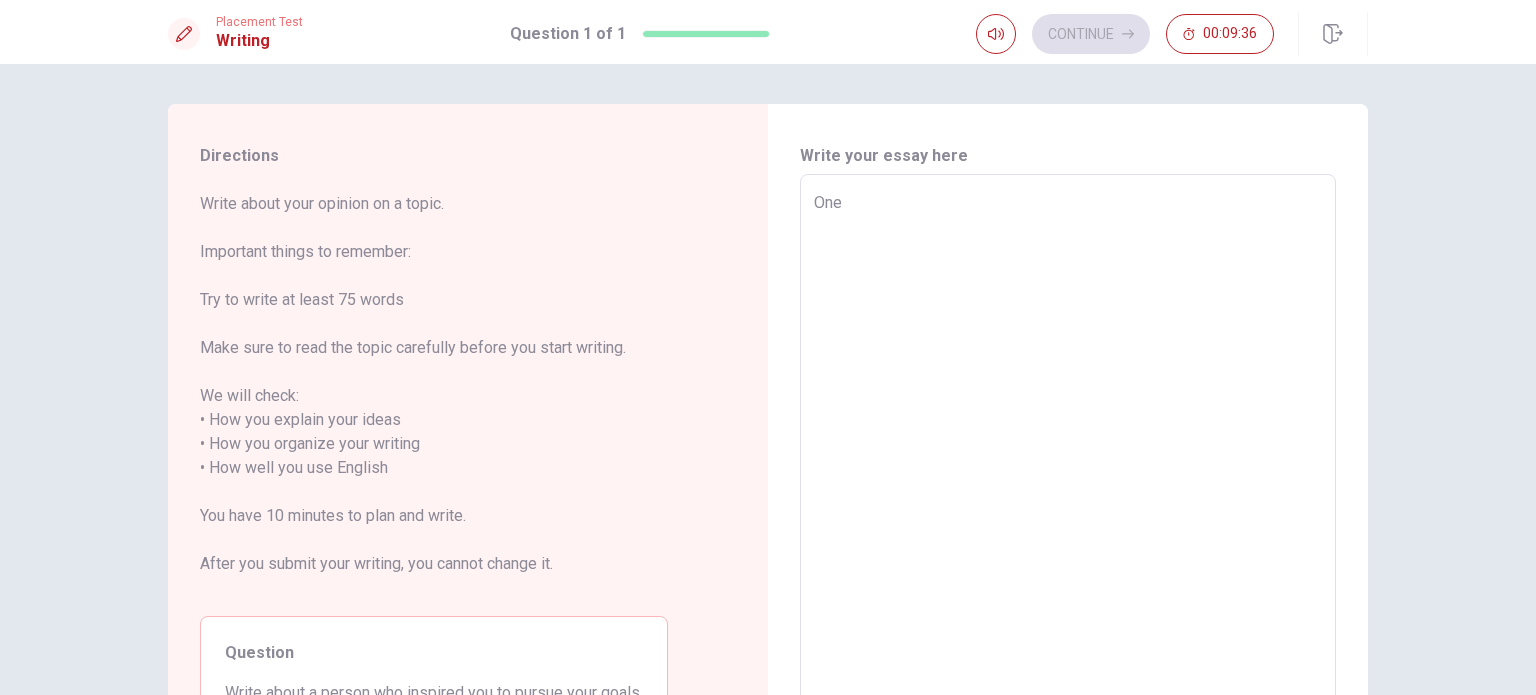 type on "x" 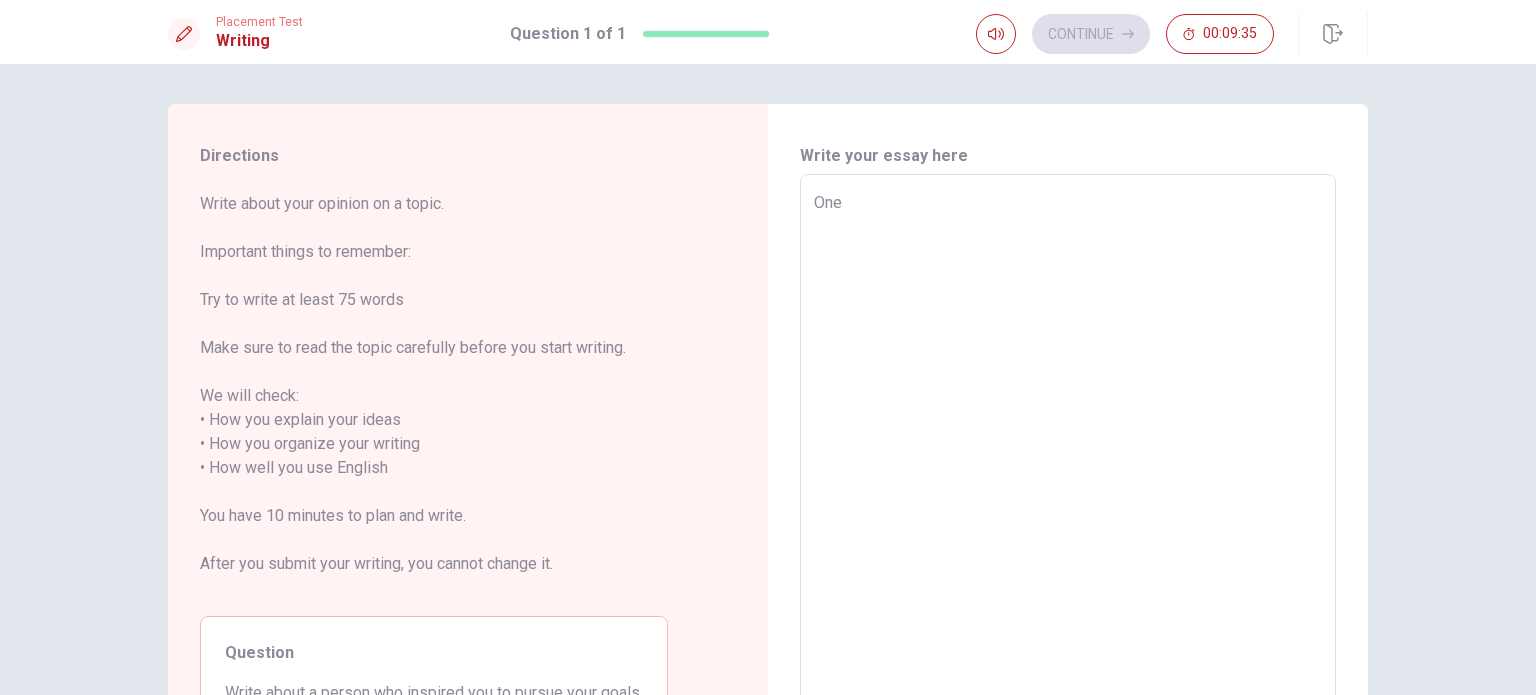 type on "One" 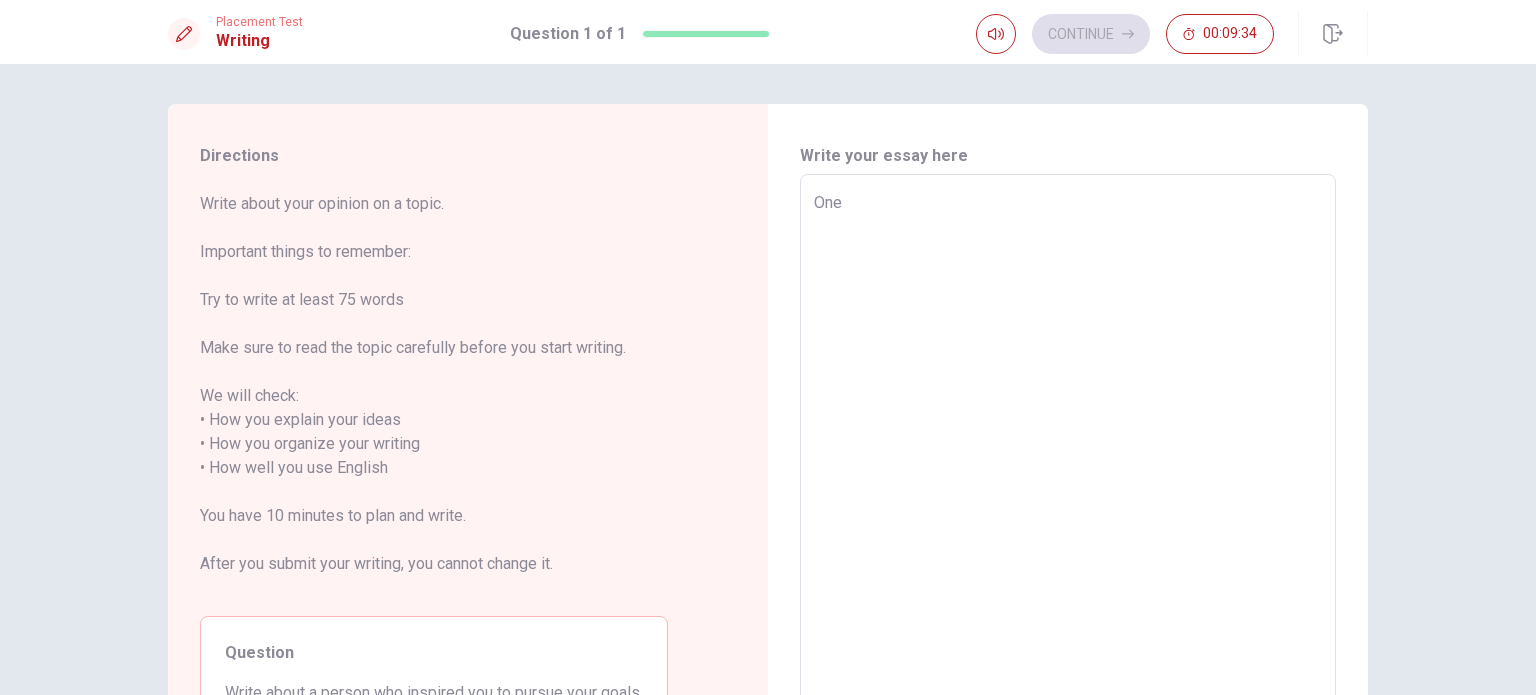 type on "x" 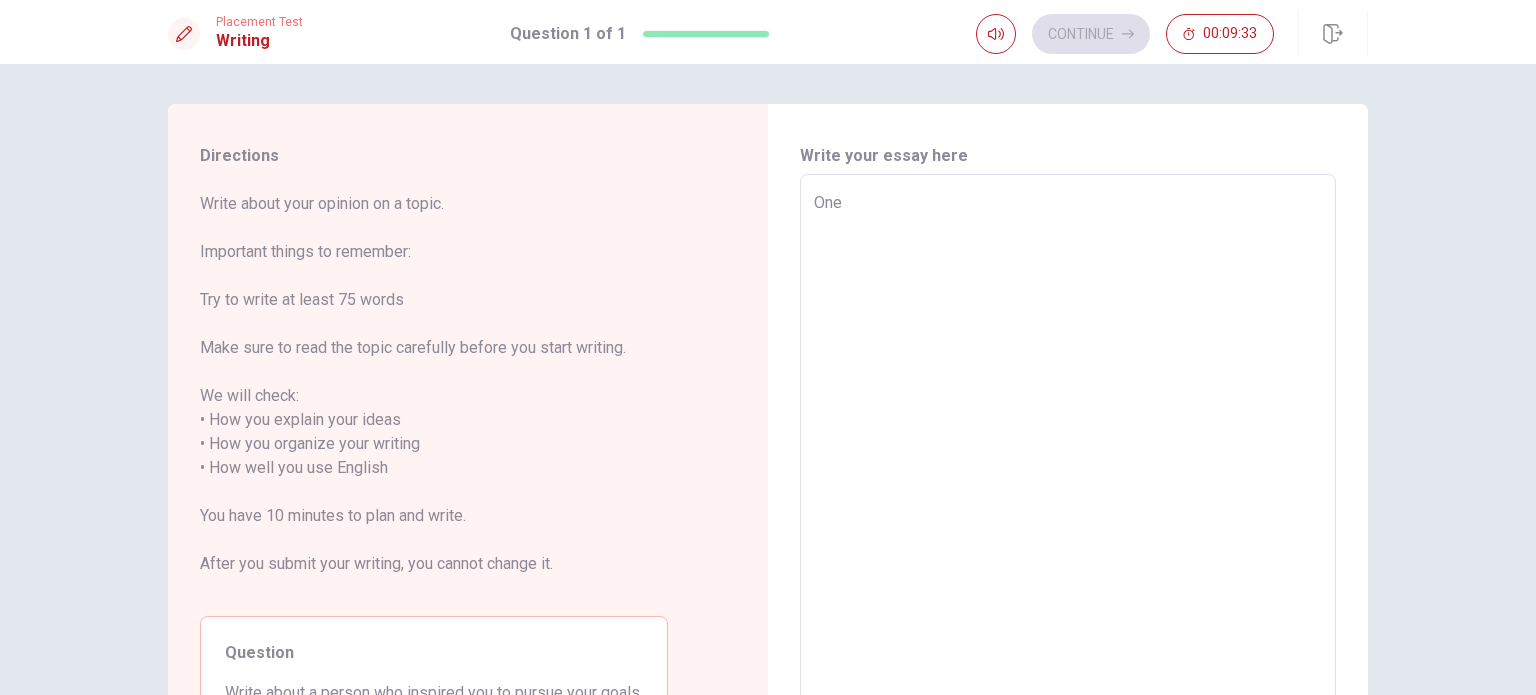 type on "One o" 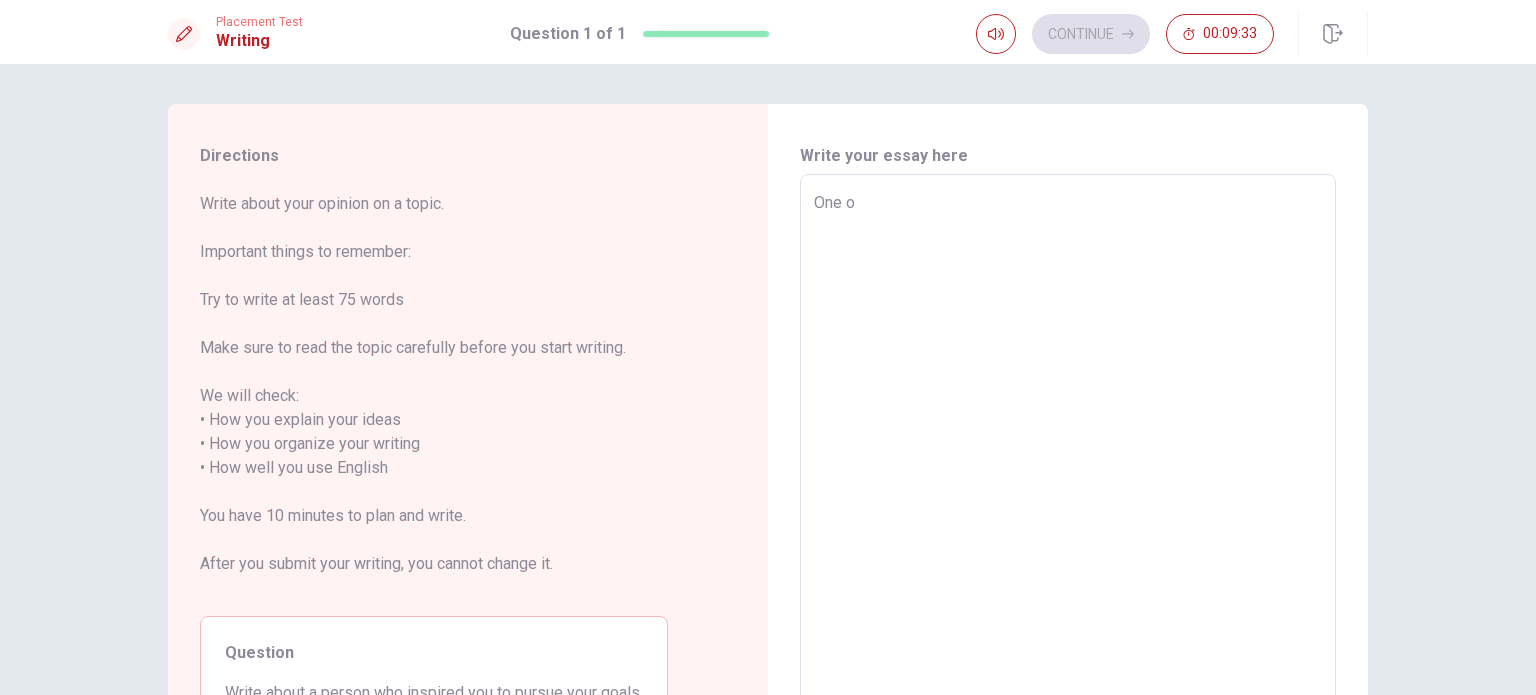 type on "x" 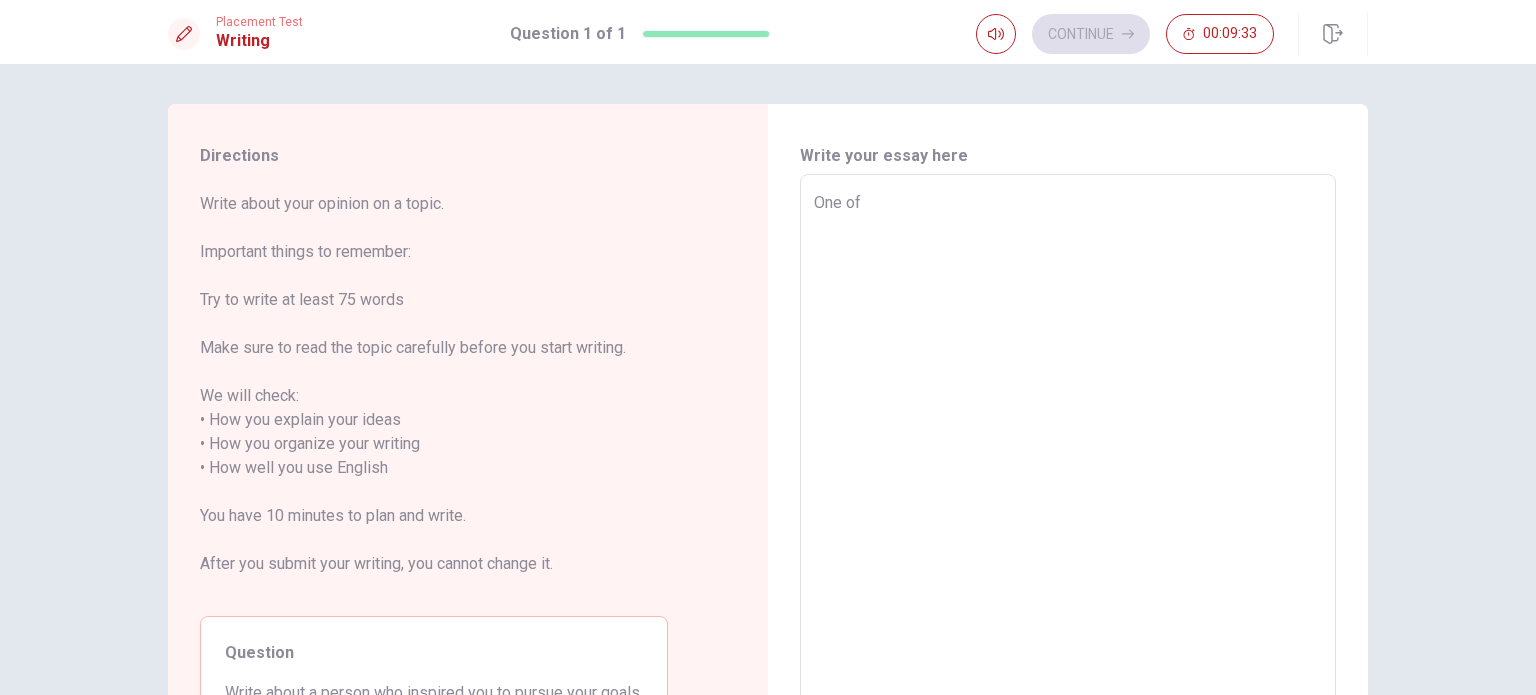 type on "x" 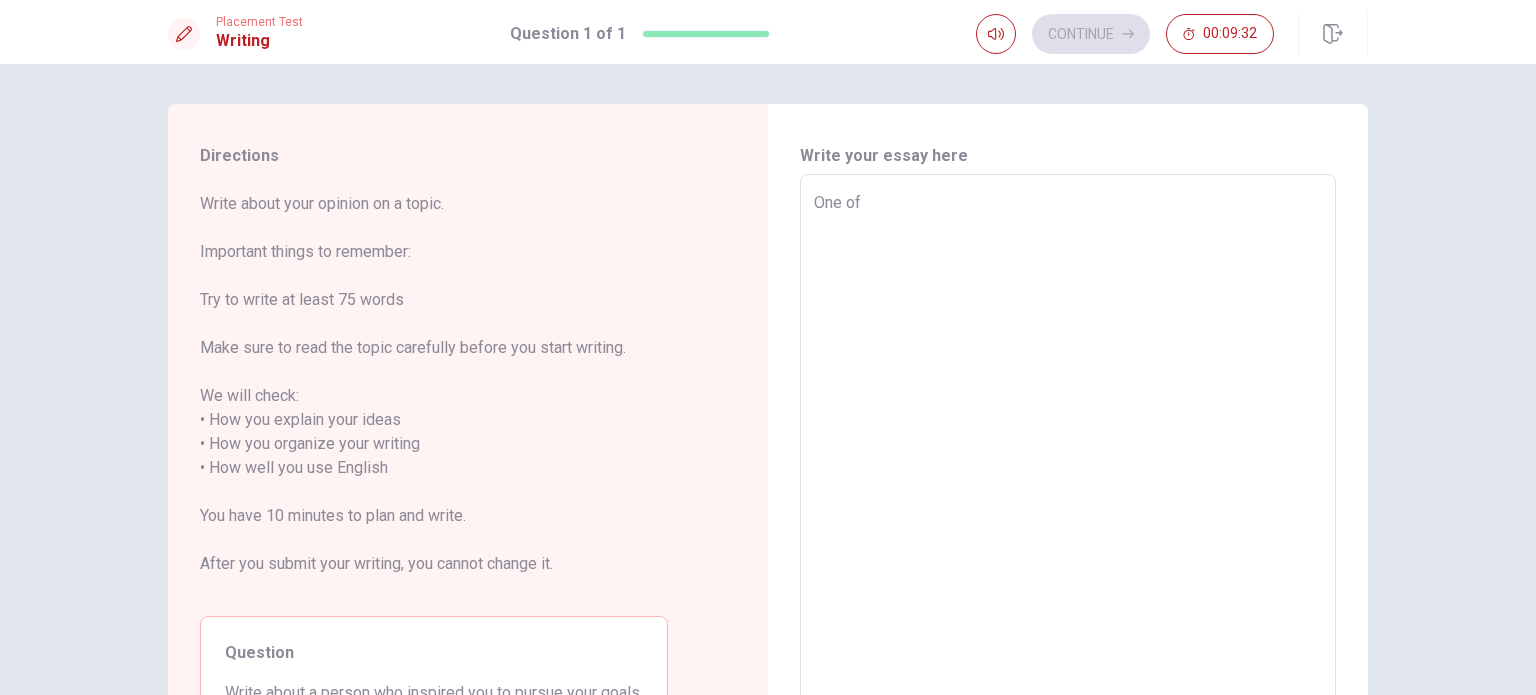 type on "One of m" 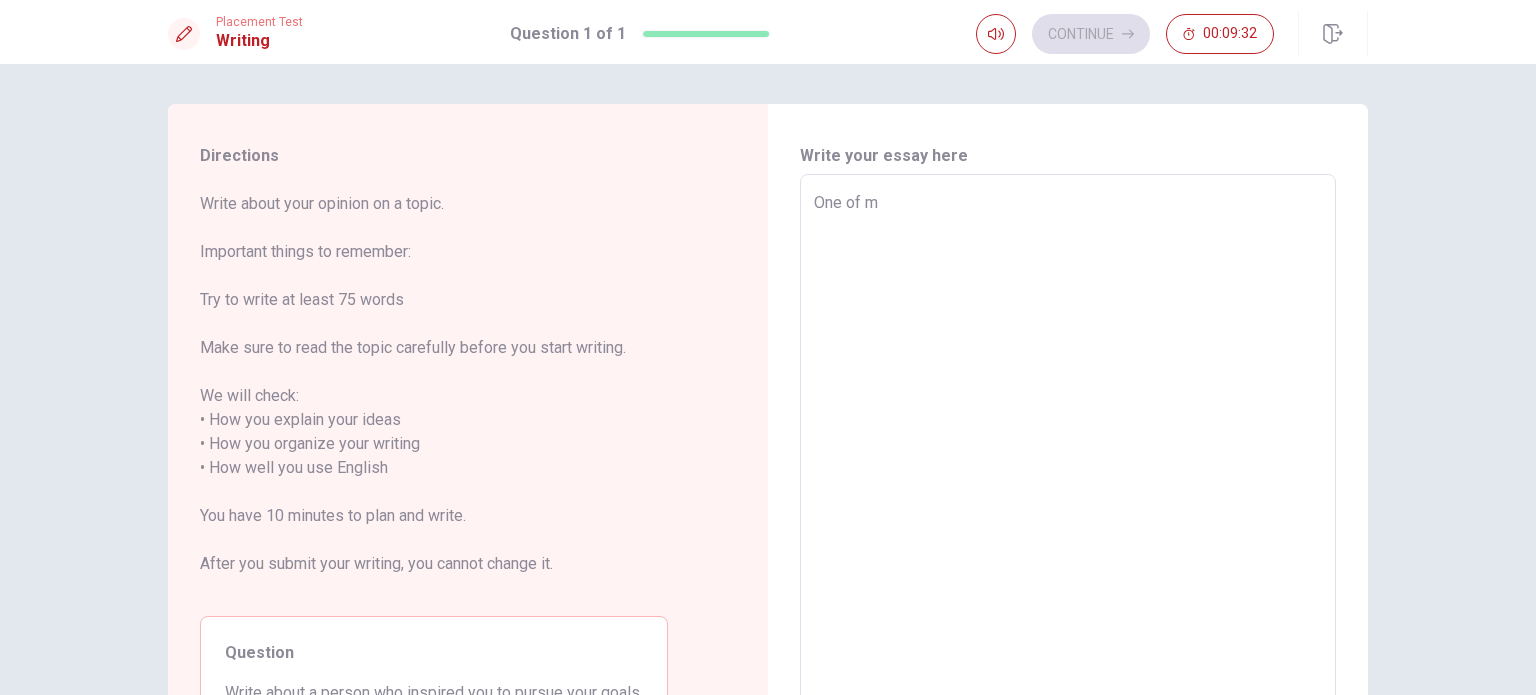 type on "x" 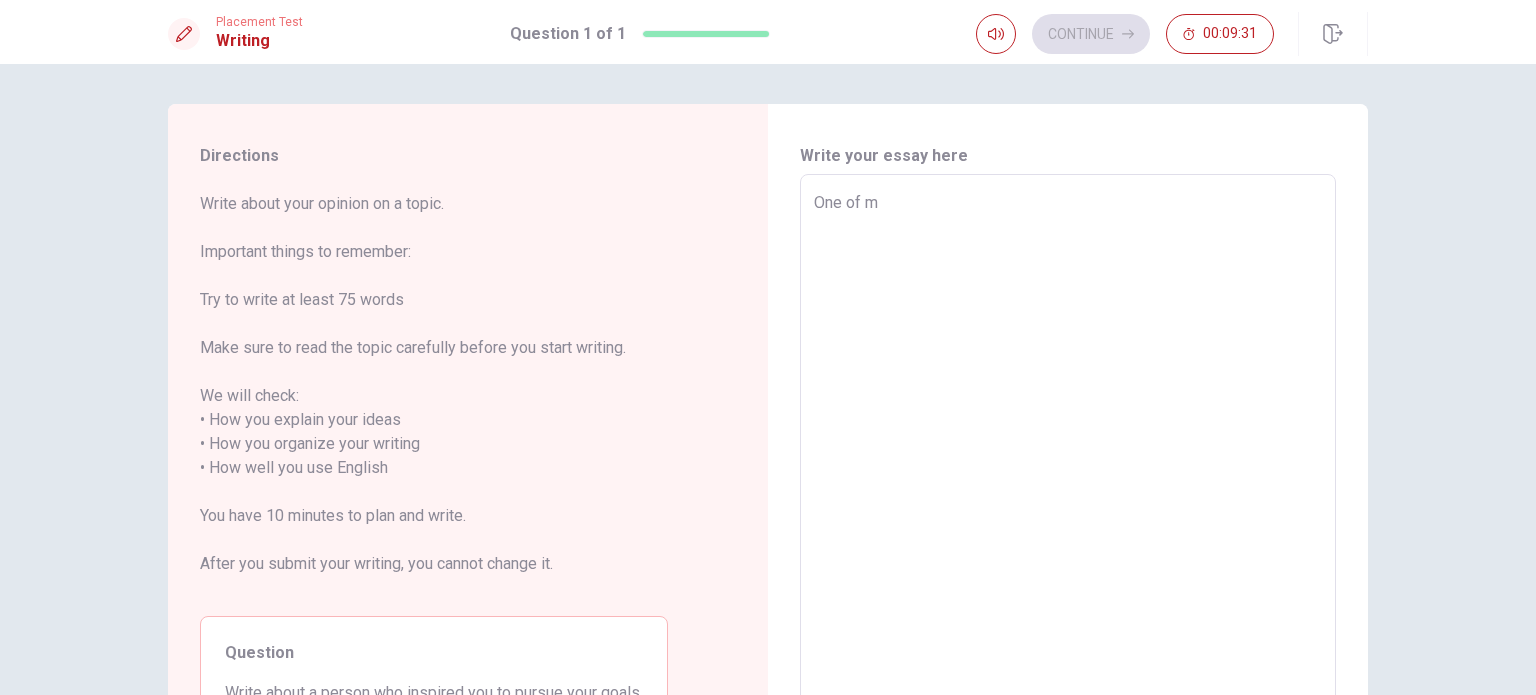 type on "One of" 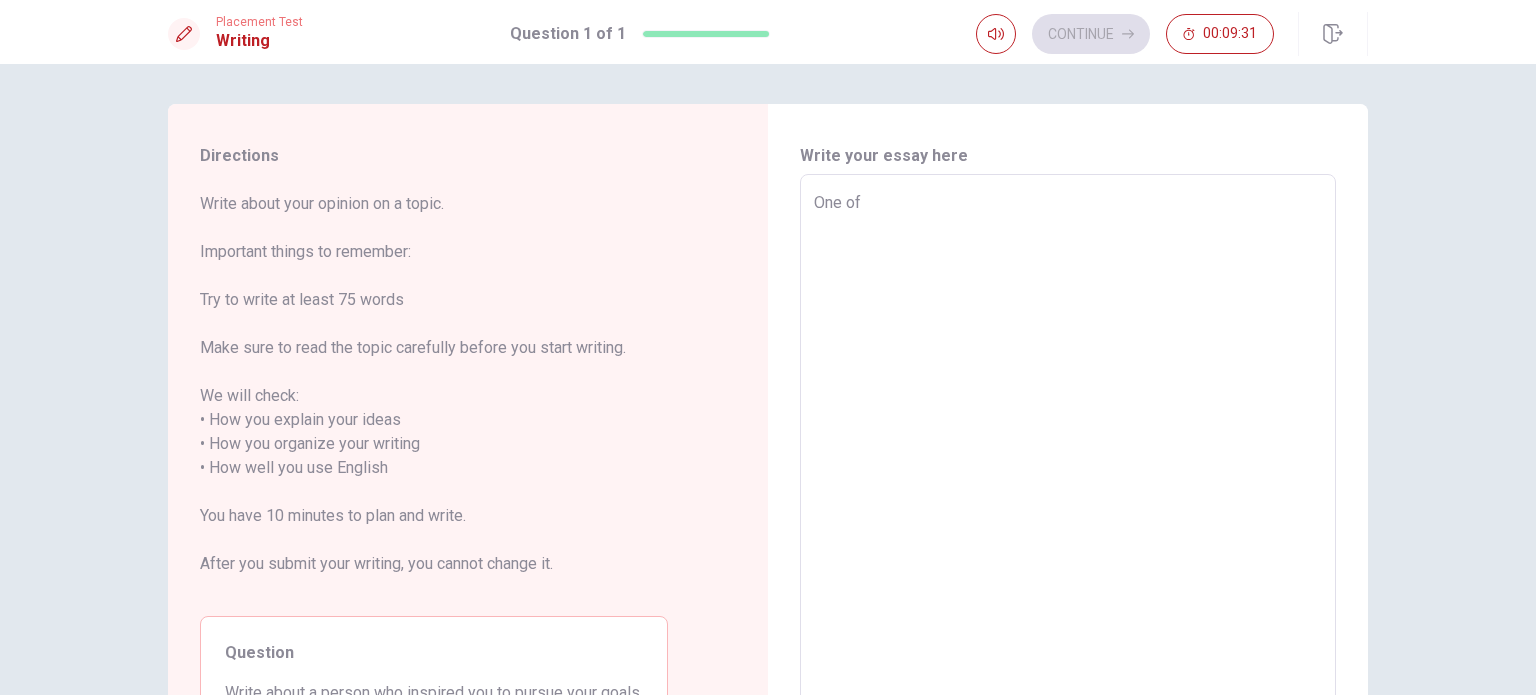 type on "x" 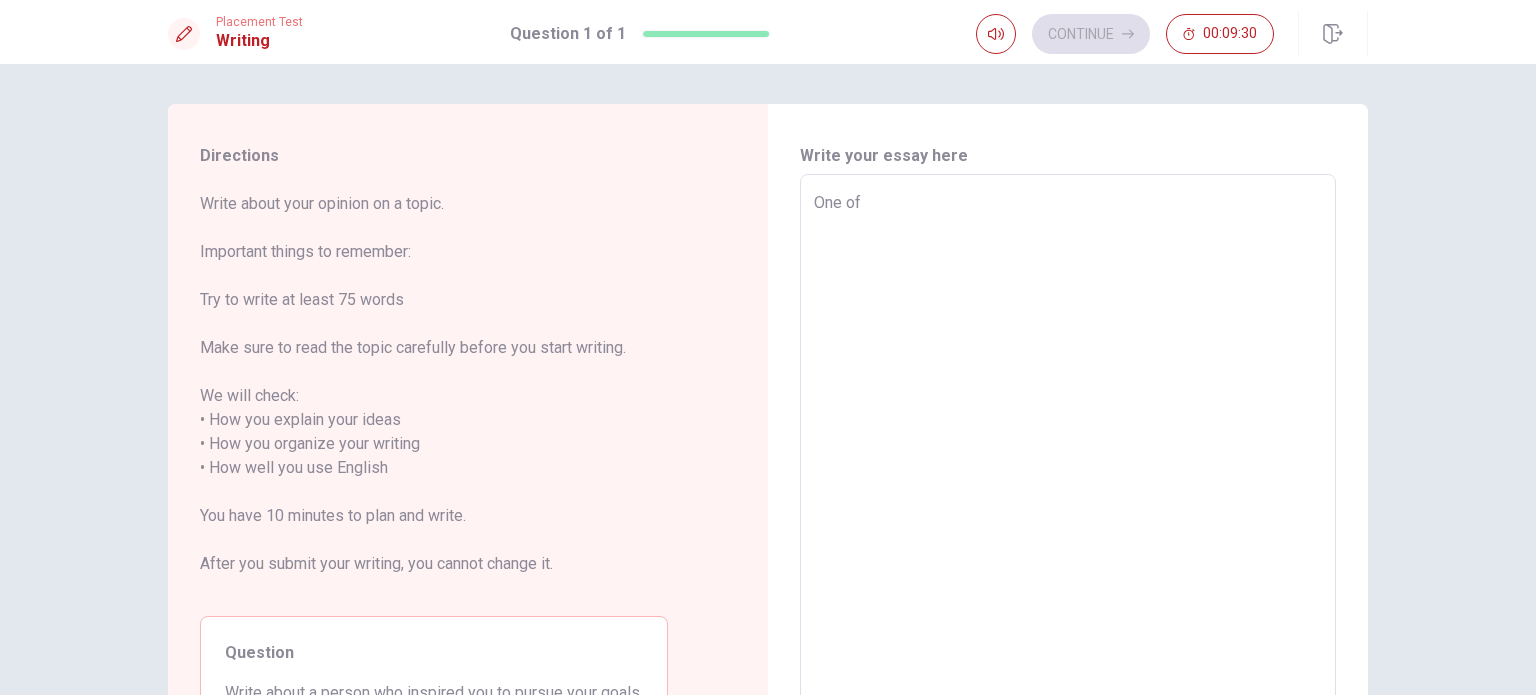 type on "One of m" 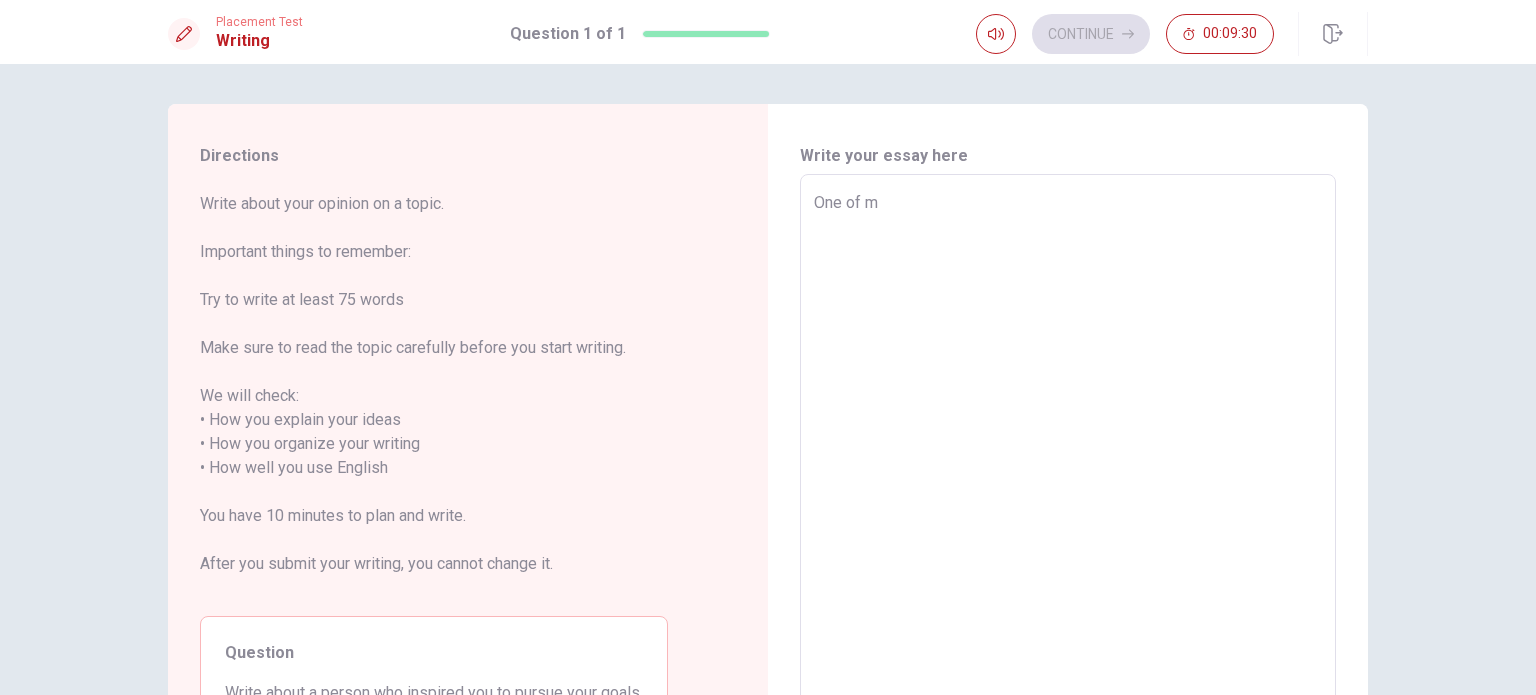 type on "x" 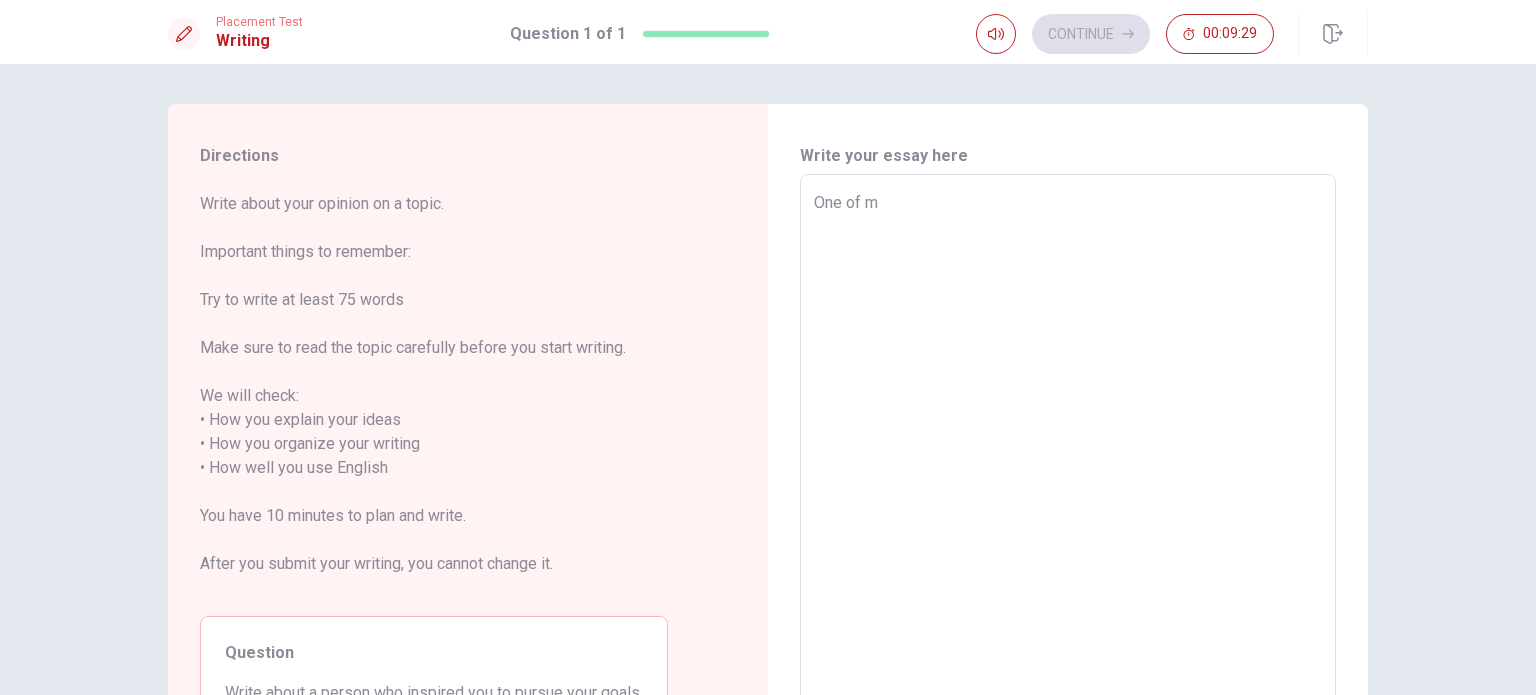 type on "One of my" 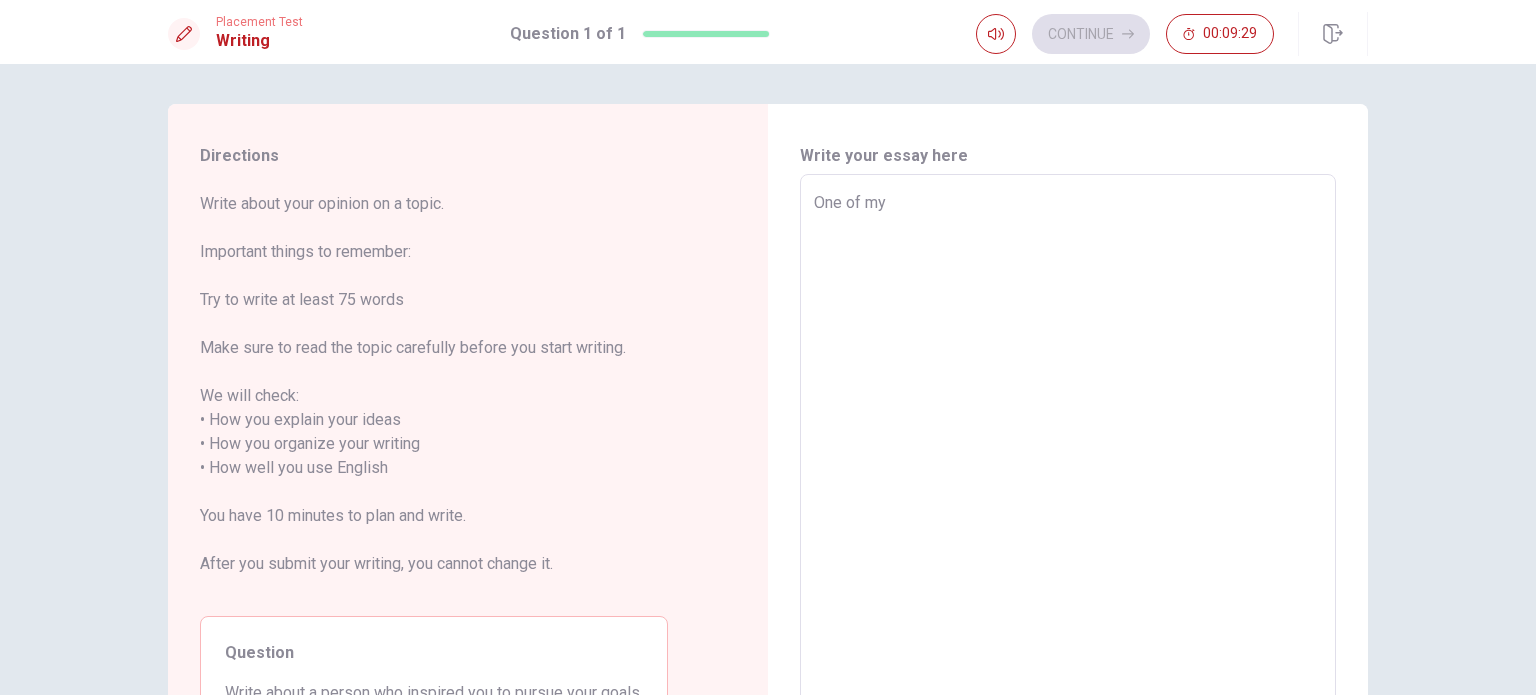 type on "x" 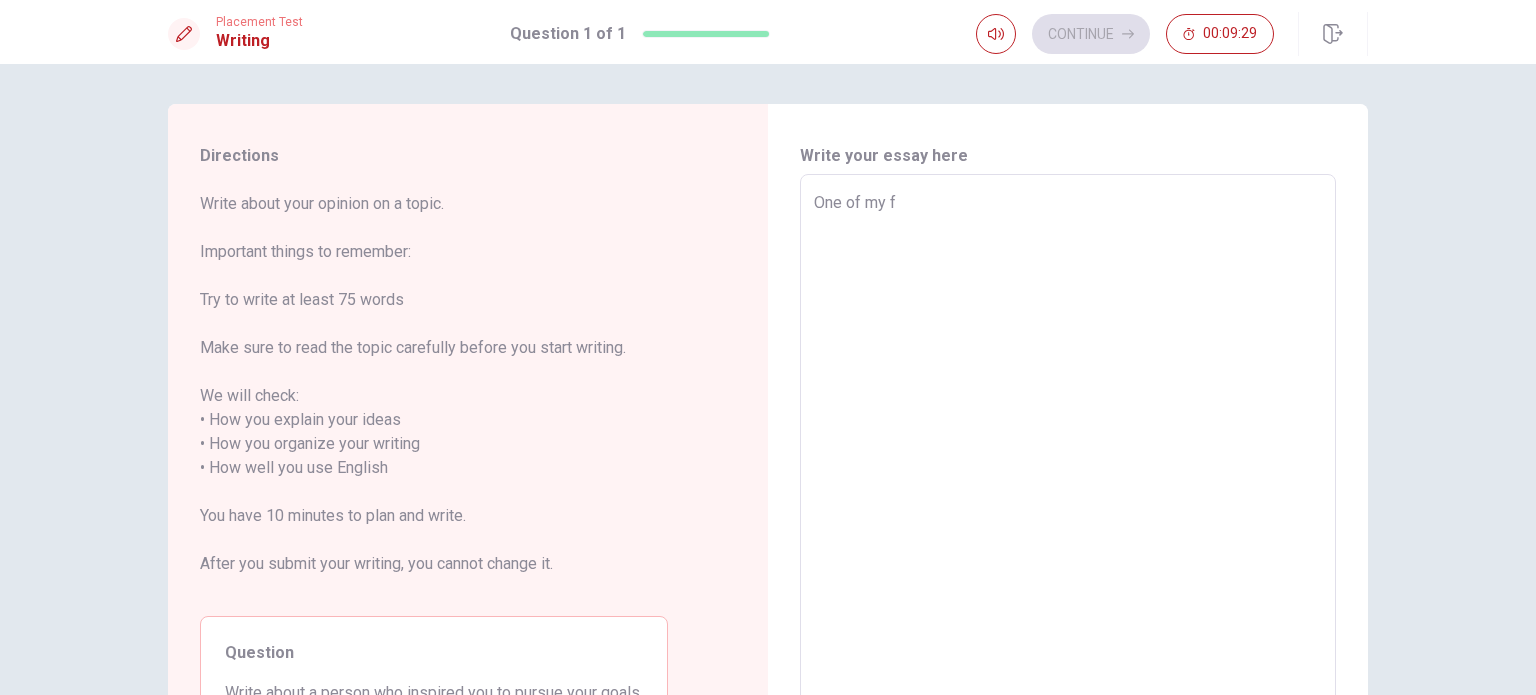 type on "x" 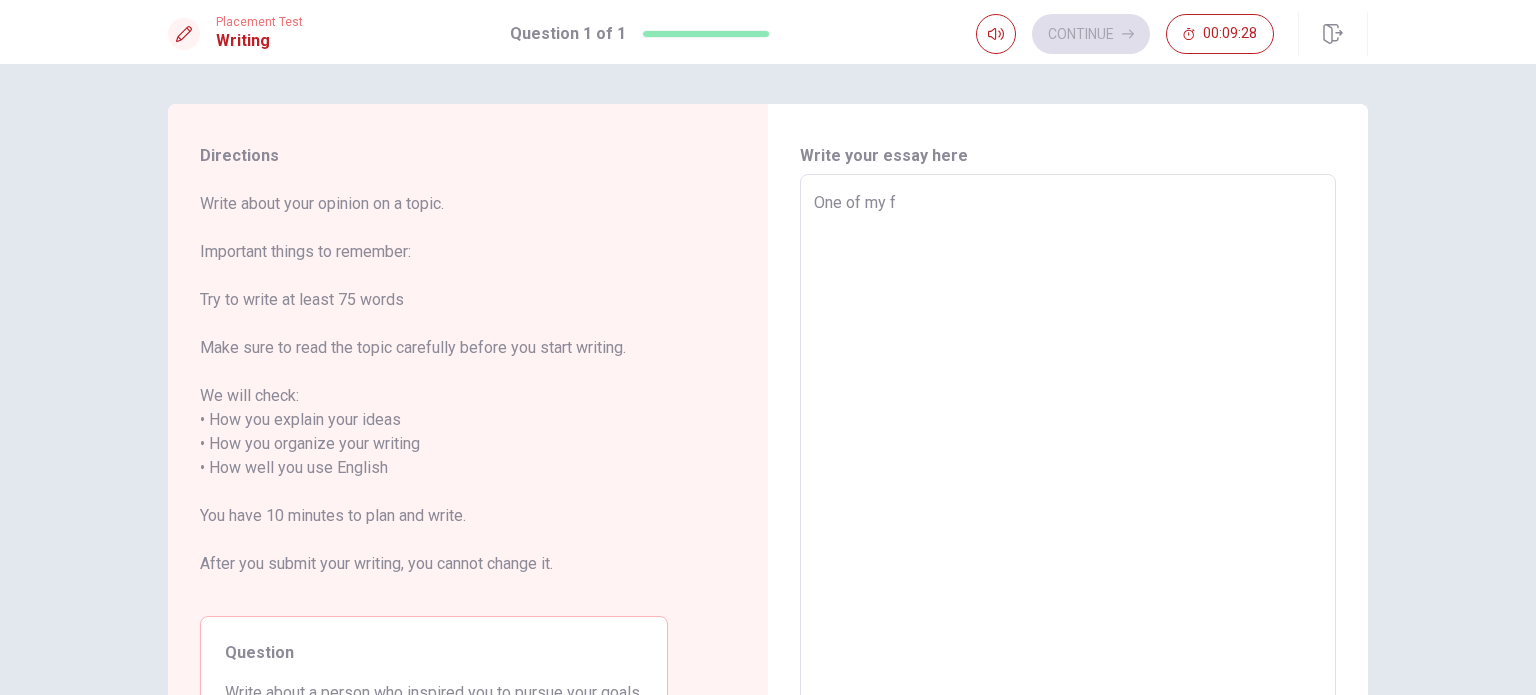 type on "One of my fa" 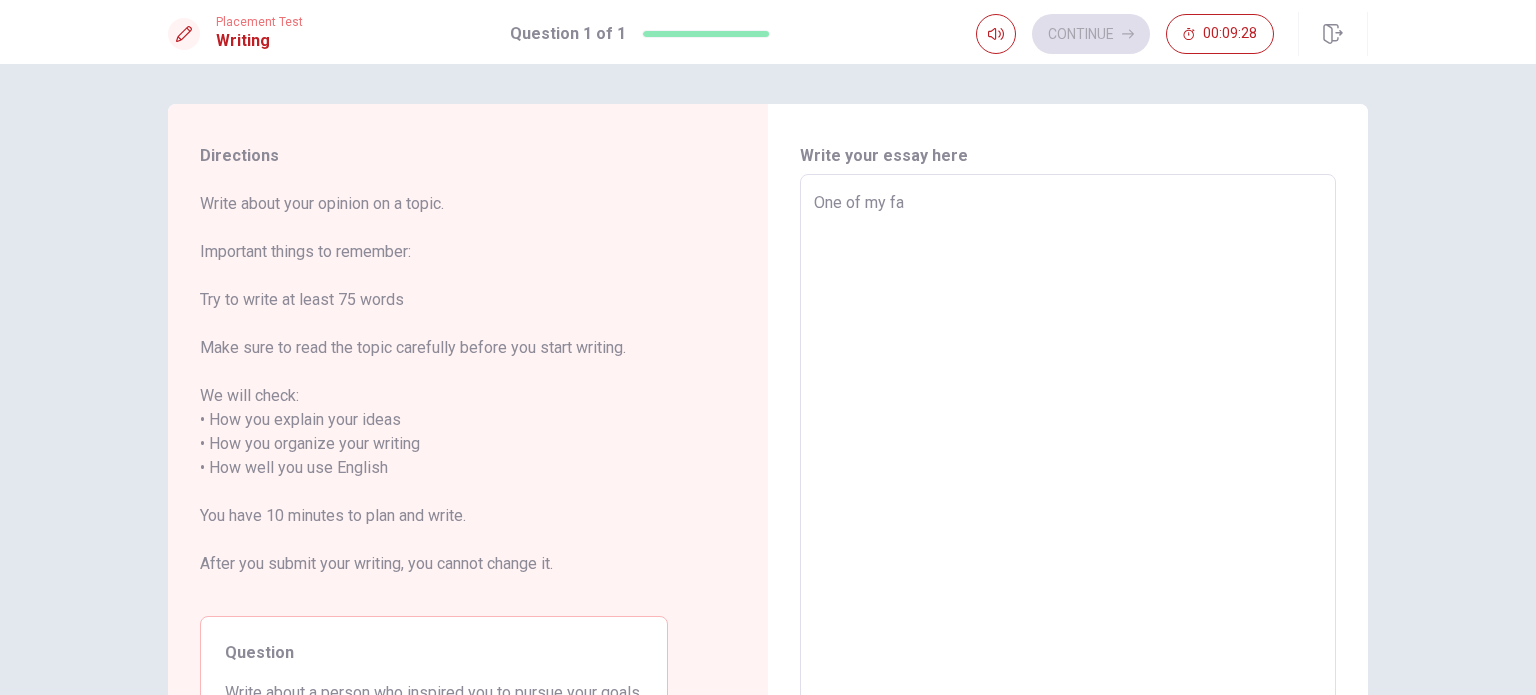 type on "x" 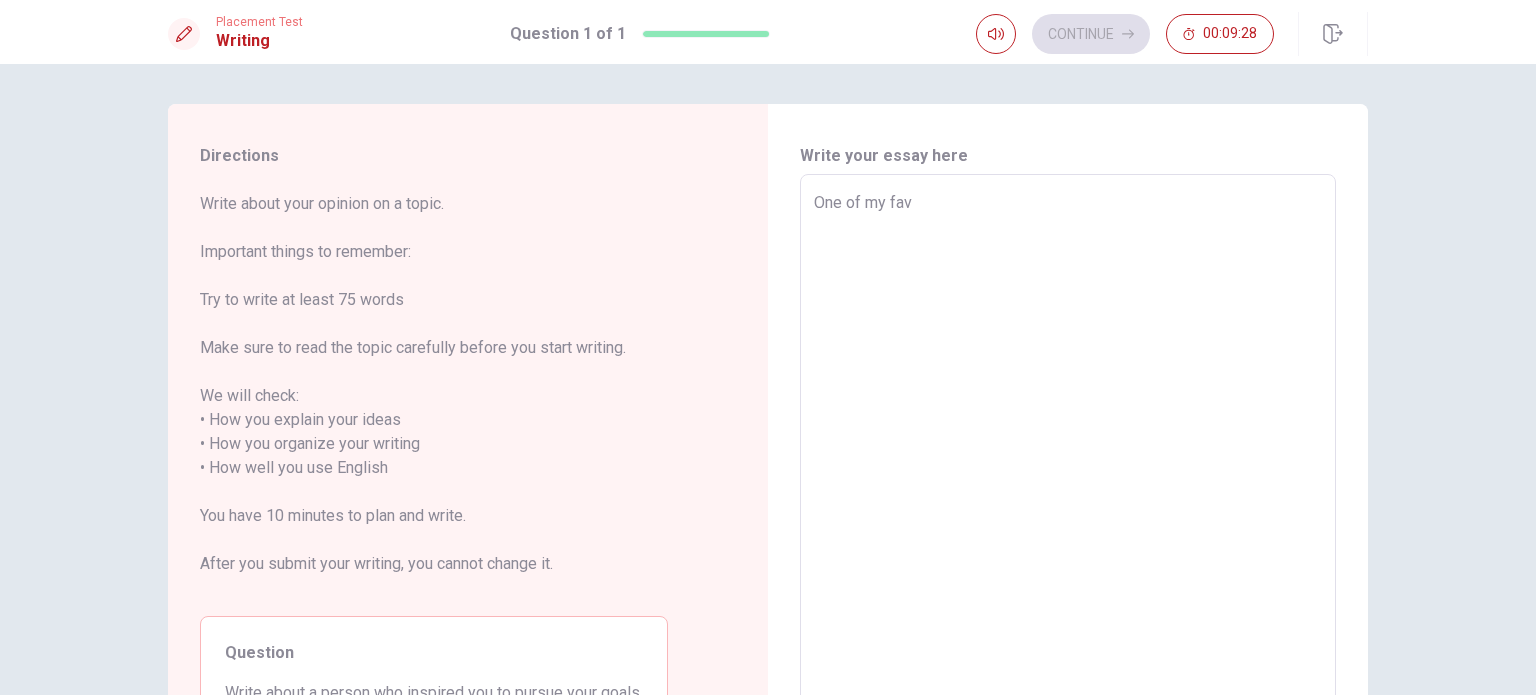 type on "x" 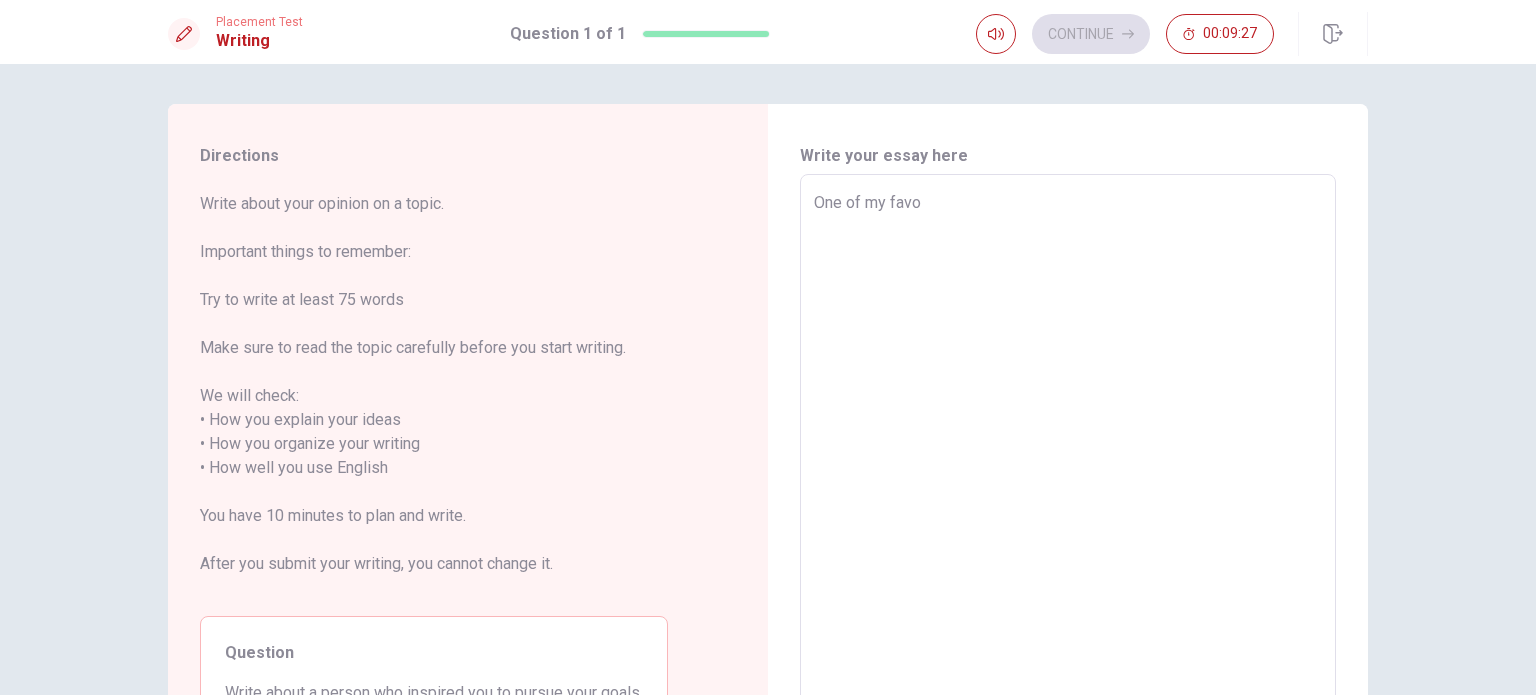 type on "x" 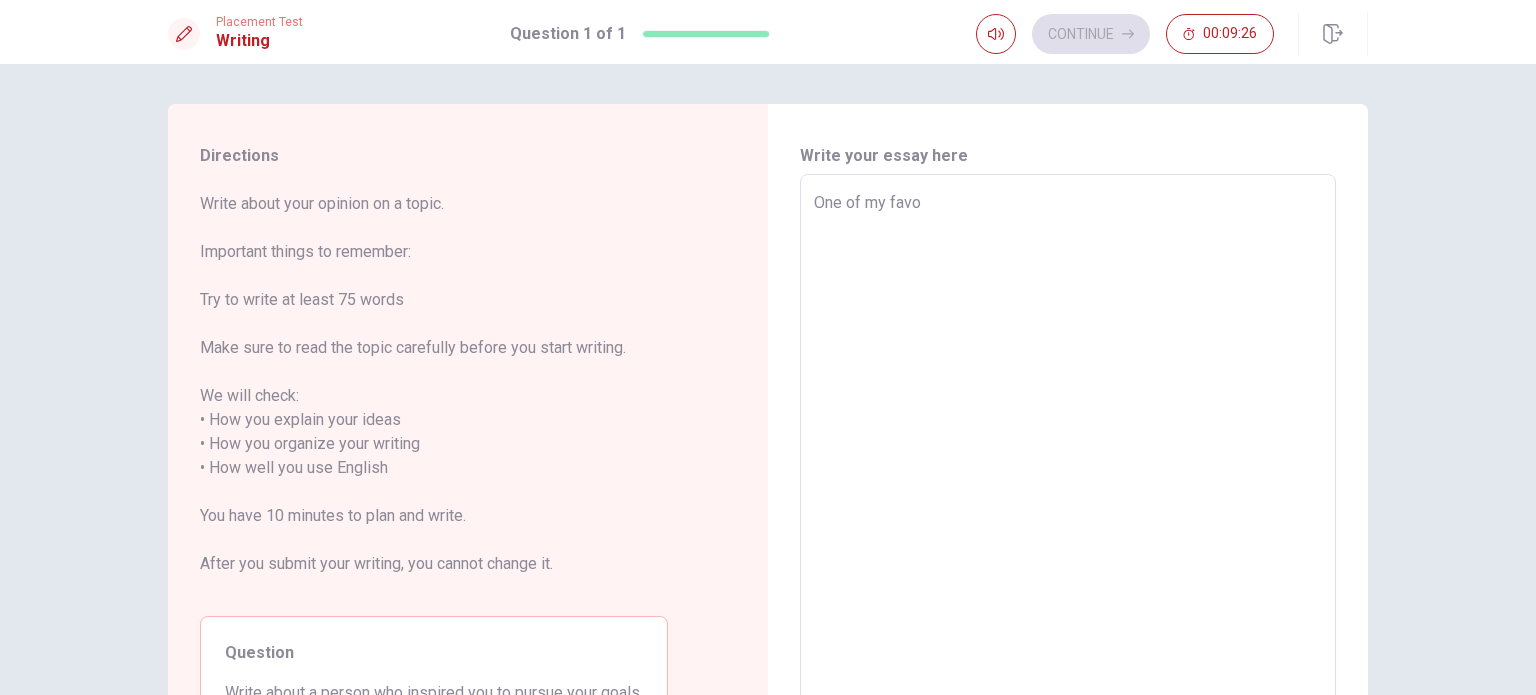 type on "One of my favor" 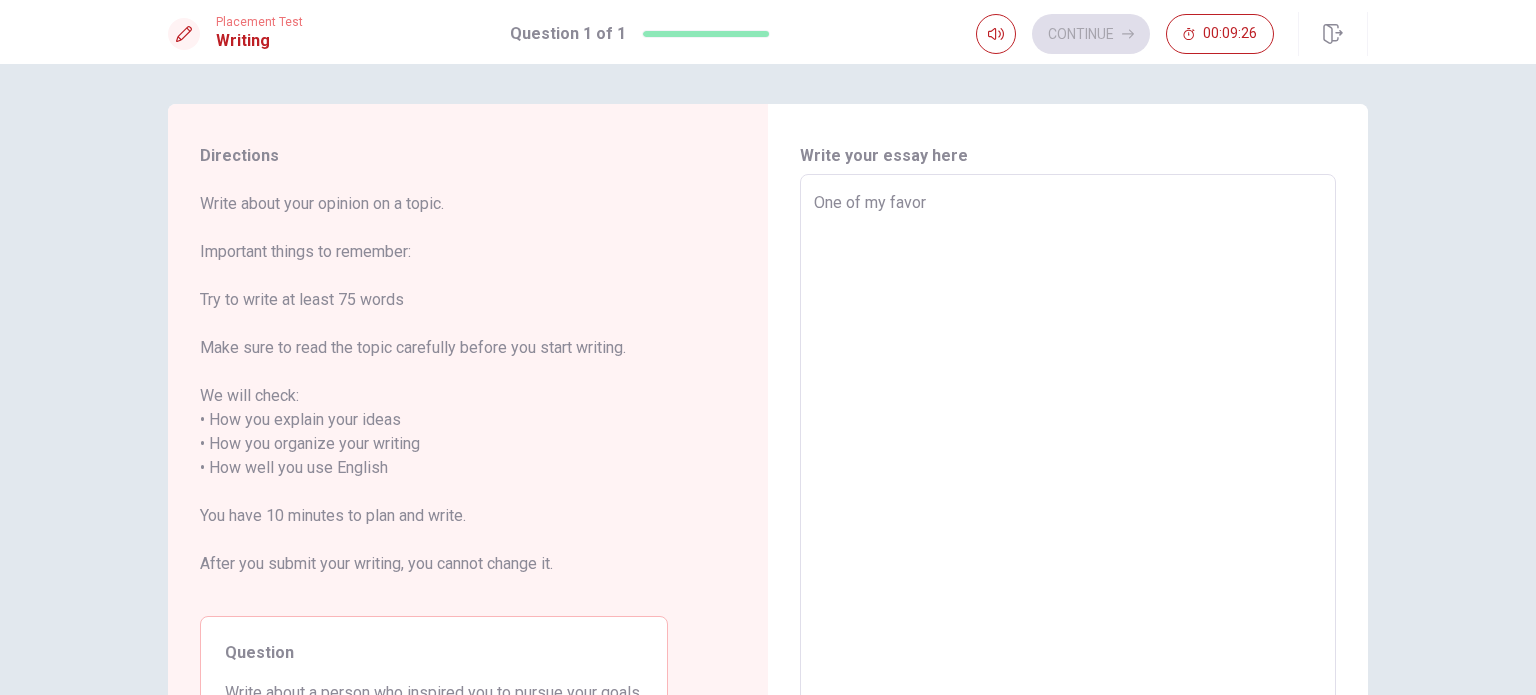 type on "x" 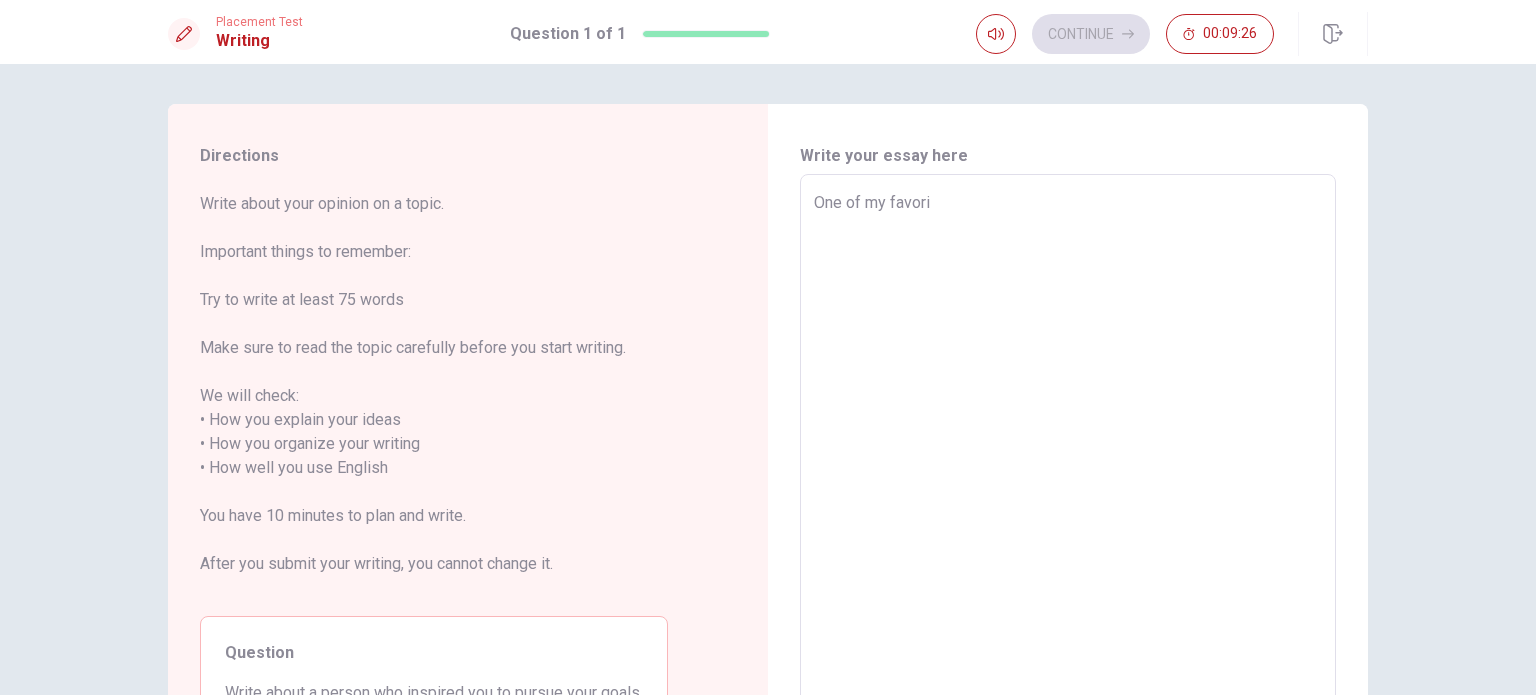 type on "x" 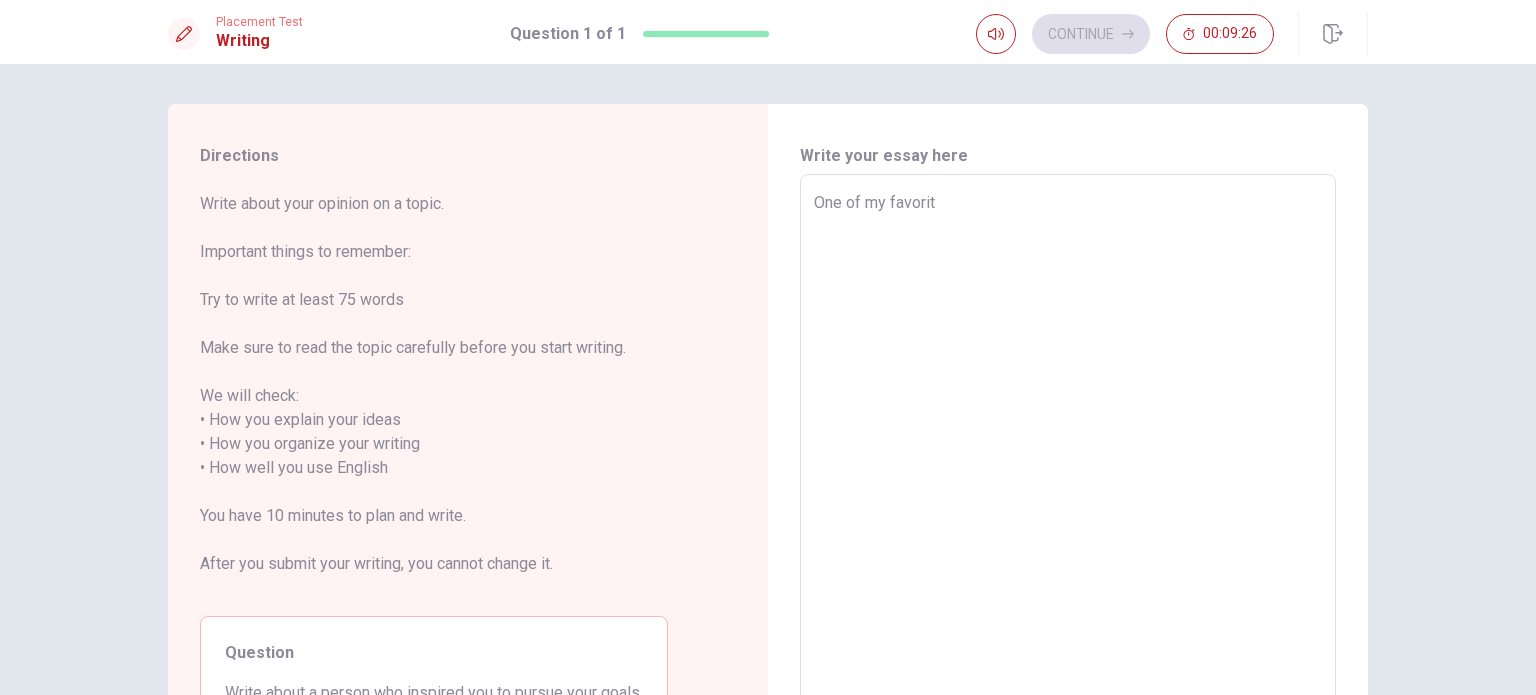 type on "x" 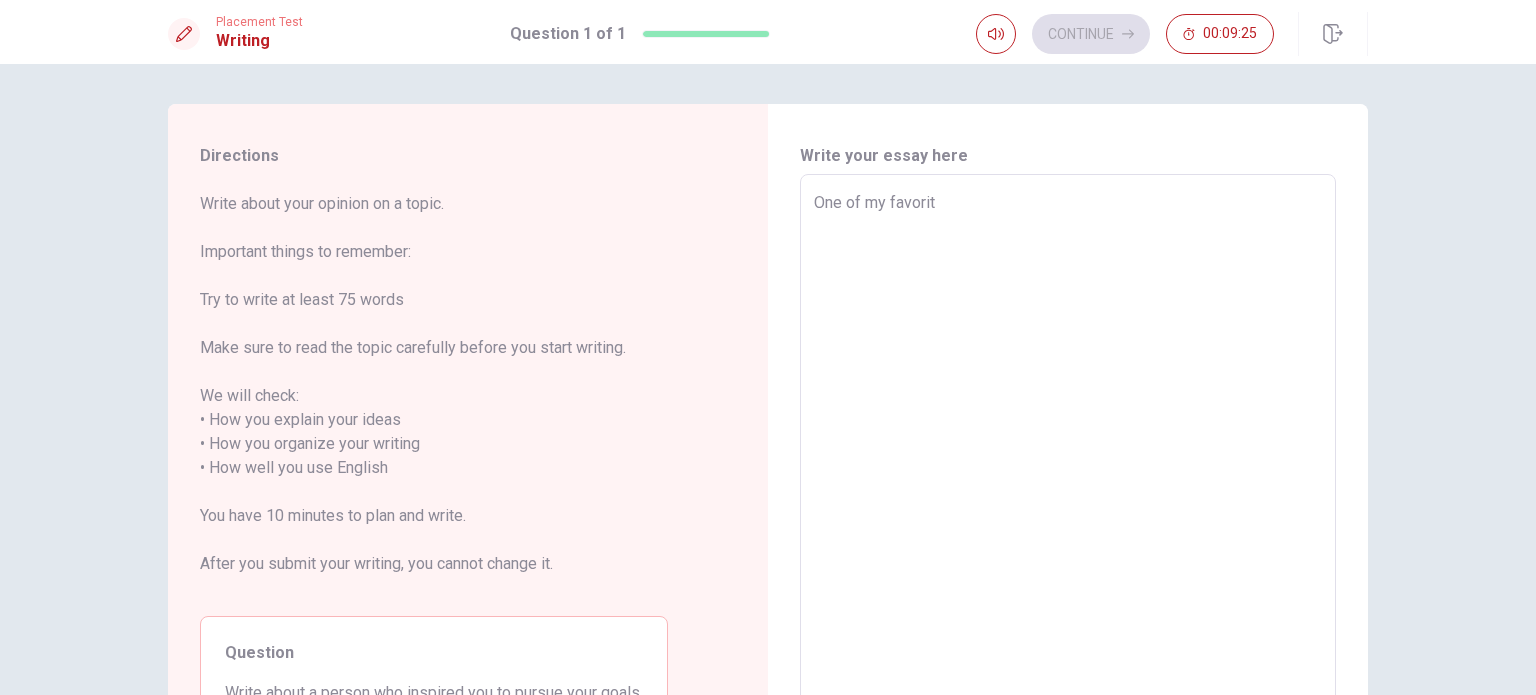 type on "One of my favorite" 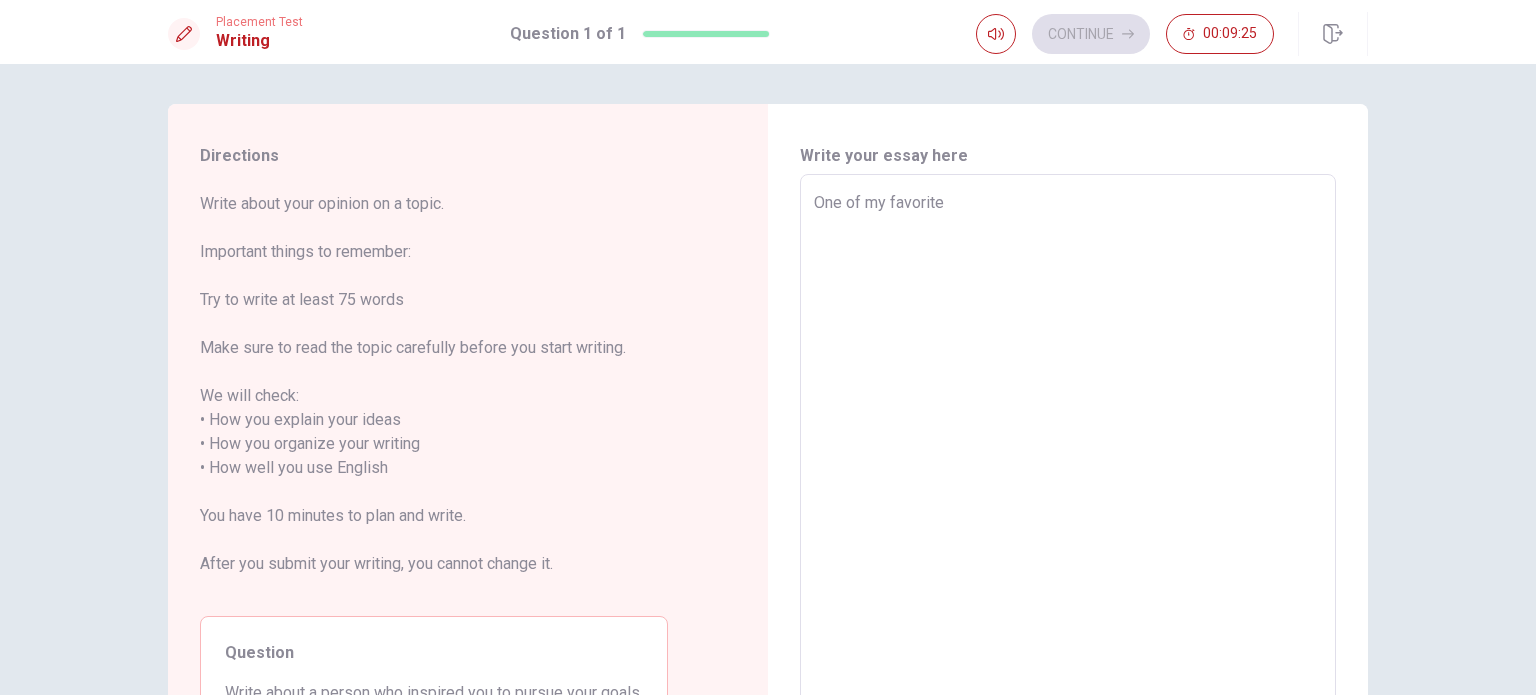type on "x" 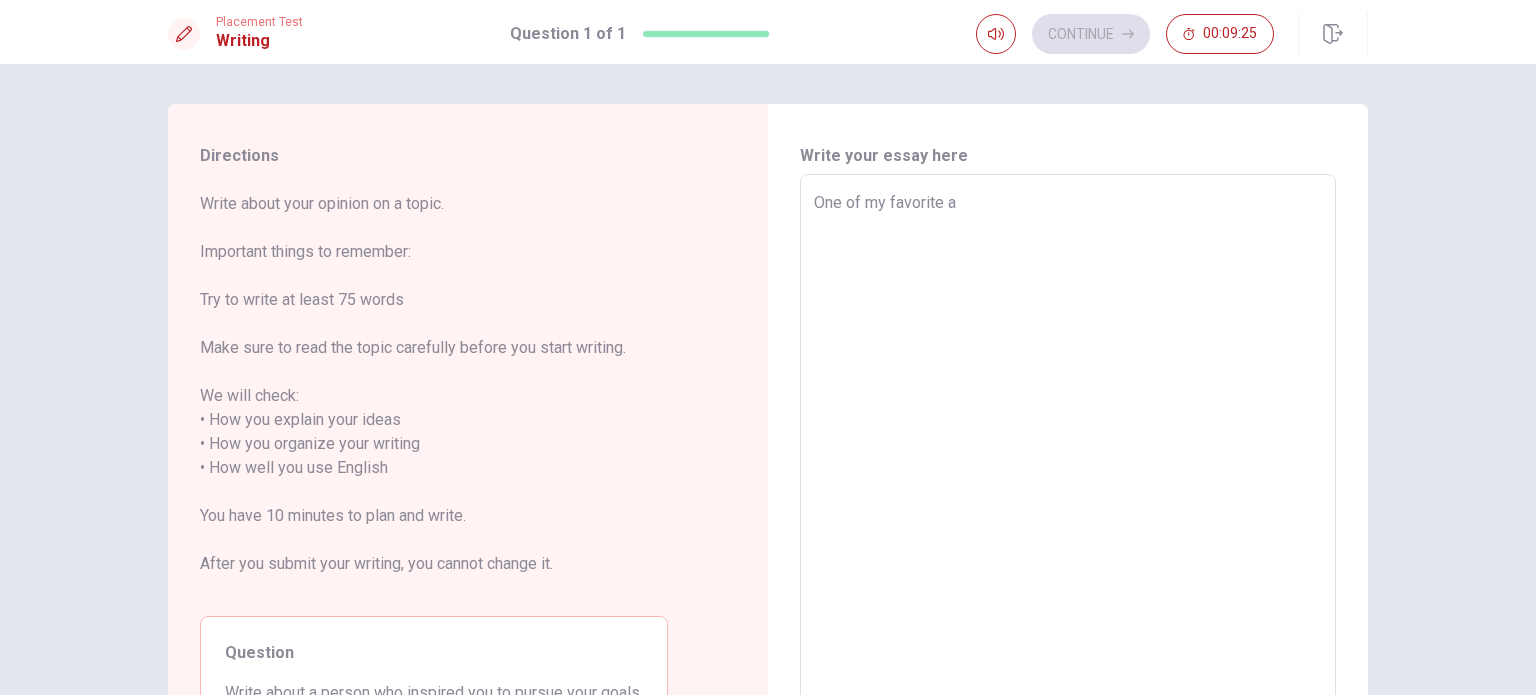 type on "x" 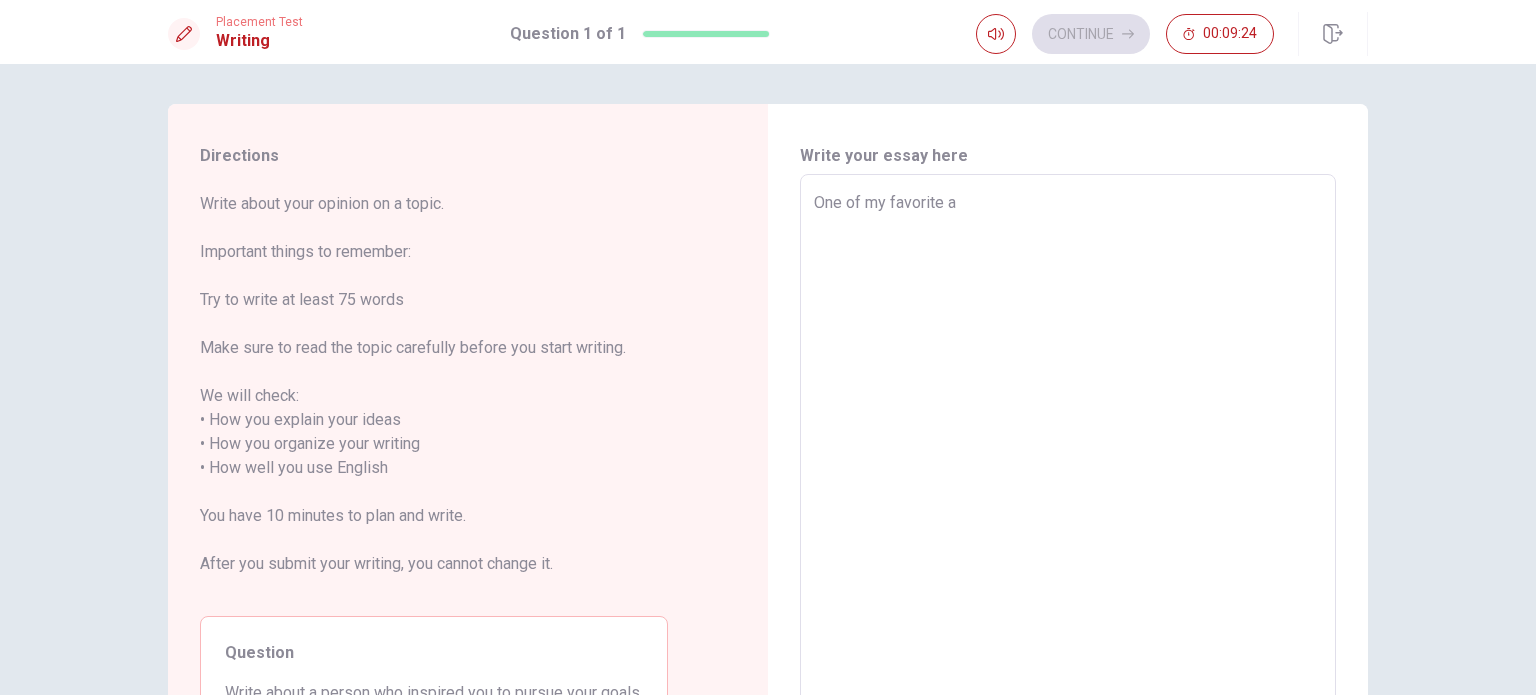 type on "One of my favorite ac" 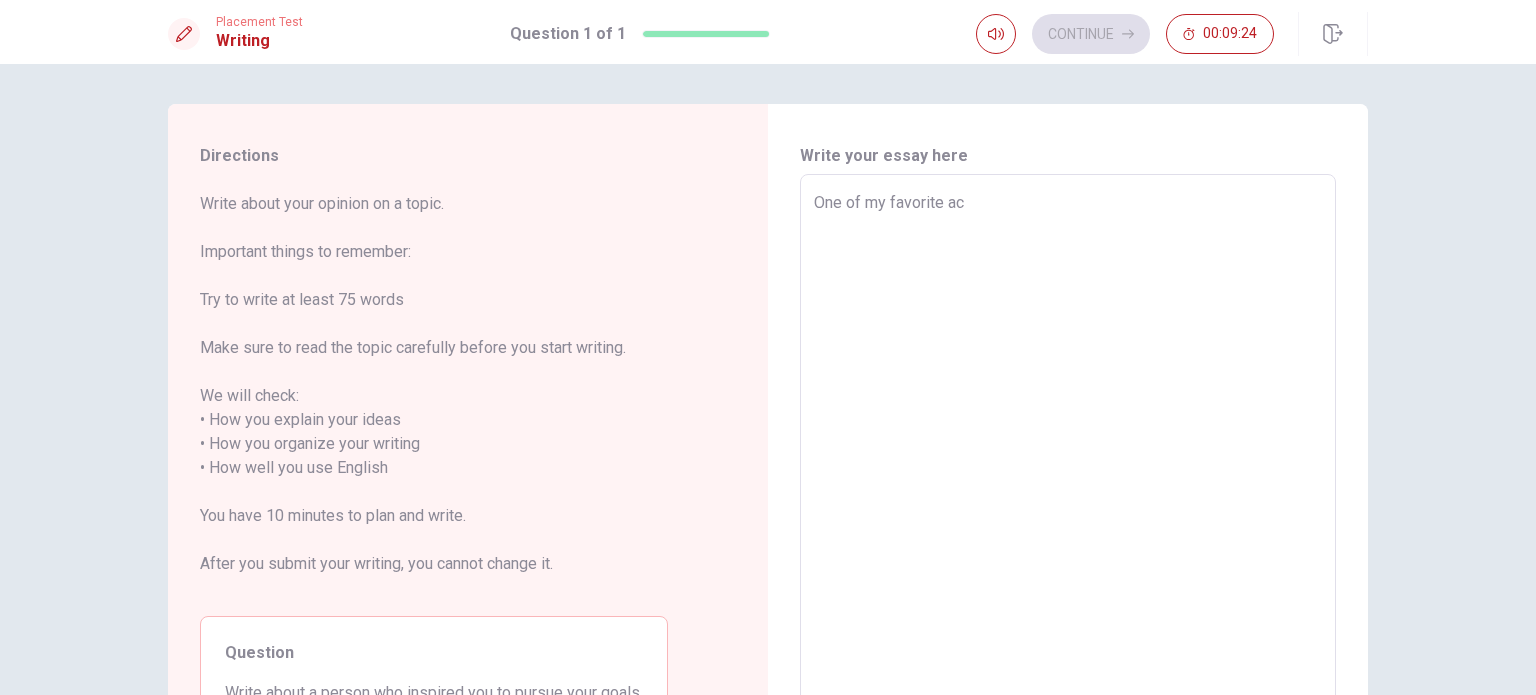 type on "x" 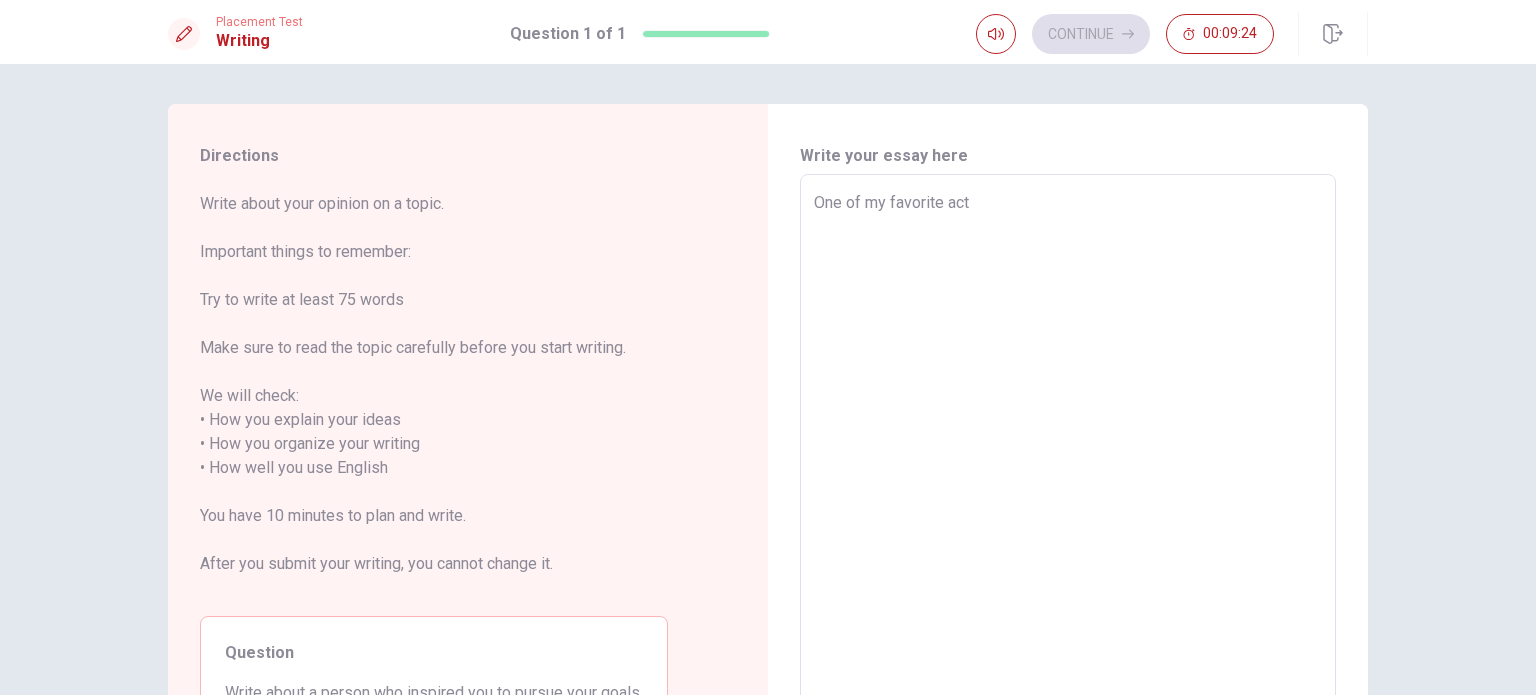 type on "x" 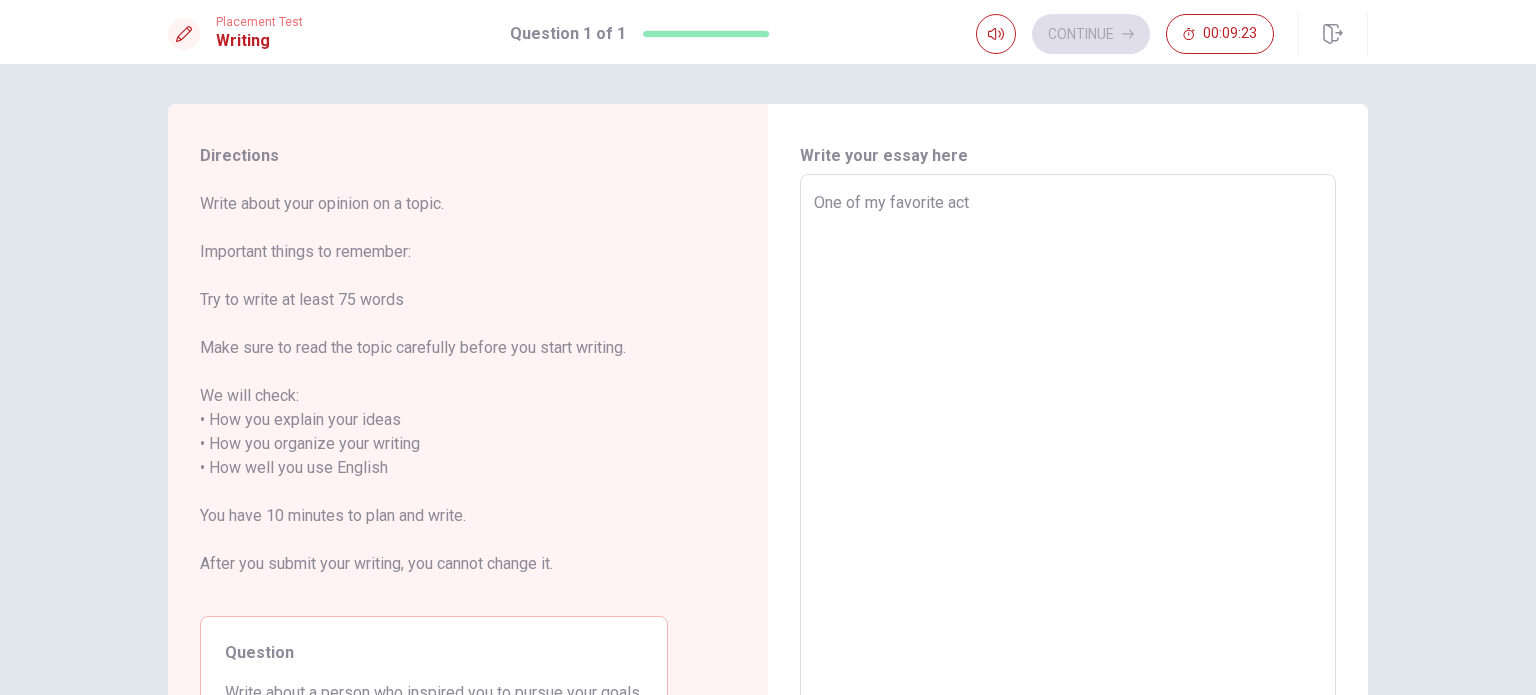 type on "One of my favorite acto" 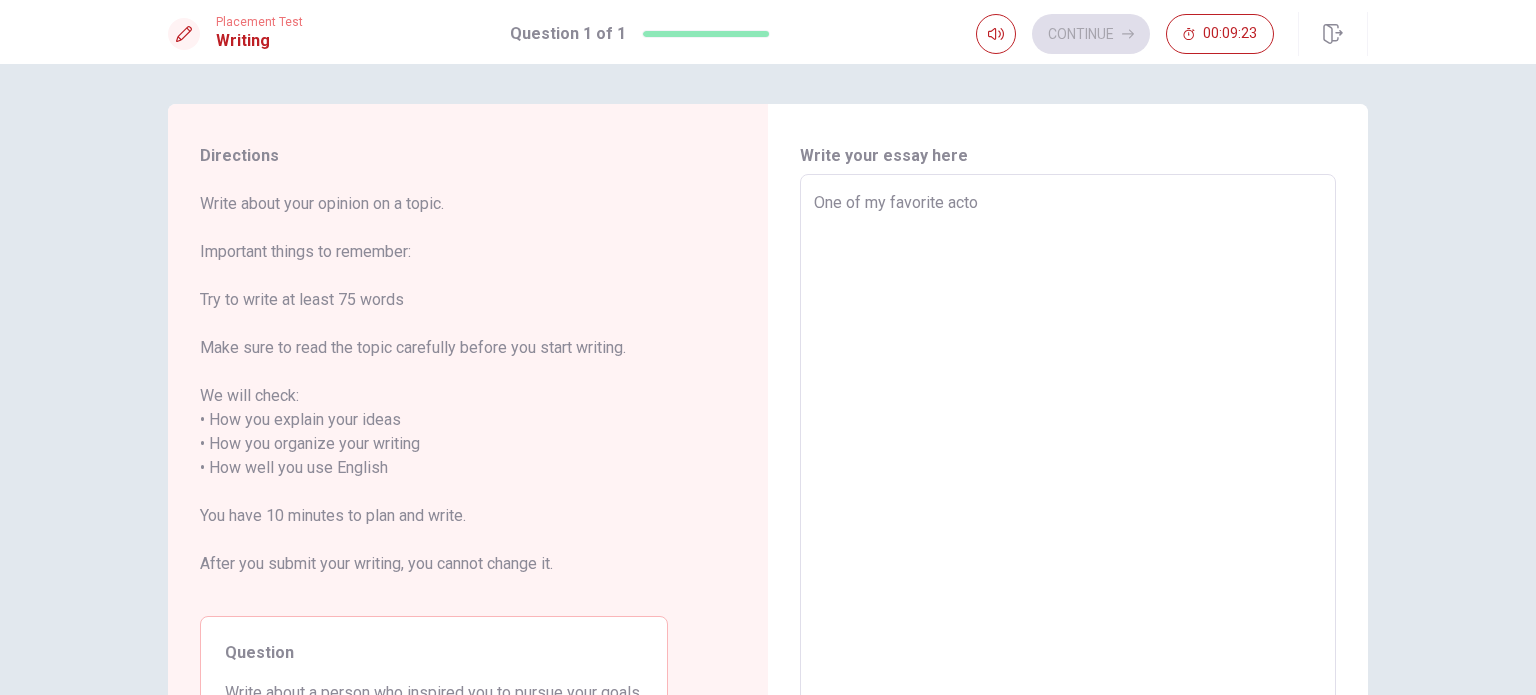 type on "x" 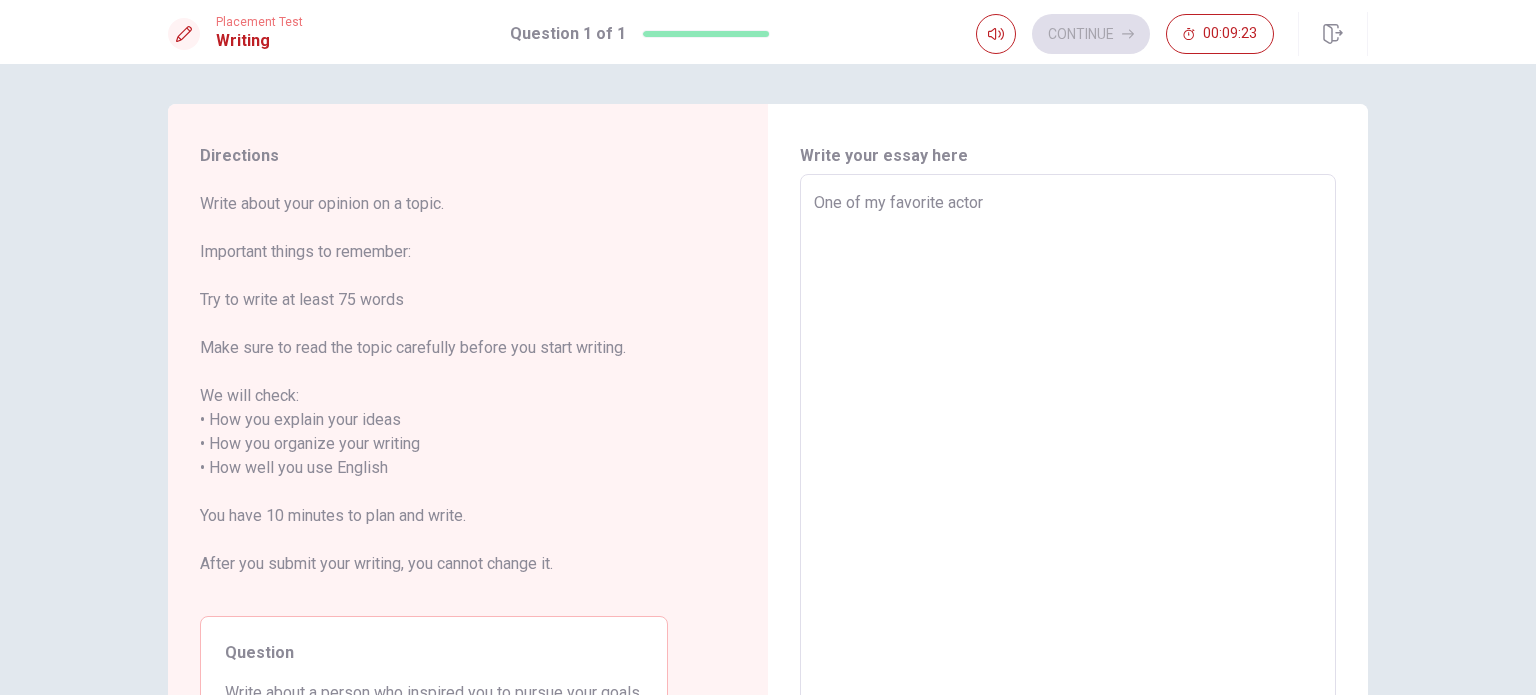 type on "x" 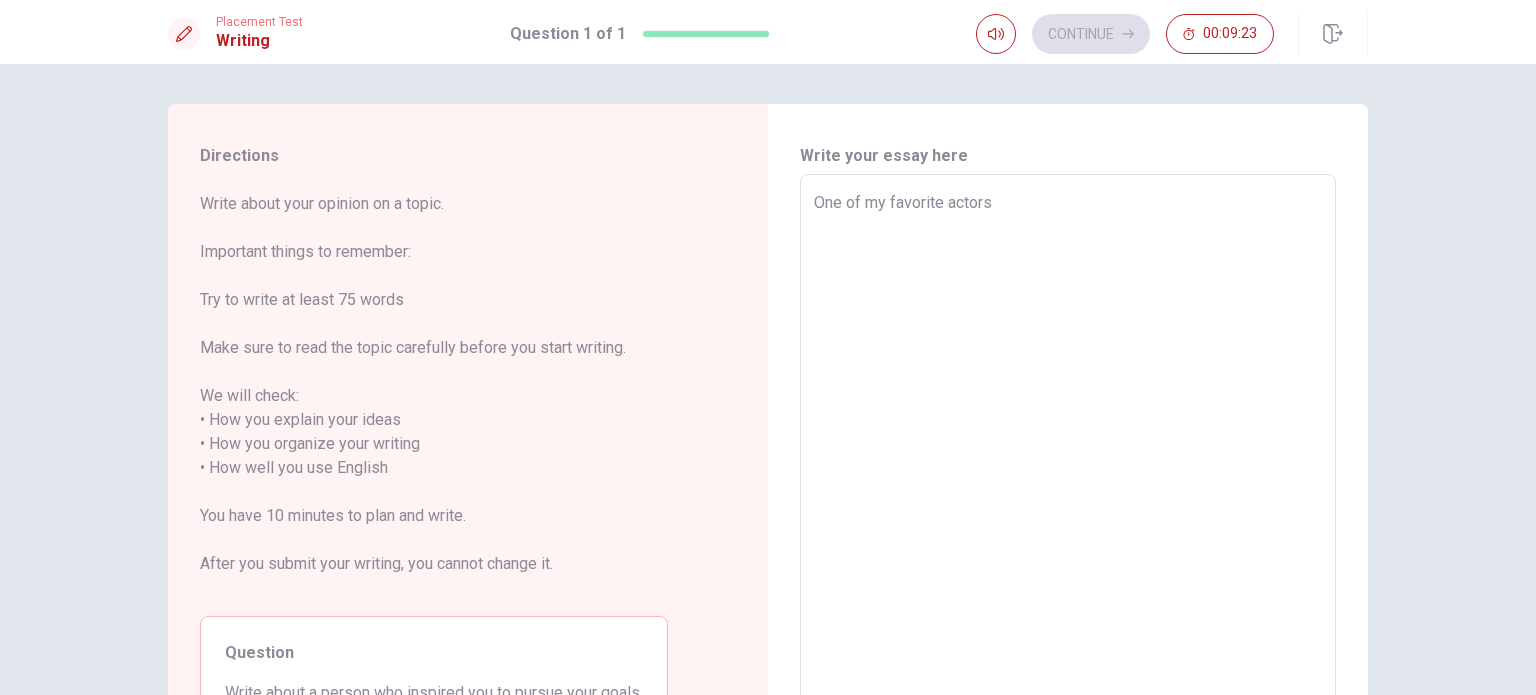 type on "x" 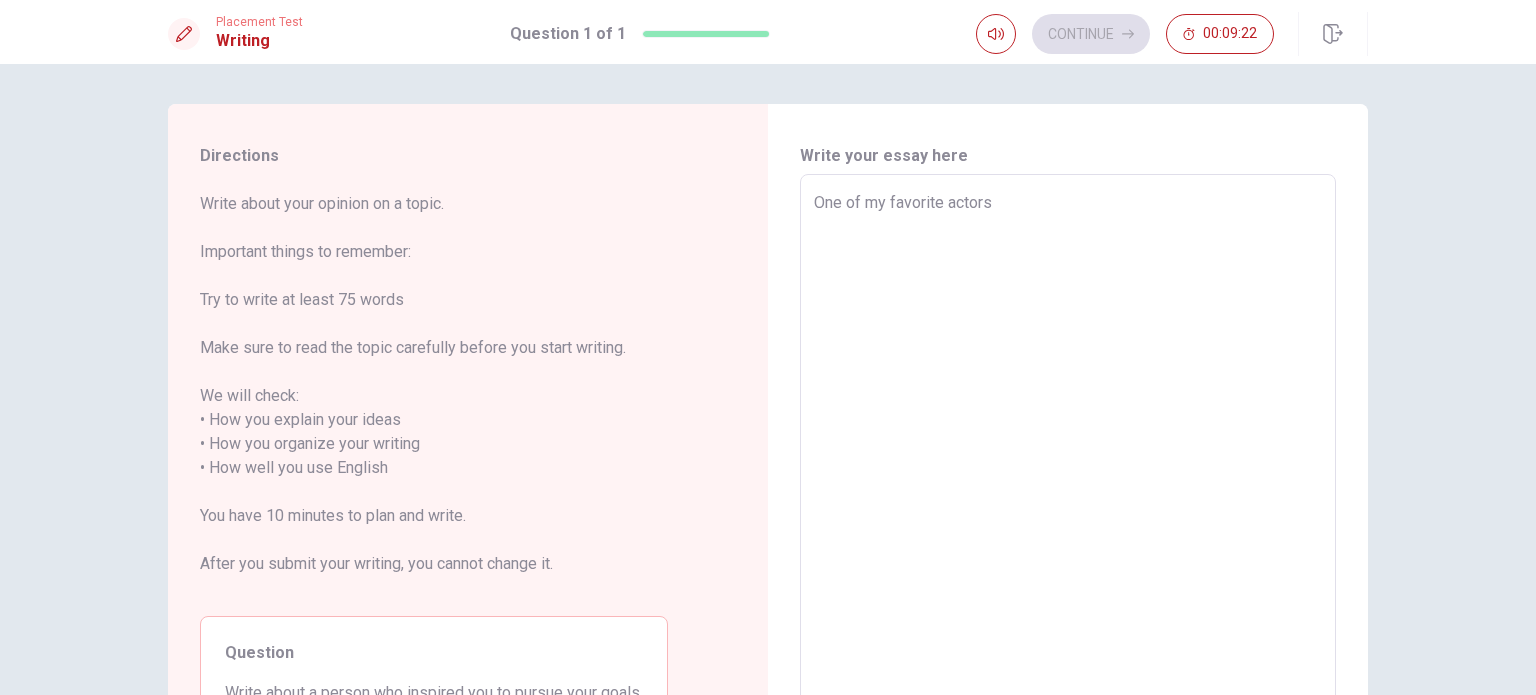 type on "One of my favorite actors i" 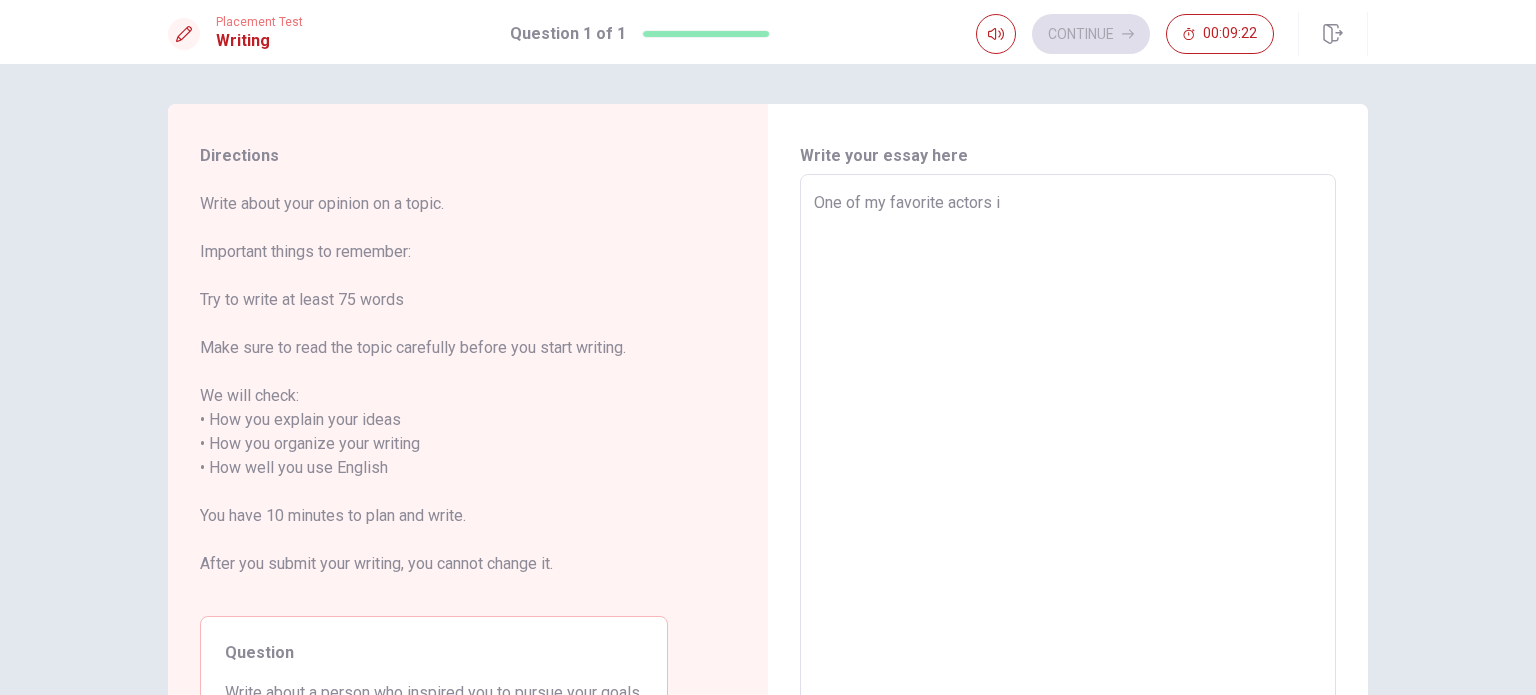 type on "x" 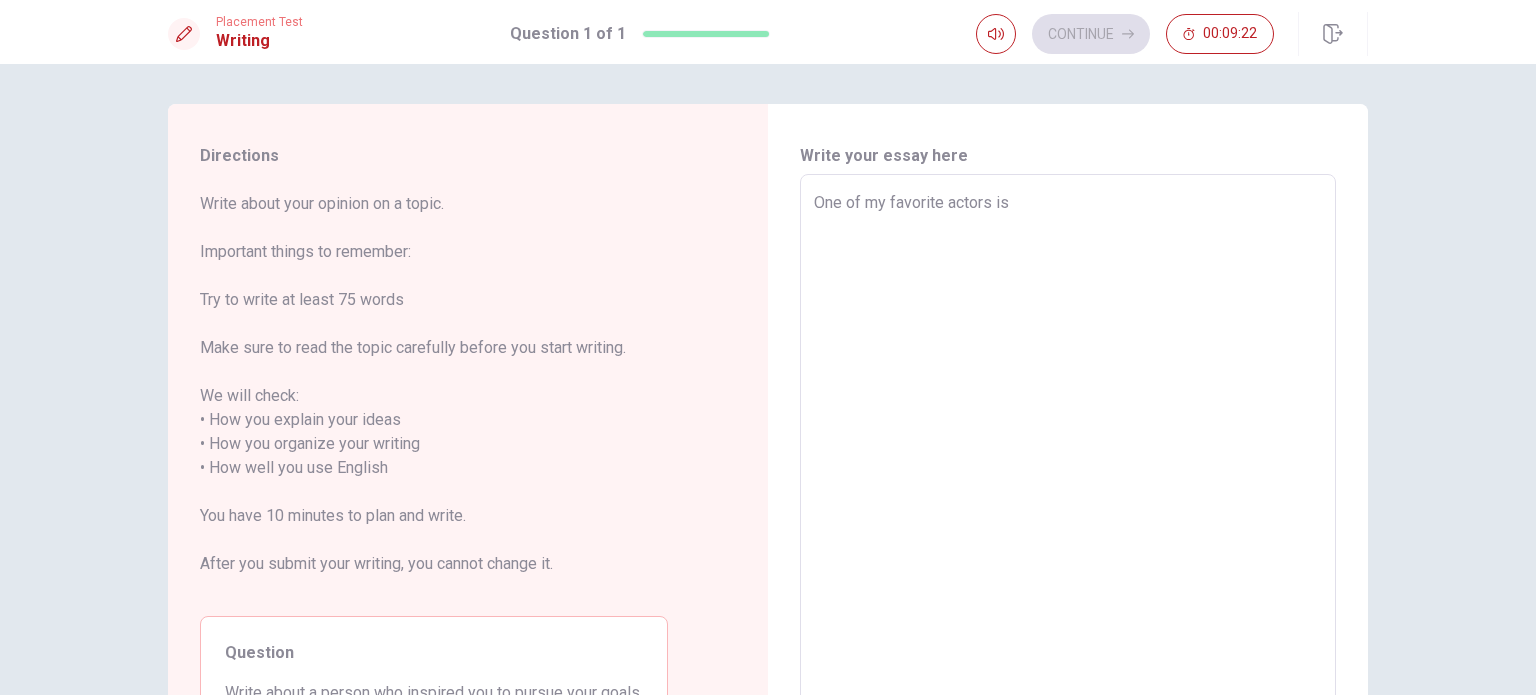 type on "x" 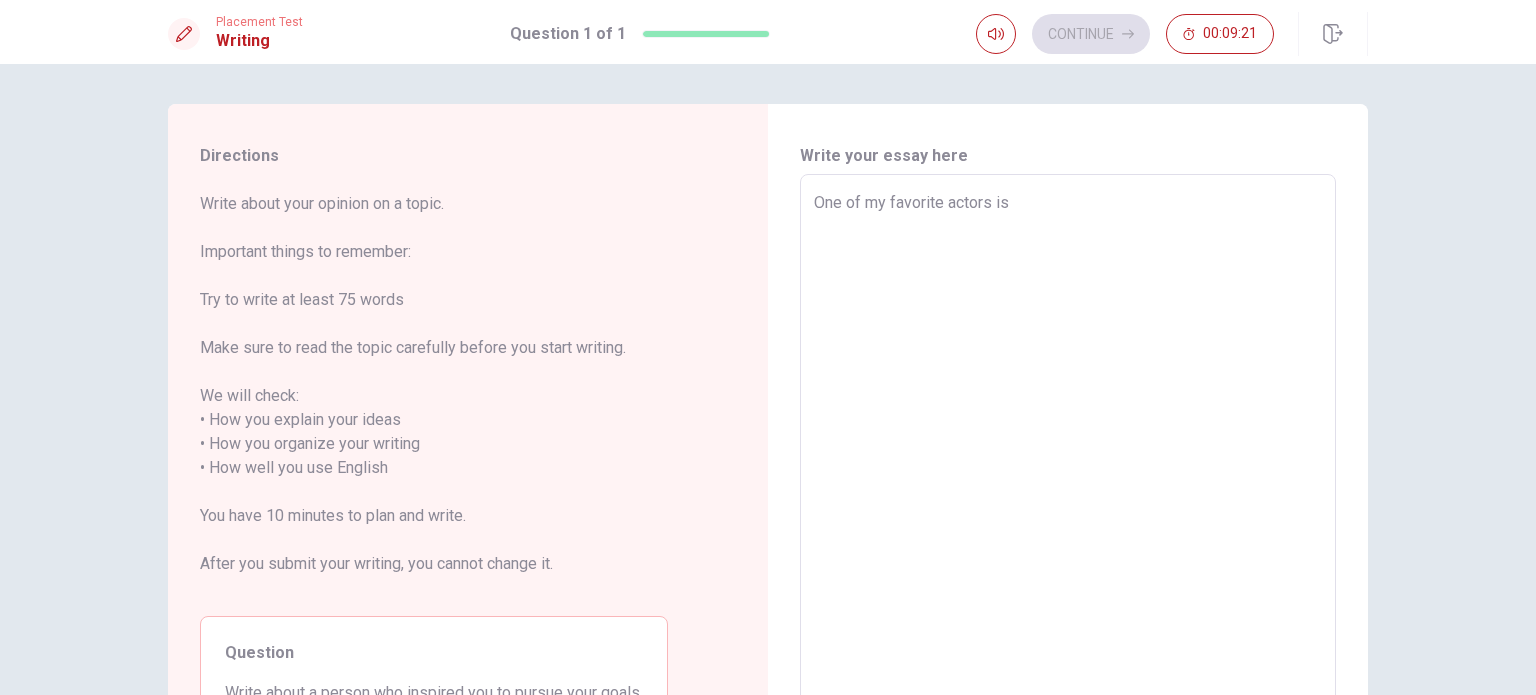type on "One of my favorite actors is" 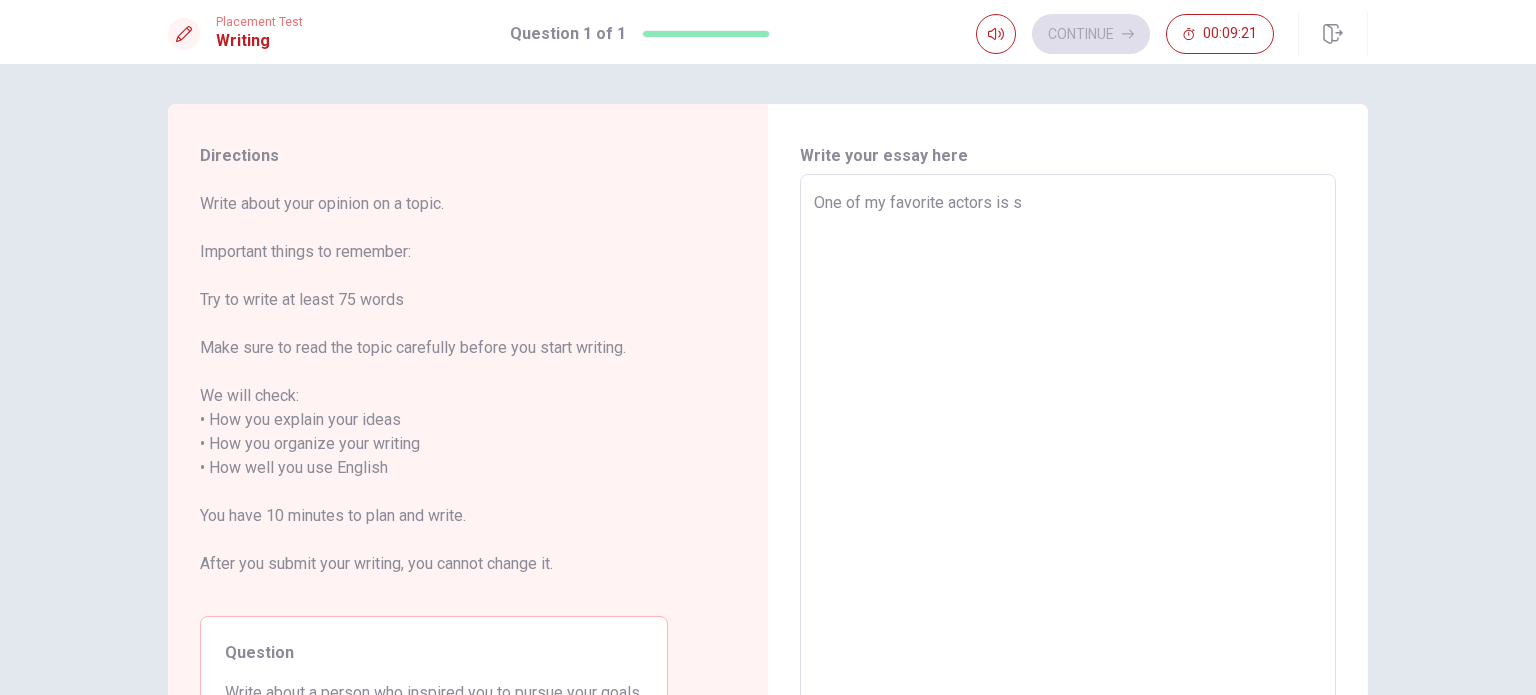 type on "x" 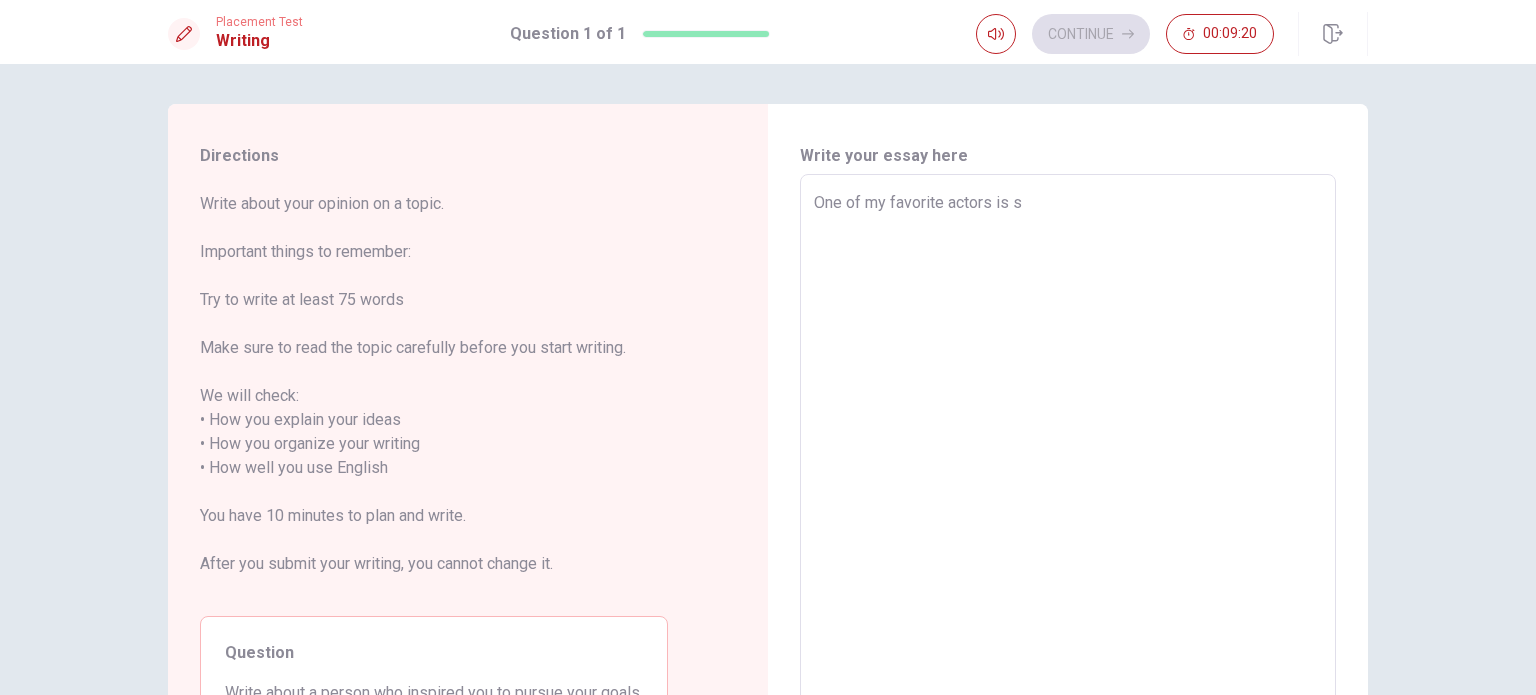type on "One of my favorite actors is" 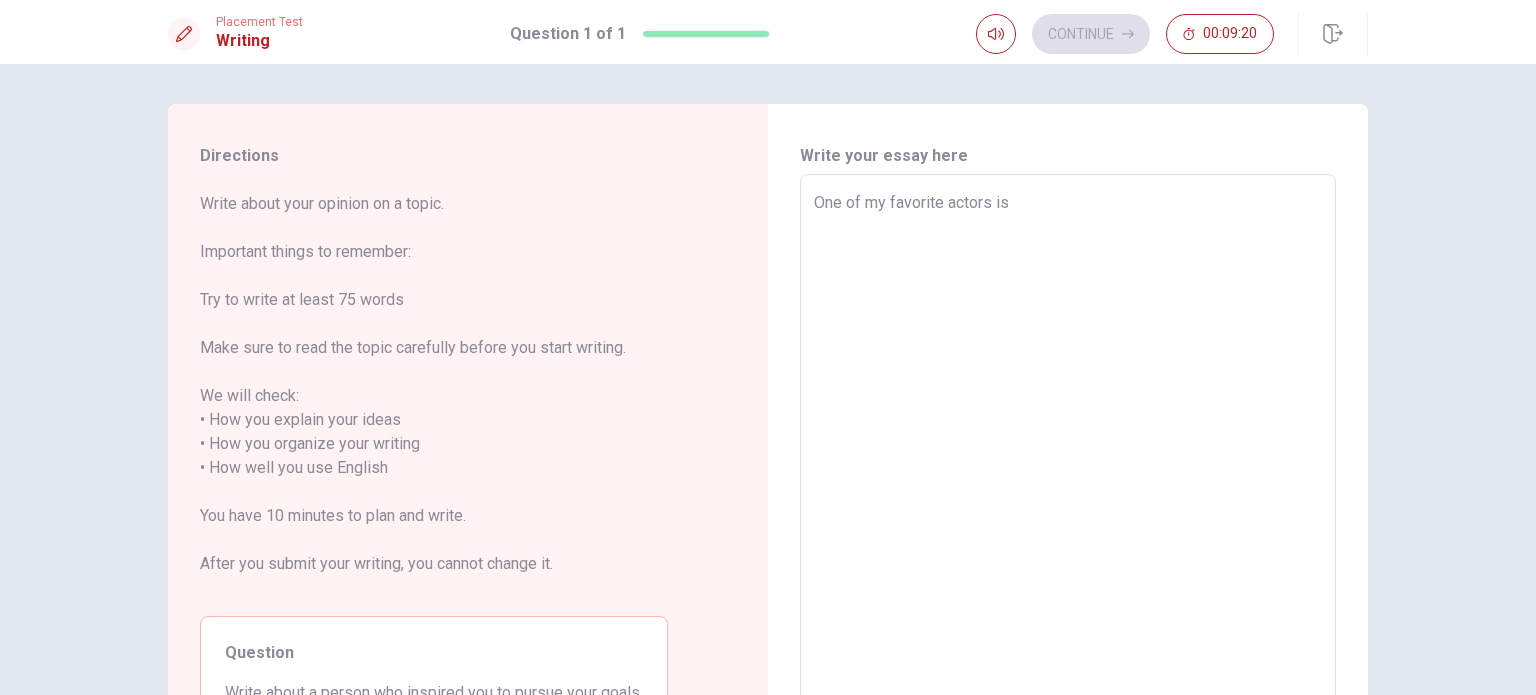 type on "x" 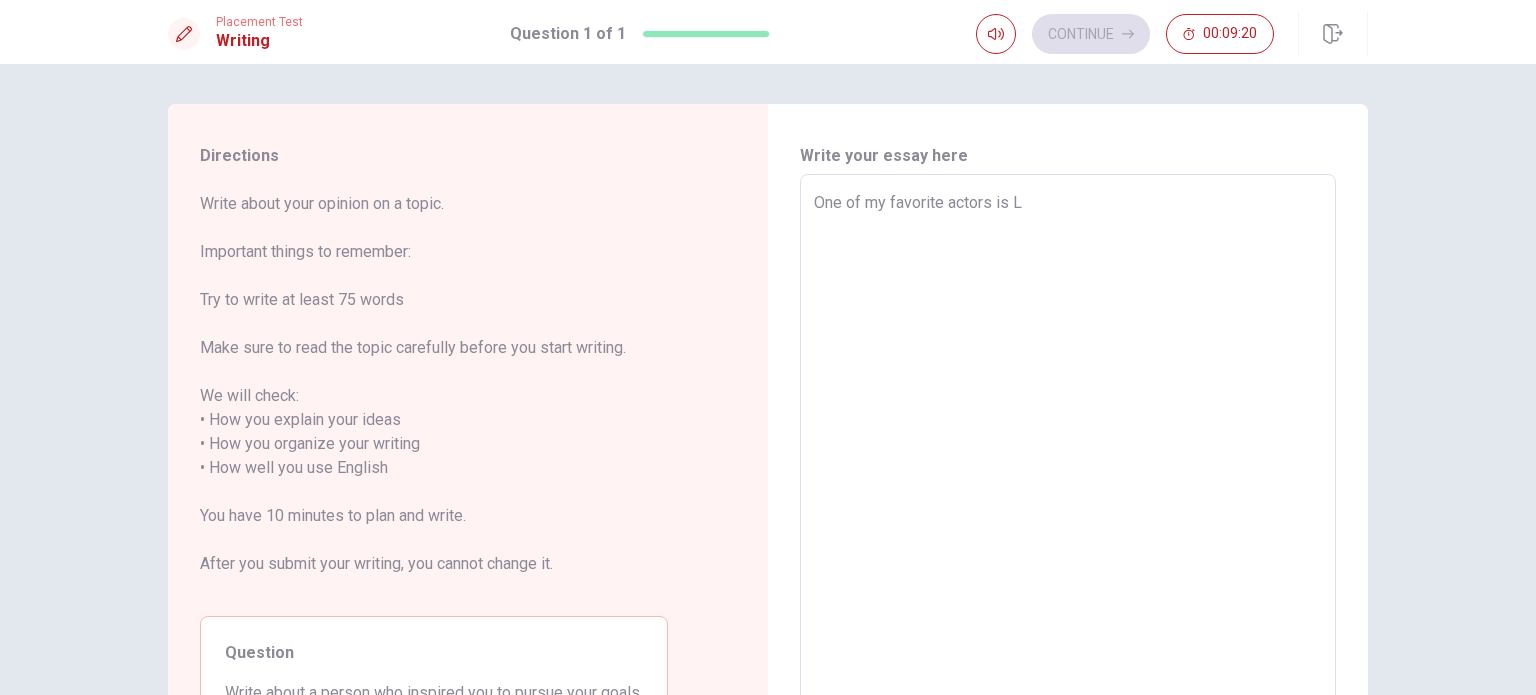 type on "x" 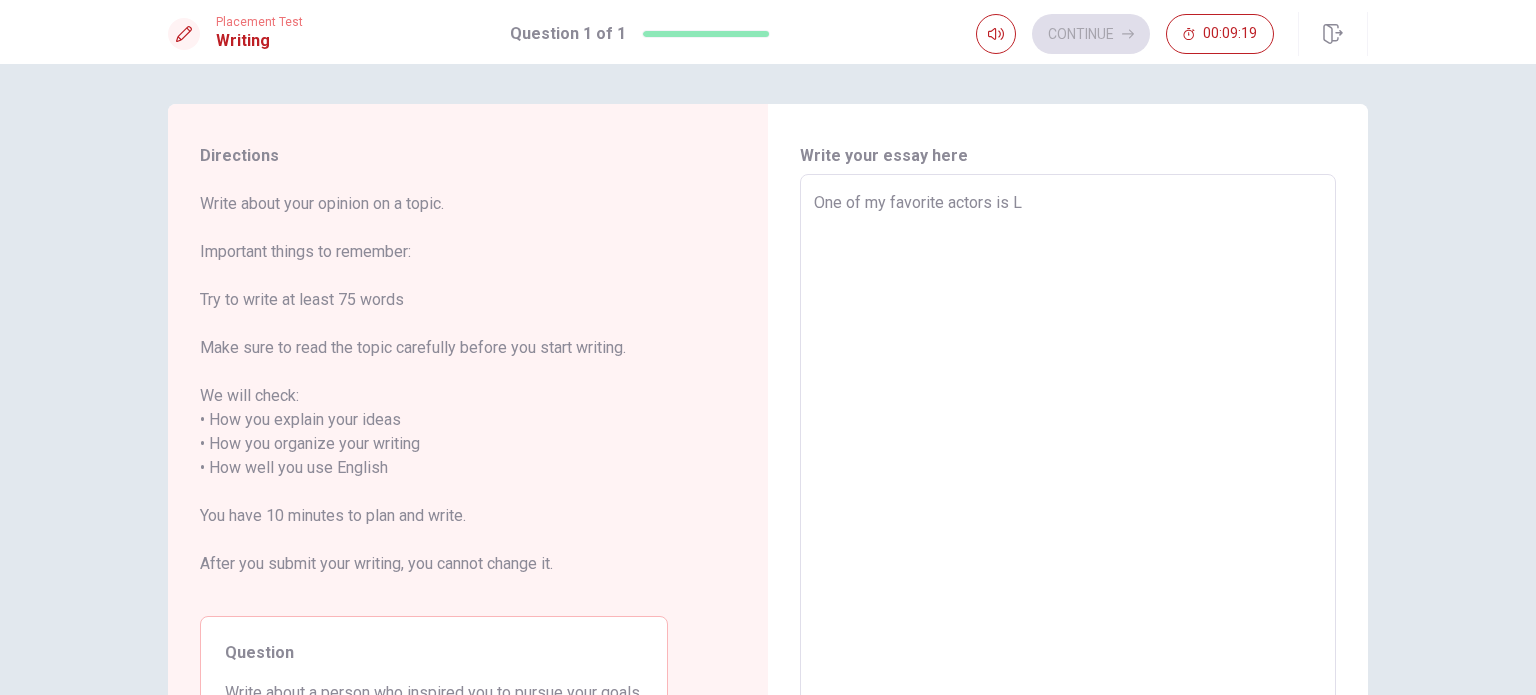 type on "One of my favorite actors is [PERSON_NAME]" 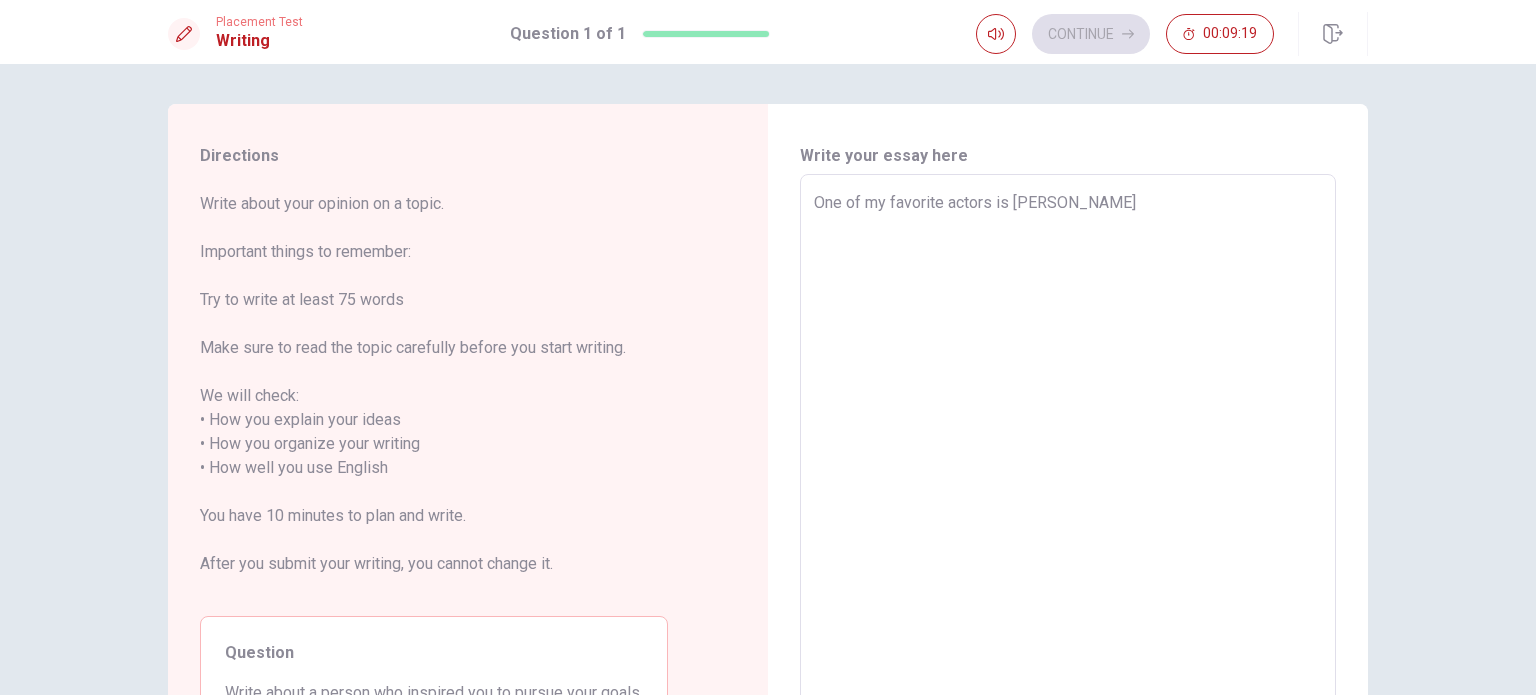 type on "x" 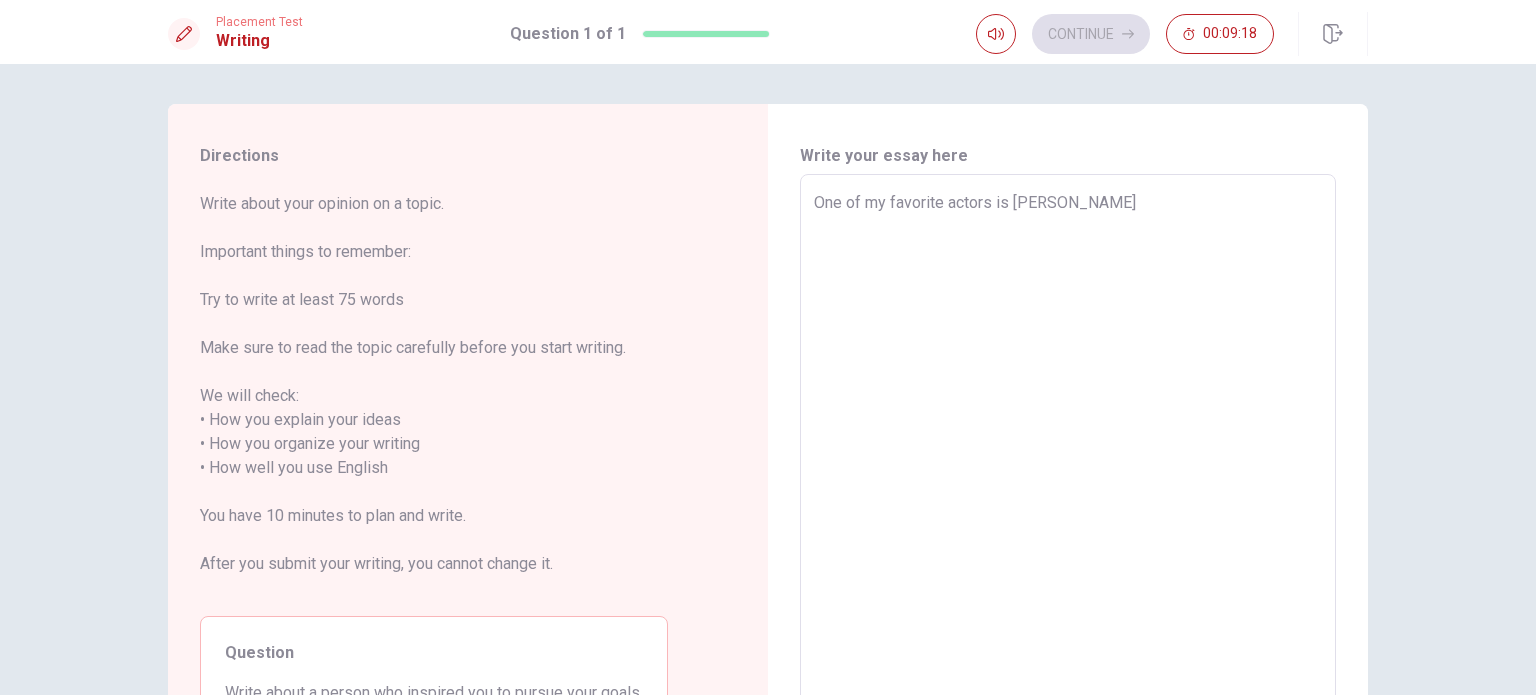 type on "One of my favorite actors is [PERSON_NAME]" 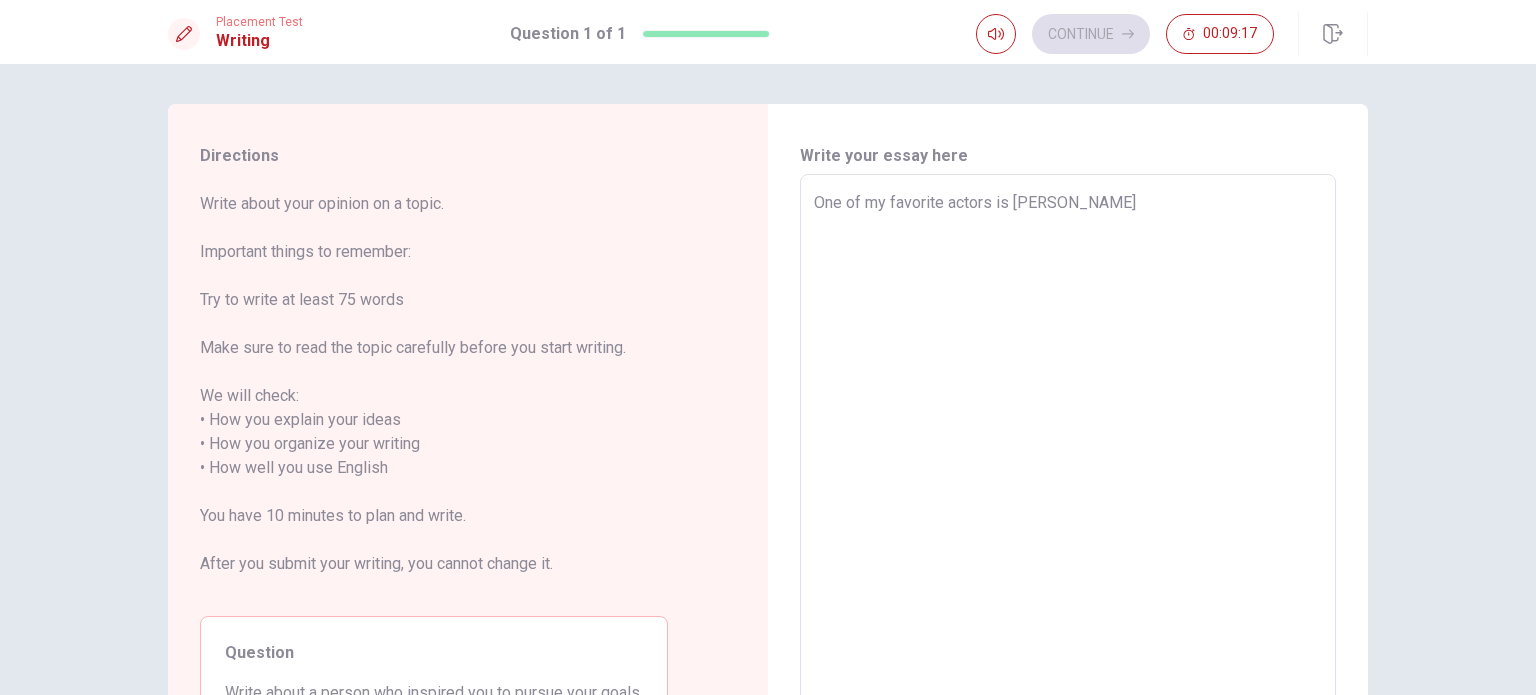 type on "One of my favorite actors is [PERSON_NAME]" 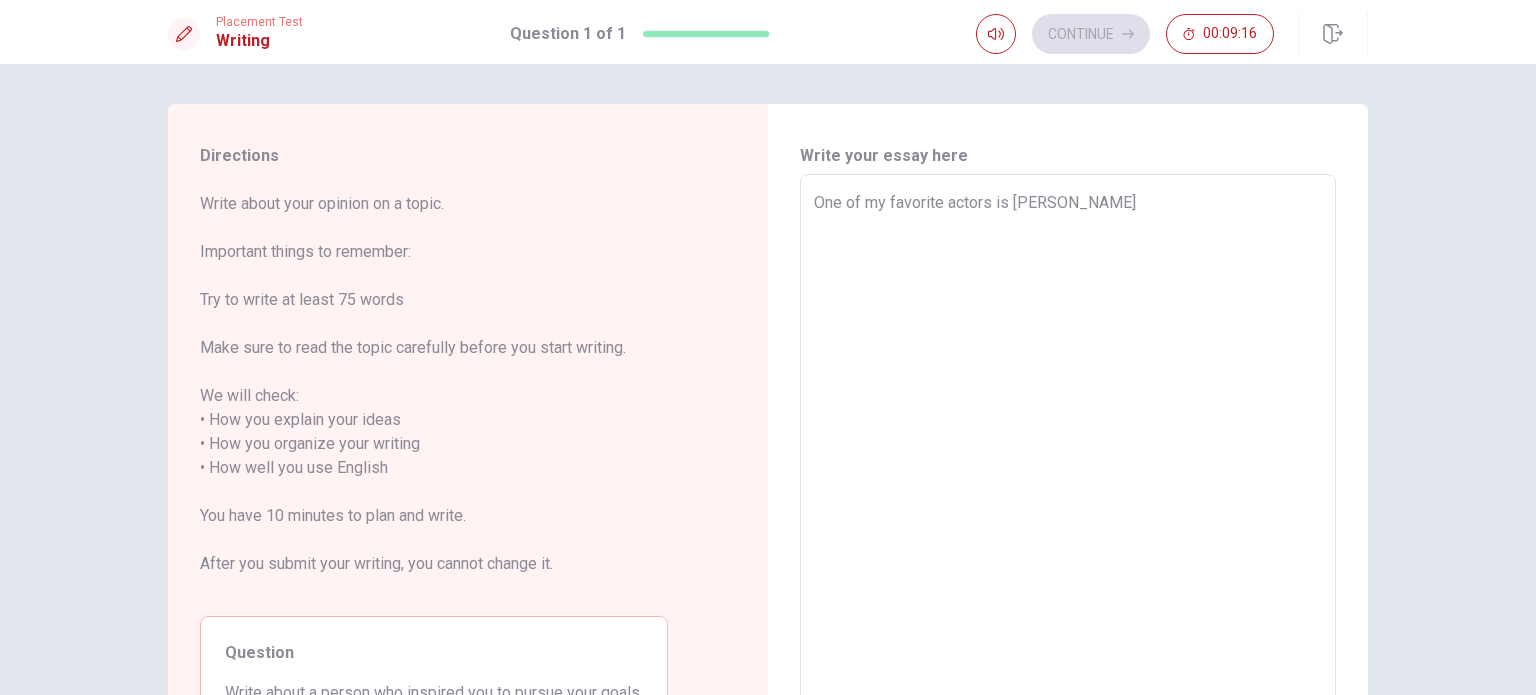 type on "One of my favorite actors is [PERSON_NAME]" 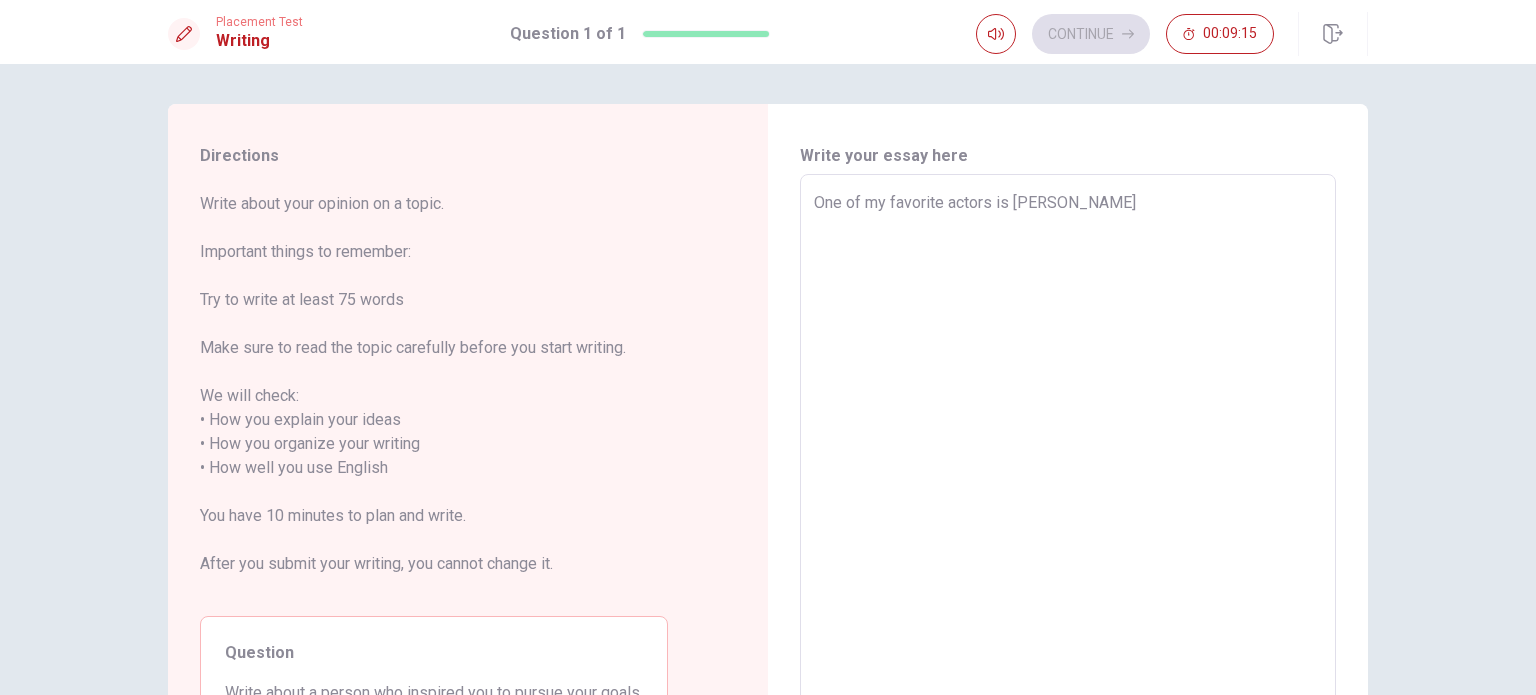 type on "One of my favorite actors is [PERSON_NAME]" 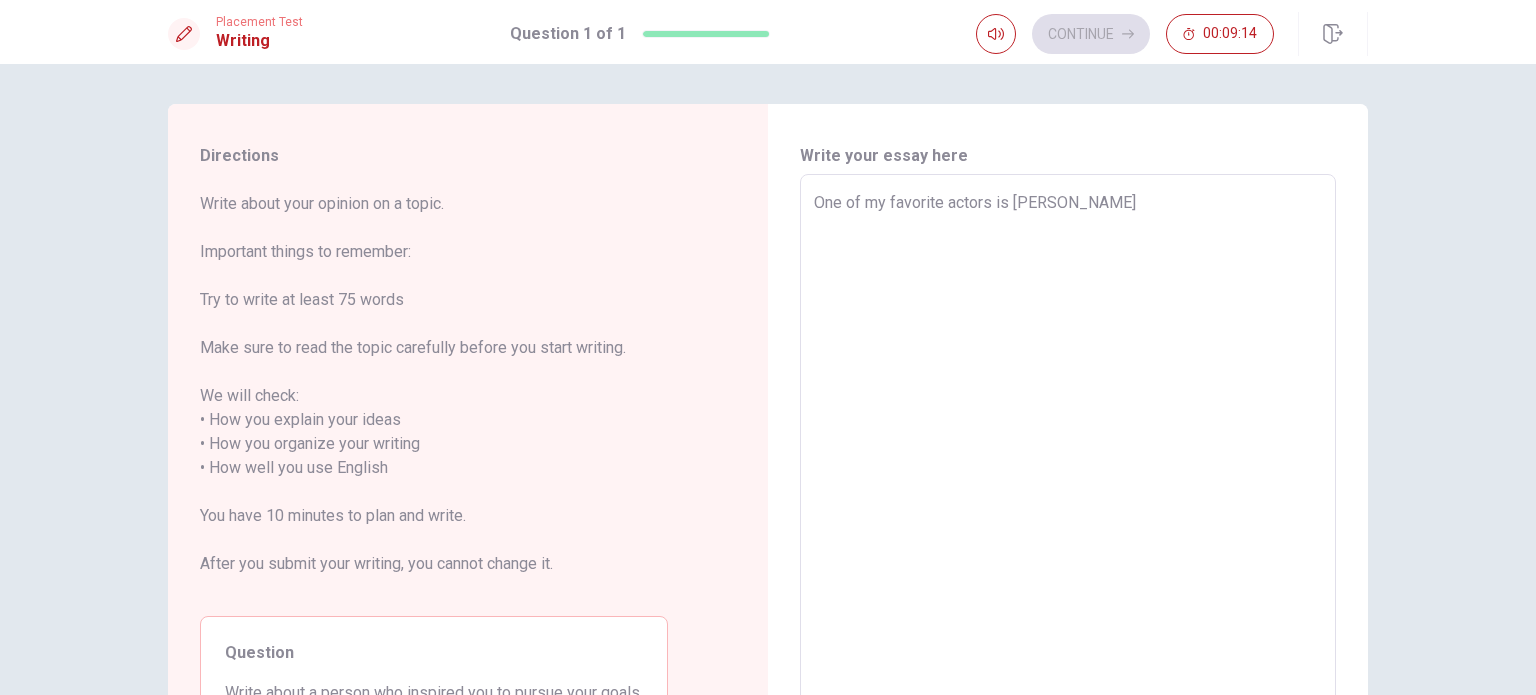 type on "One of my favorite actors is [PERSON_NAME]" 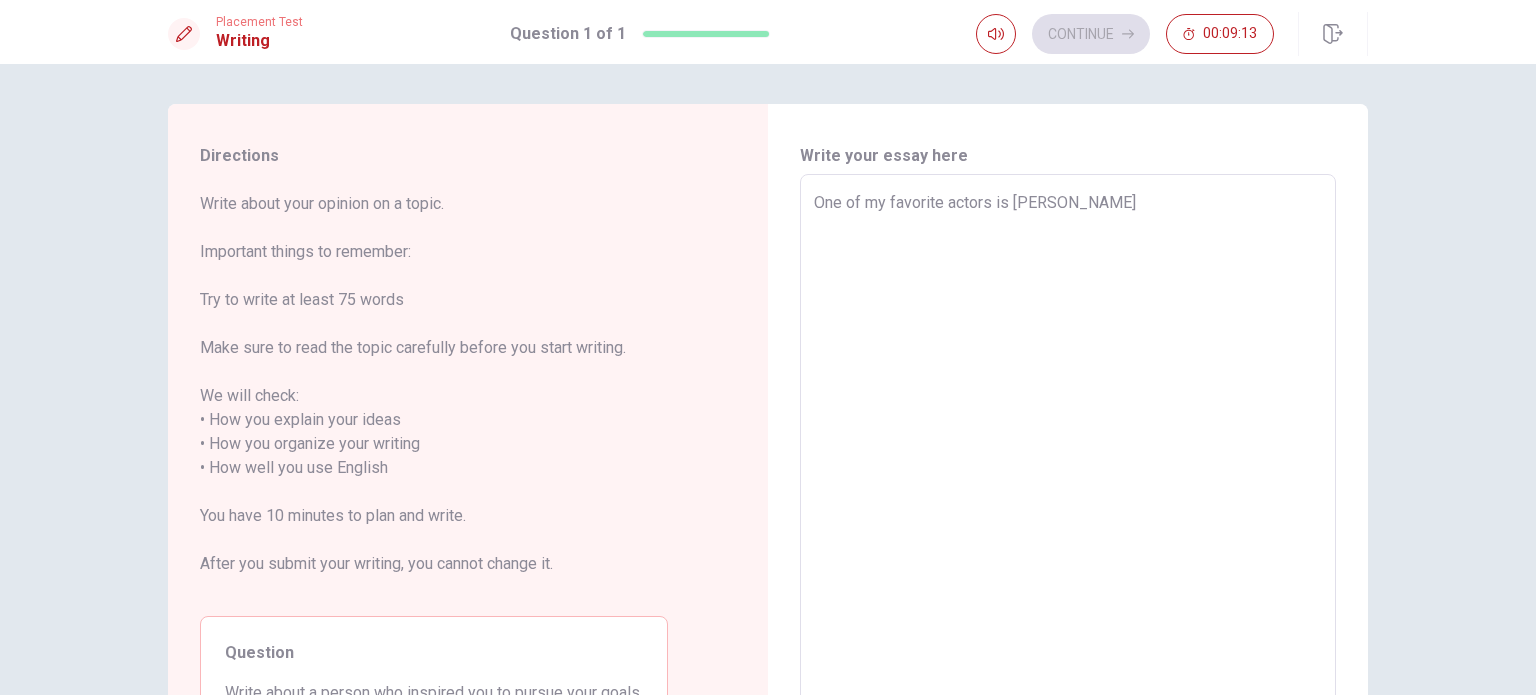 type on "One of my favorite actors is [PERSON_NAME]" 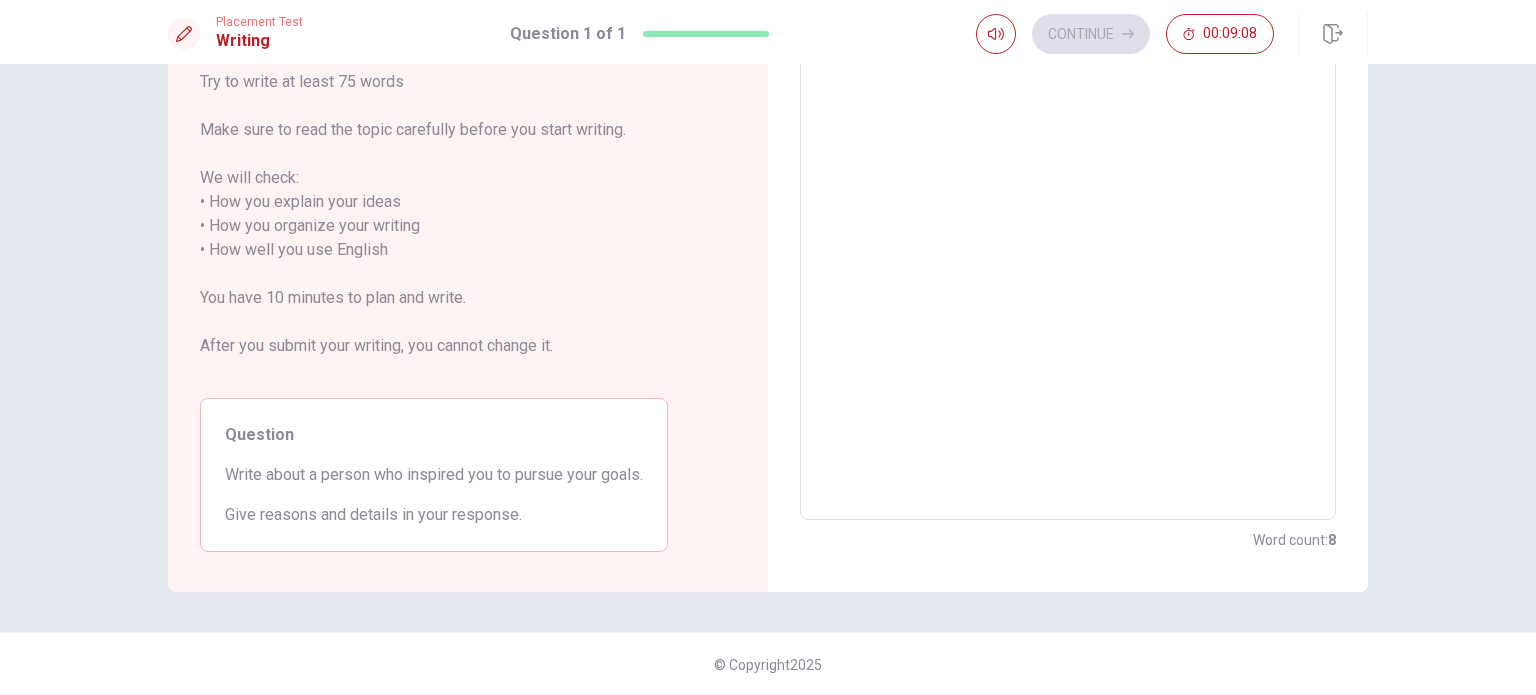 scroll, scrollTop: 0, scrollLeft: 0, axis: both 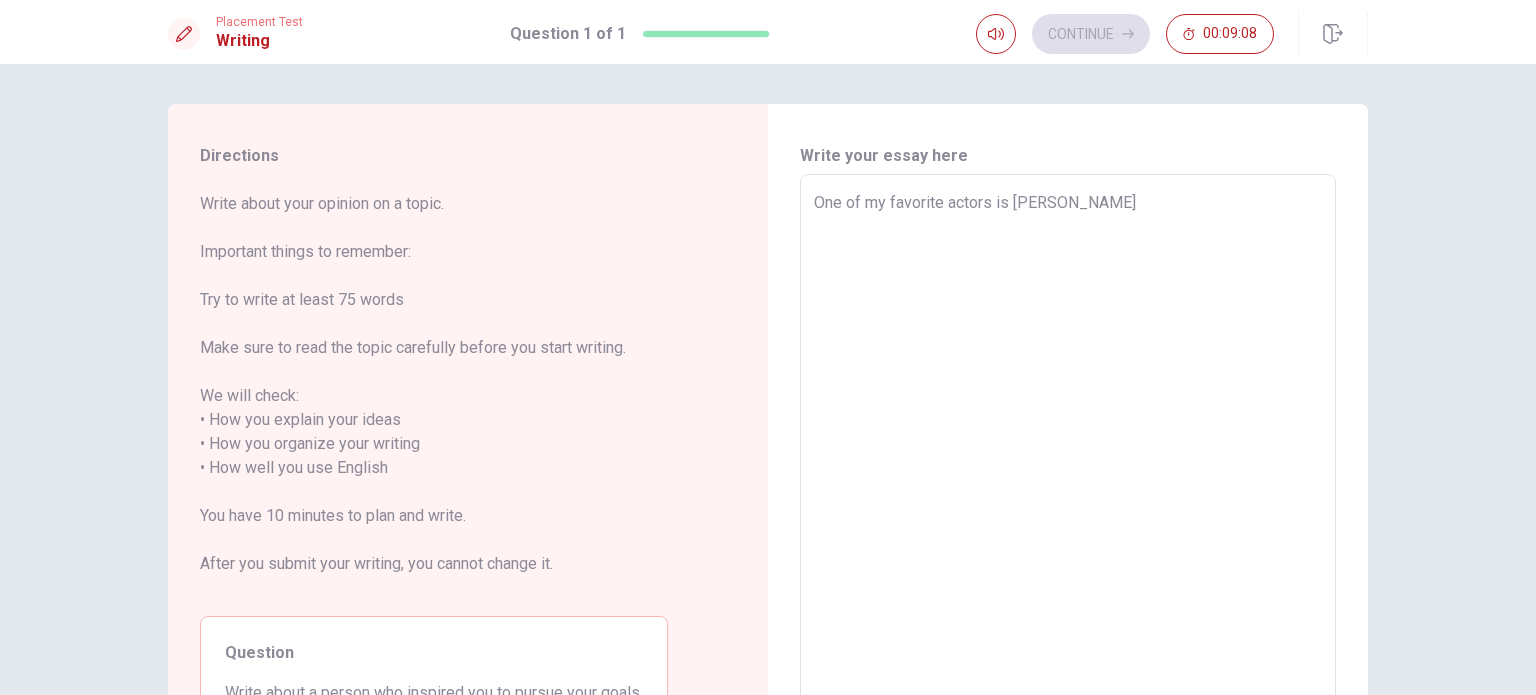 type on "x" 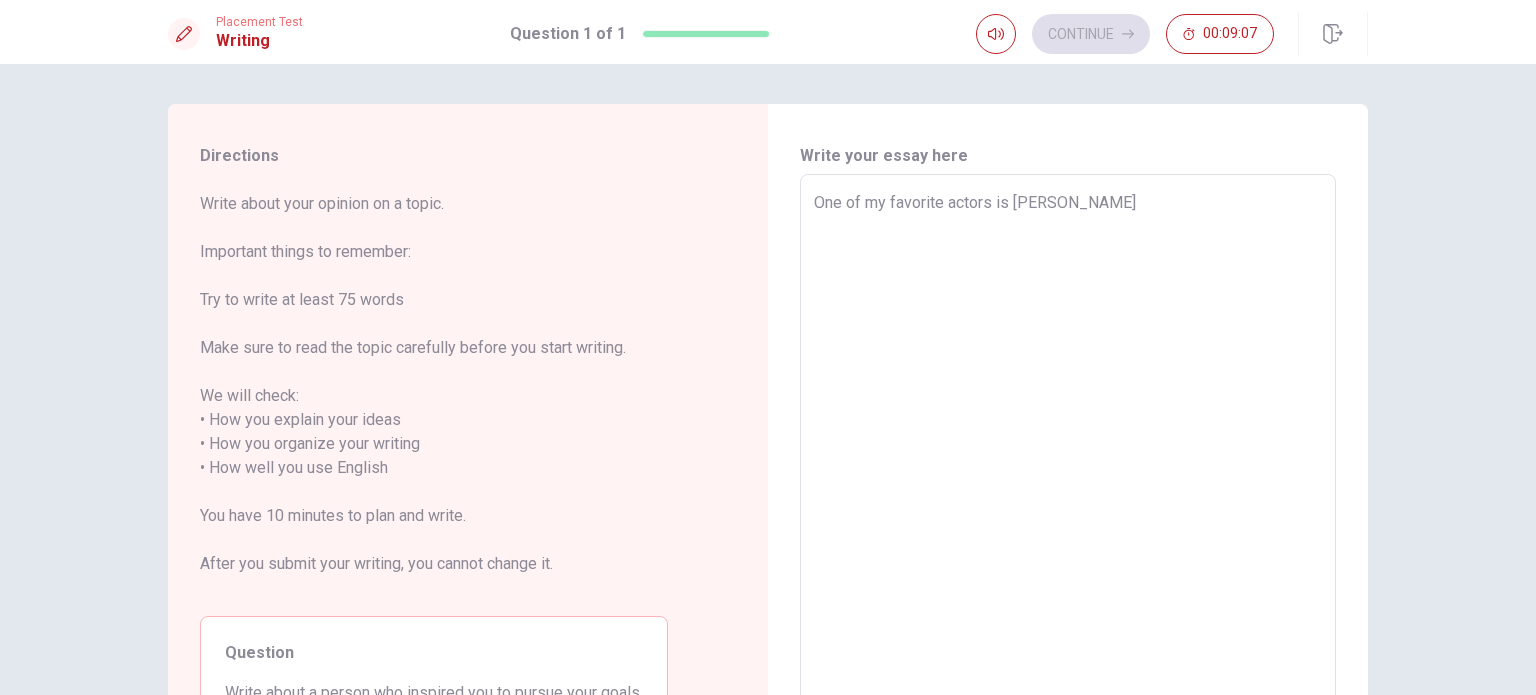 type on "One of my favorite actors is [PERSON_NAME]" 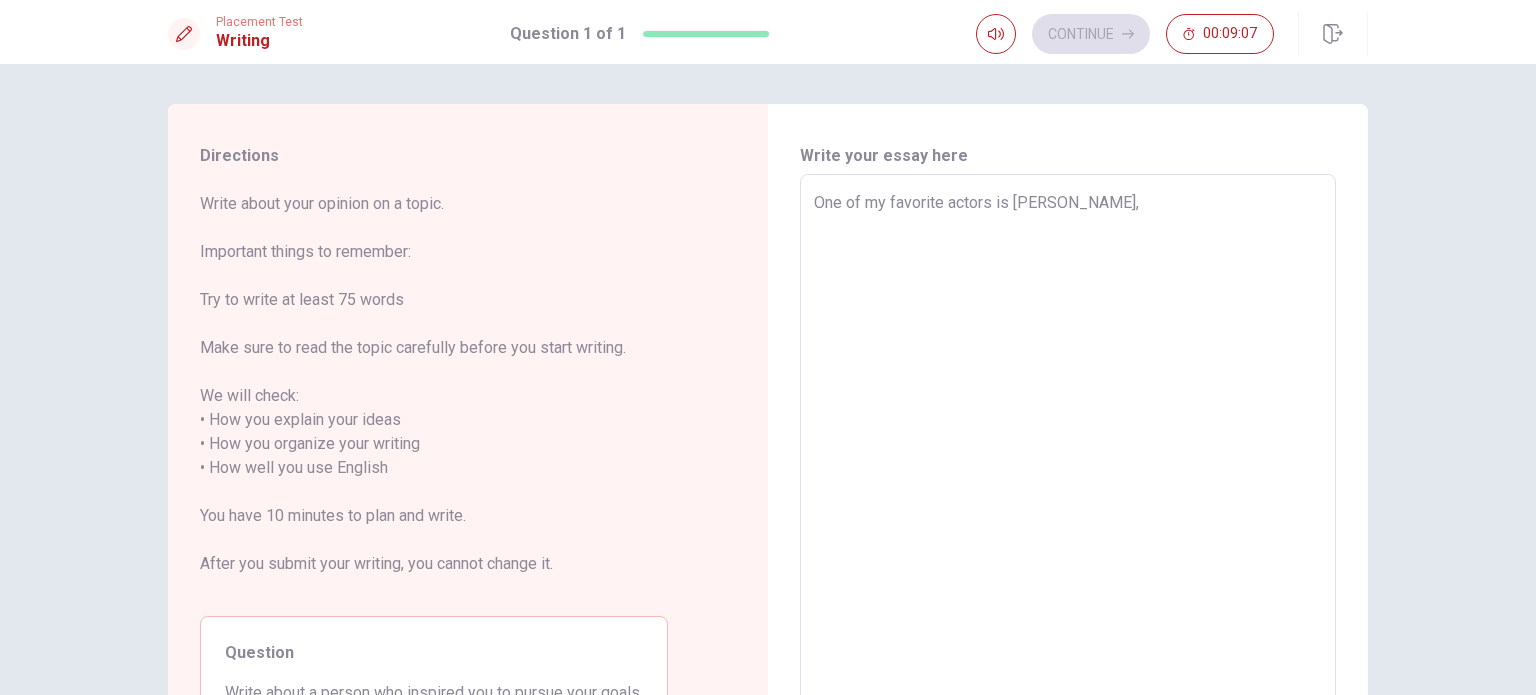 type on "x" 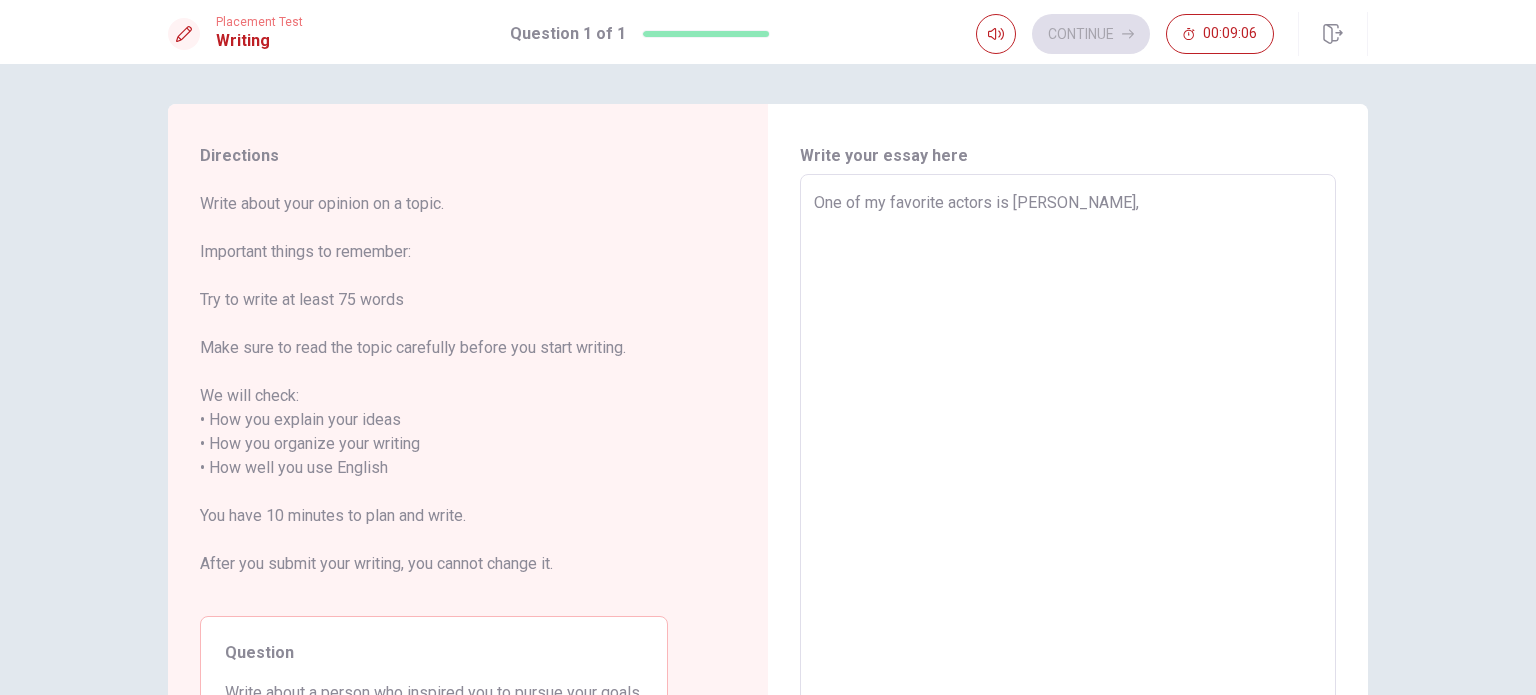 type on "One of my favorite actors is [PERSON_NAME], h" 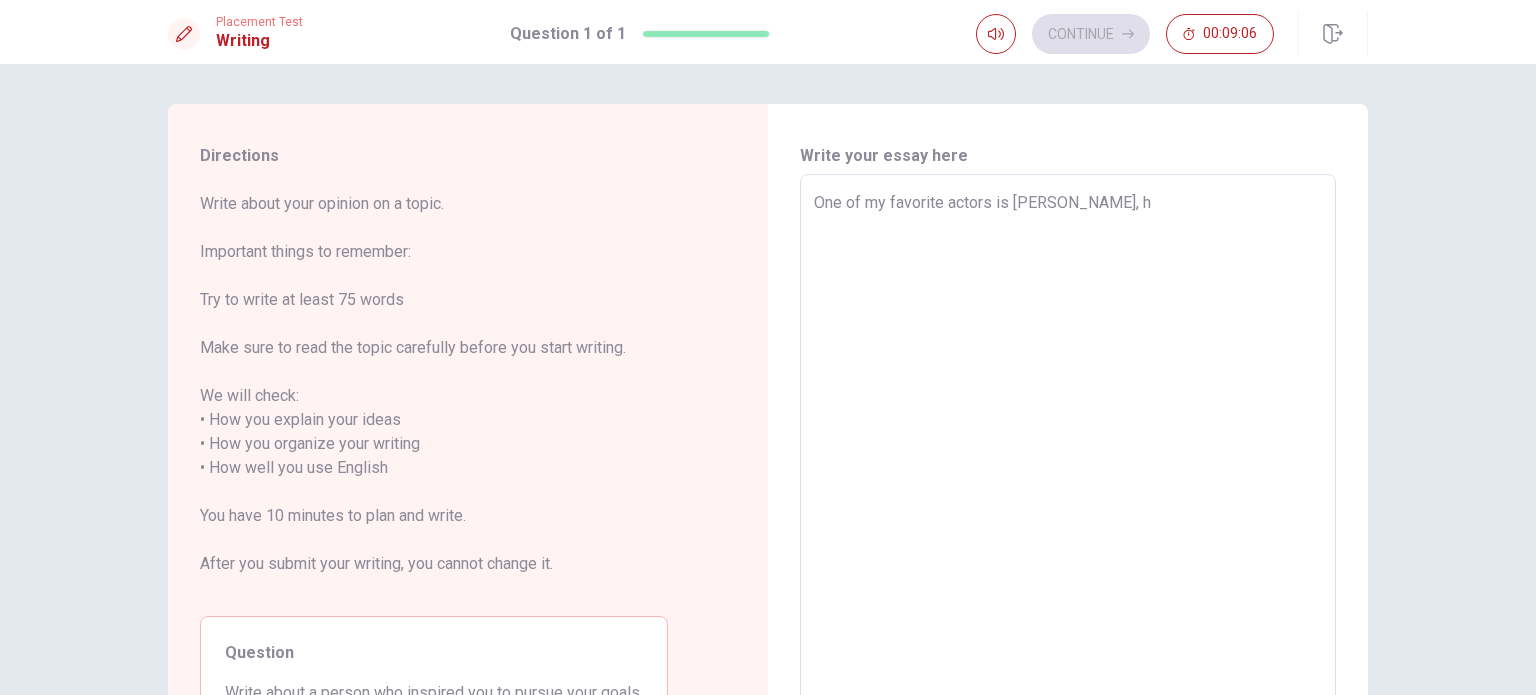 type on "x" 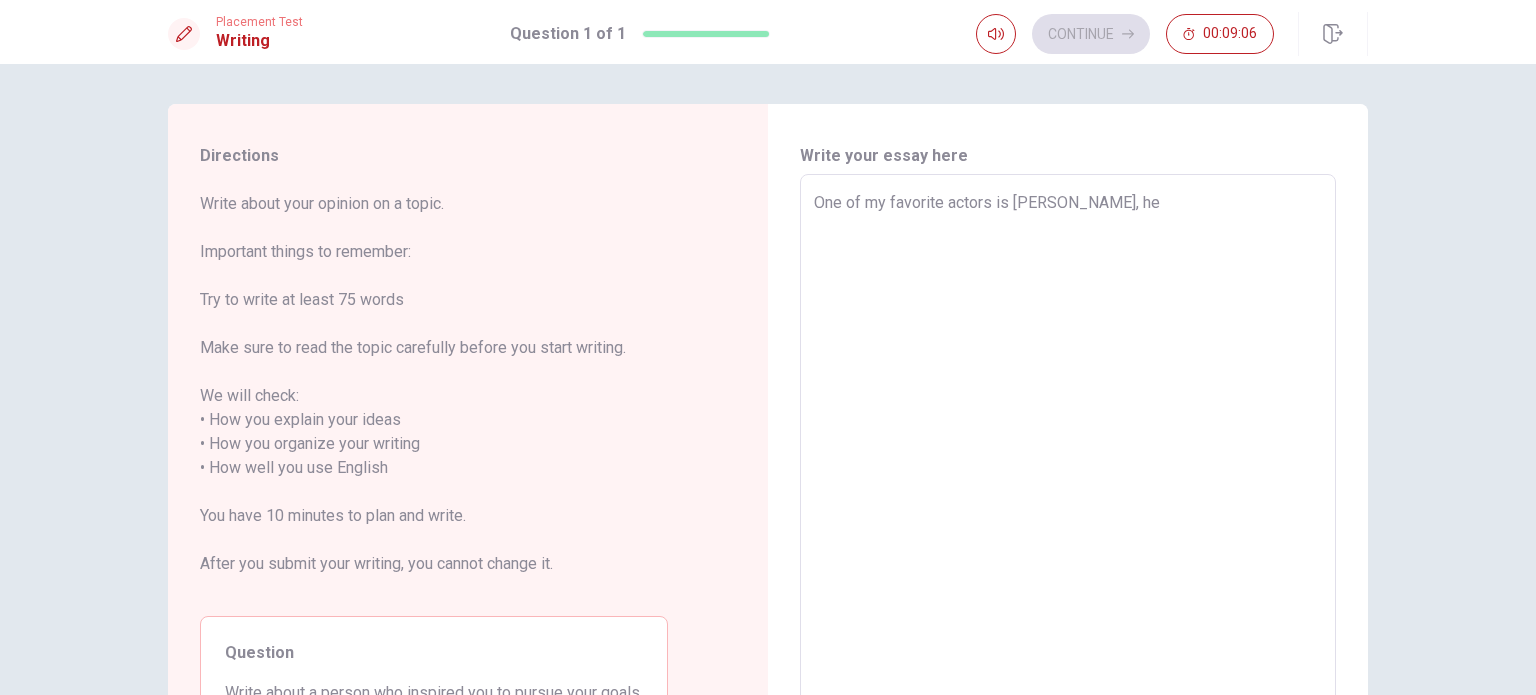 type on "x" 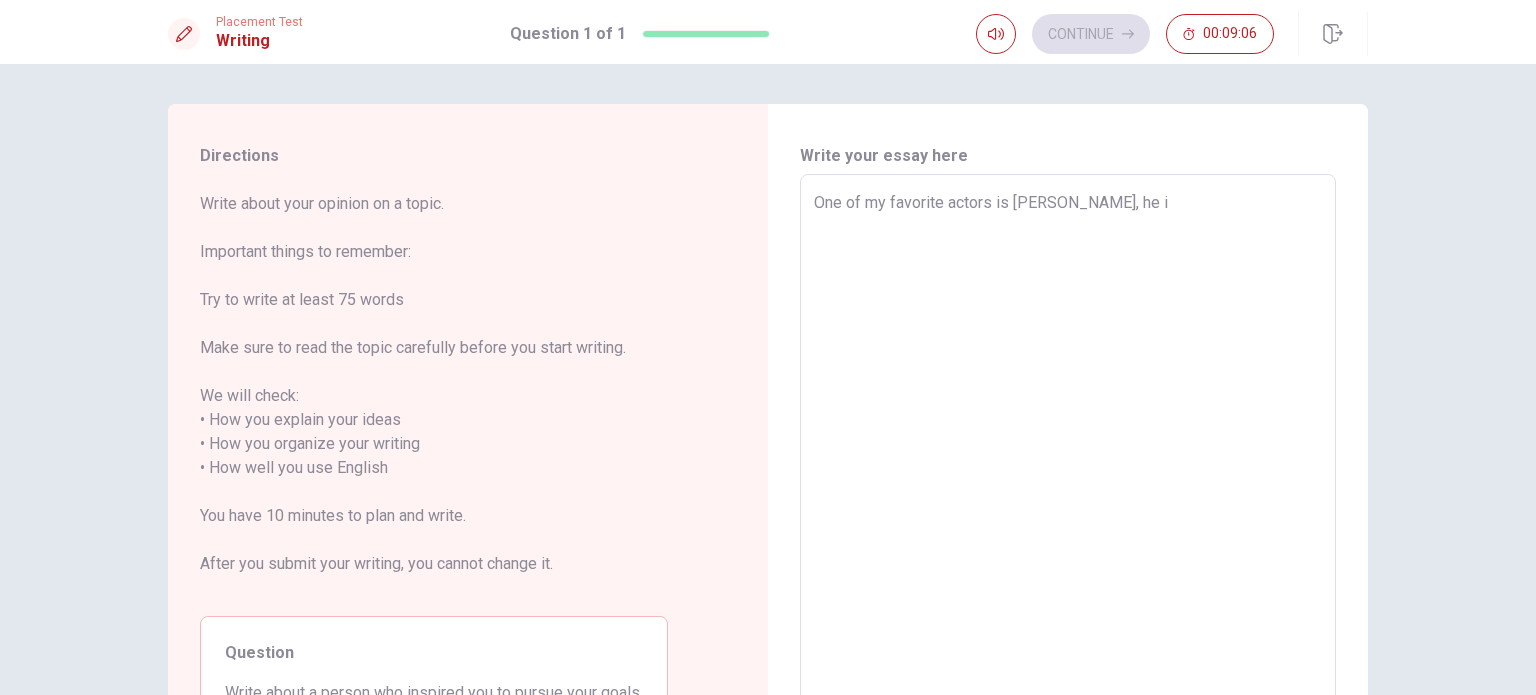 type on "x" 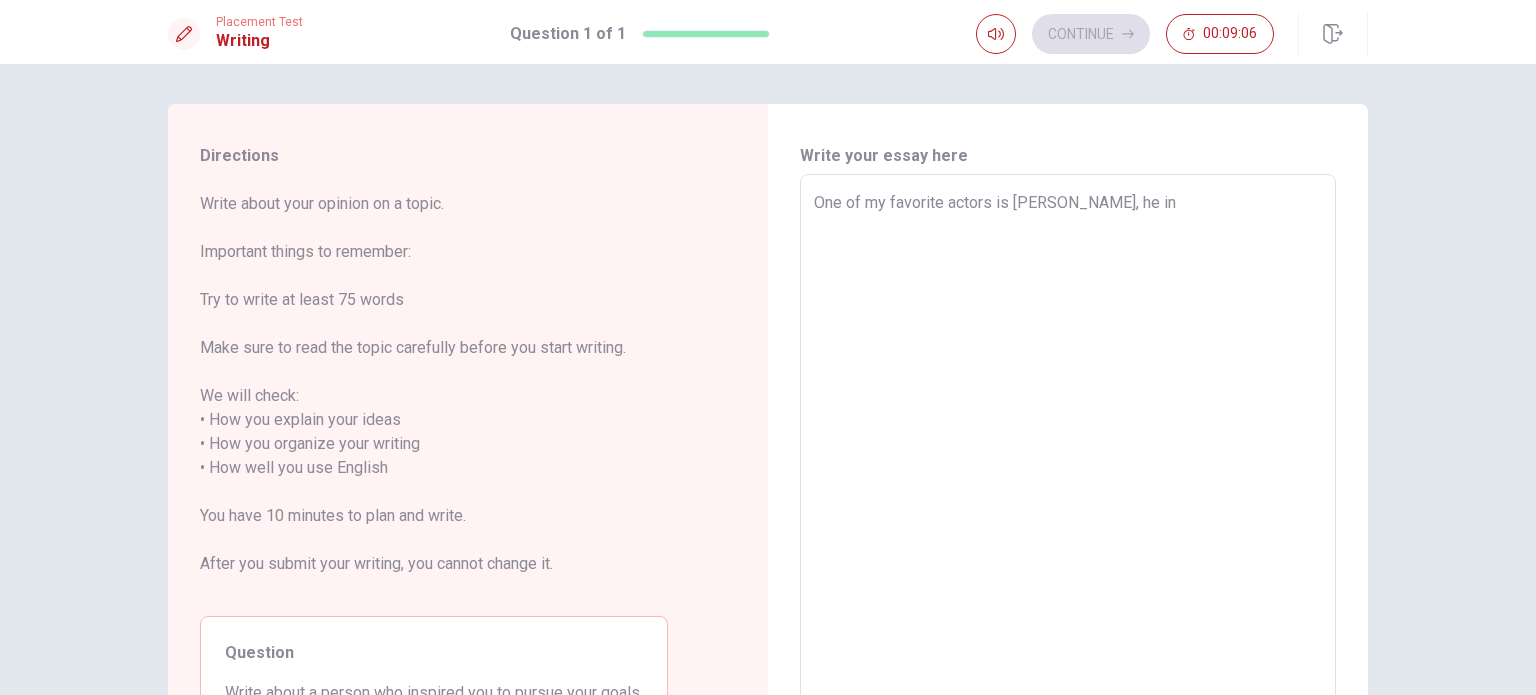 type on "x" 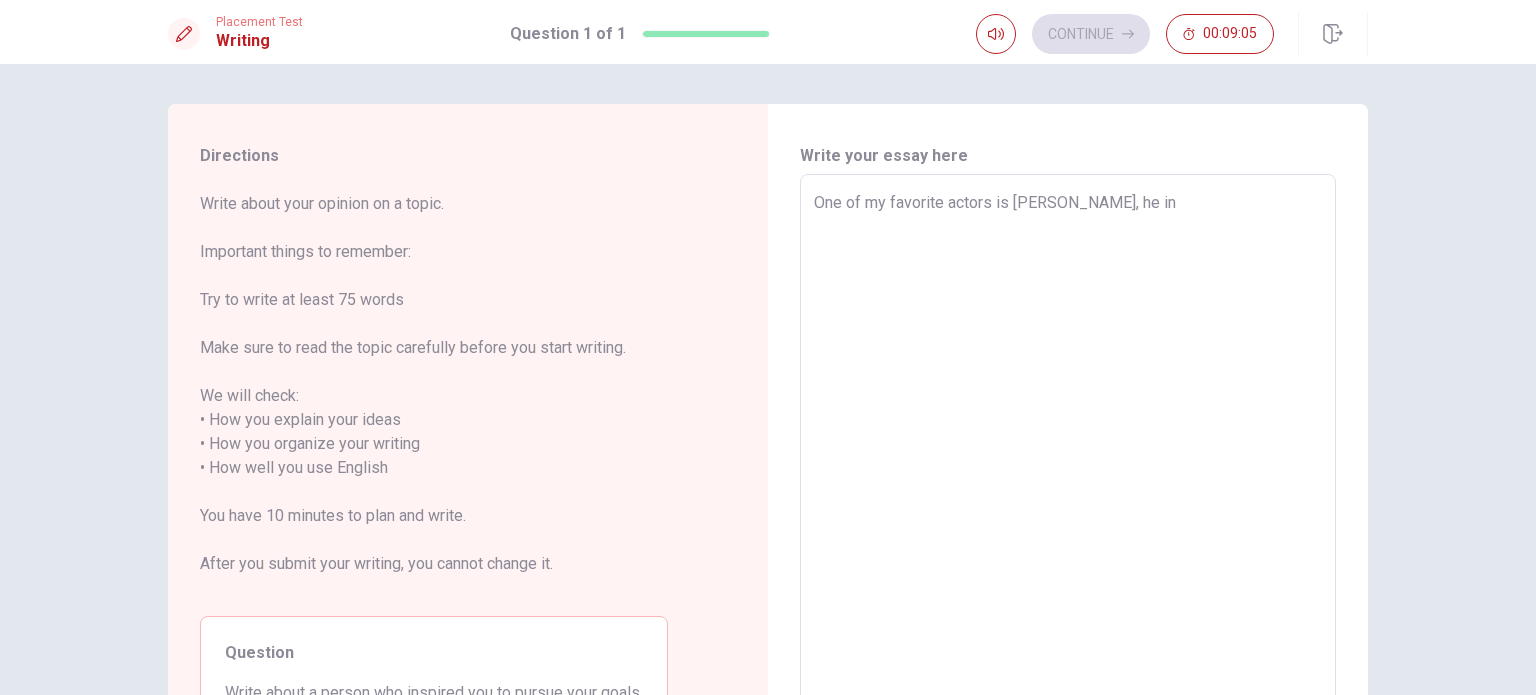 type on "One of my favorite actors is [PERSON_NAME], he ins" 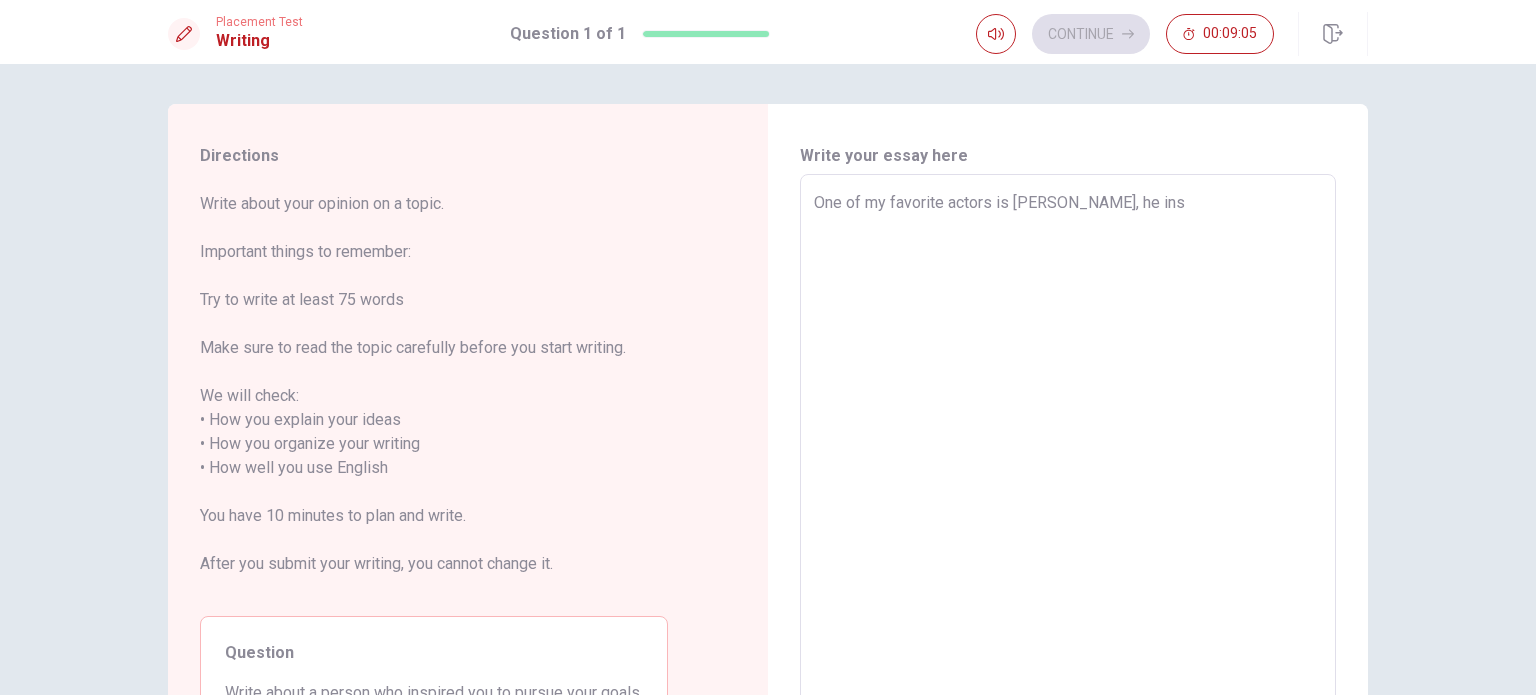 type on "x" 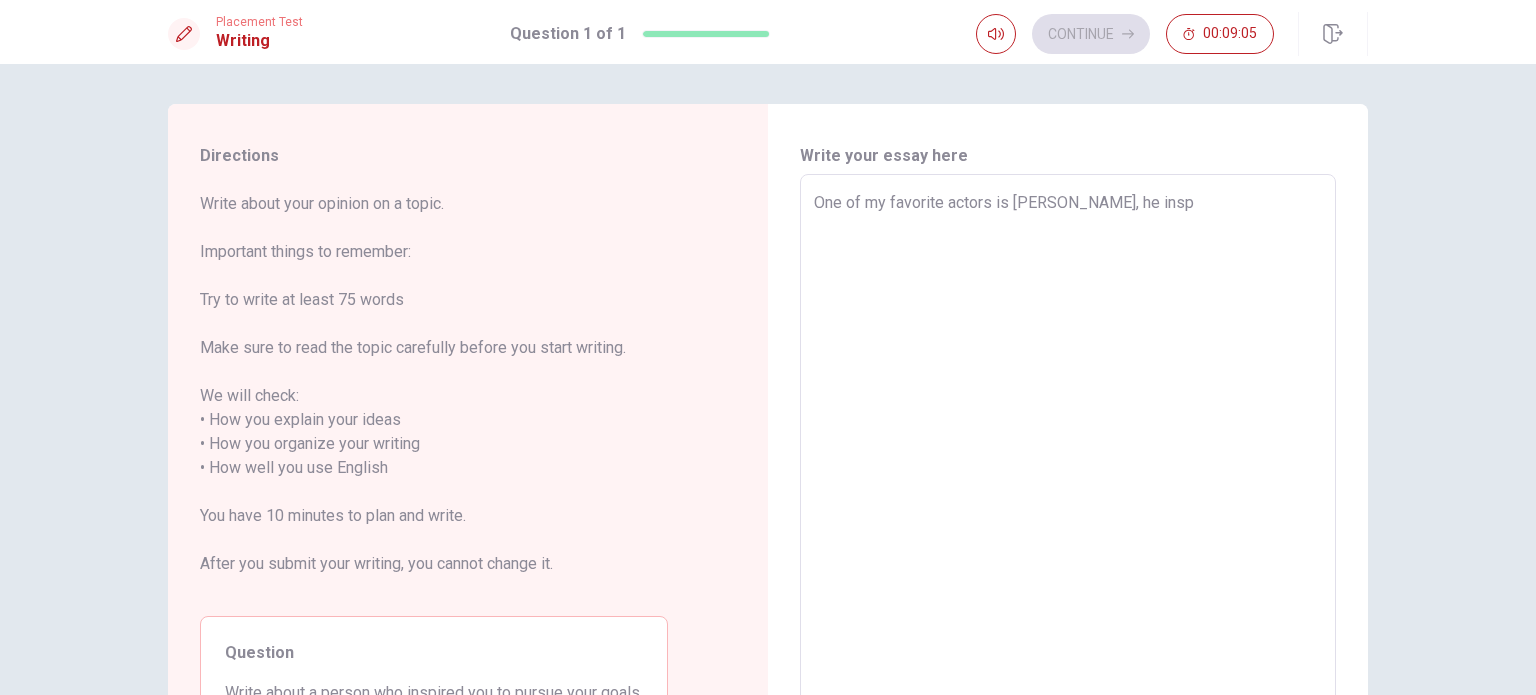 type on "x" 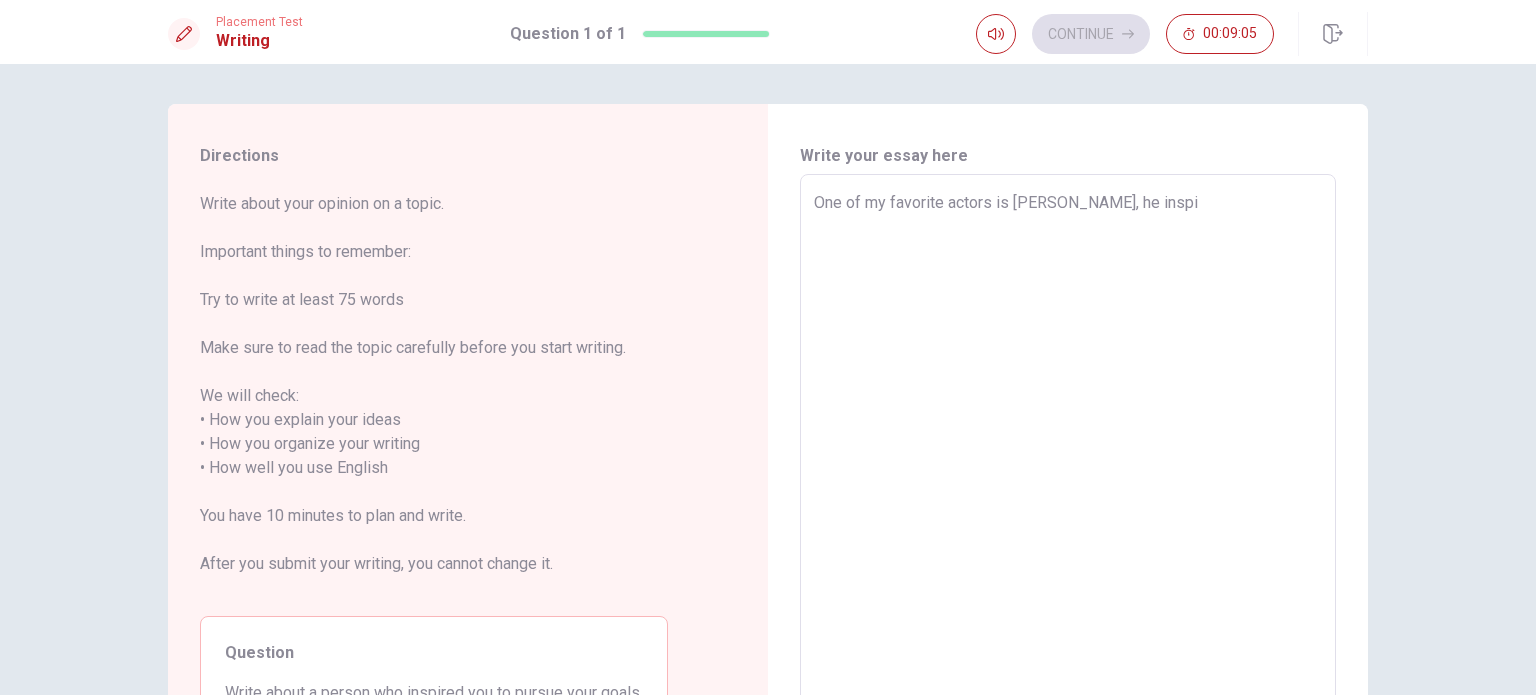 type on "x" 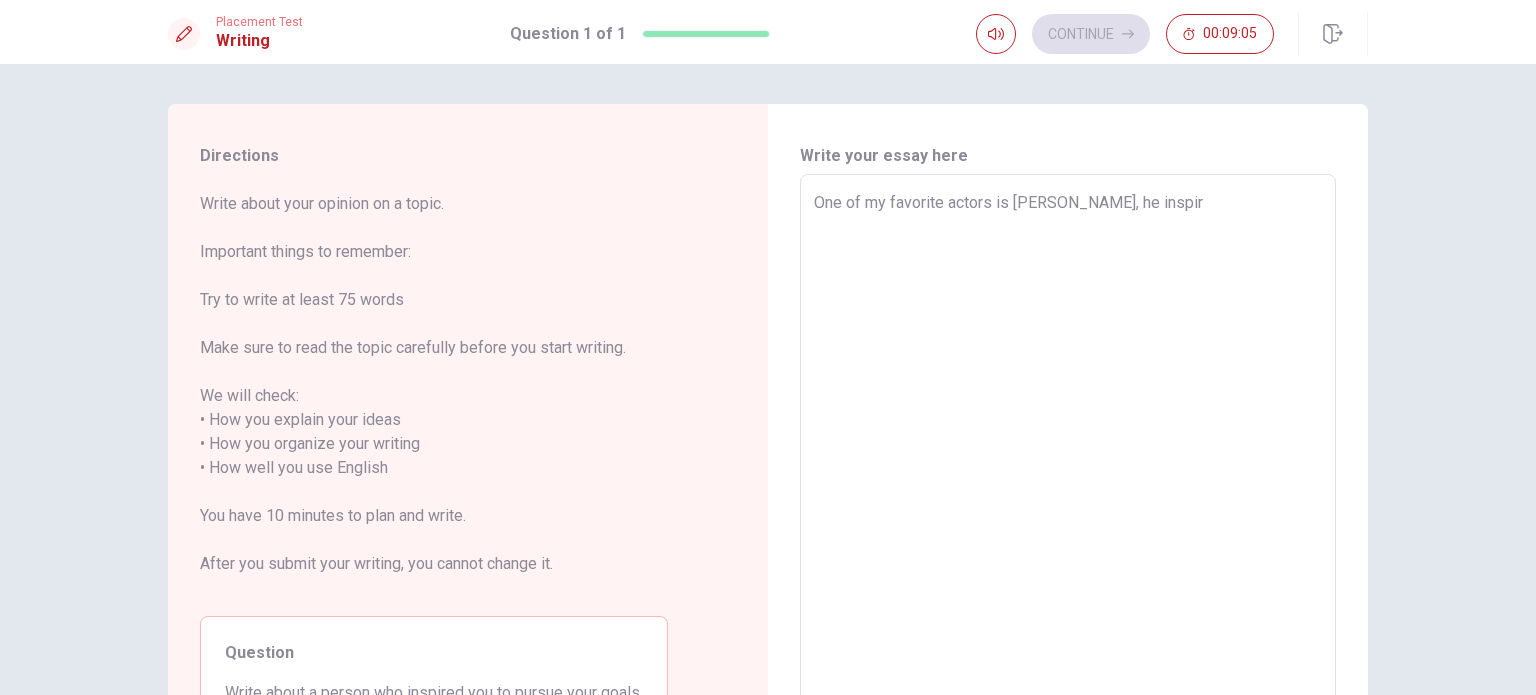 type on "x" 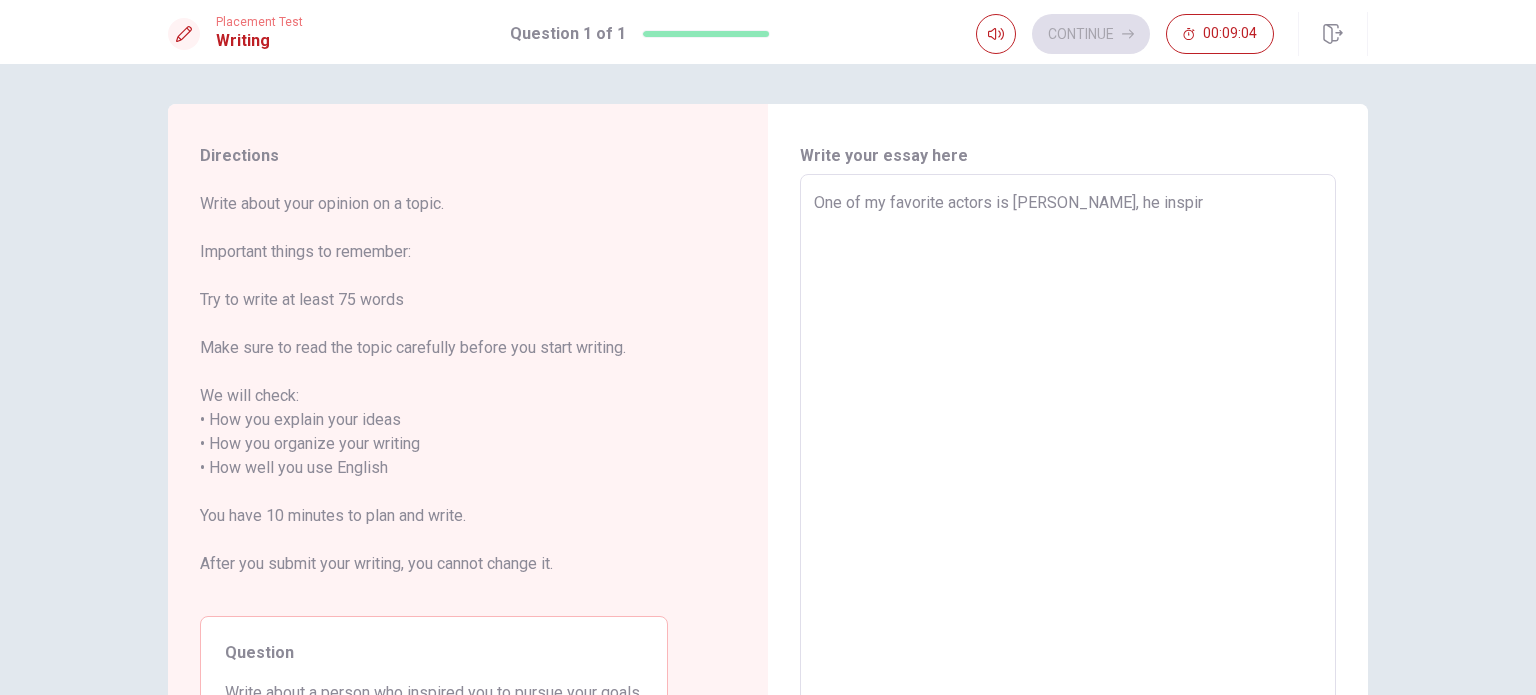 type on "One of my favorite actors is [PERSON_NAME], he inspire" 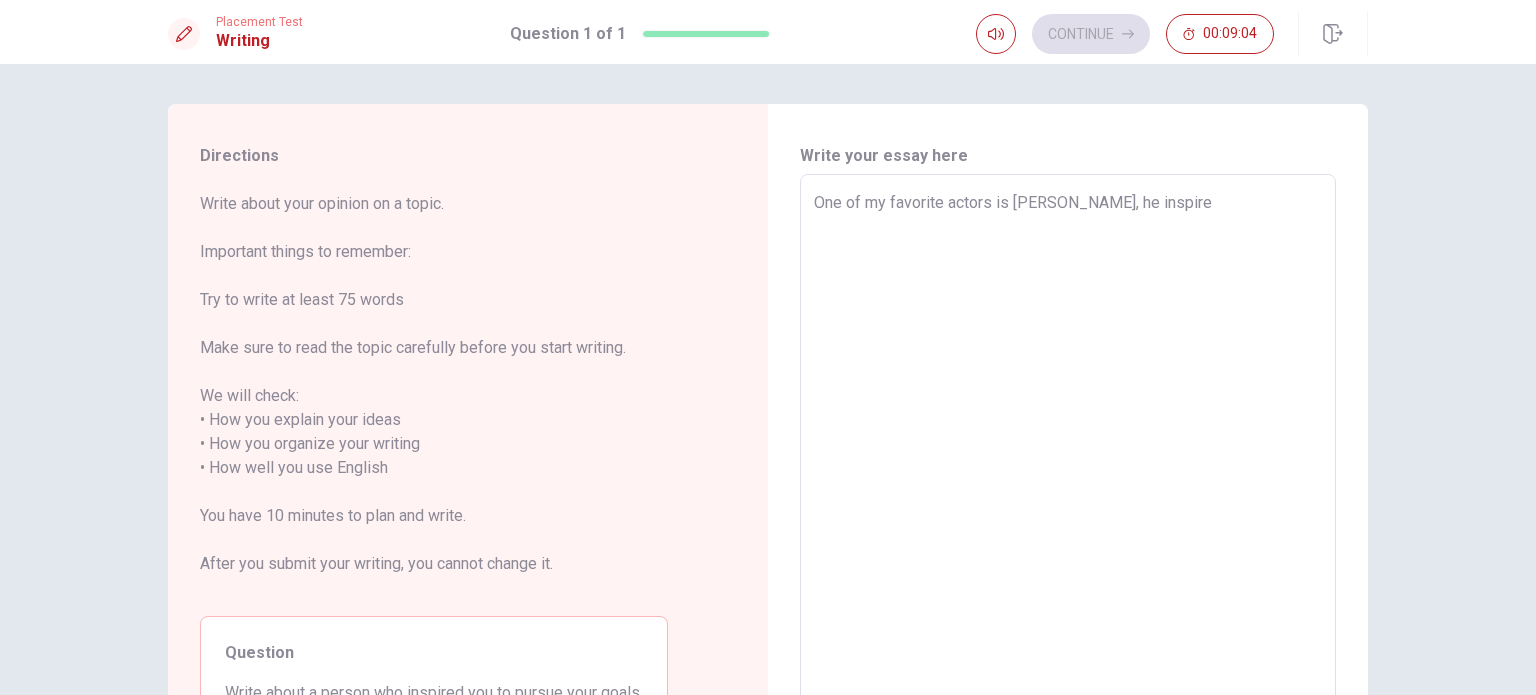 type on "x" 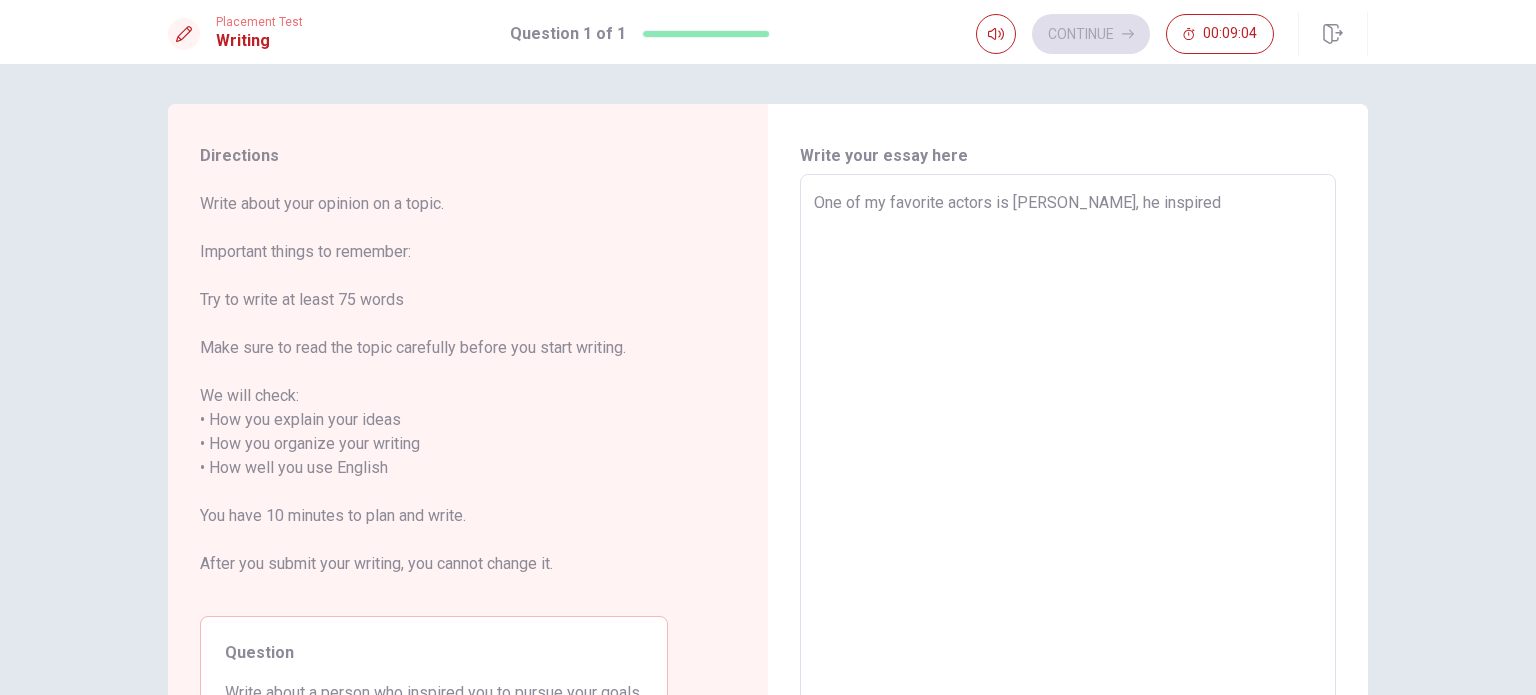 type on "x" 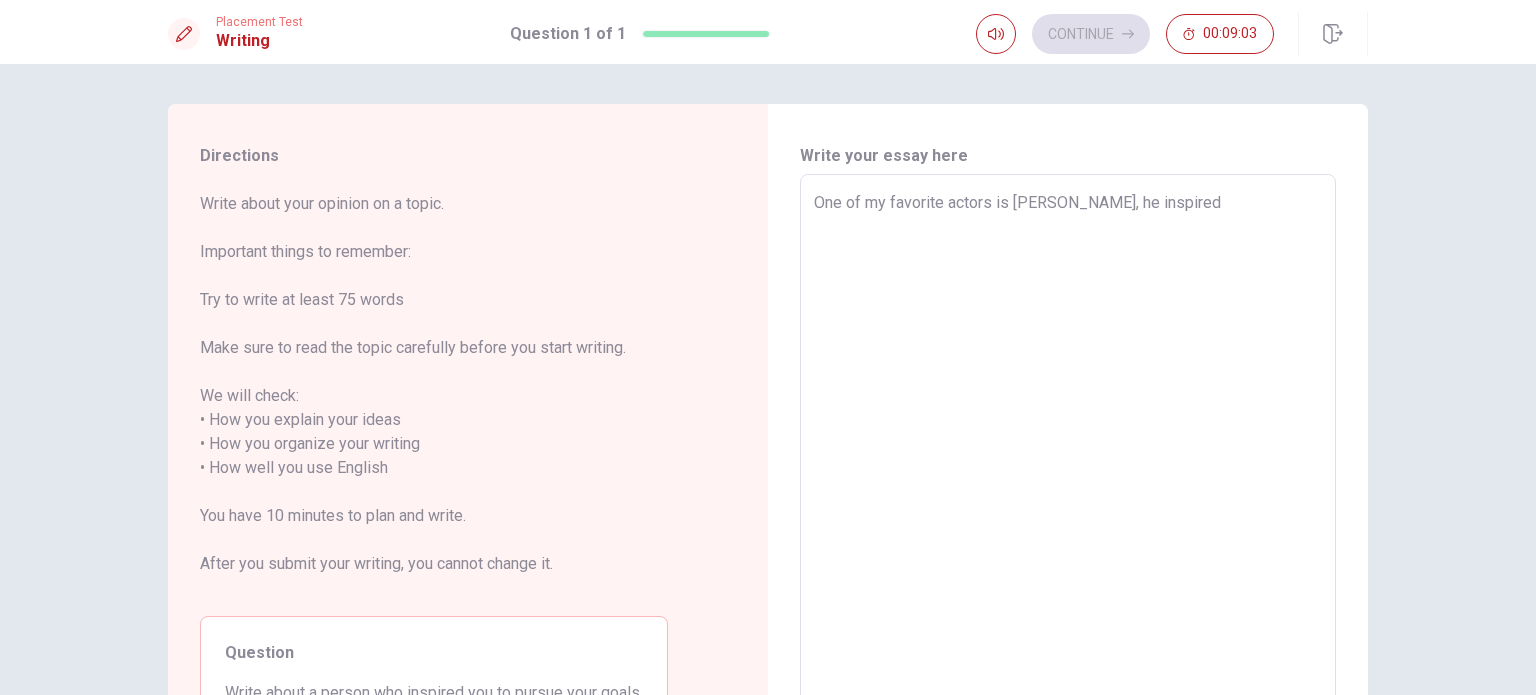 type on "One of my favorite actors is [PERSON_NAME], he inspired m" 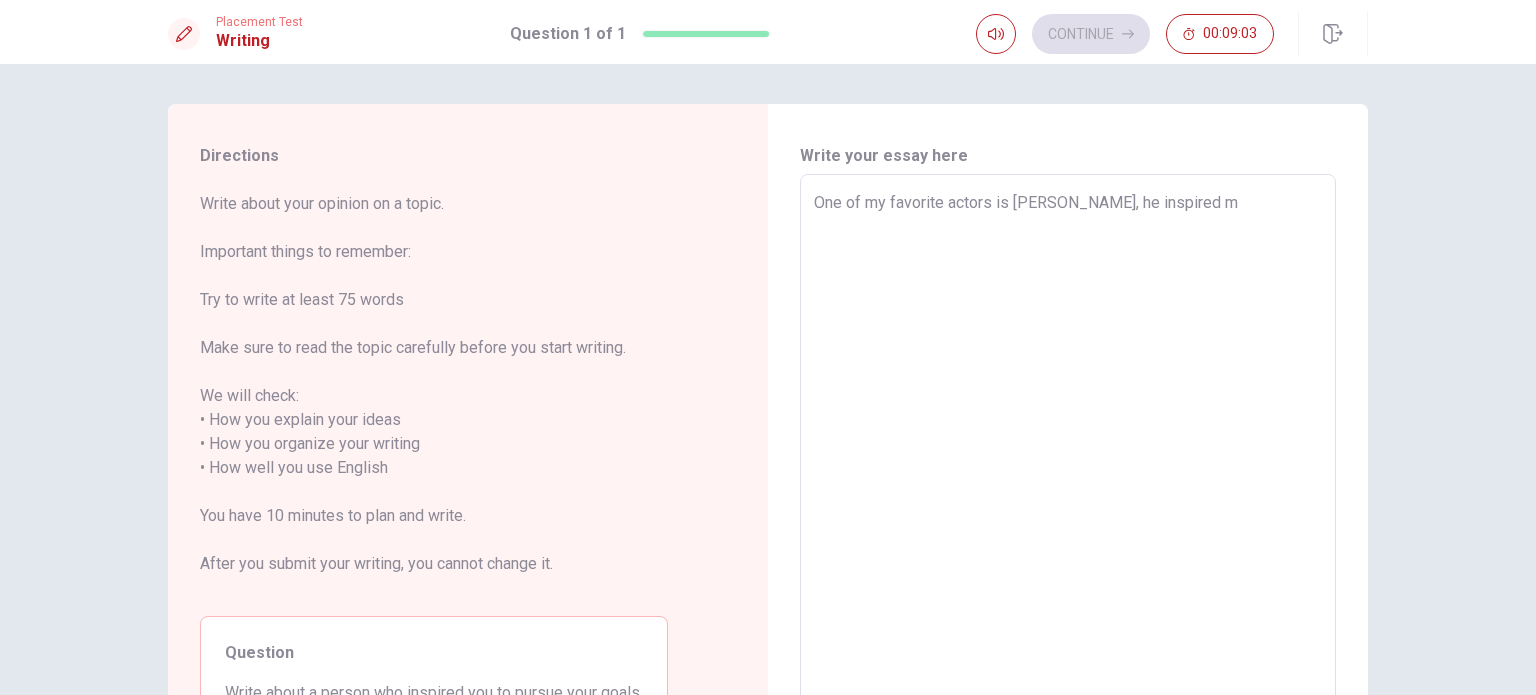 type on "x" 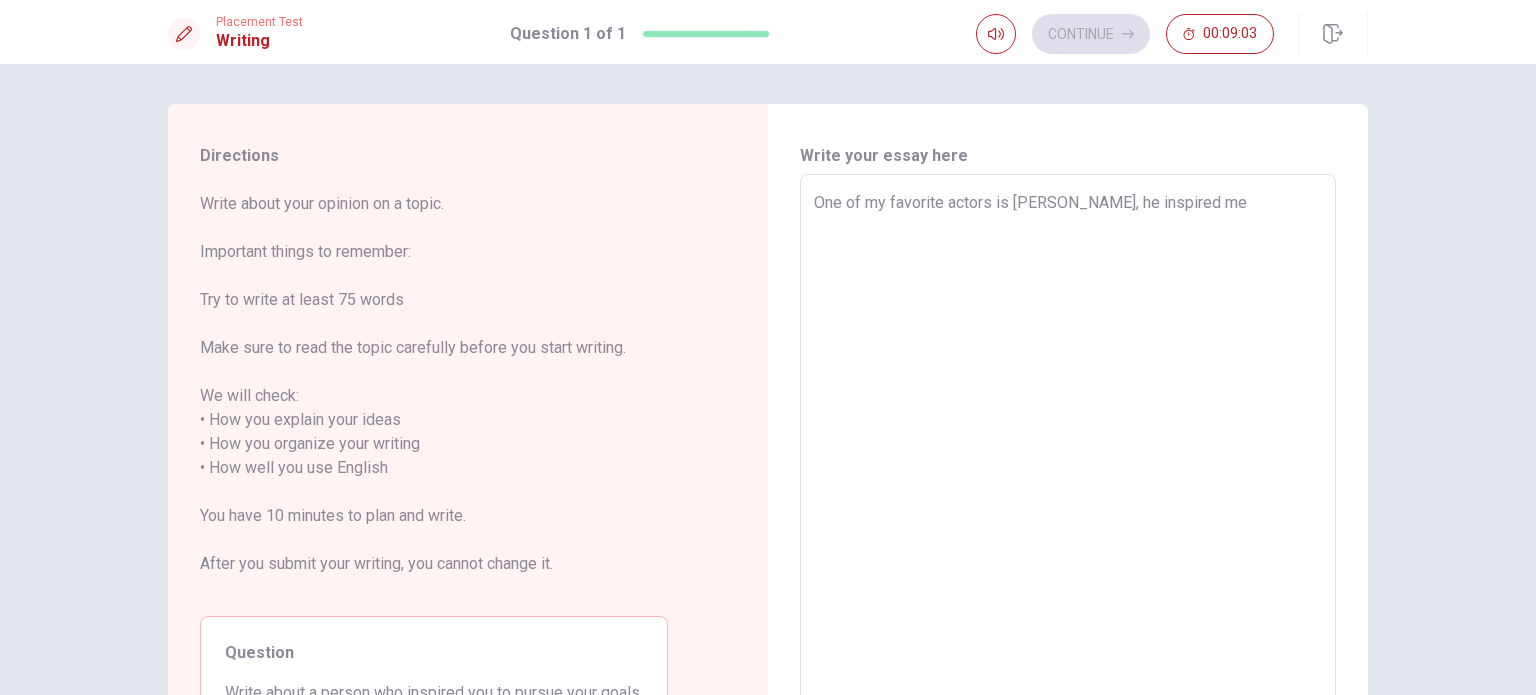 type on "x" 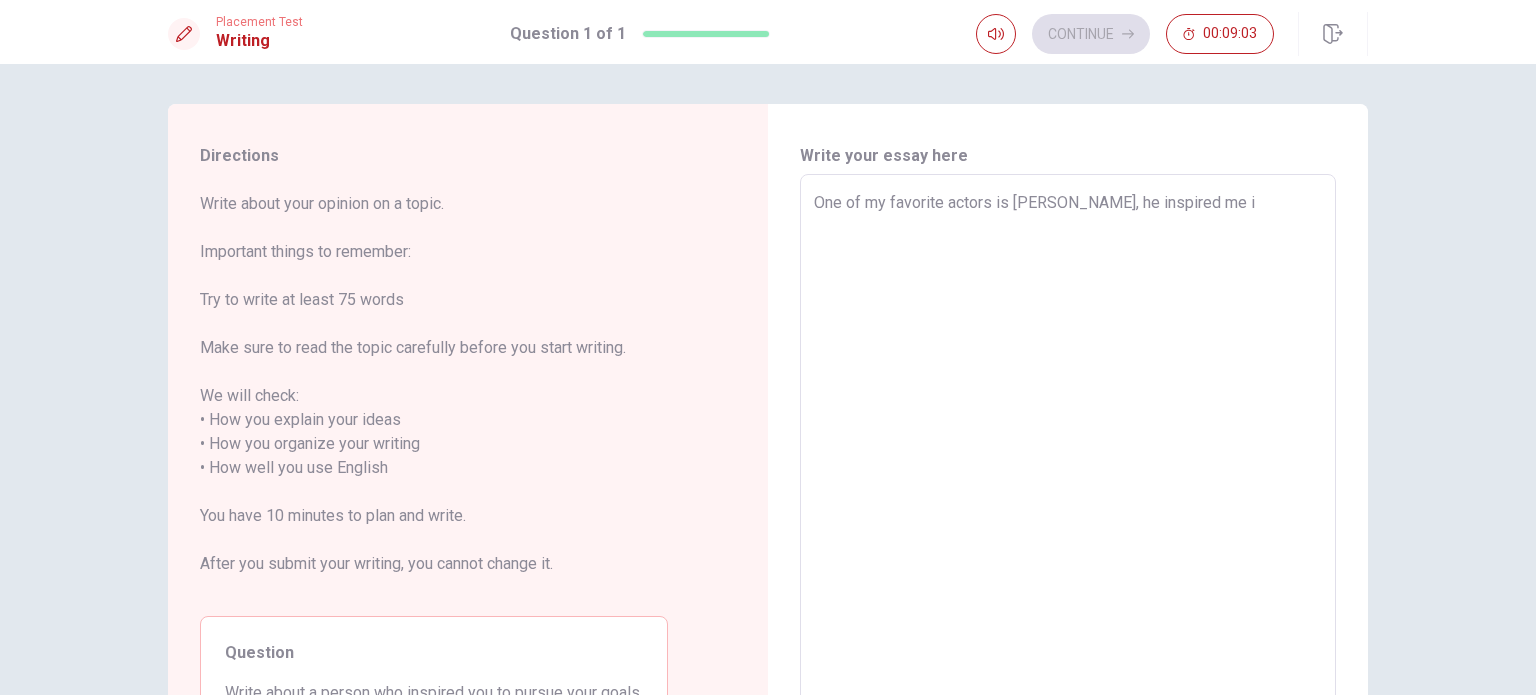 type on "x" 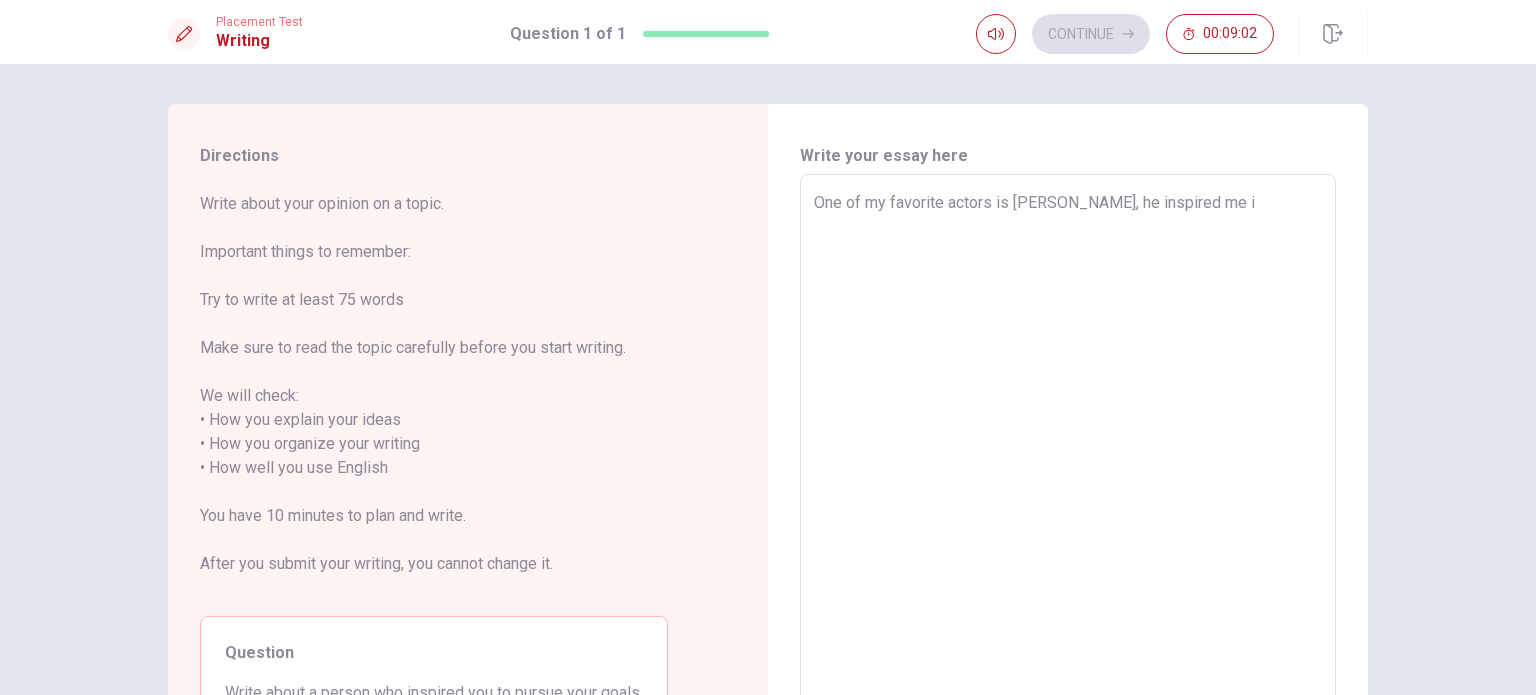 type on "One of my favorite actors is [PERSON_NAME], he inspired me in" 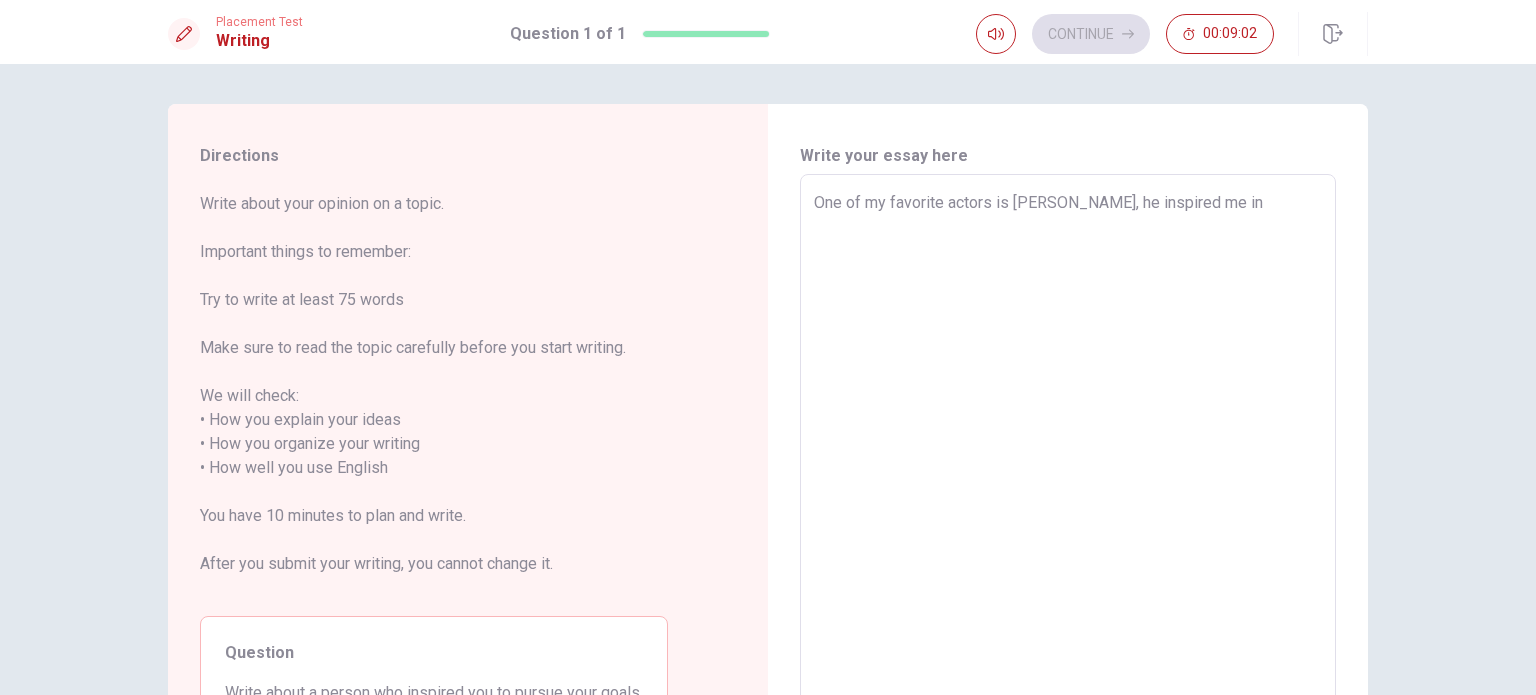 type on "x" 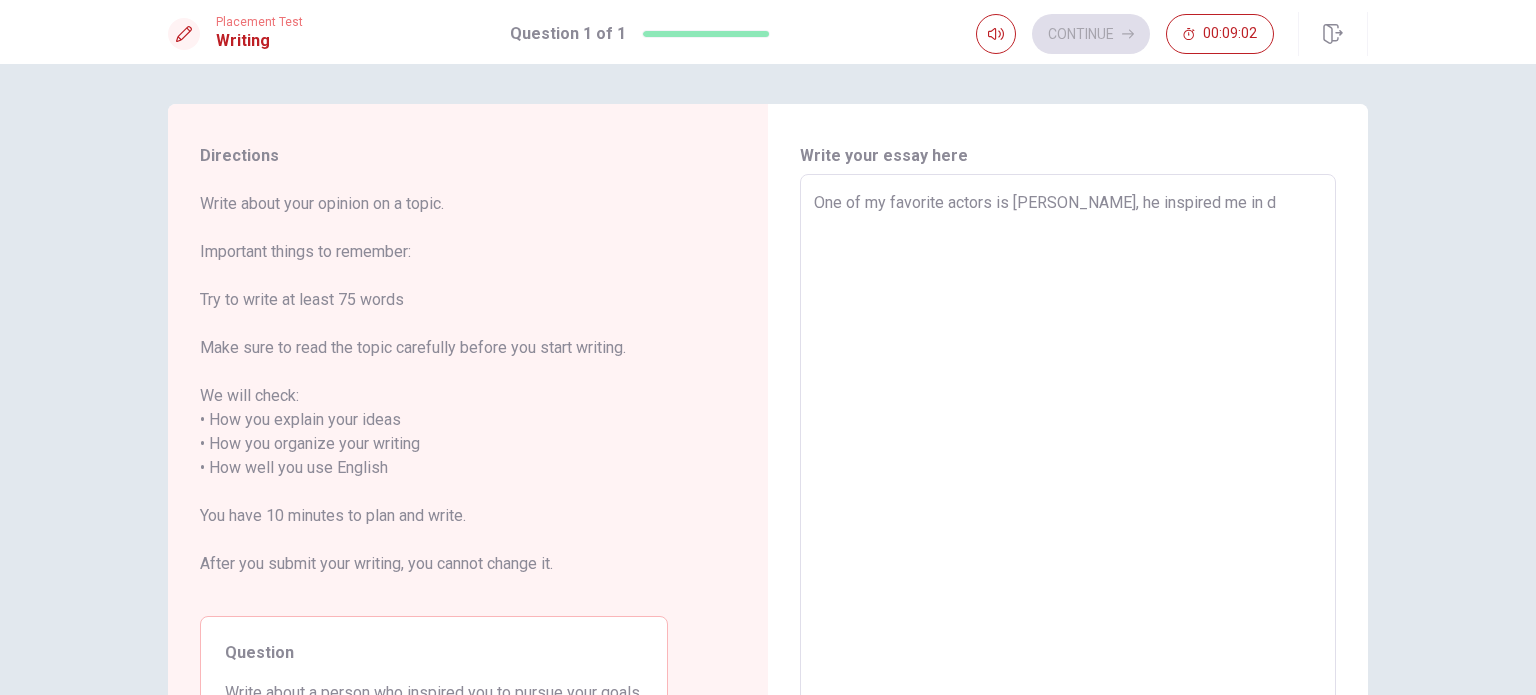 type on "x" 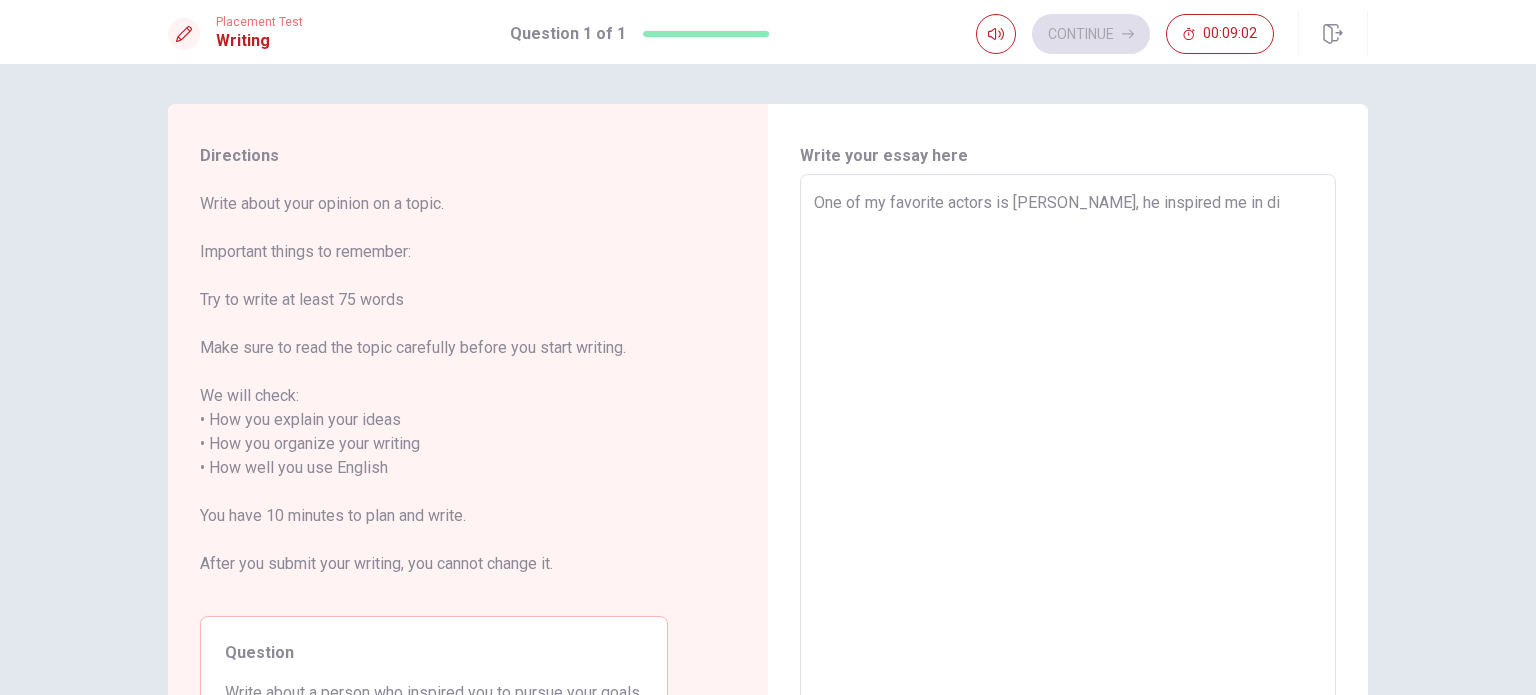 type on "x" 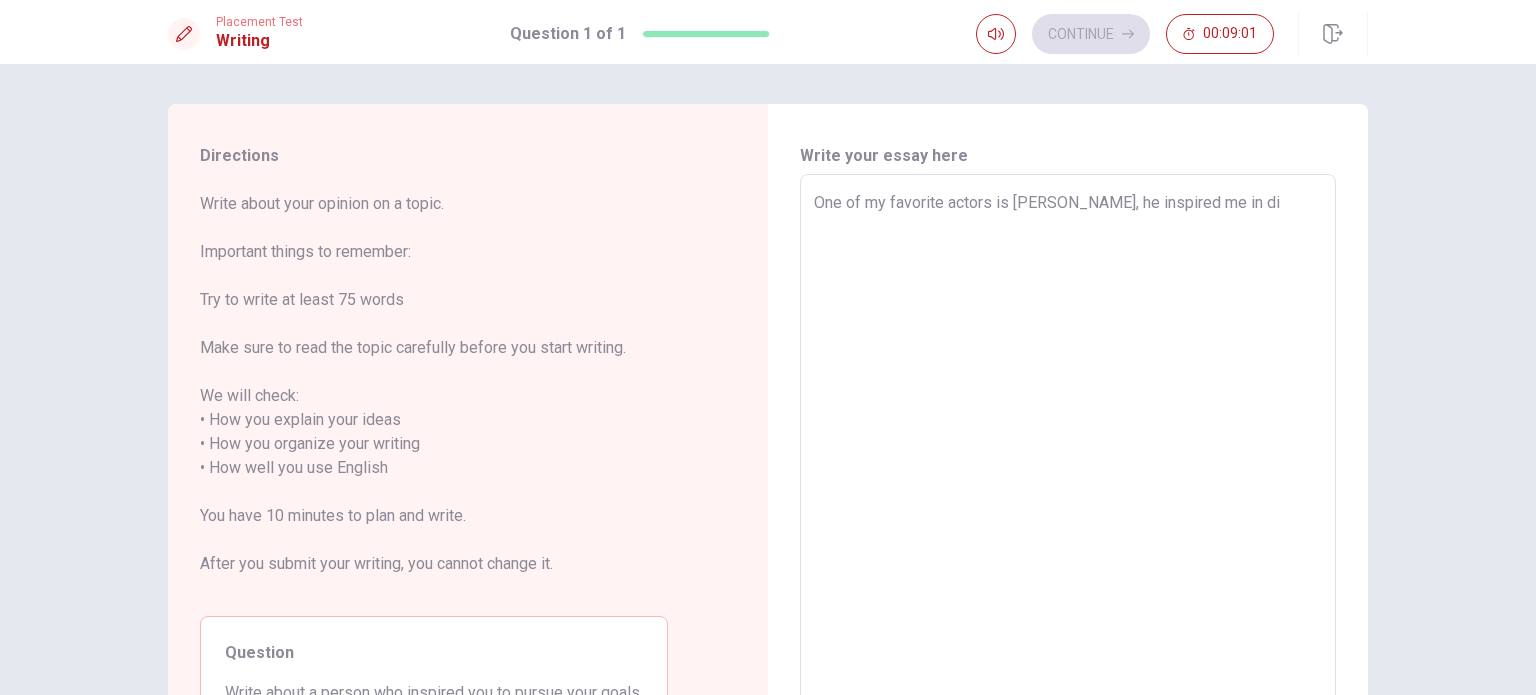 type on "One of my favorite actors is [PERSON_NAME], he inspired me in dif" 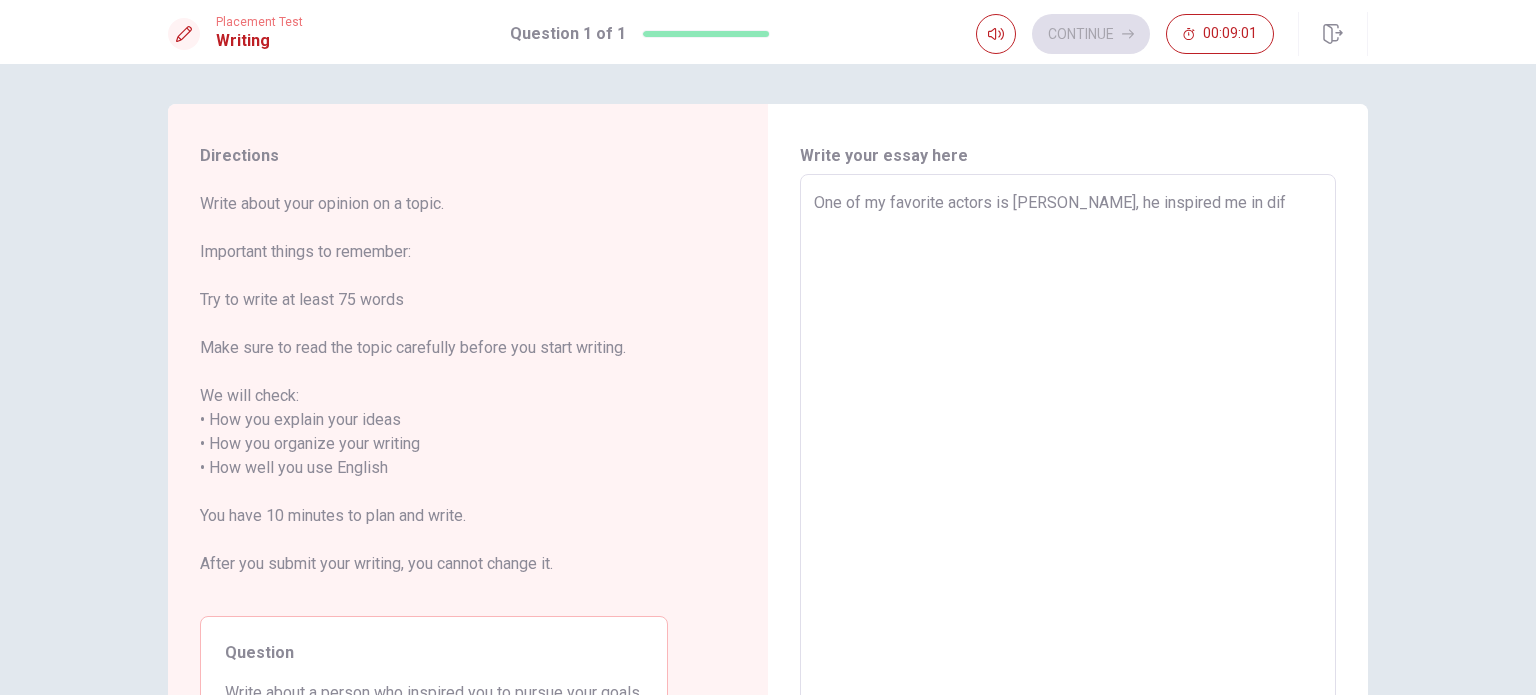 type on "x" 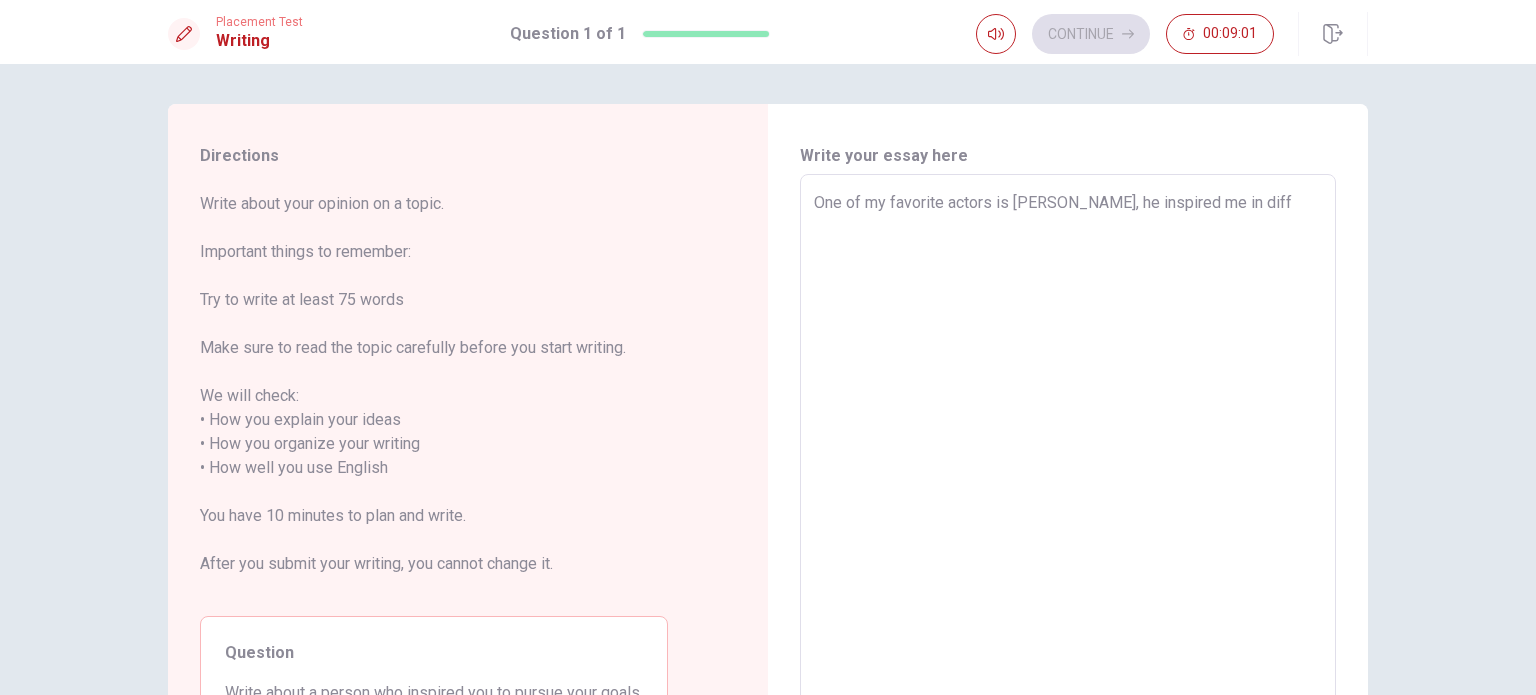 type on "x" 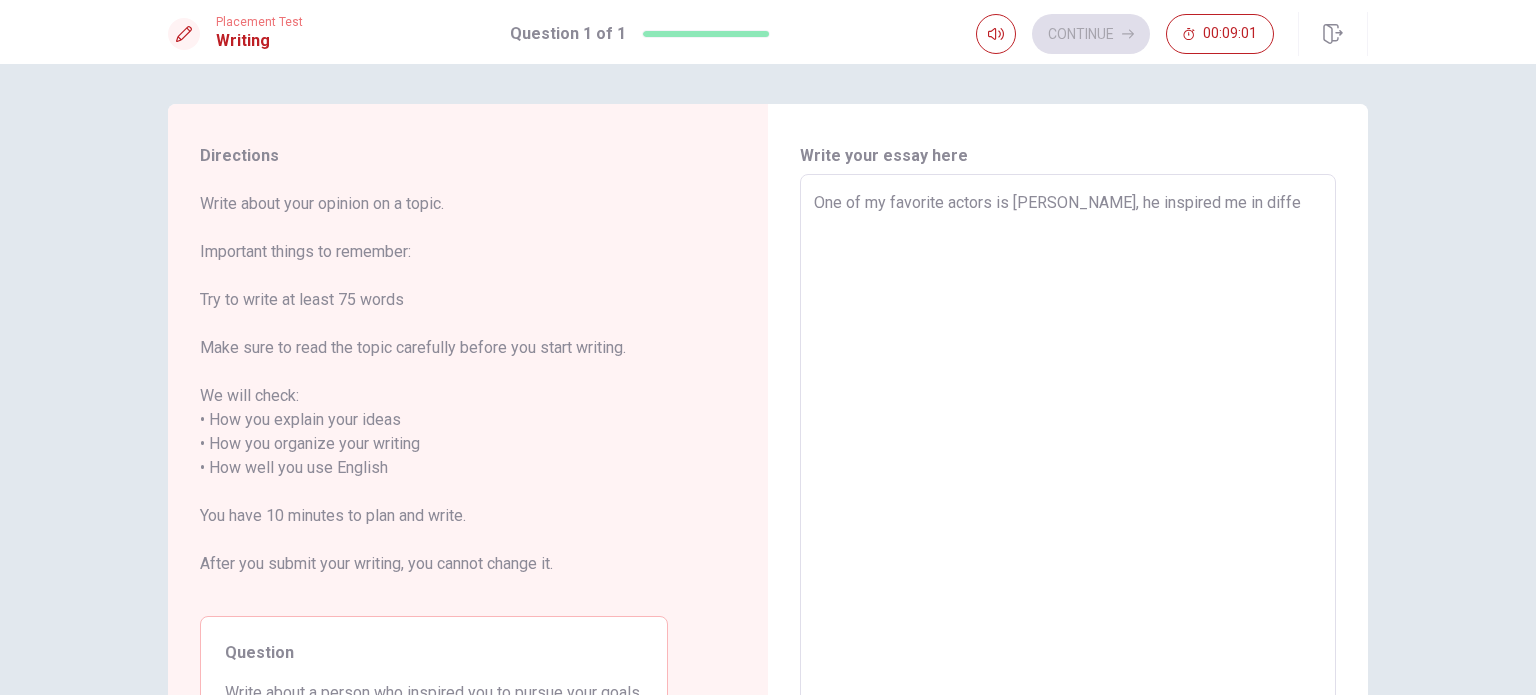 type on "x" 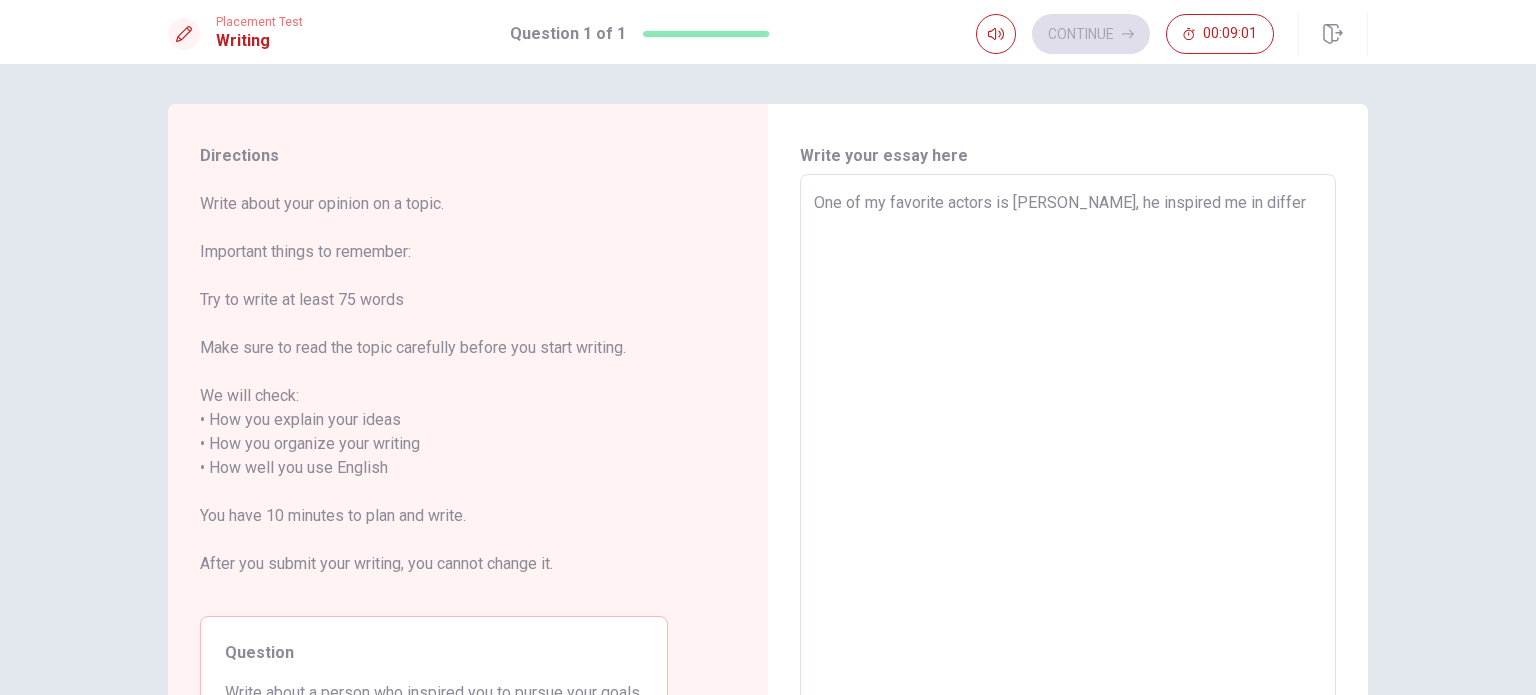 type on "x" 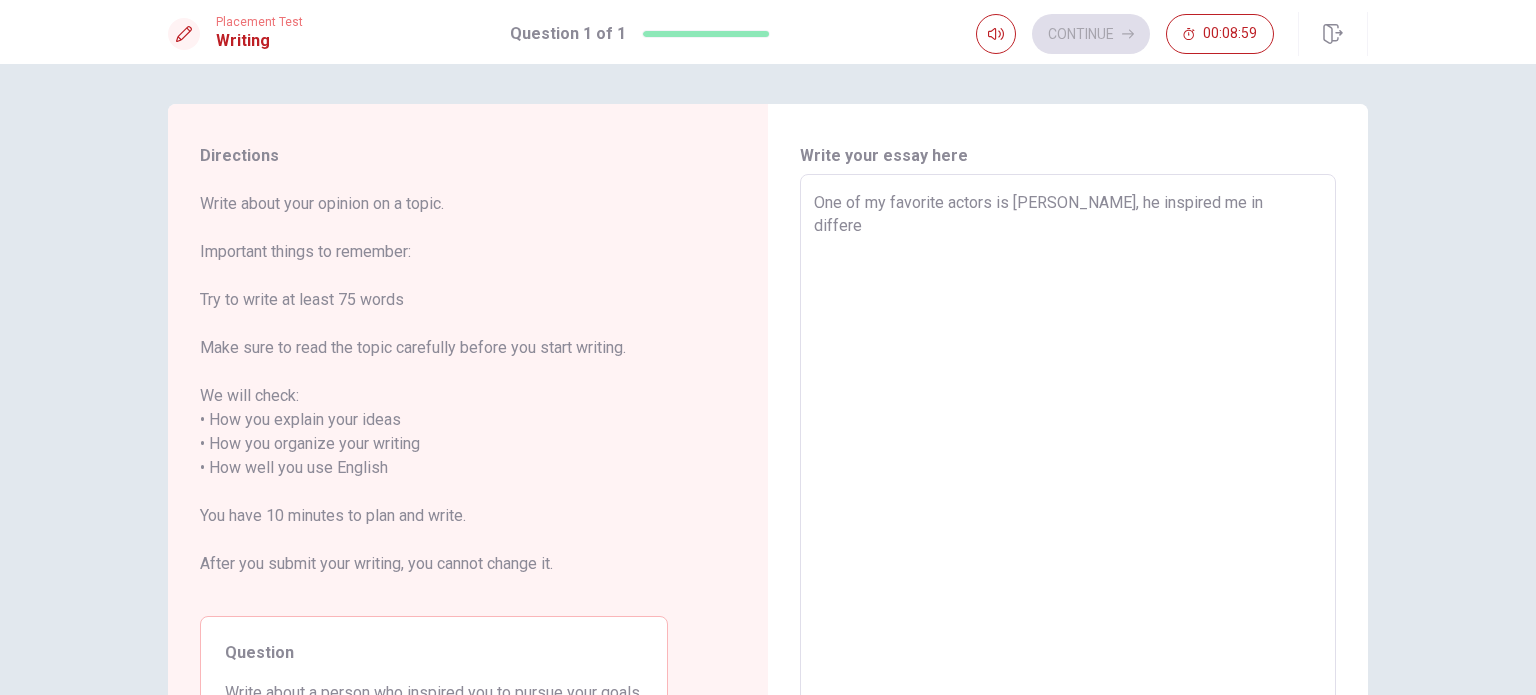 type on "x" 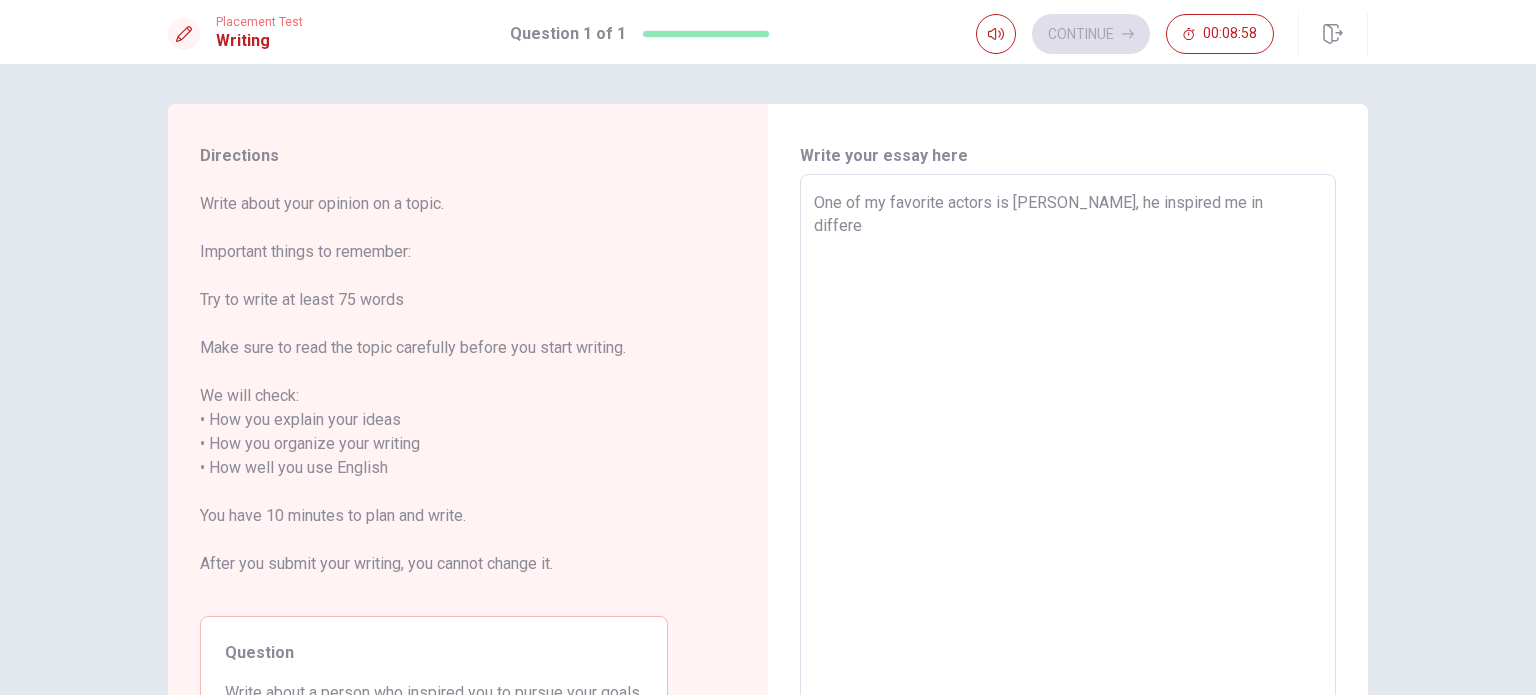 type on "One of my favorite actors is [PERSON_NAME], he inspired me in differen" 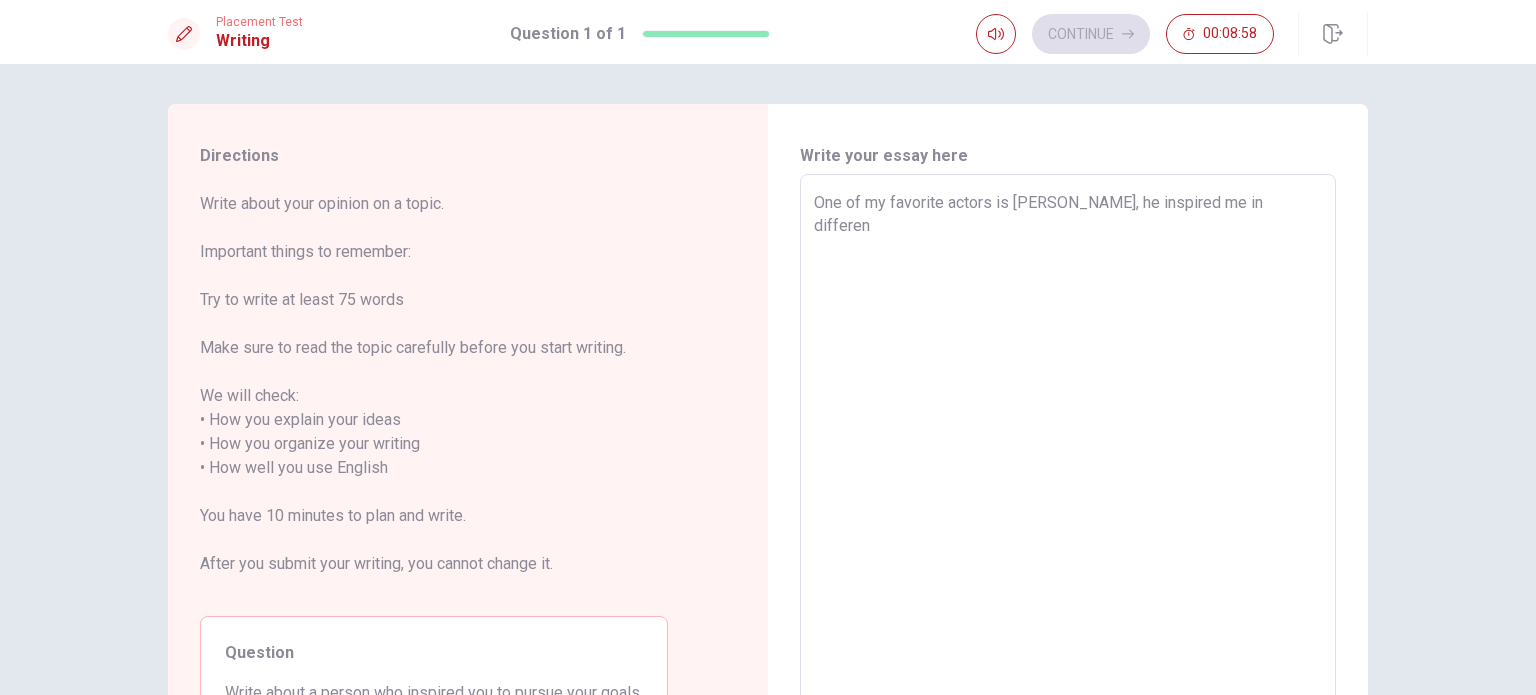 type on "x" 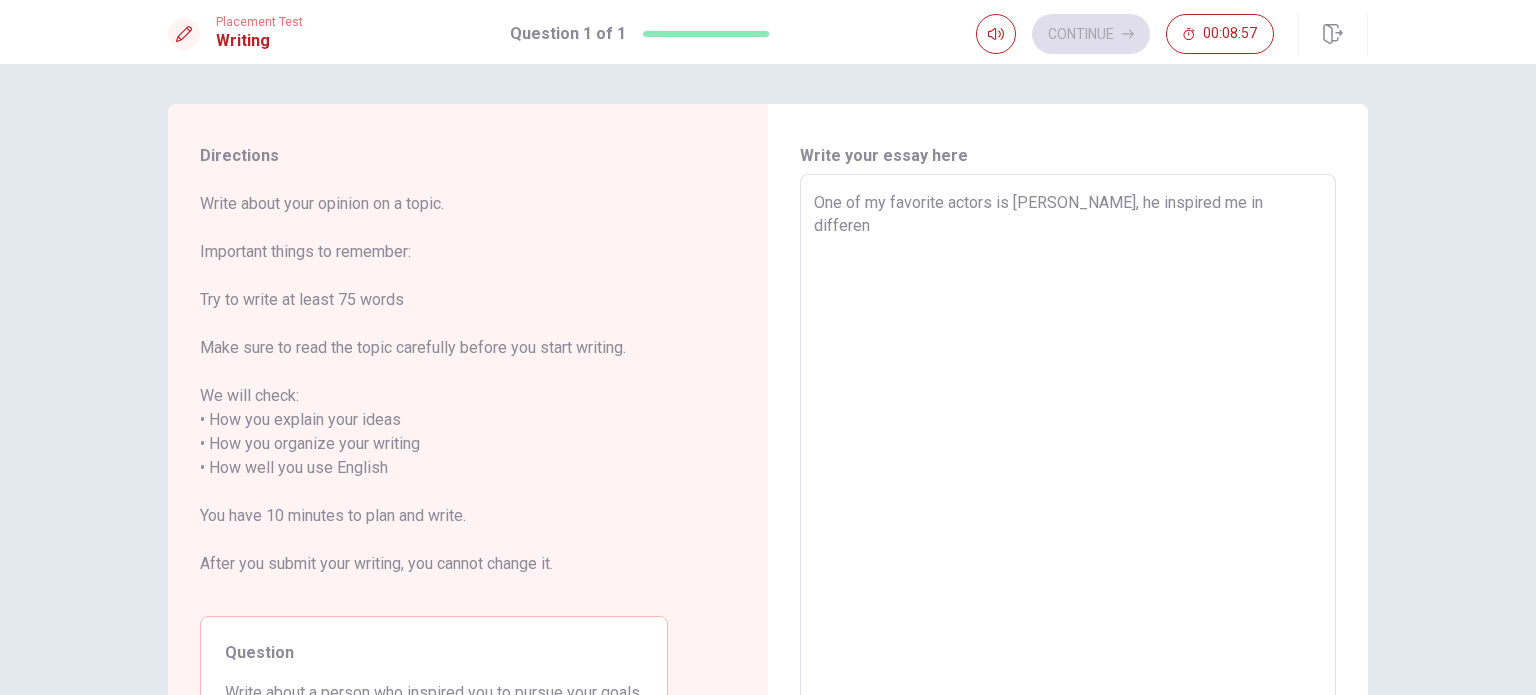 type on "One of my favorite actors is [PERSON_NAME], he inspired me in different" 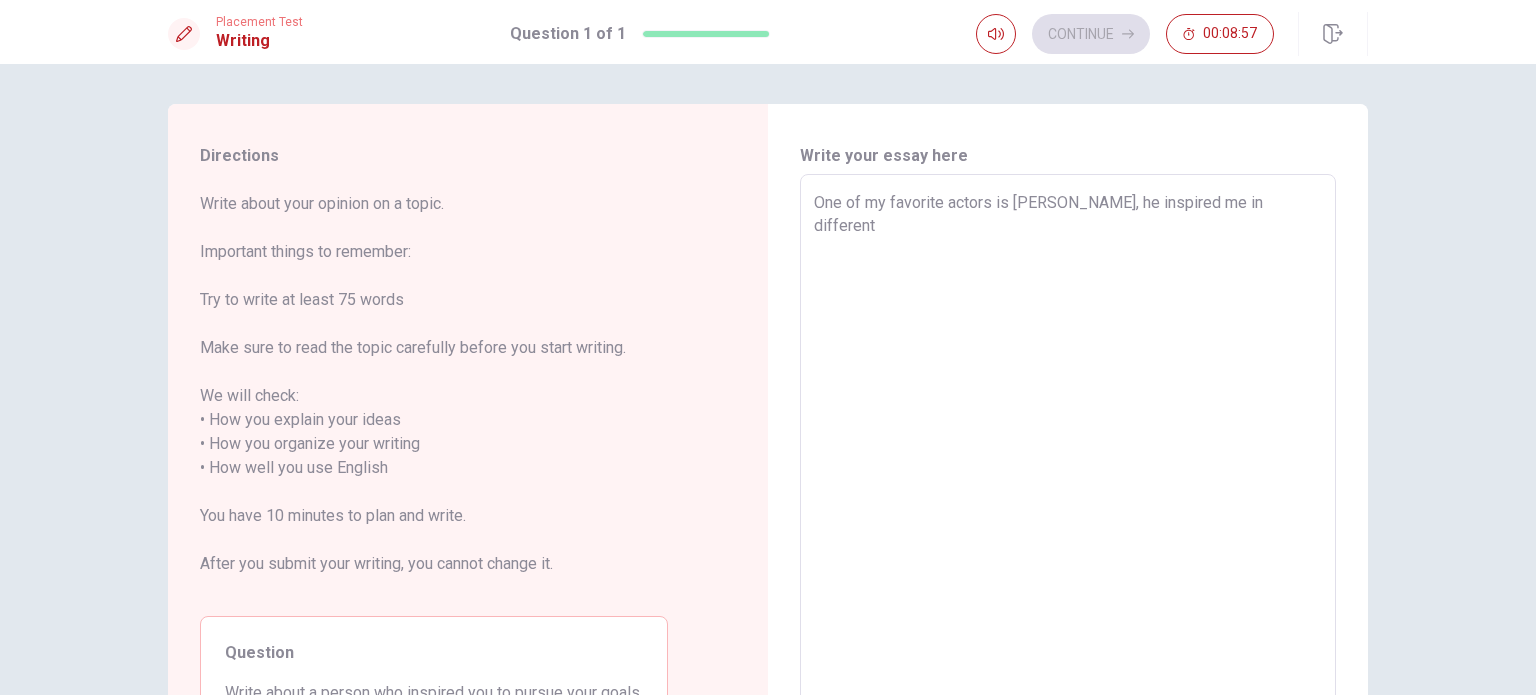 type on "x" 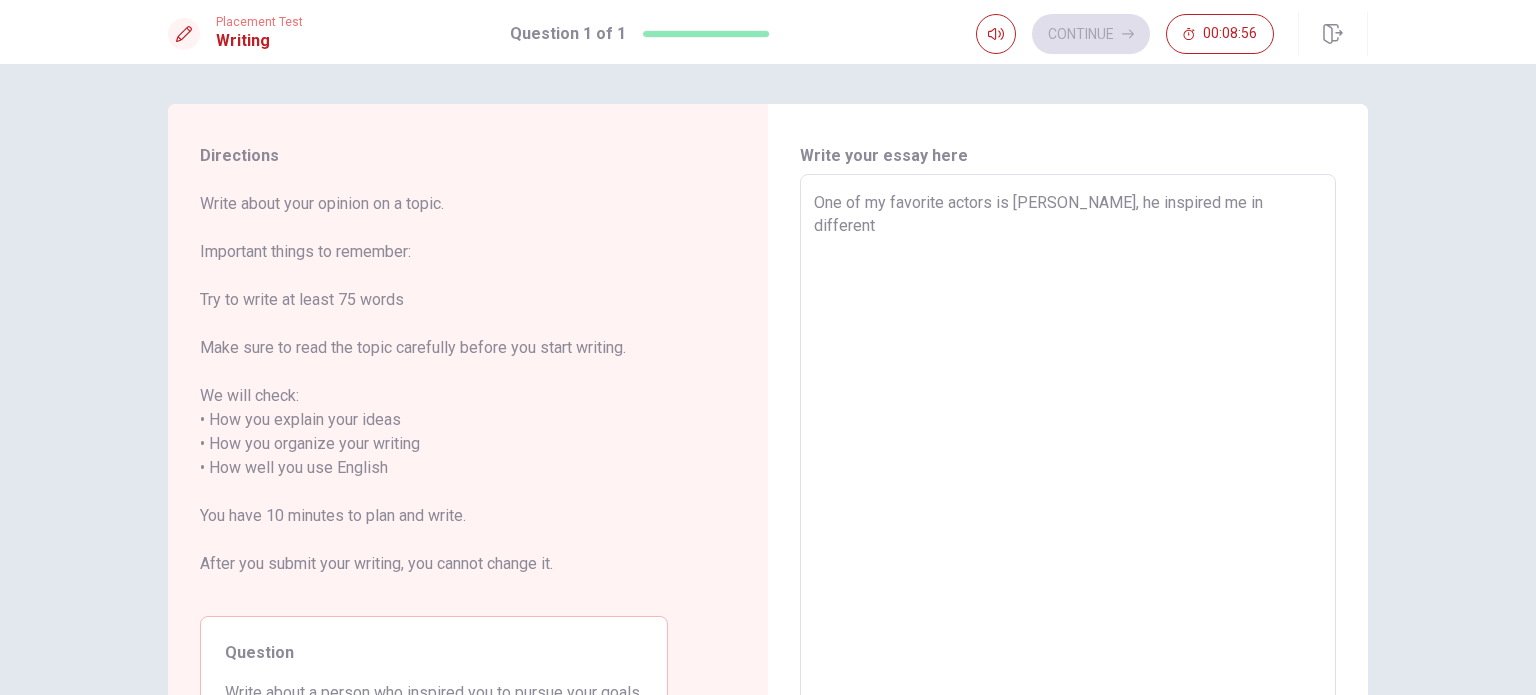 type on "One of my favorite actors is [PERSON_NAME], he inspired me in different w" 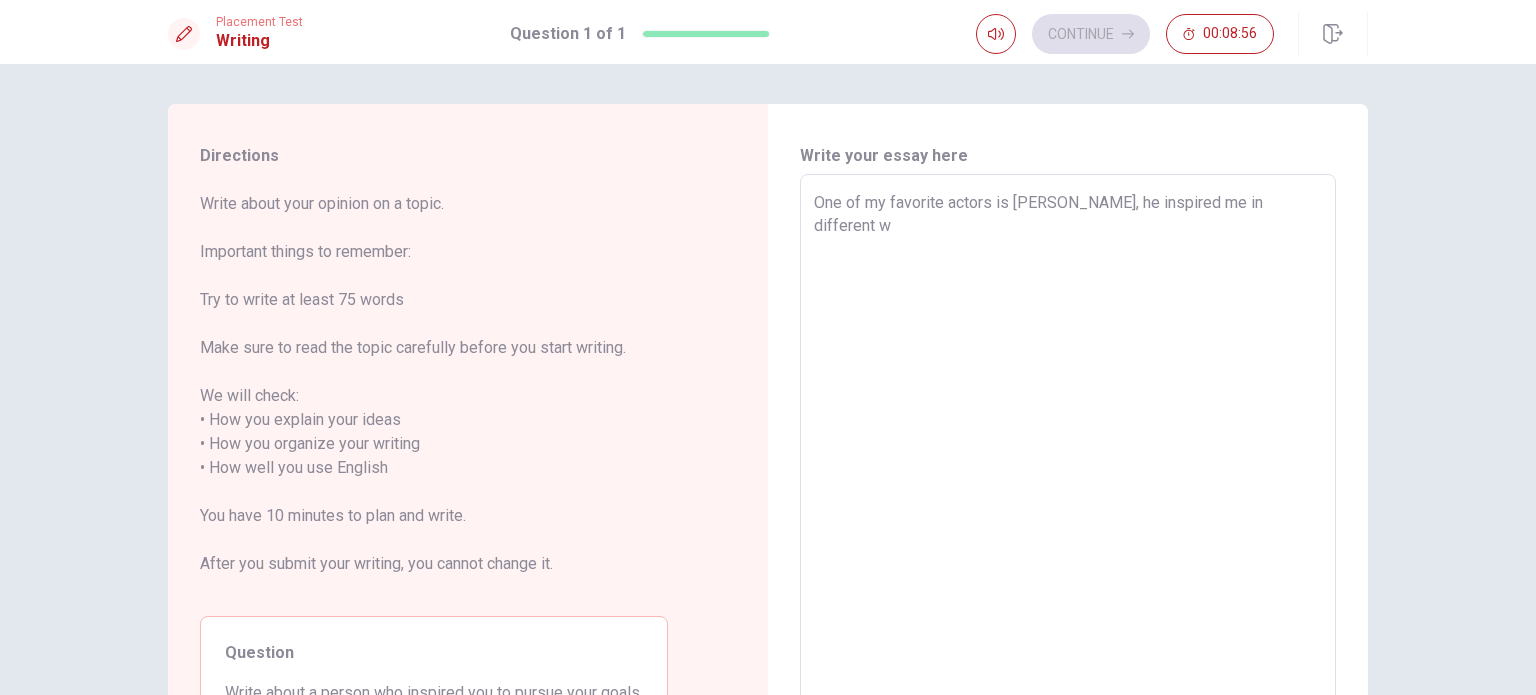 type on "x" 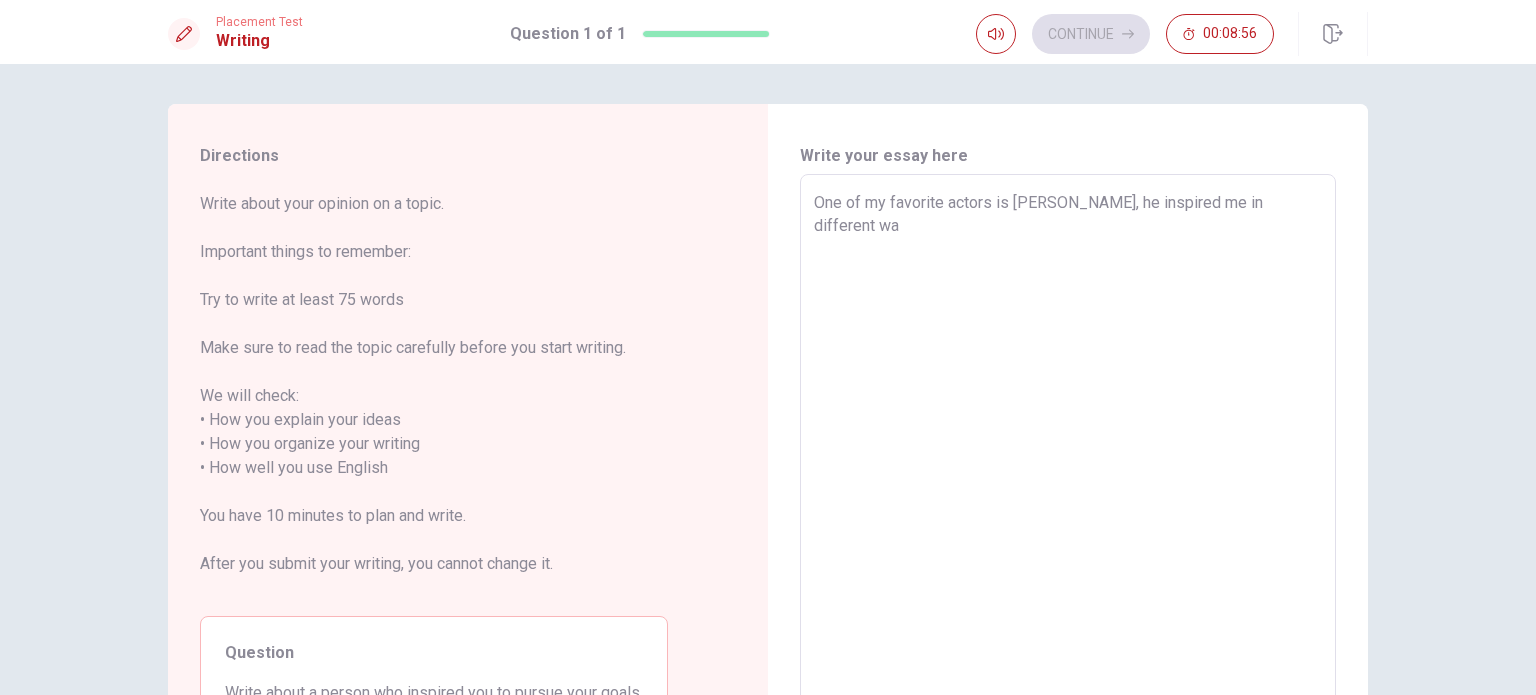 type on "x" 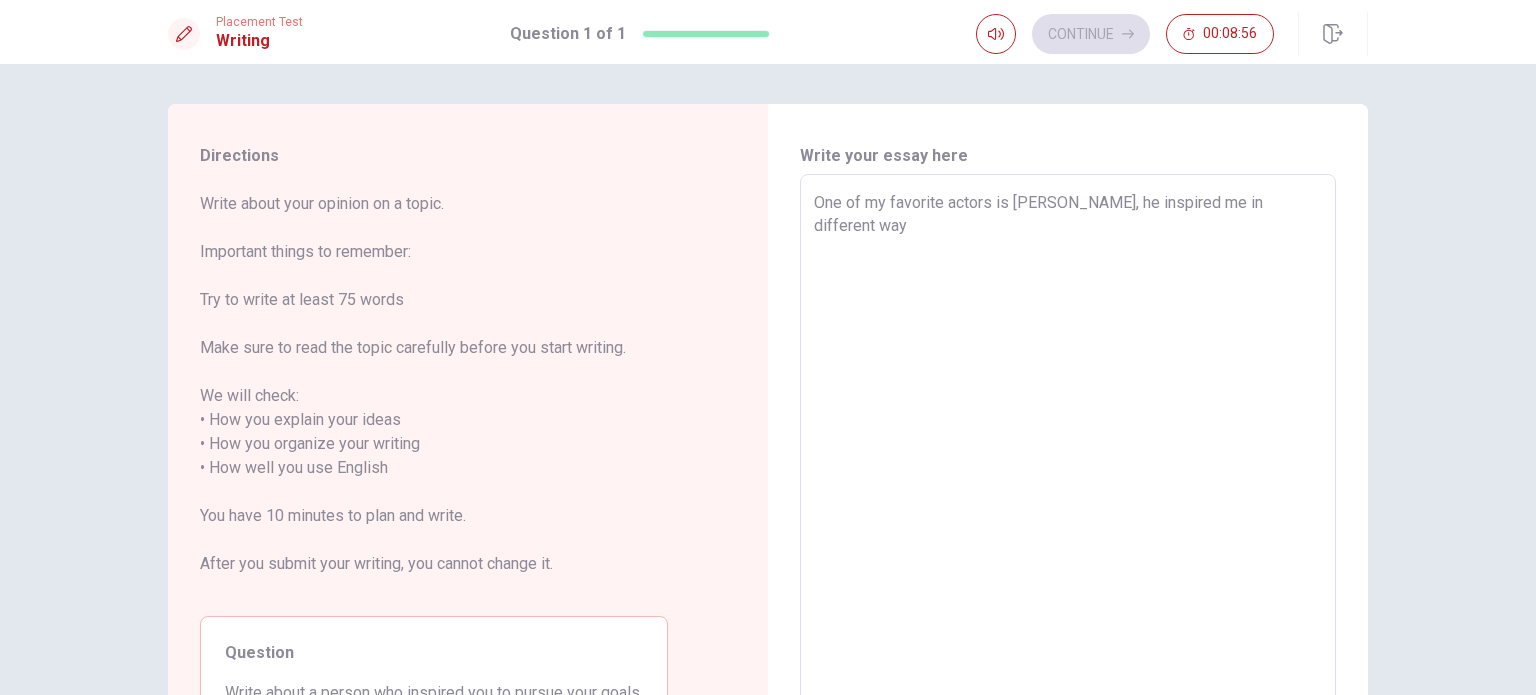 type on "x" 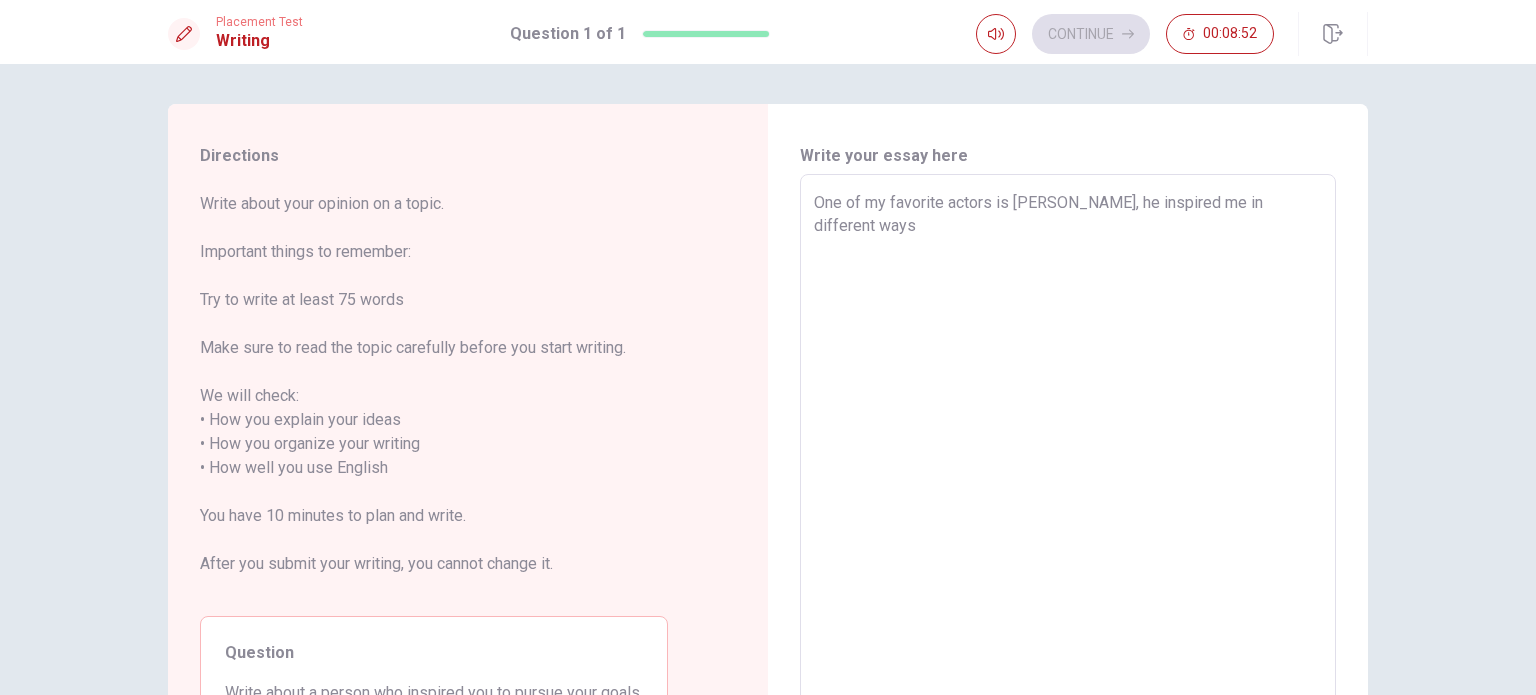 type on "x" 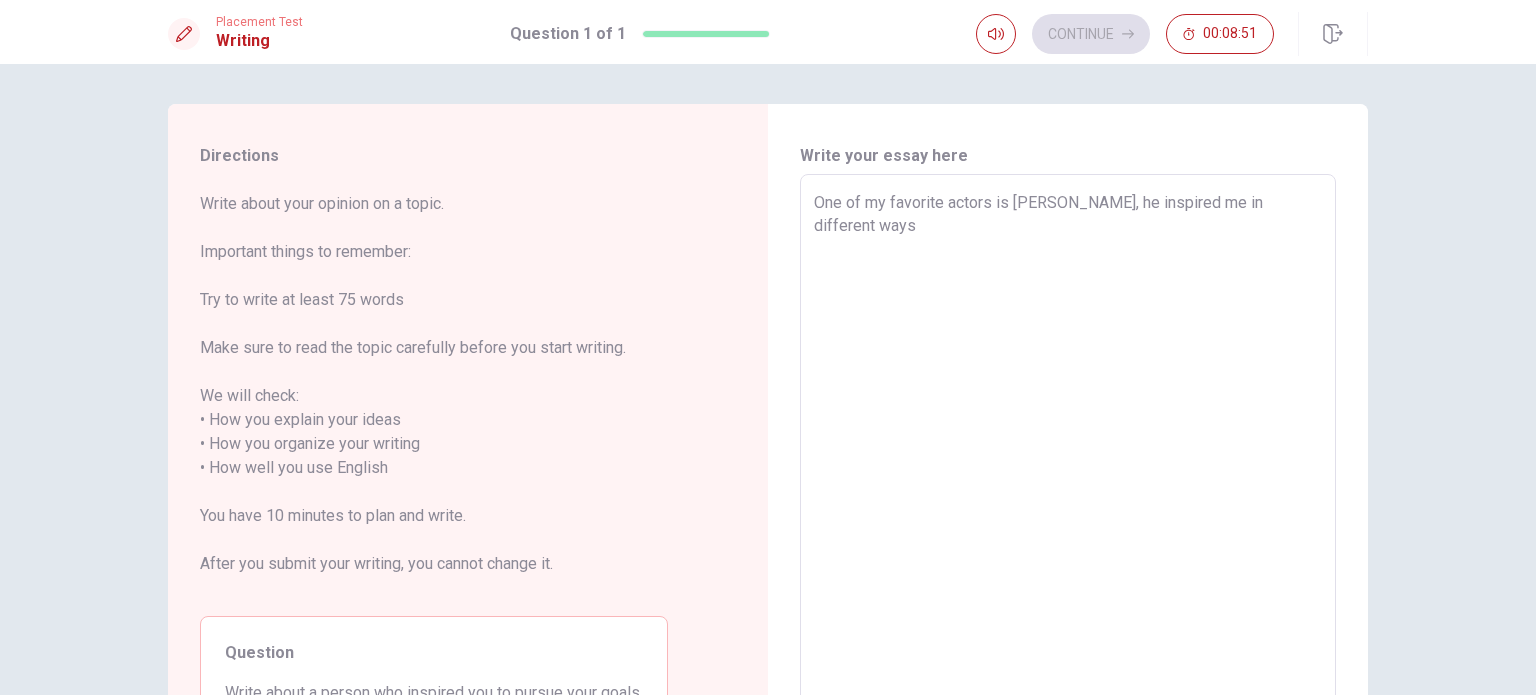 type on "One of my favorite actors is [PERSON_NAME], he inspired me in different ways" 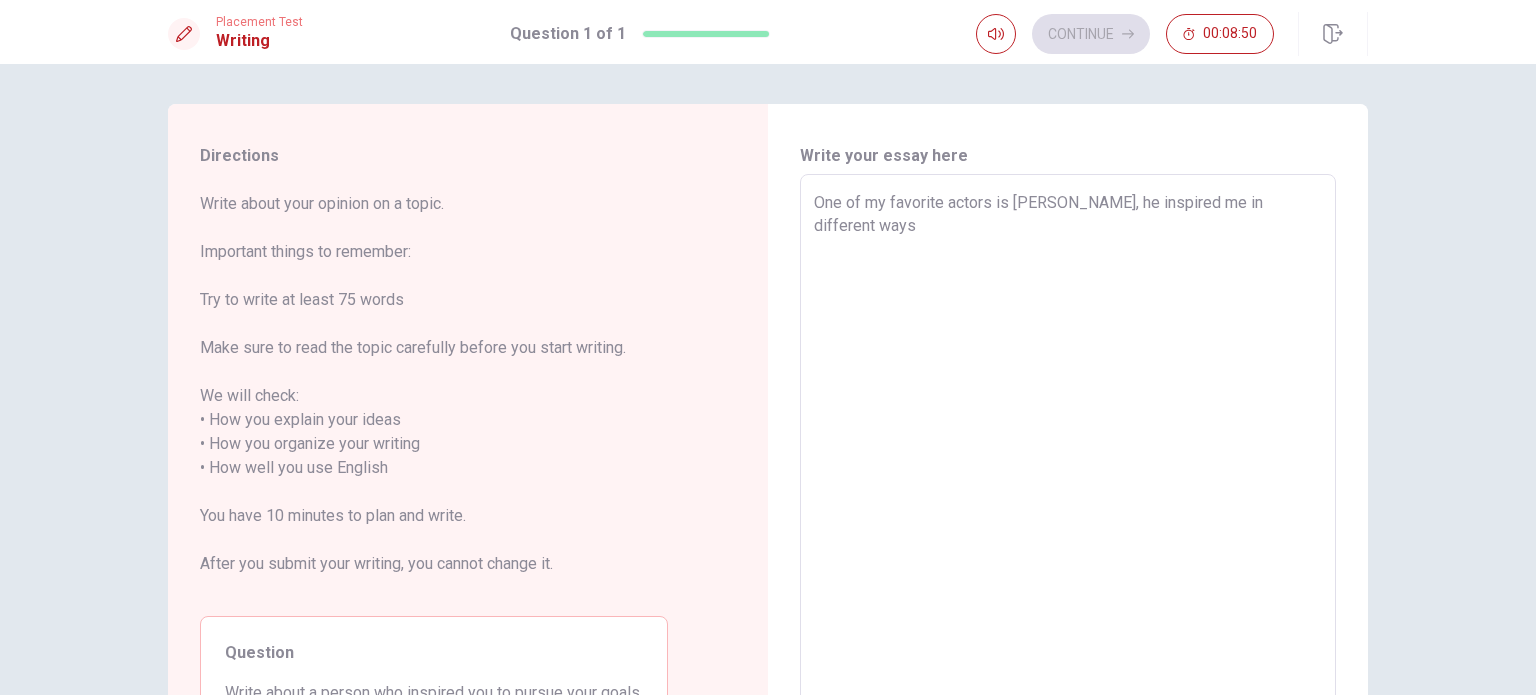 type on "One of my favorite actors is [PERSON_NAME], he inspired me in different ways I" 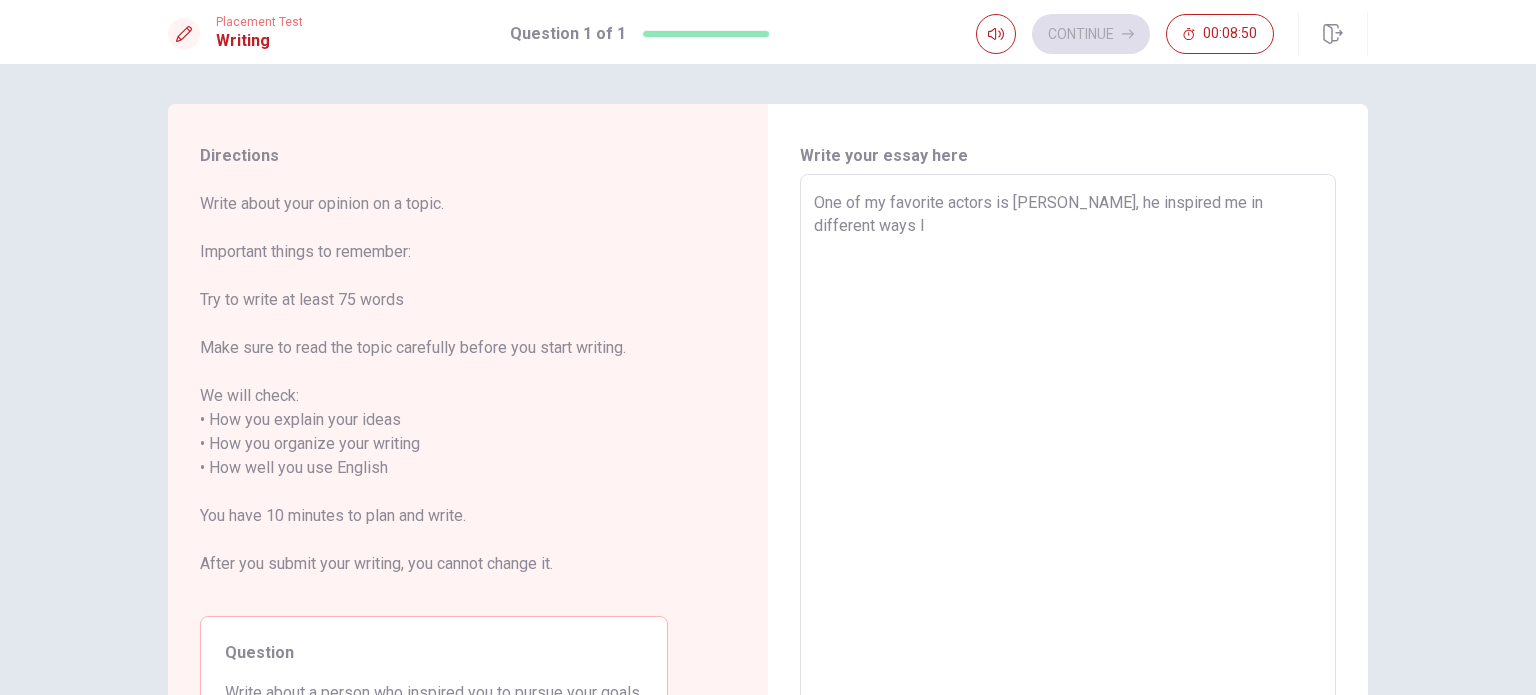 type on "x" 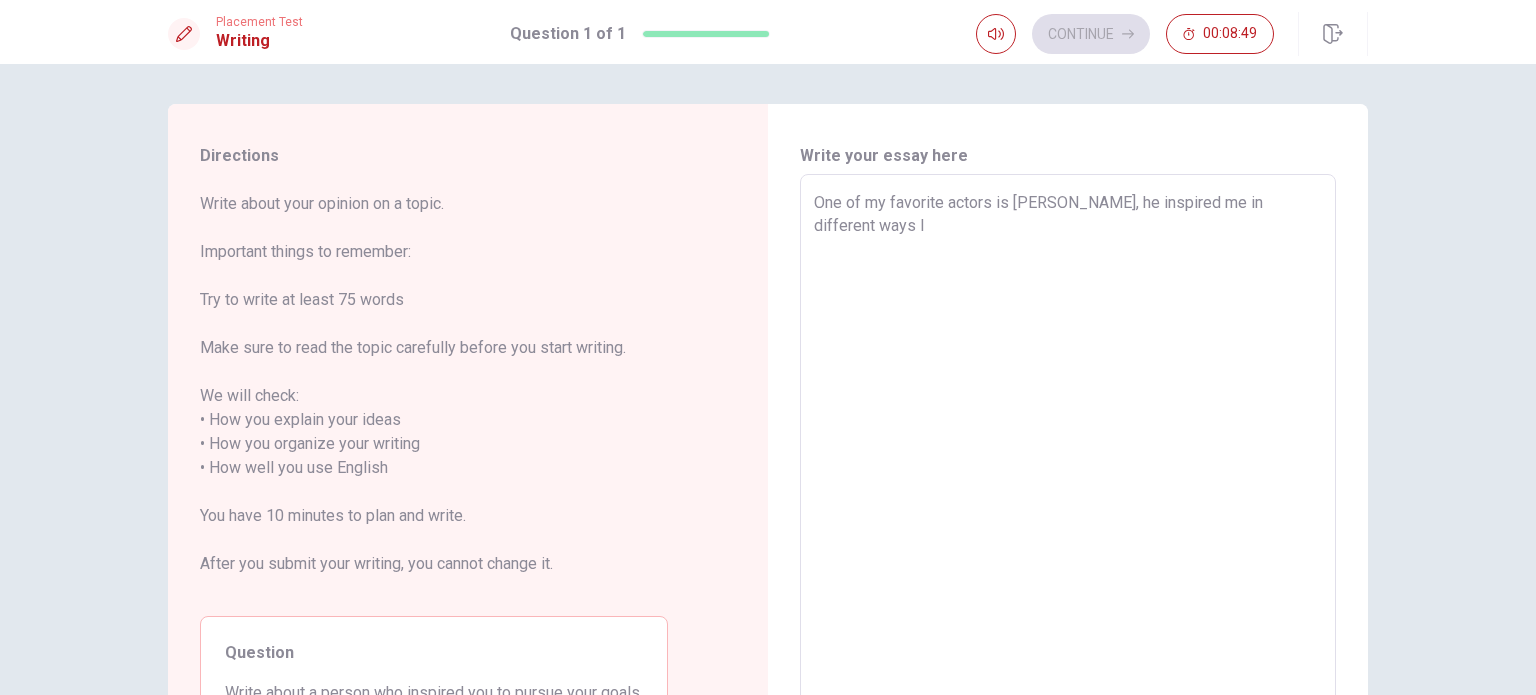 type on "One of my favorite actors is [PERSON_NAME], he inspired me in different ways" 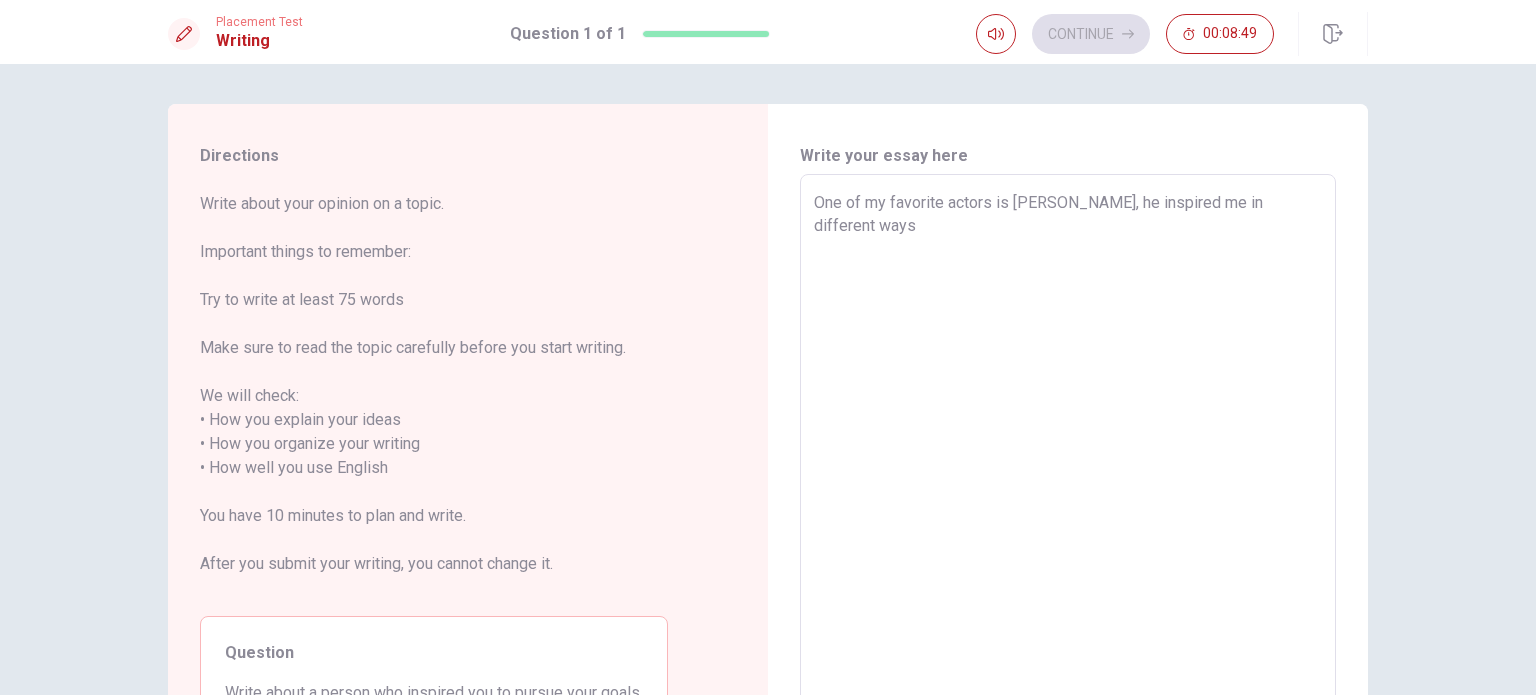 type on "x" 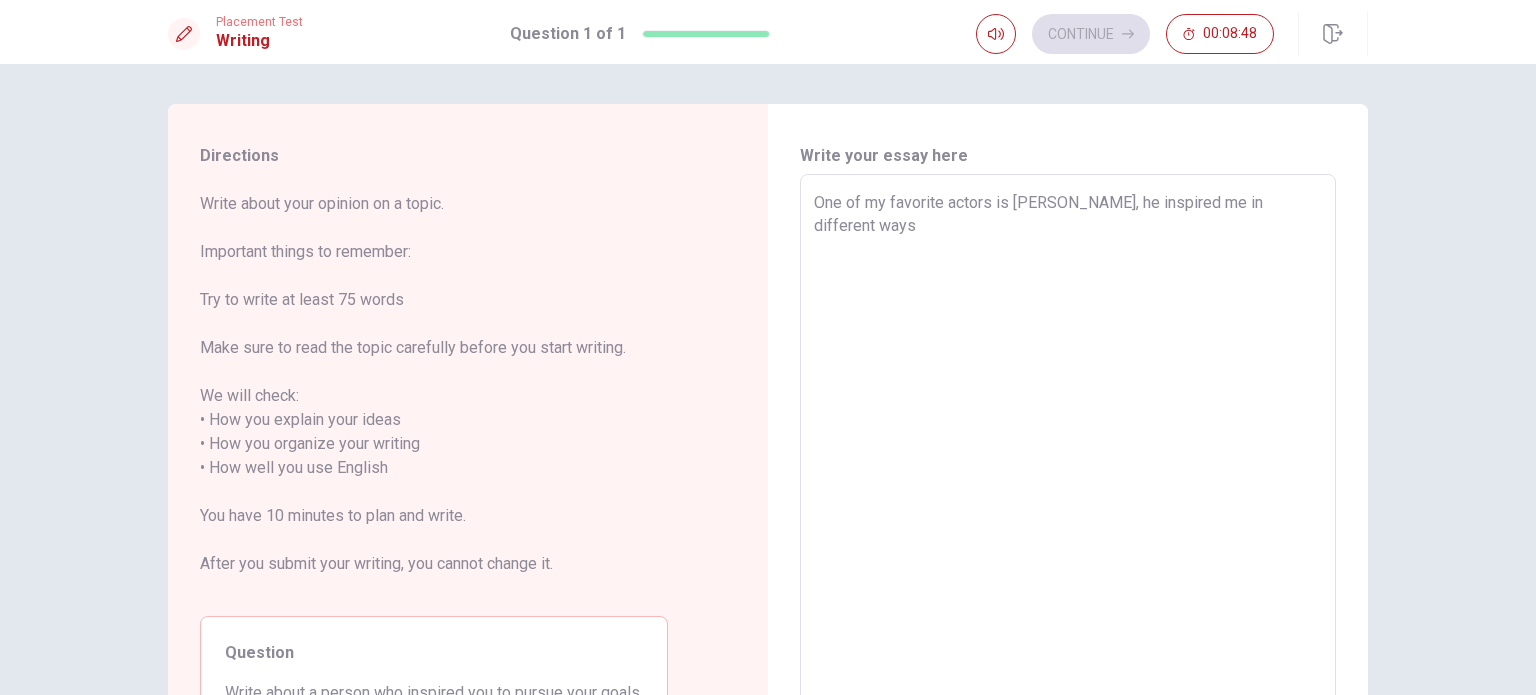 type on "One of my favorite actors is [PERSON_NAME], he inspired me in different ways," 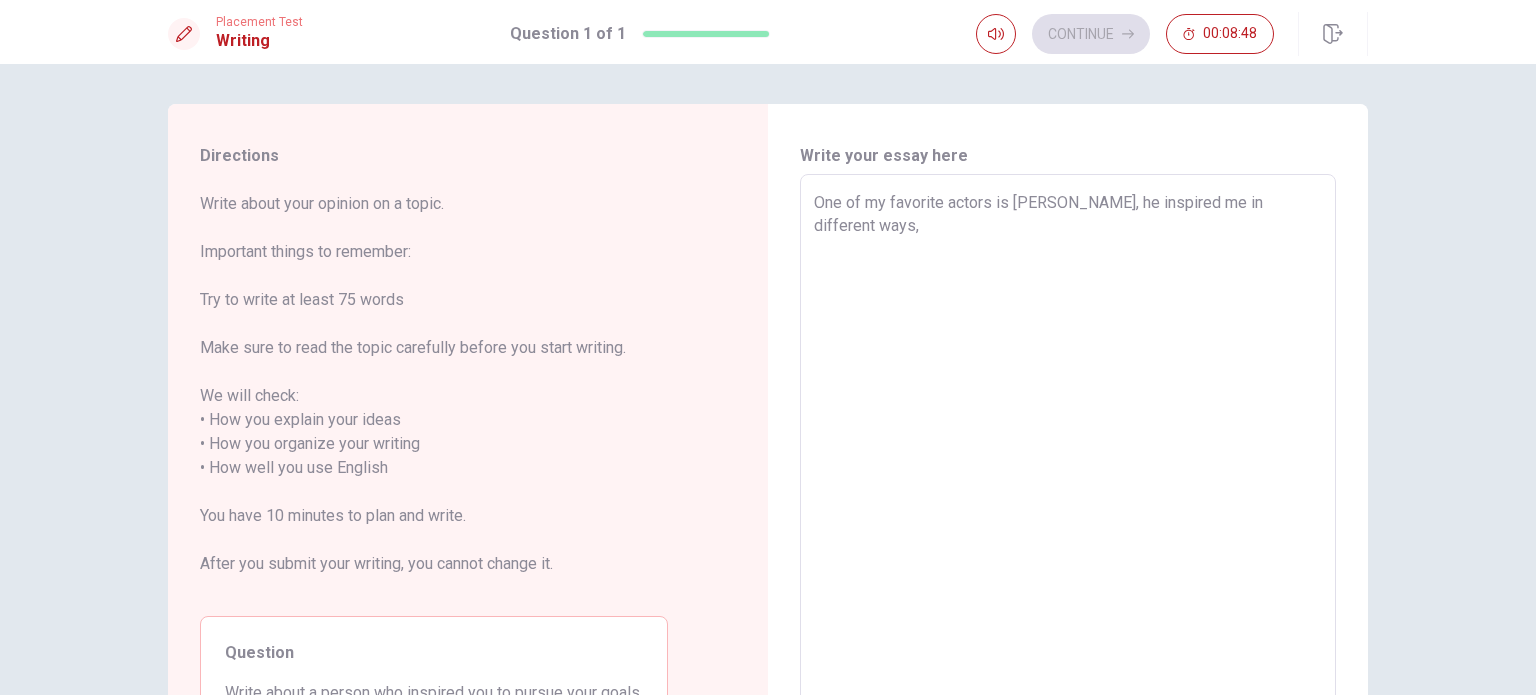 type on "x" 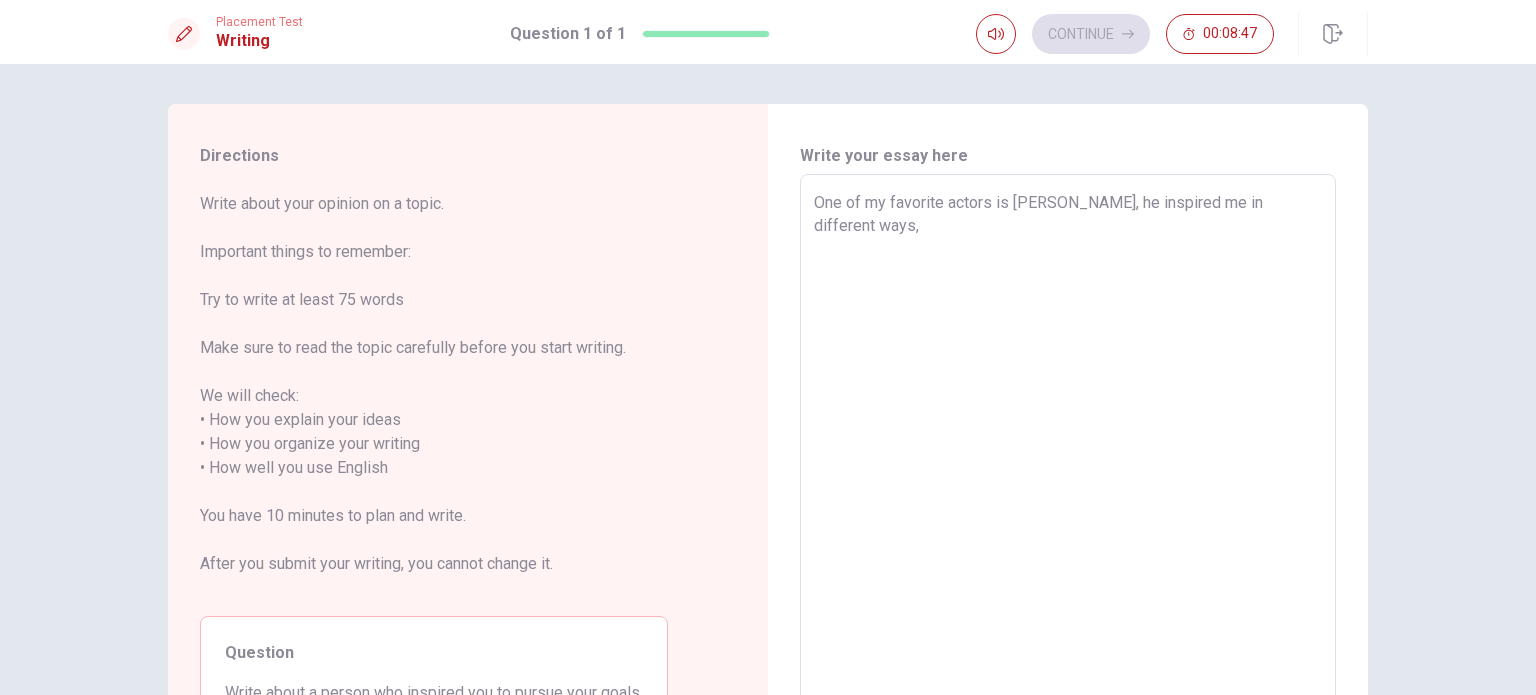 type on "One of my favorite actors is [PERSON_NAME], he inspired me in different ways, i" 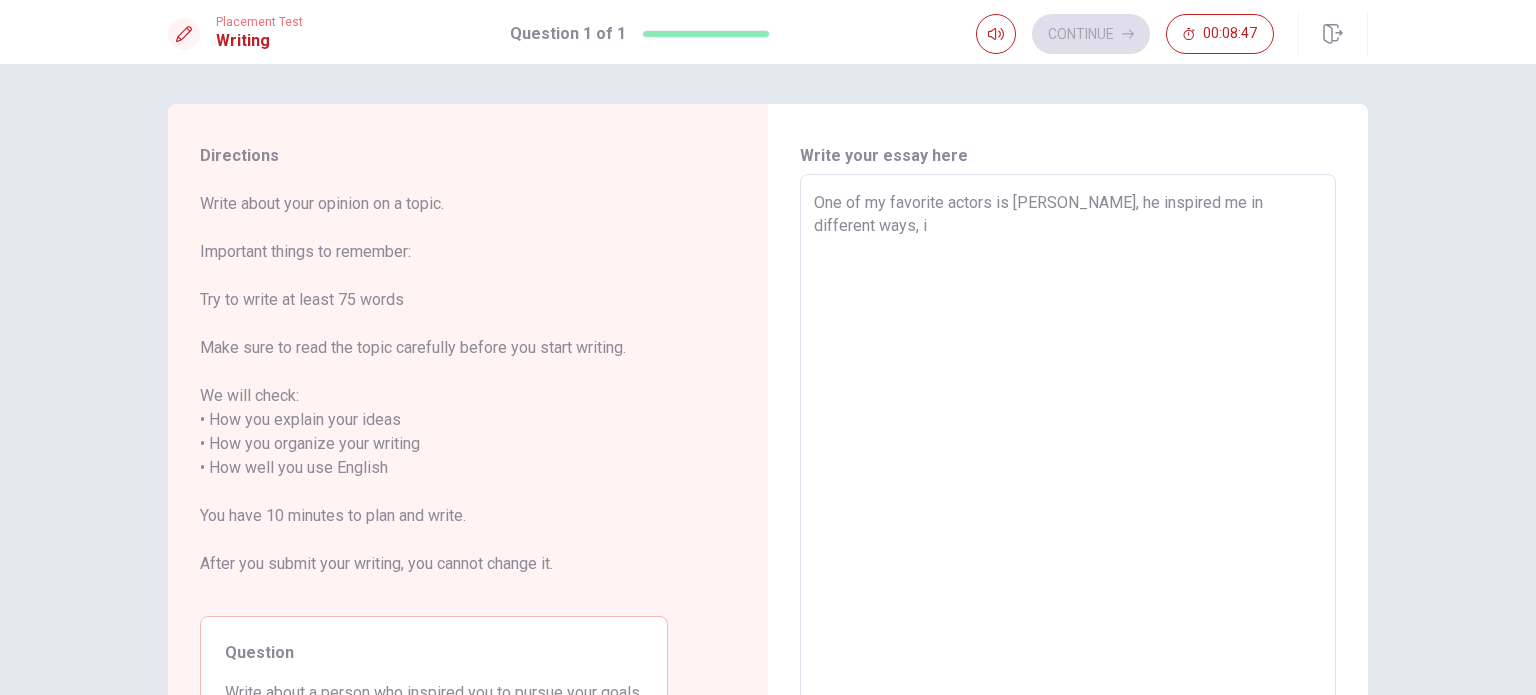 type on "x" 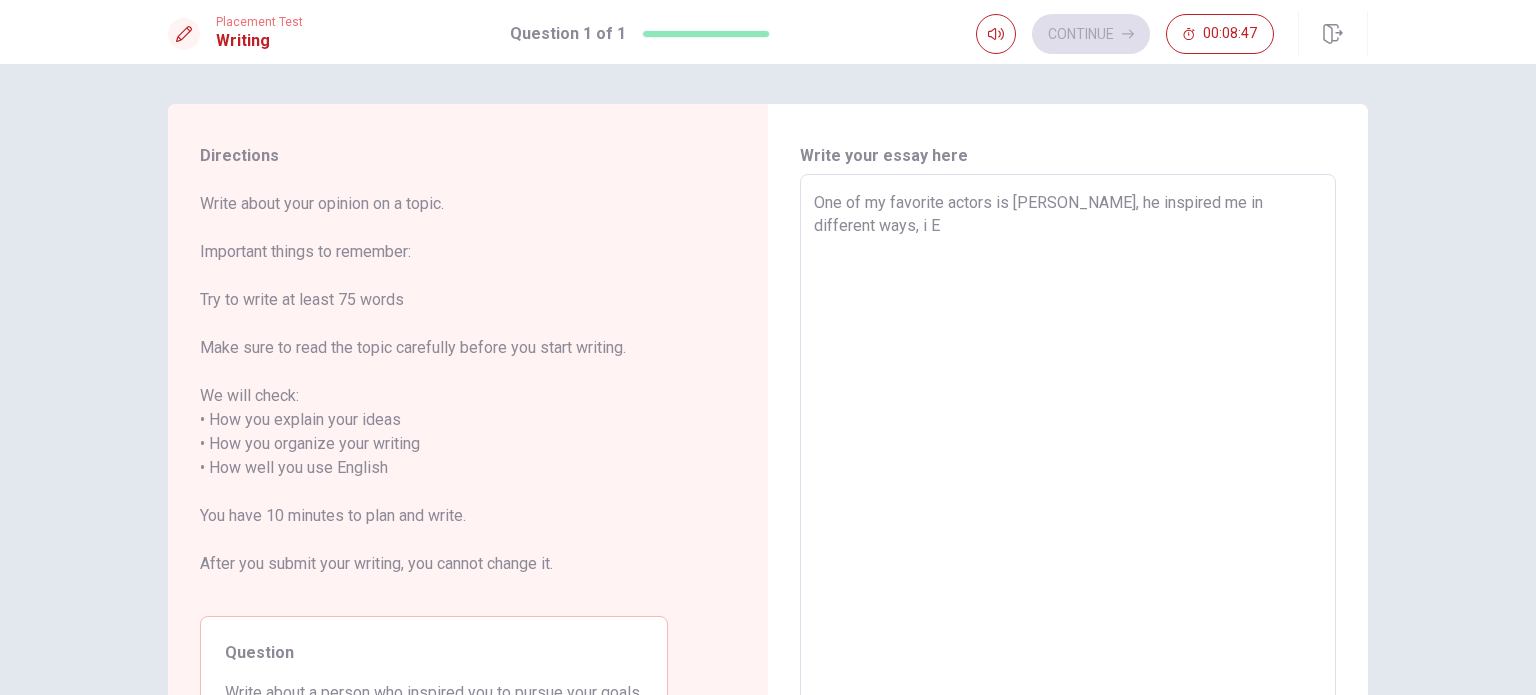 type on "One of my favorite actors is [PERSON_NAME], he inspired me in different ways, i EW" 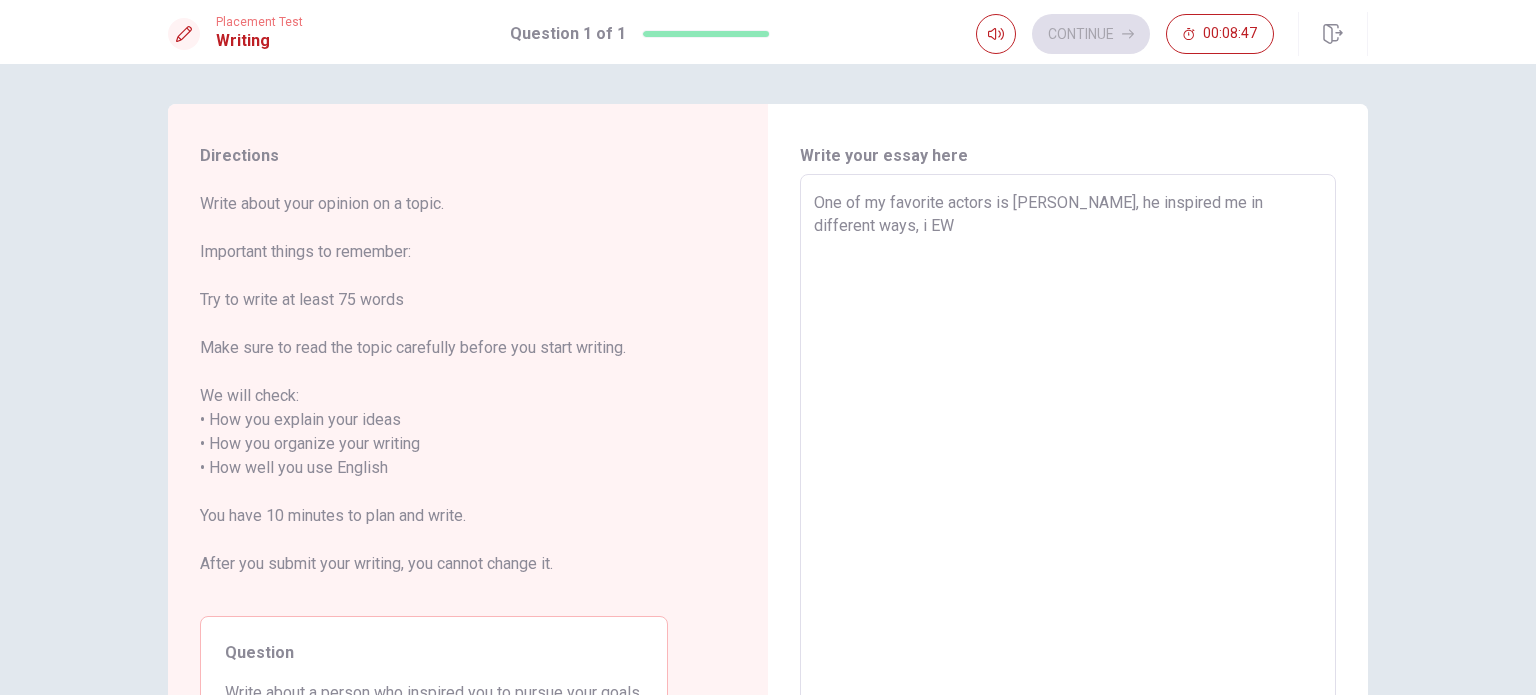 type on "x" 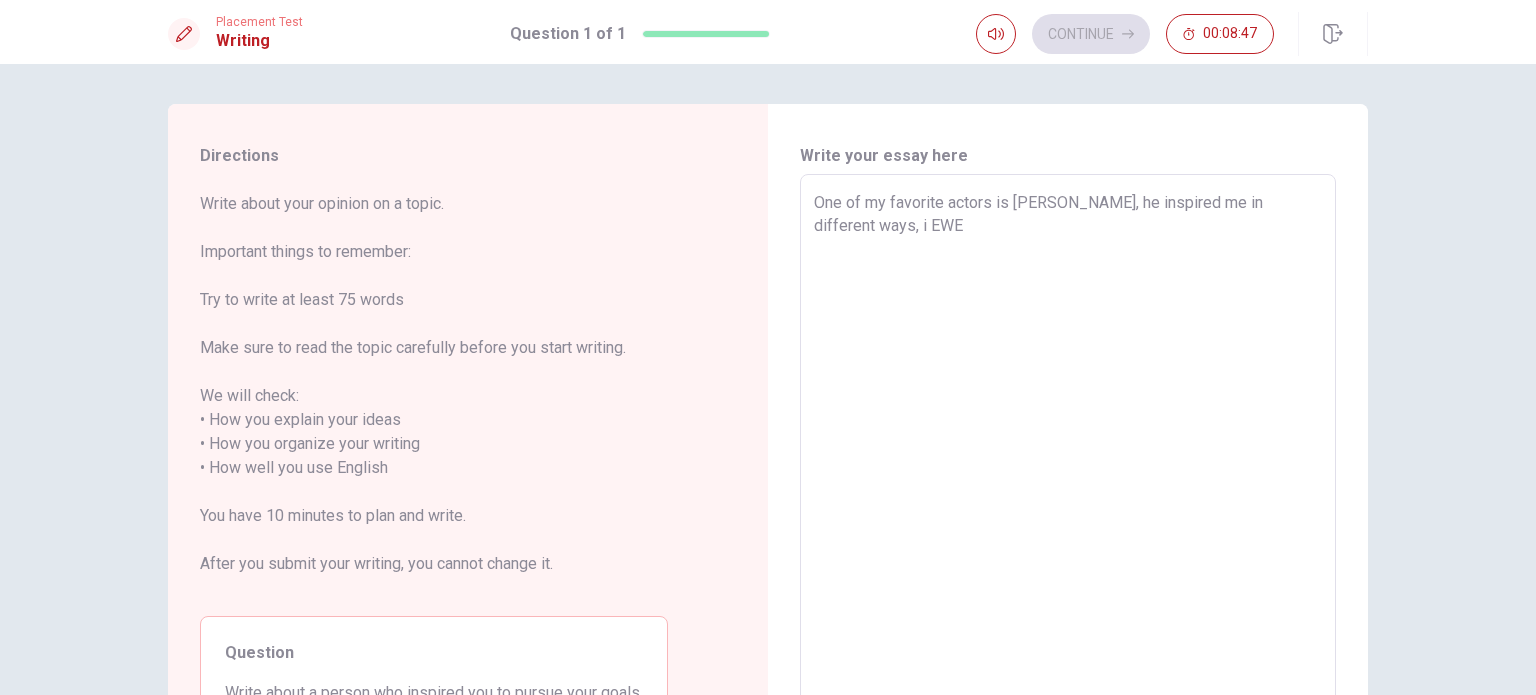 type 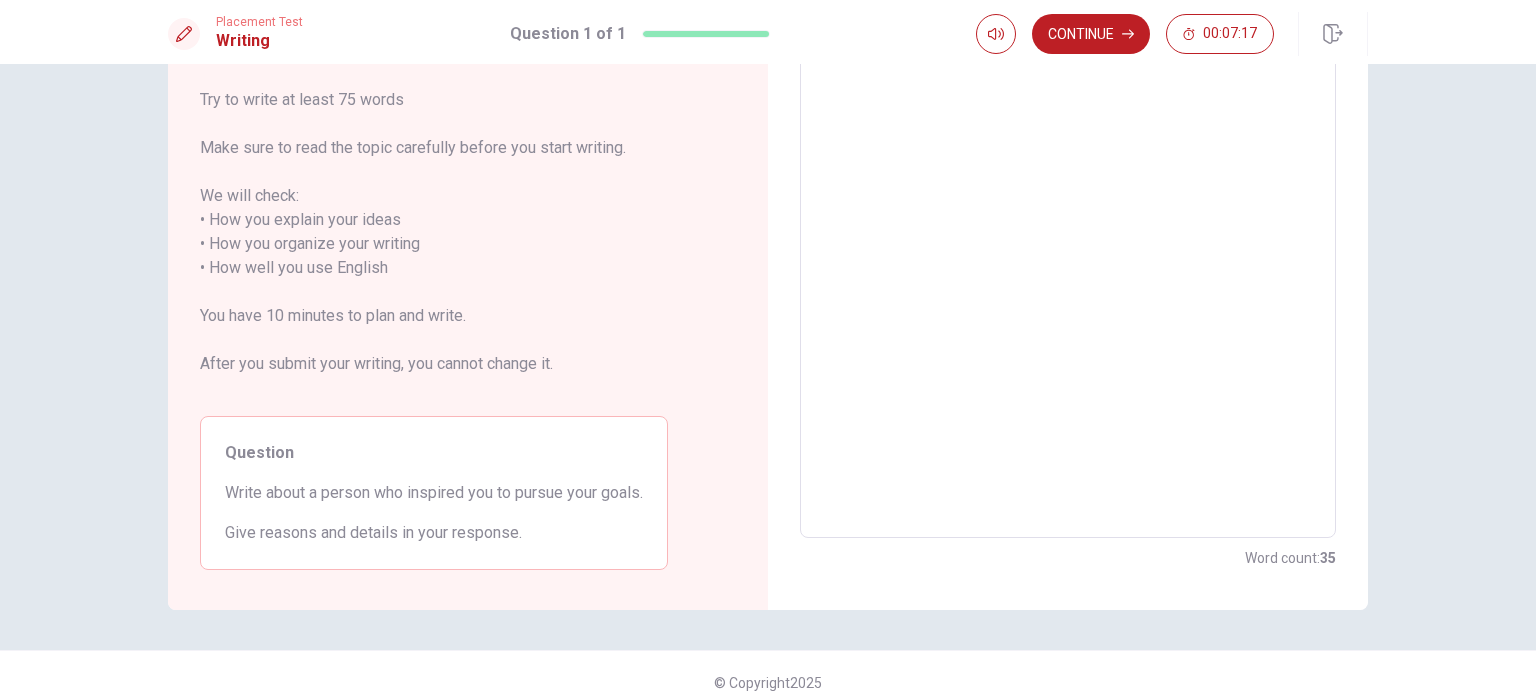 scroll, scrollTop: 0, scrollLeft: 0, axis: both 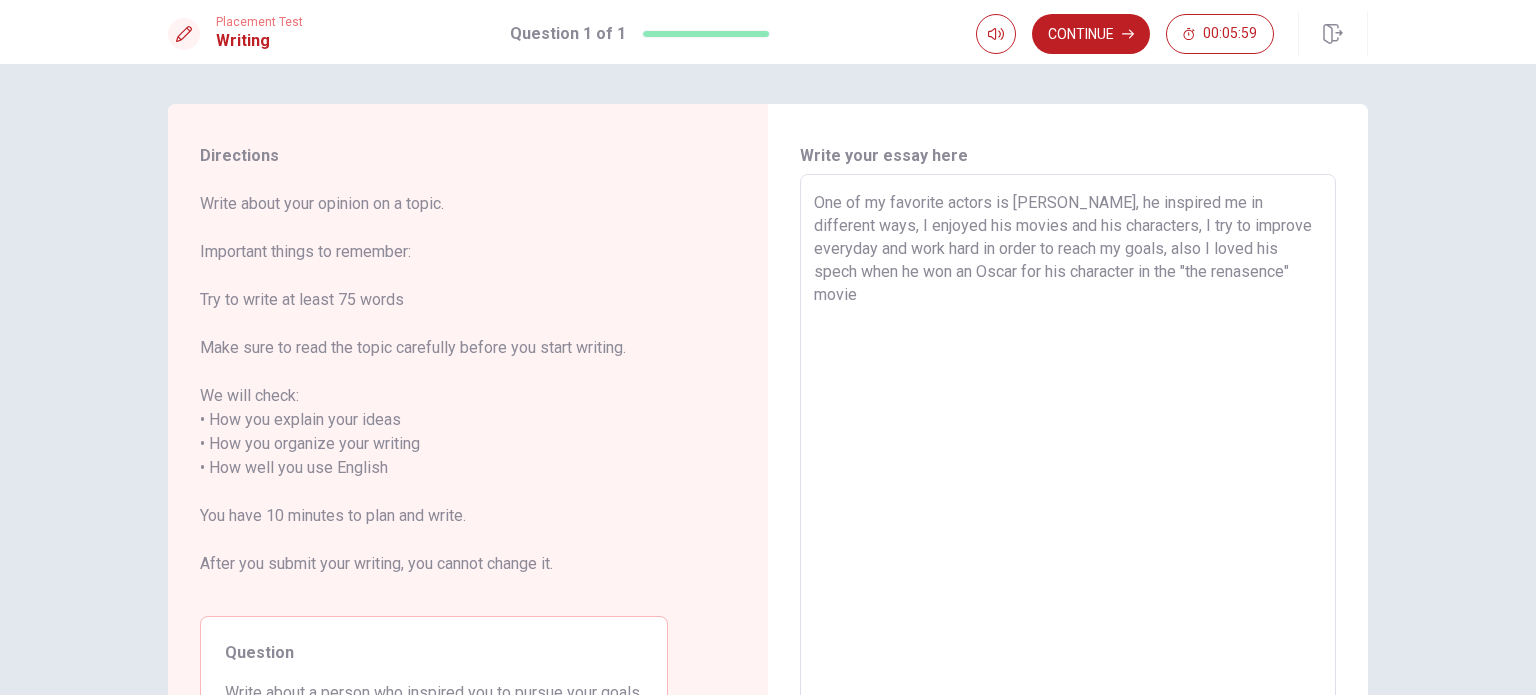 click on "One of my favorite actors is [PERSON_NAME], he inspired me in different ways, I enjoyed his movies and his characters, I try to improve everyday and work hard in order to reach my goals, also I loved his spech when he won an Oscar for his character in the "the renasence" movie" at bounding box center [1068, 456] 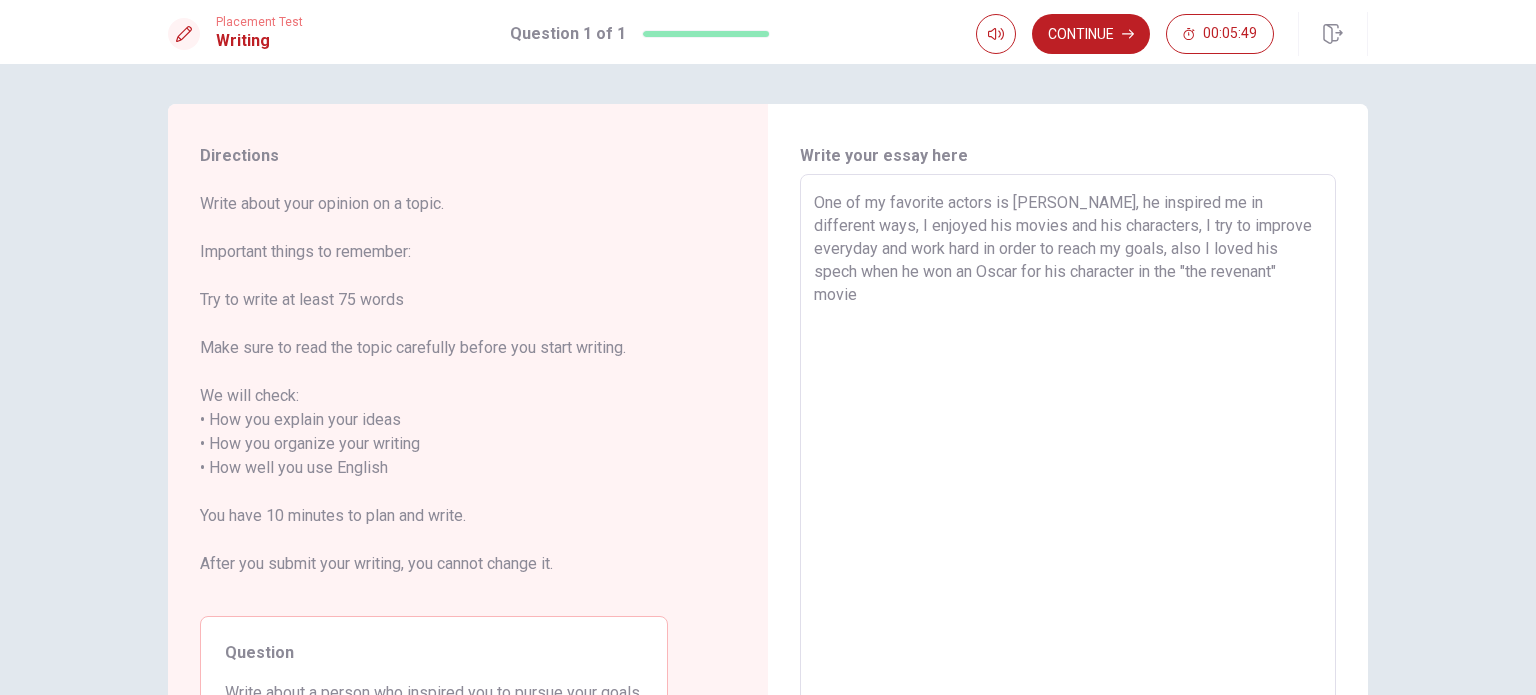 click on "One of my favorite actors is [PERSON_NAME], he inspired me in different ways, I enjoyed his movies and his characters, I try to improve everyday and work hard in order to reach my goals, also I loved his spech when he won an Oscar for his character in the "the revenant" movie" at bounding box center [1068, 456] 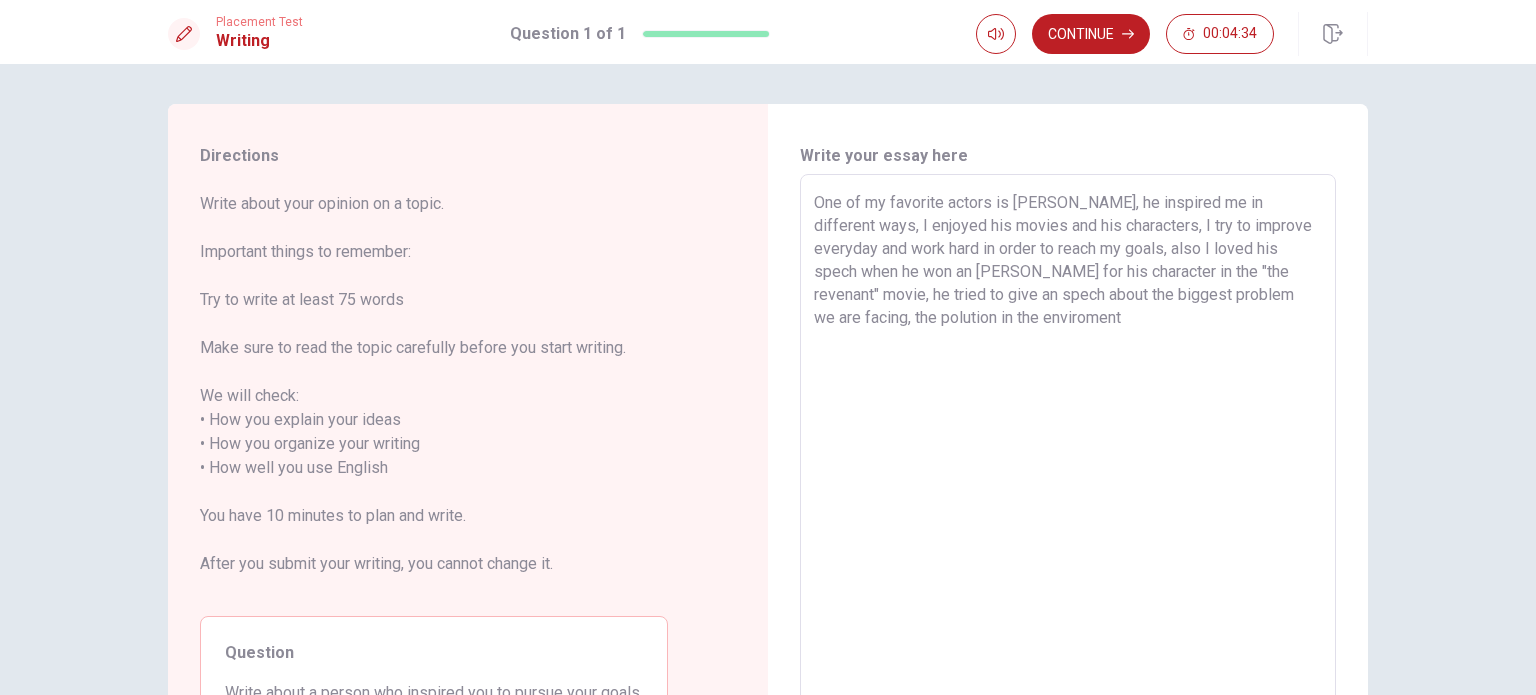 click on "One of my favorite actors is [PERSON_NAME], he inspired me in different ways, I enjoyed his movies and his characters, I try to improve everyday and work hard in order to reach my goals, also I loved his spech when he won an [PERSON_NAME] for his character in the "the revenant" movie, he tried to give an spech about the biggest problem we are facing, the polution in the enviroment" at bounding box center (1068, 456) 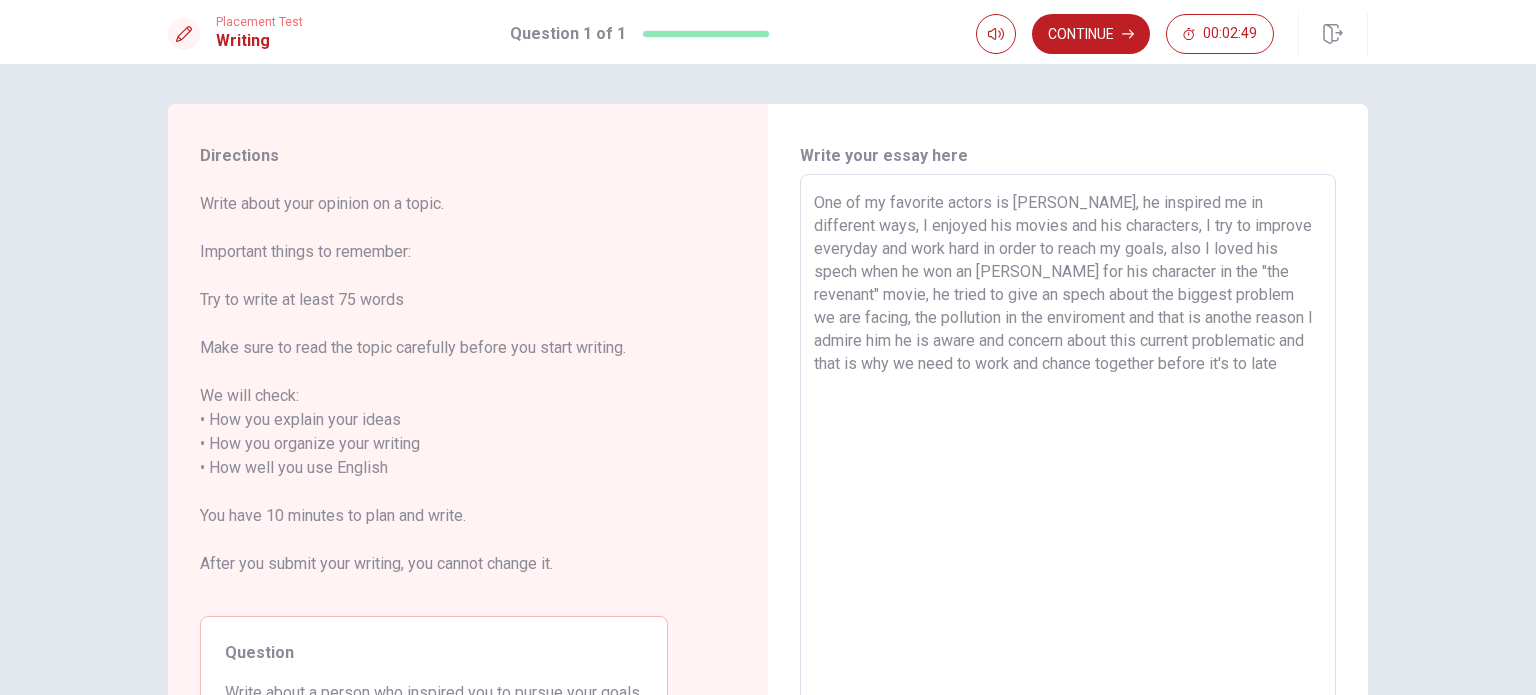 click on "One of my favorite actors is [PERSON_NAME], he inspired me in different ways, I enjoyed his movies and his characters, I try to improve everyday and work hard in order to reach my goals, also I loved his spech when he won an [PERSON_NAME] for his character in the "the revenant" movie, he tried to give an spech about the biggest problem we are facing, the pollution in the enviroment and that is anothe reason I admire him he is aware and concern about this current problematic and that is why we need to work and chance together before it's to late" at bounding box center (1068, 456) 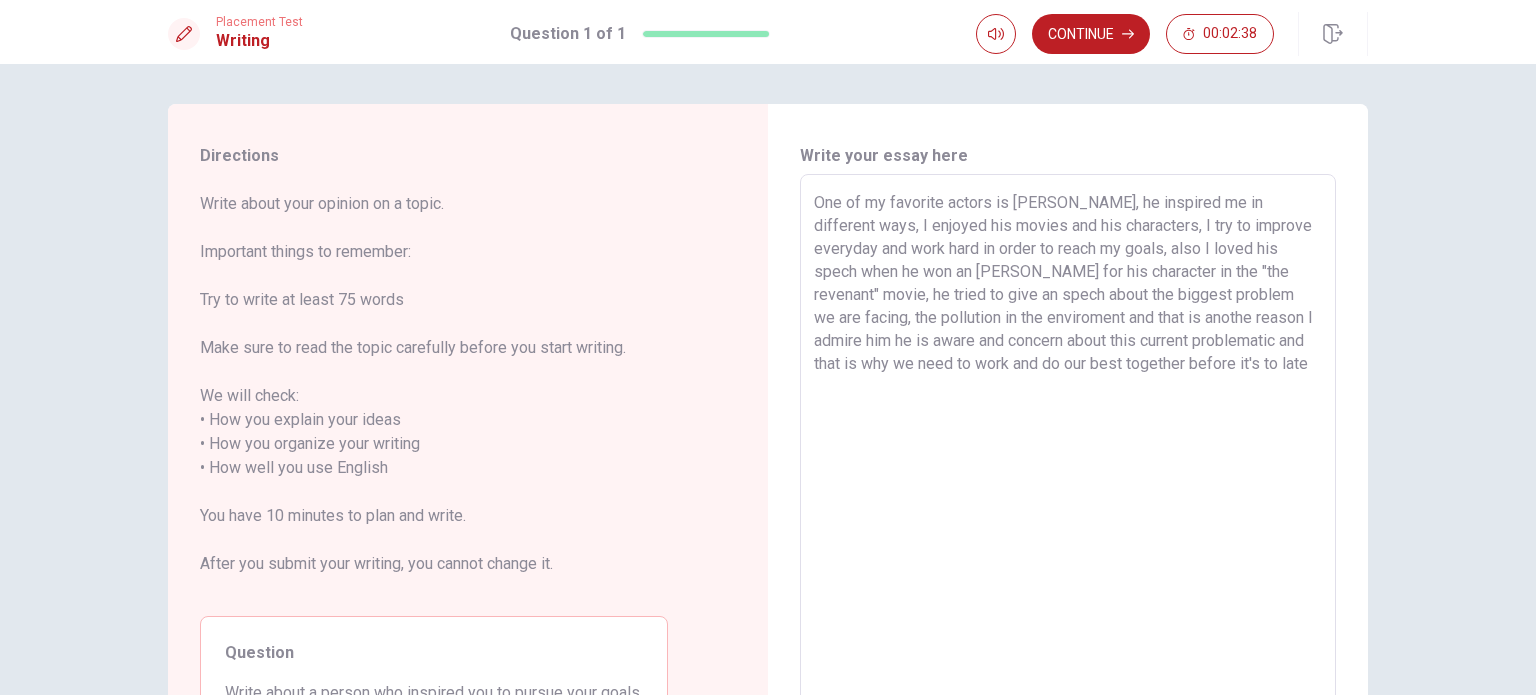 click on "One of my favorite actors is [PERSON_NAME], he inspired me in different ways, I enjoyed his movies and his characters, I try to improve everyday and work hard in order to reach my goals, also I loved his spech when he won an [PERSON_NAME] for his character in the "the revenant" movie, he tried to give an spech about the biggest problem we are facing, the pollution in the enviroment and that is anothe reason I admire him he is aware and concern about this current problematic and that is why we need to work and do our best together before it's to late" at bounding box center [1068, 456] 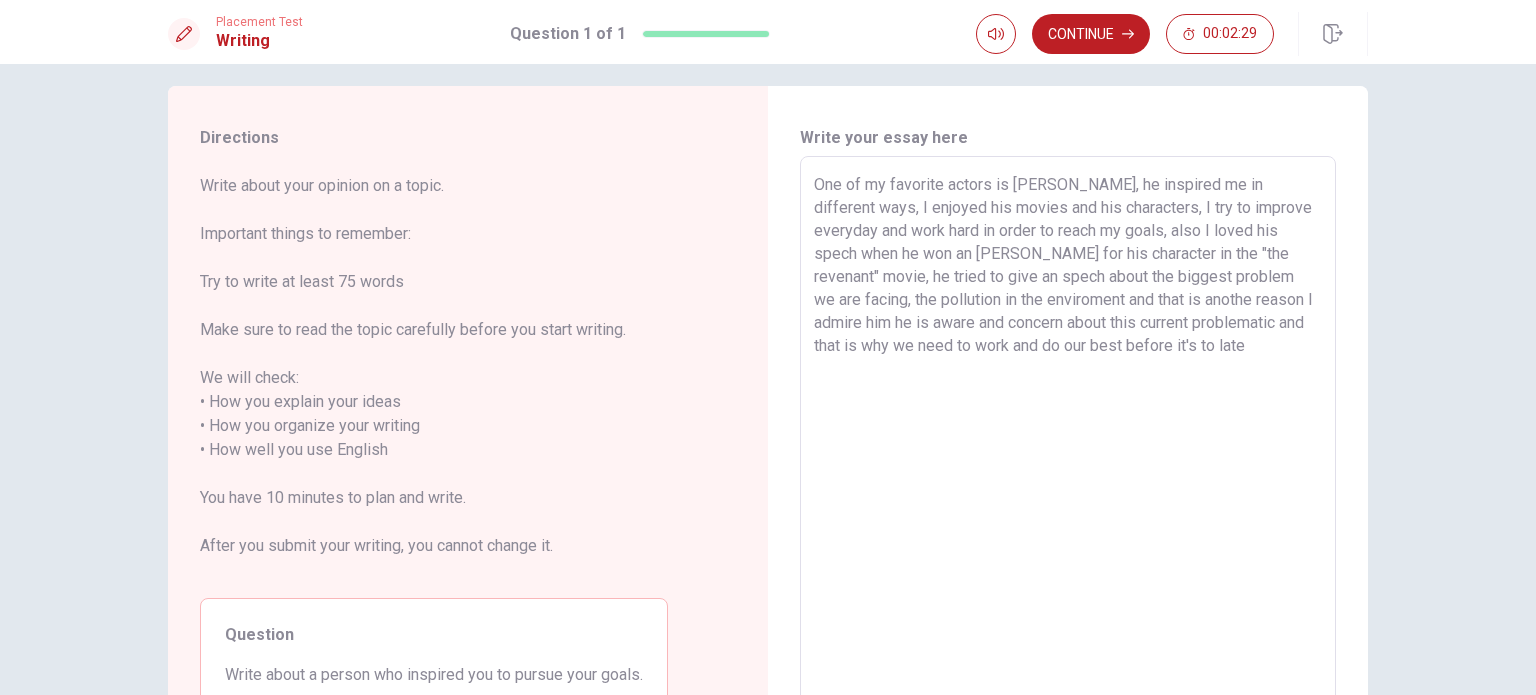 scroll, scrollTop: 0, scrollLeft: 0, axis: both 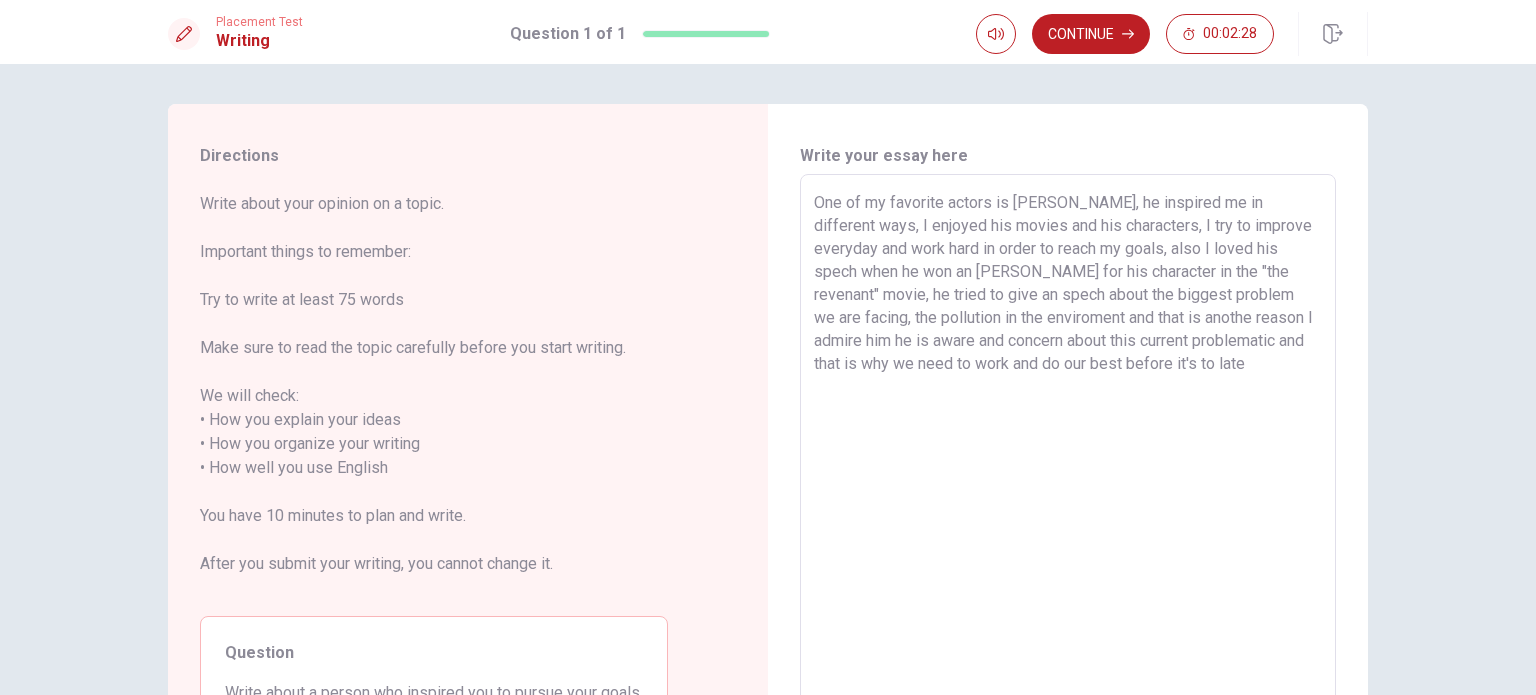 click on "One of my favorite actors is [PERSON_NAME], he inspired me in different ways, I enjoyed his movies and his characters, I try to improve everyday and work hard in order to reach my goals, also I loved his spech when he won an [PERSON_NAME] for his character in the "the revenant" movie, he tried to give an spech about the biggest problem we are facing, the pollution in the enviroment and that is anothe reason I admire him he is aware and concern about this current problematic and that is why we need to work and do our best before it's to late" at bounding box center [1068, 456] 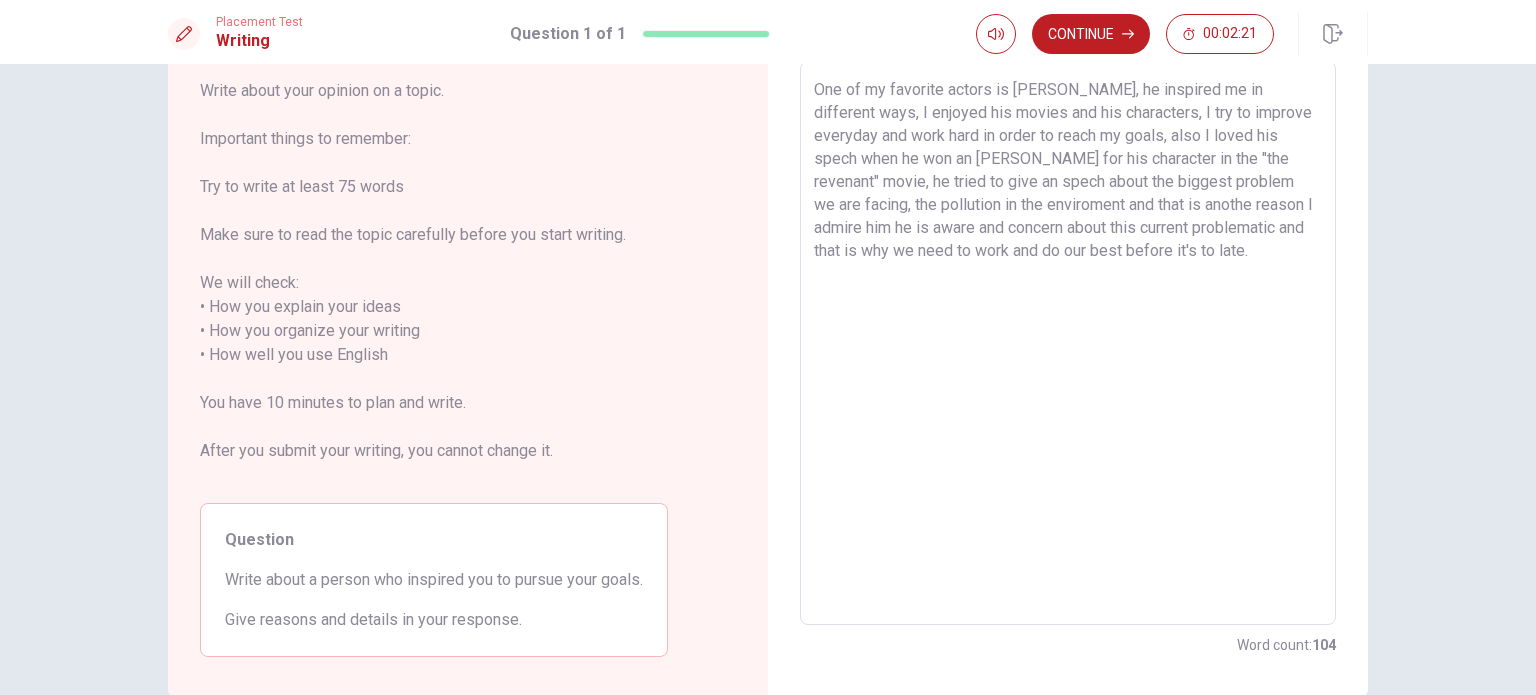scroll, scrollTop: 0, scrollLeft: 0, axis: both 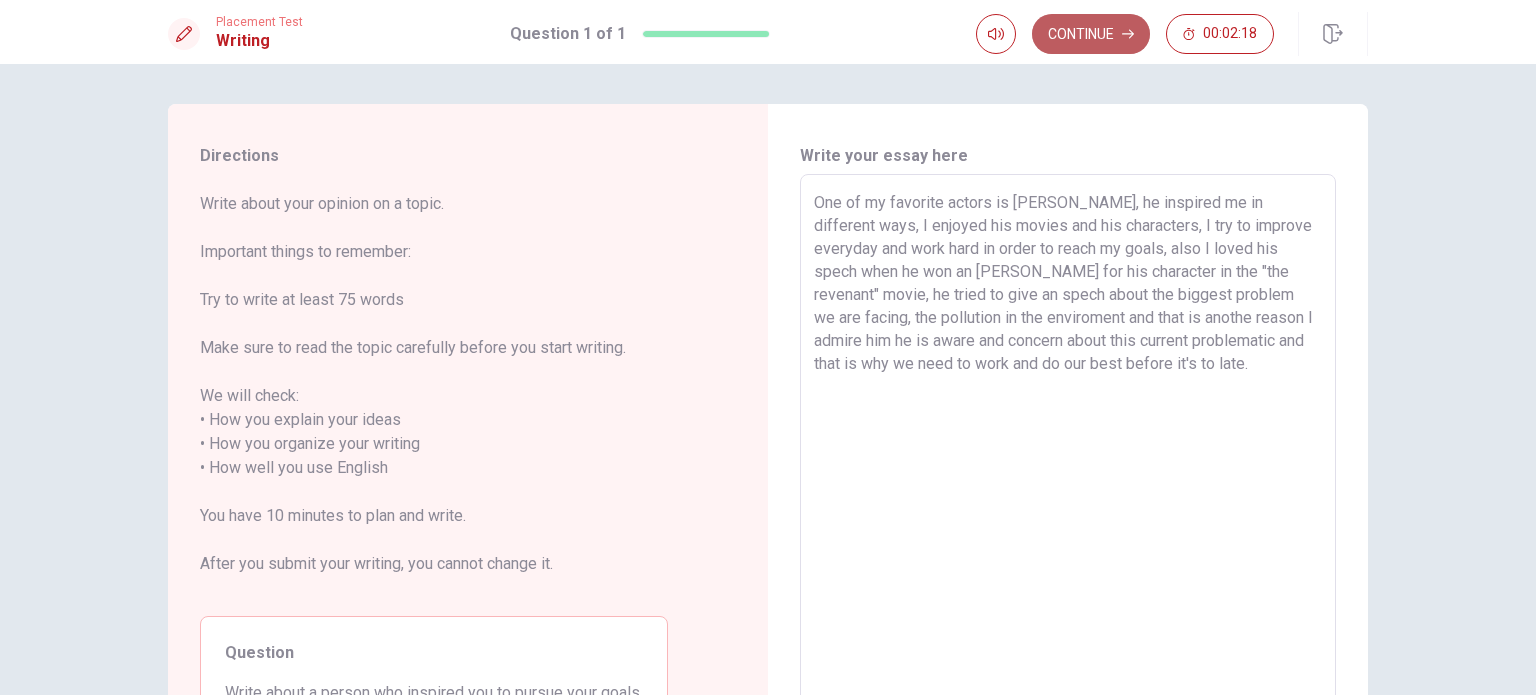 click on "Continue" at bounding box center [1091, 34] 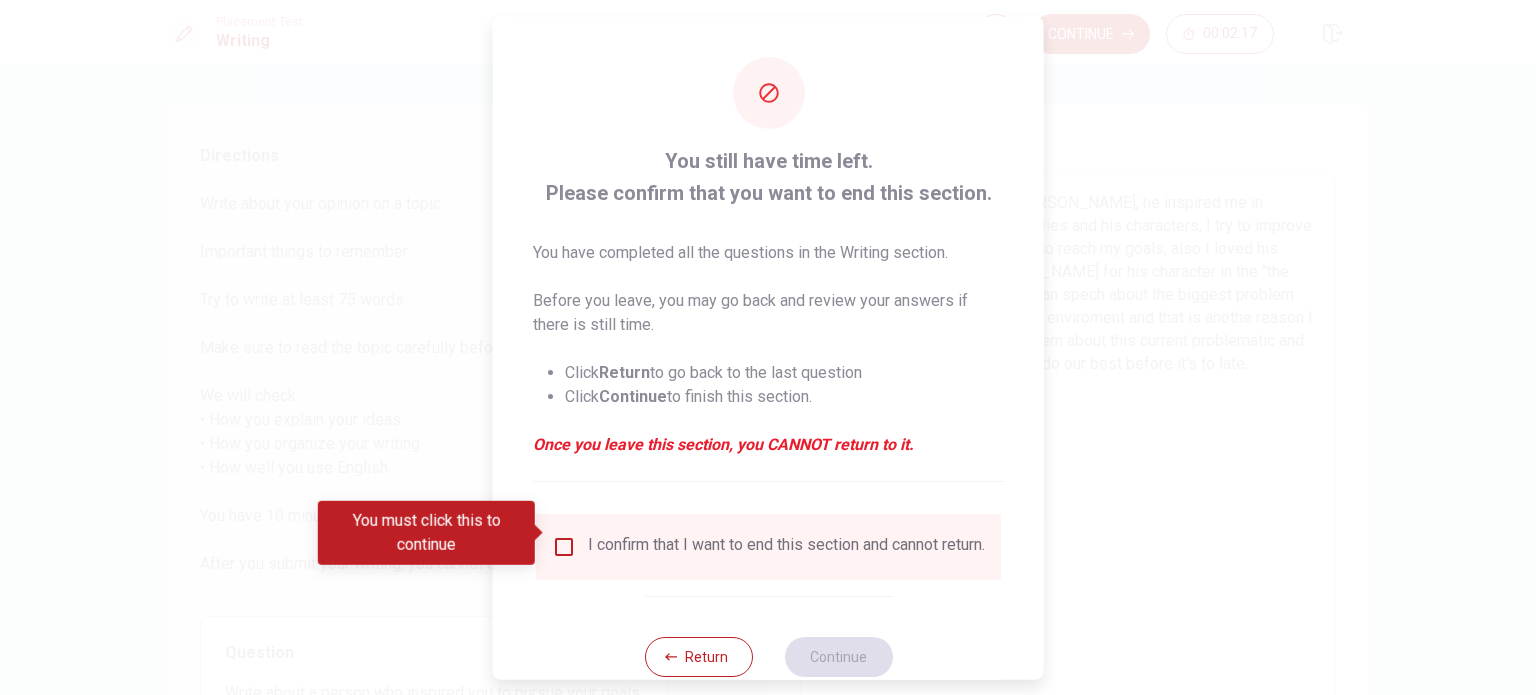 scroll, scrollTop: 50, scrollLeft: 0, axis: vertical 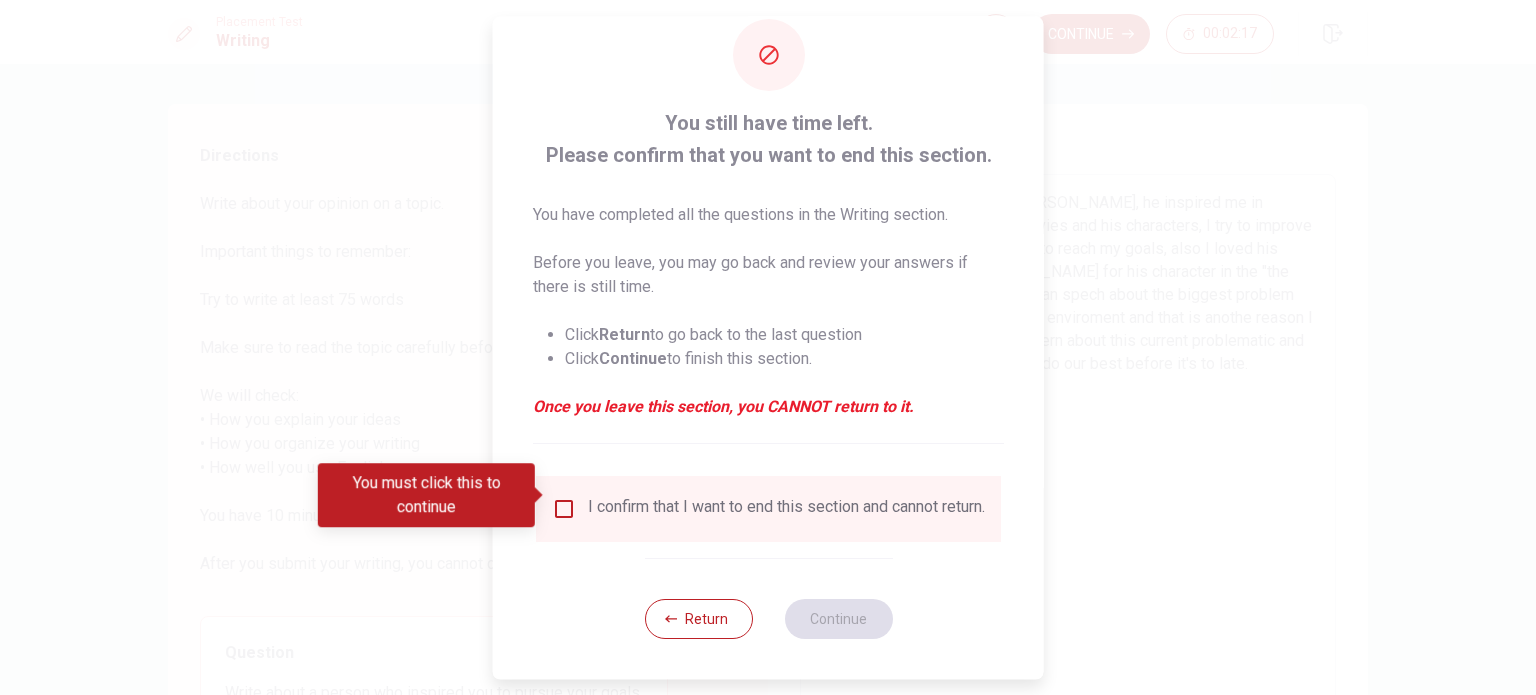 click at bounding box center (564, 509) 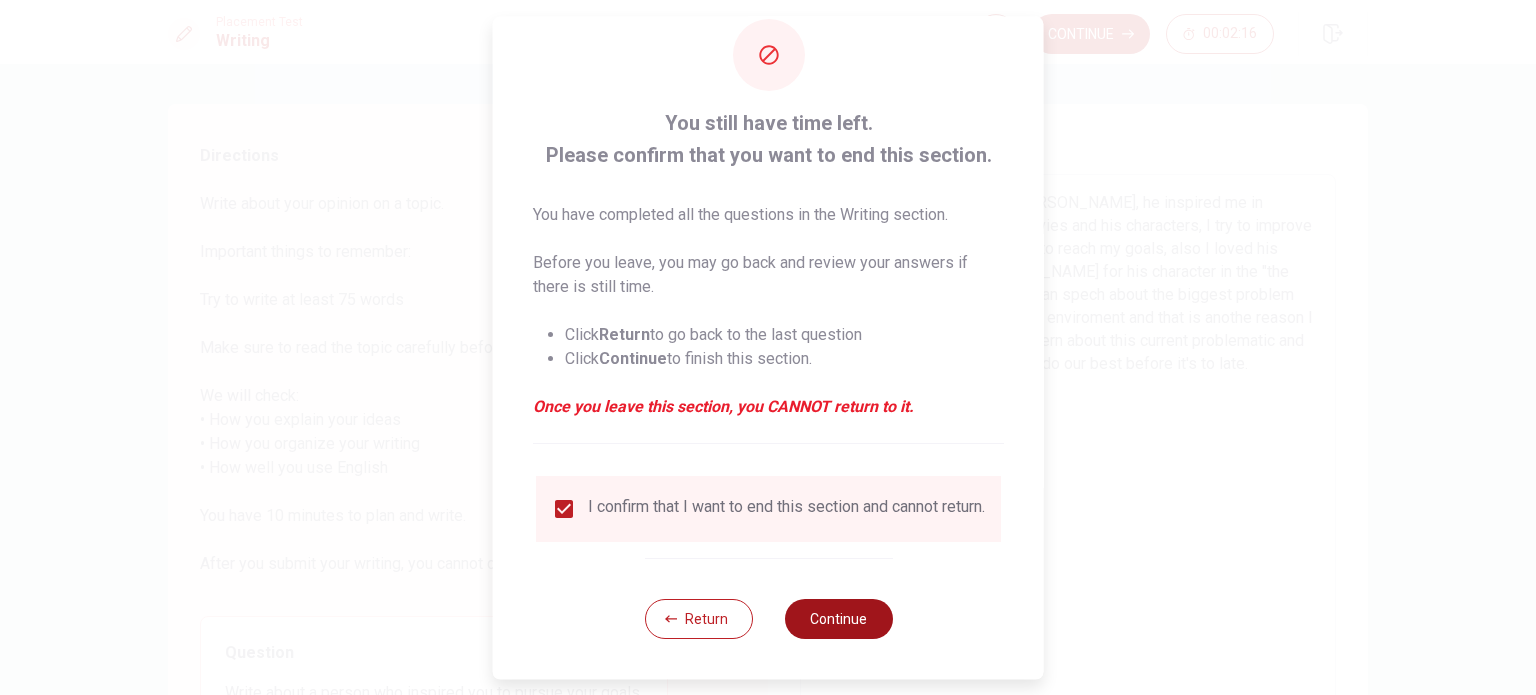 click on "Continue" at bounding box center (838, 619) 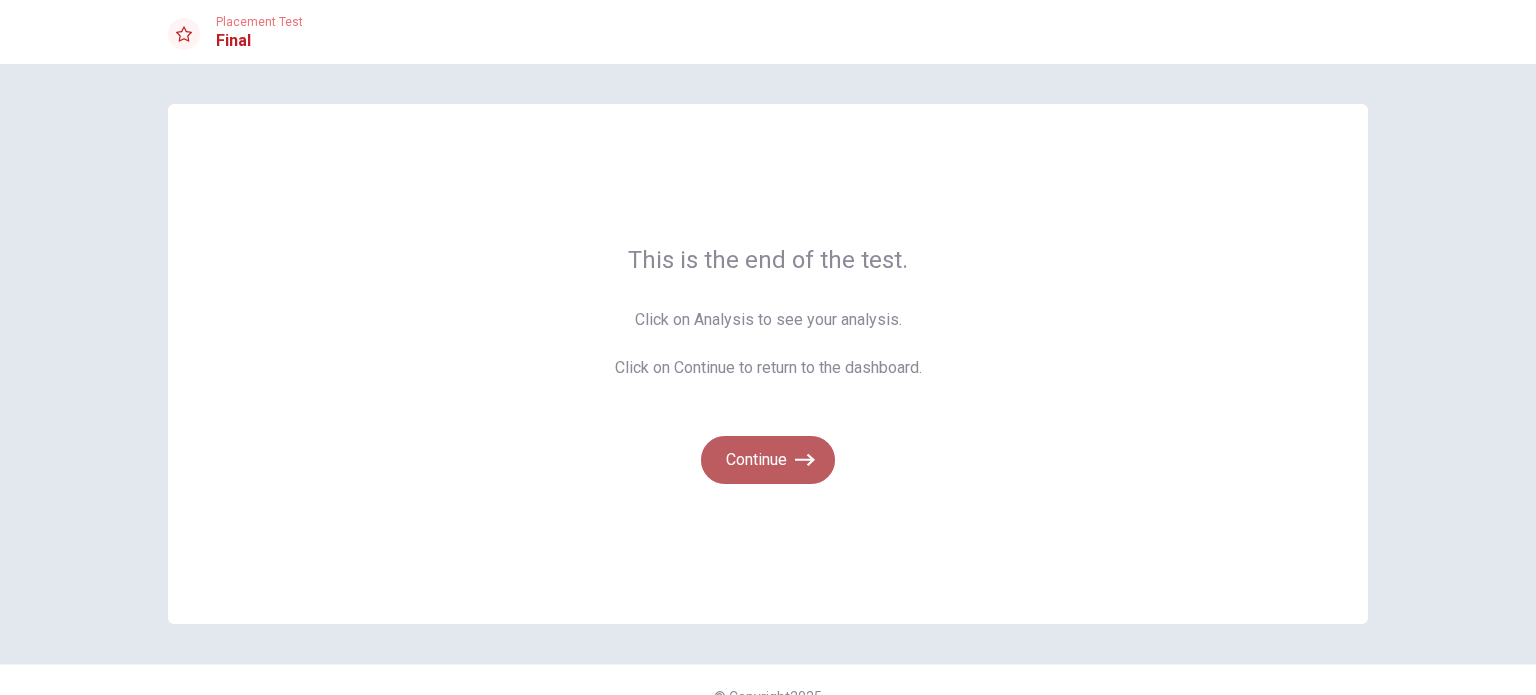 click on "Continue" at bounding box center [768, 460] 